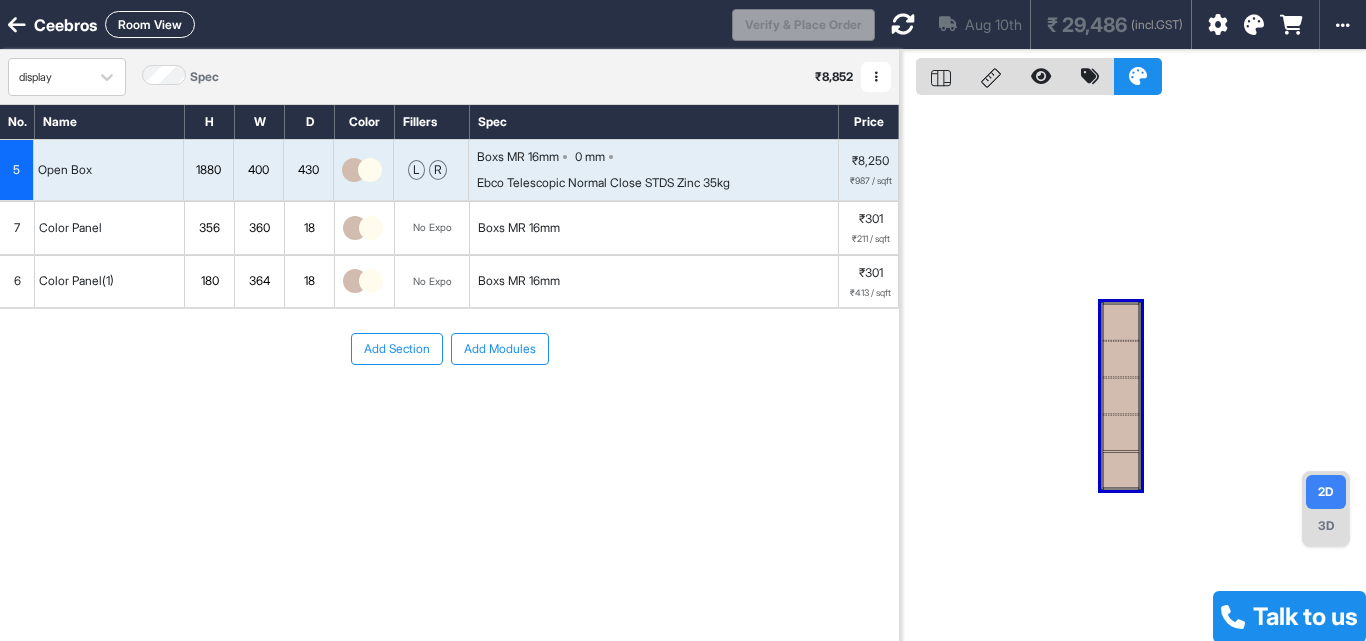 scroll, scrollTop: 0, scrollLeft: 0, axis: both 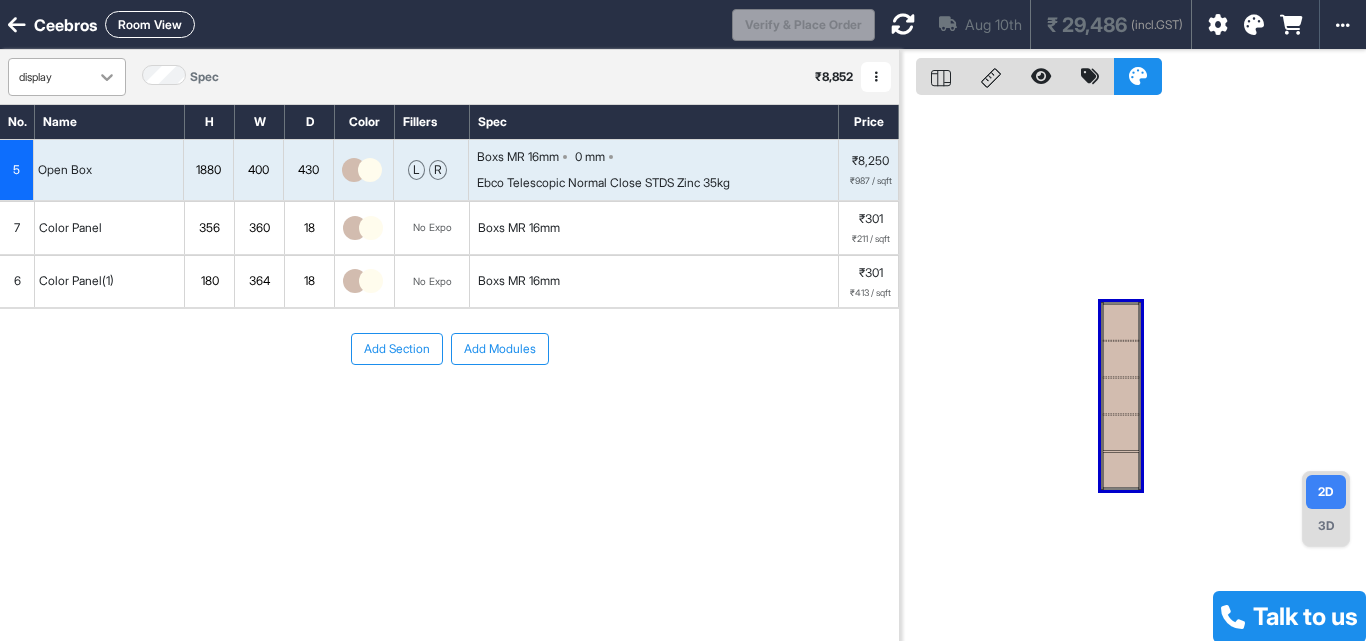 click 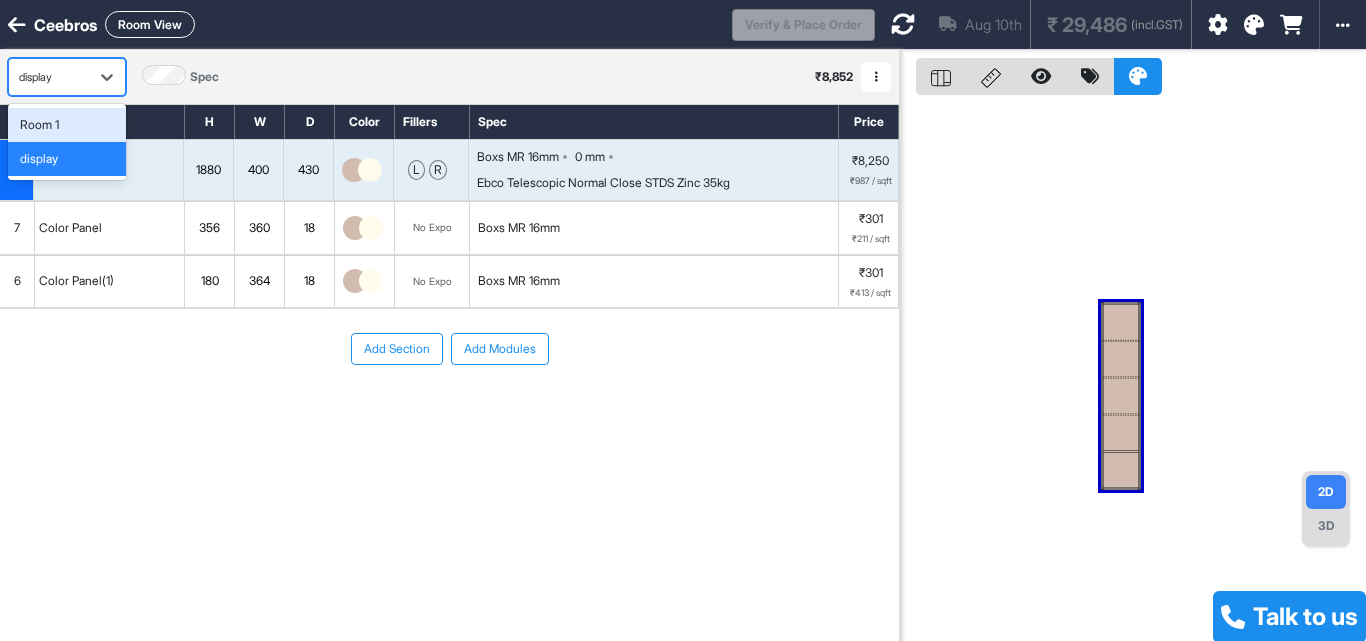 click on "2 results available. Use Up and Down to choose options, press Enter to select the currently focused option, press Escape to exit the menu, press Tab to select the option and exit the menu. display Room 1 display Spec ₹ 8,852 Add  Room Edit  Room  Name Delete  Room Duplicate Room" at bounding box center (449, 77) 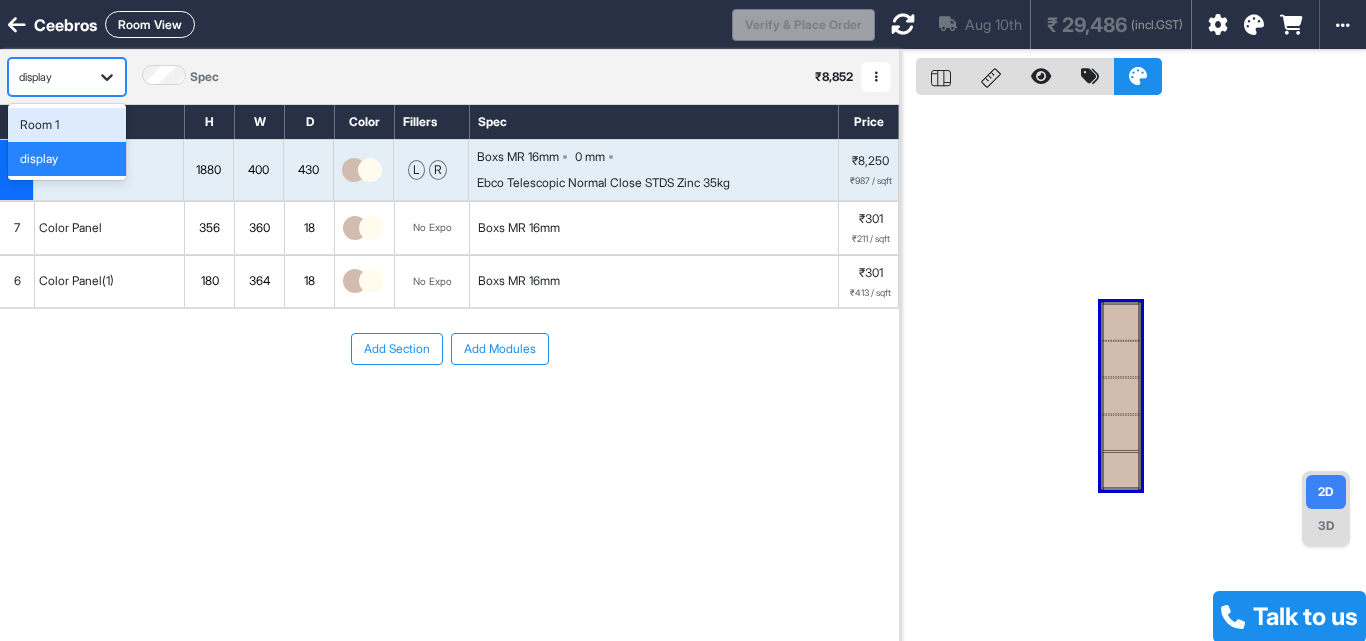 click 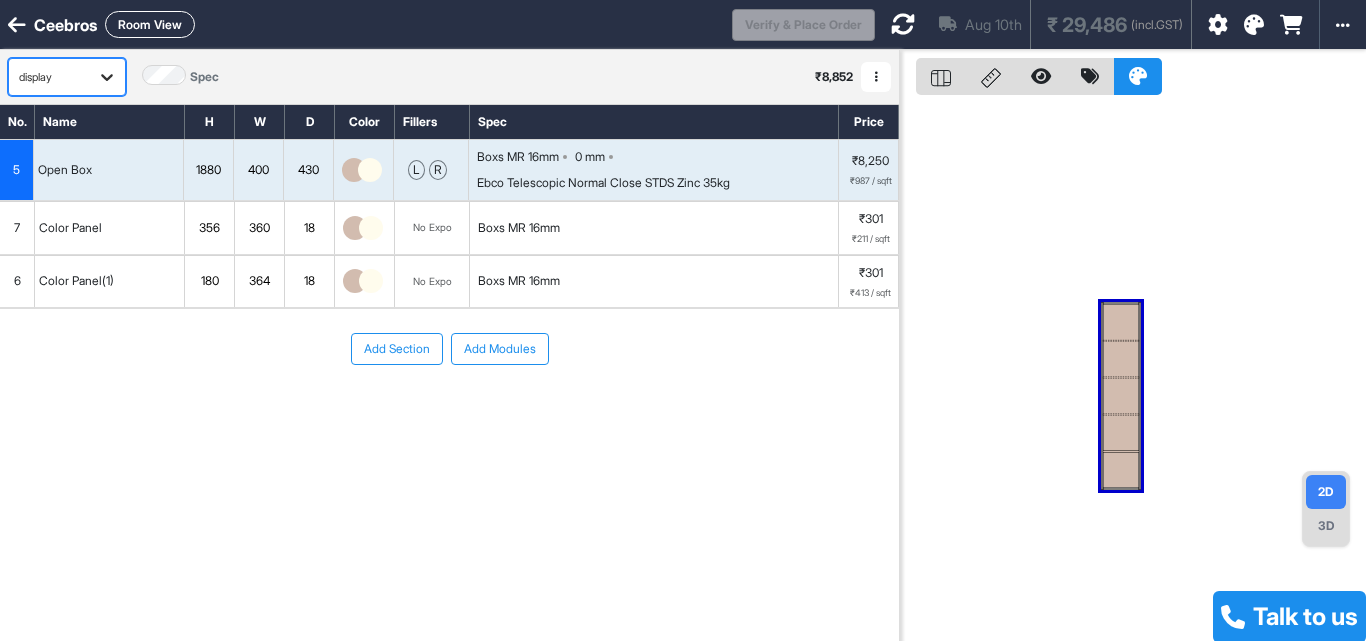 click 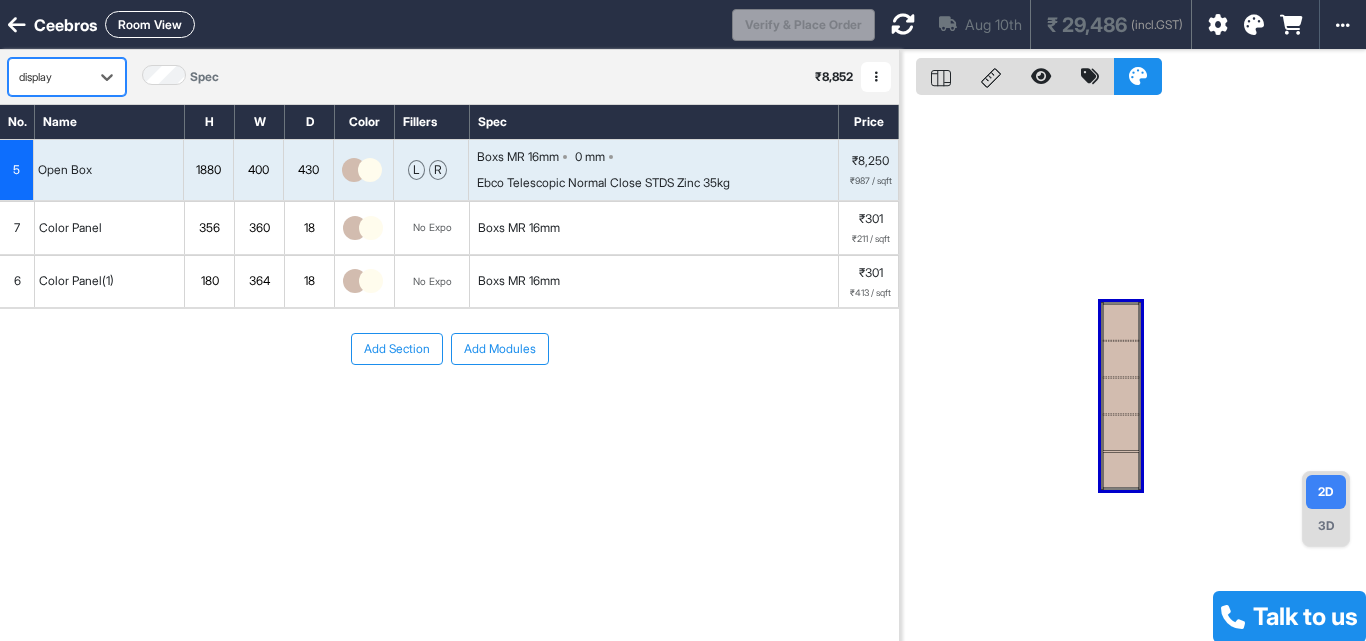 click at bounding box center [876, 77] 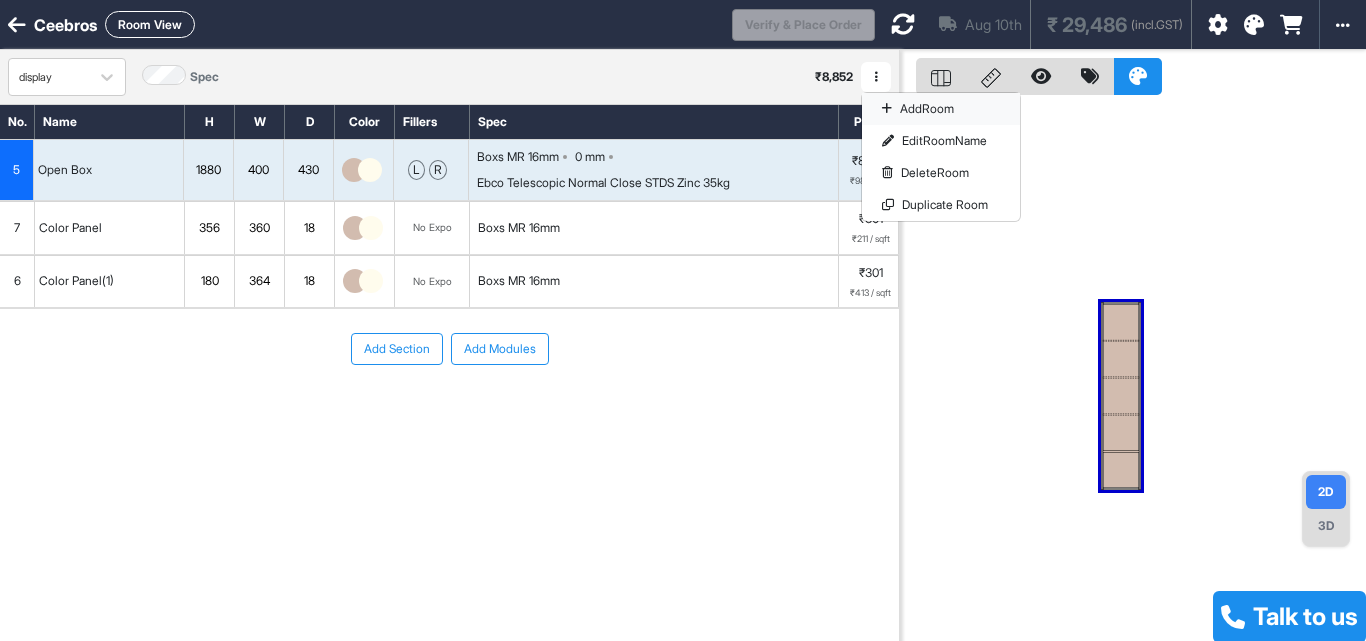 click on "Add  Room" at bounding box center [941, 109] 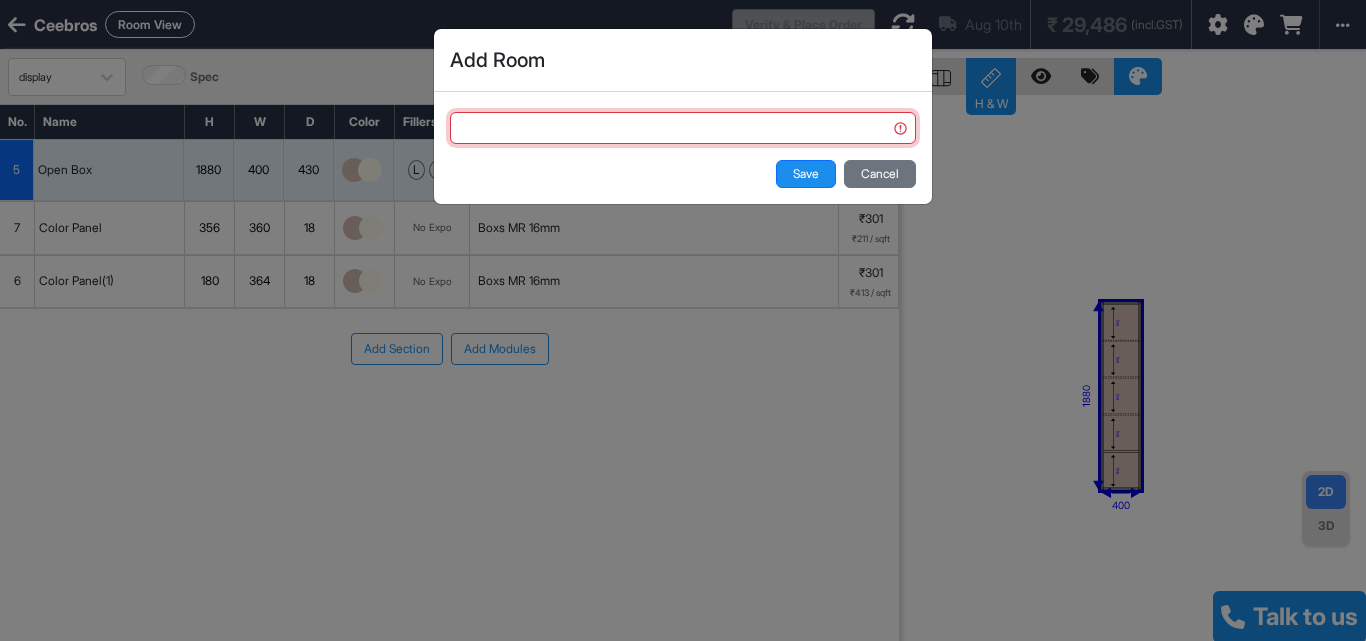 click at bounding box center (683, 128) 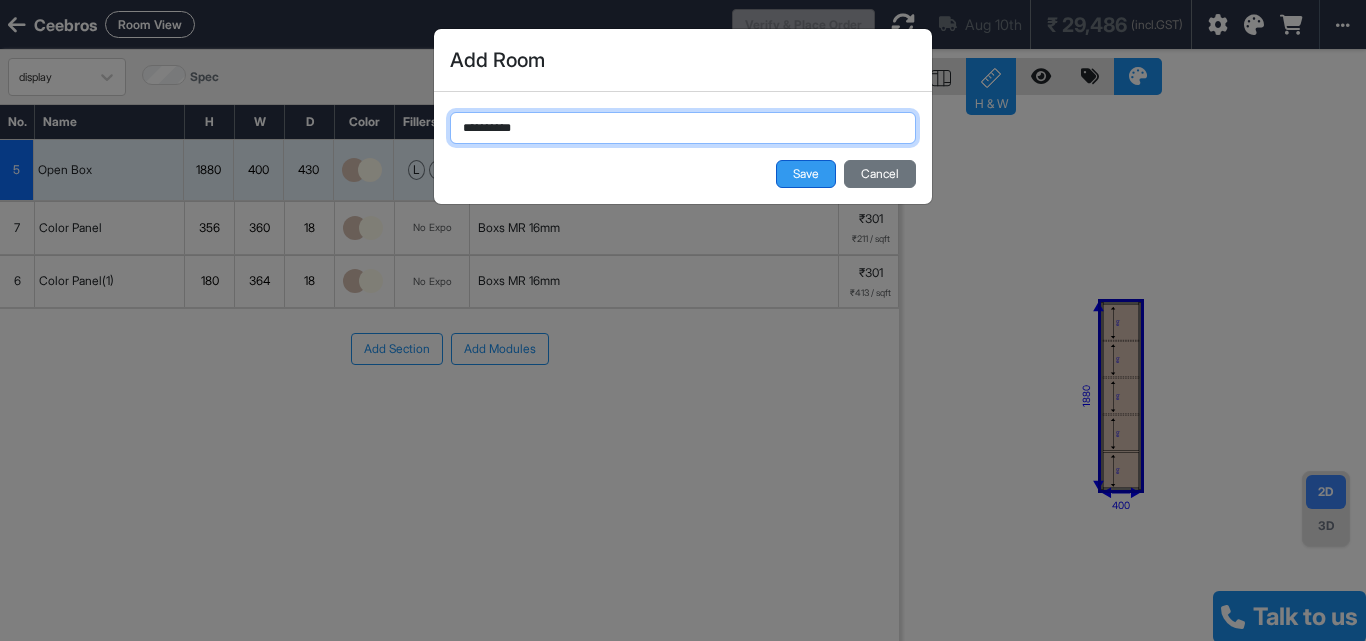 type on "**********" 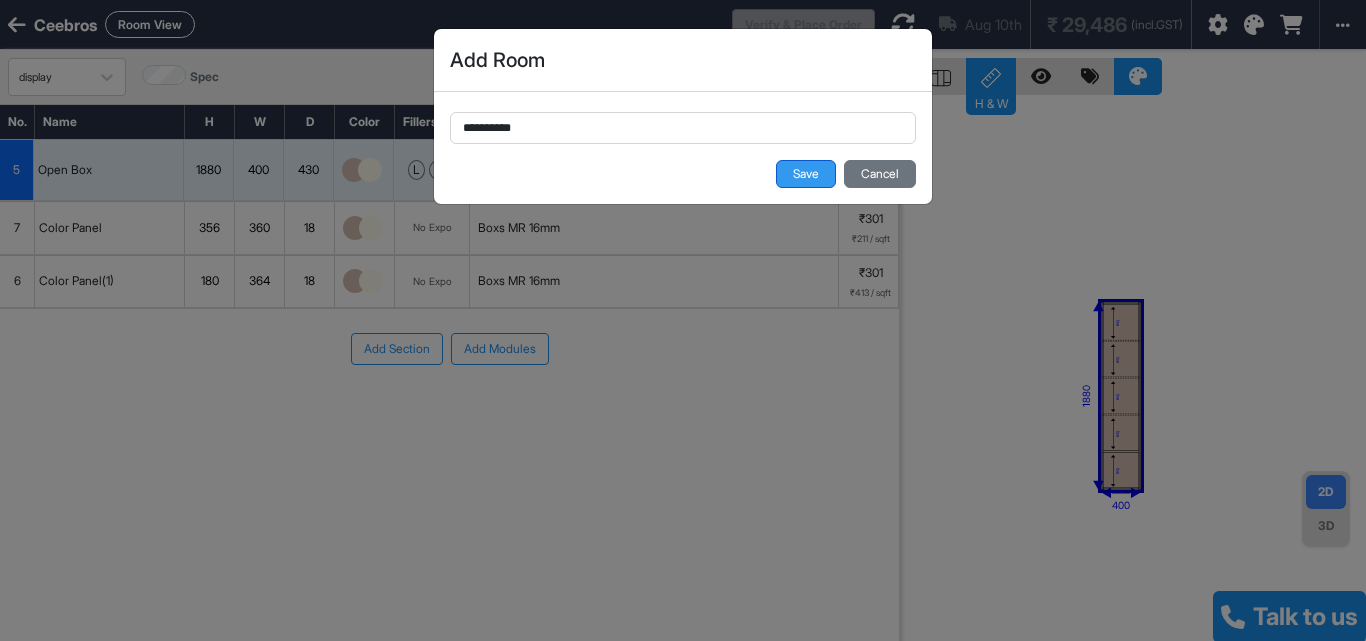 click on "Save" at bounding box center [806, 174] 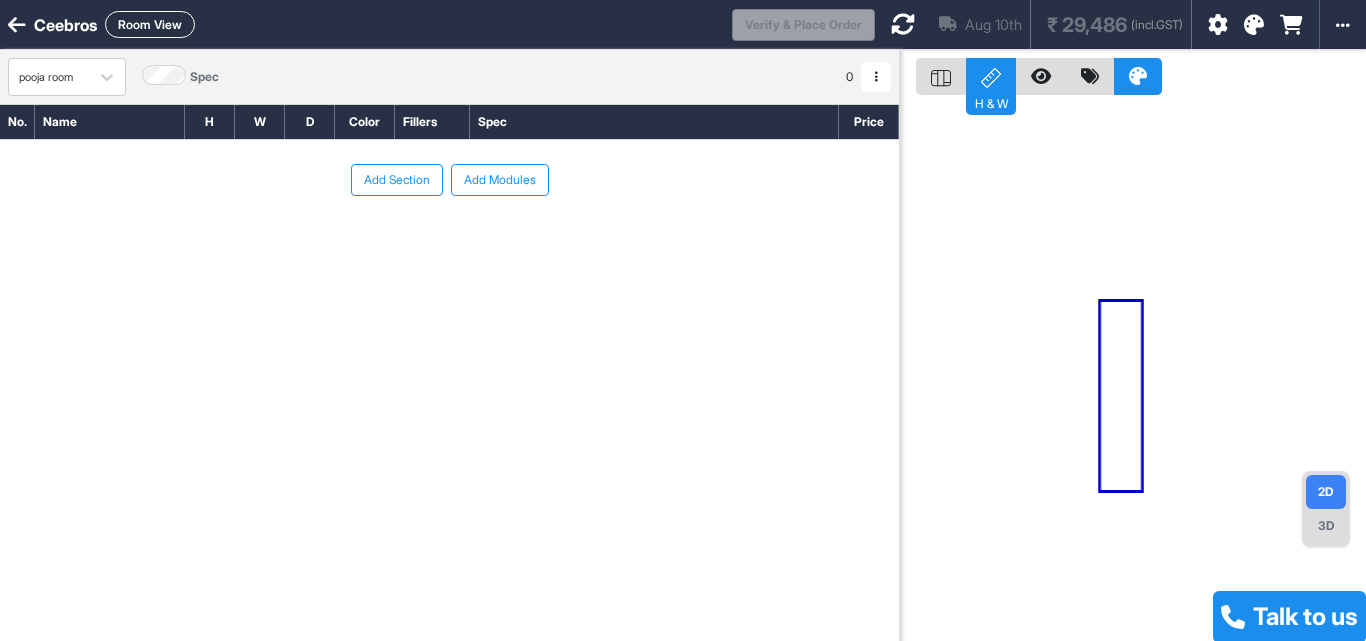 click on "Add Modules" at bounding box center [500, 180] 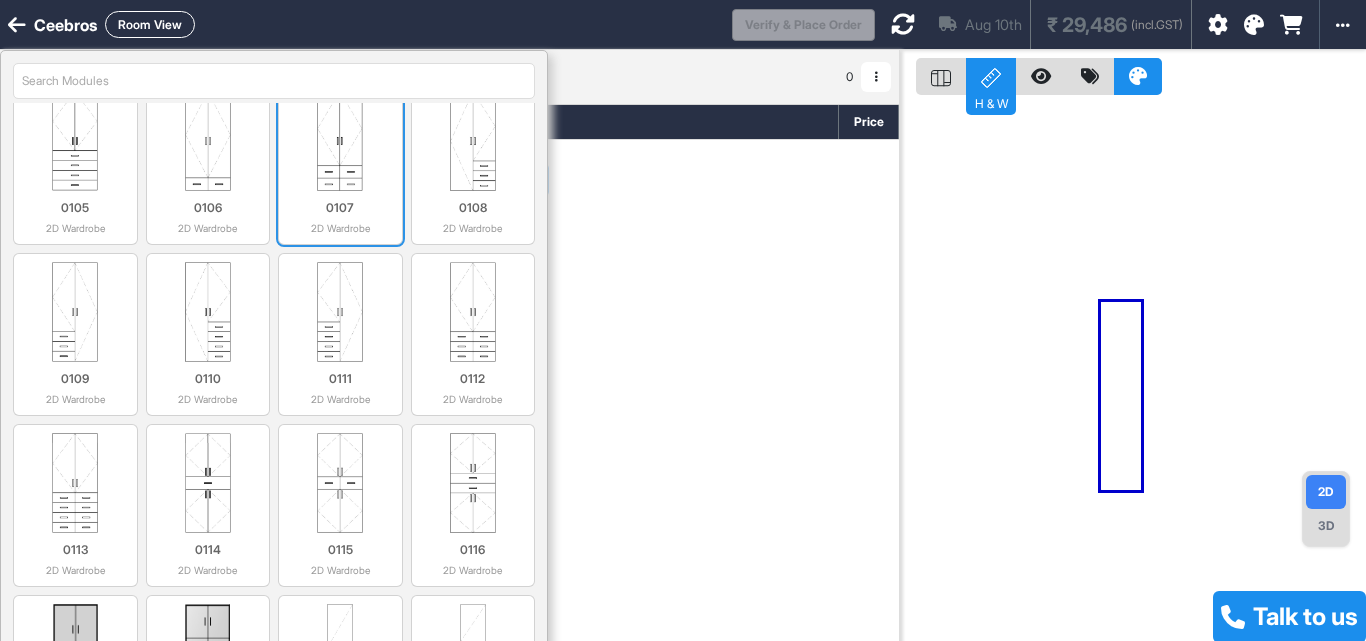 scroll, scrollTop: 0, scrollLeft: 0, axis: both 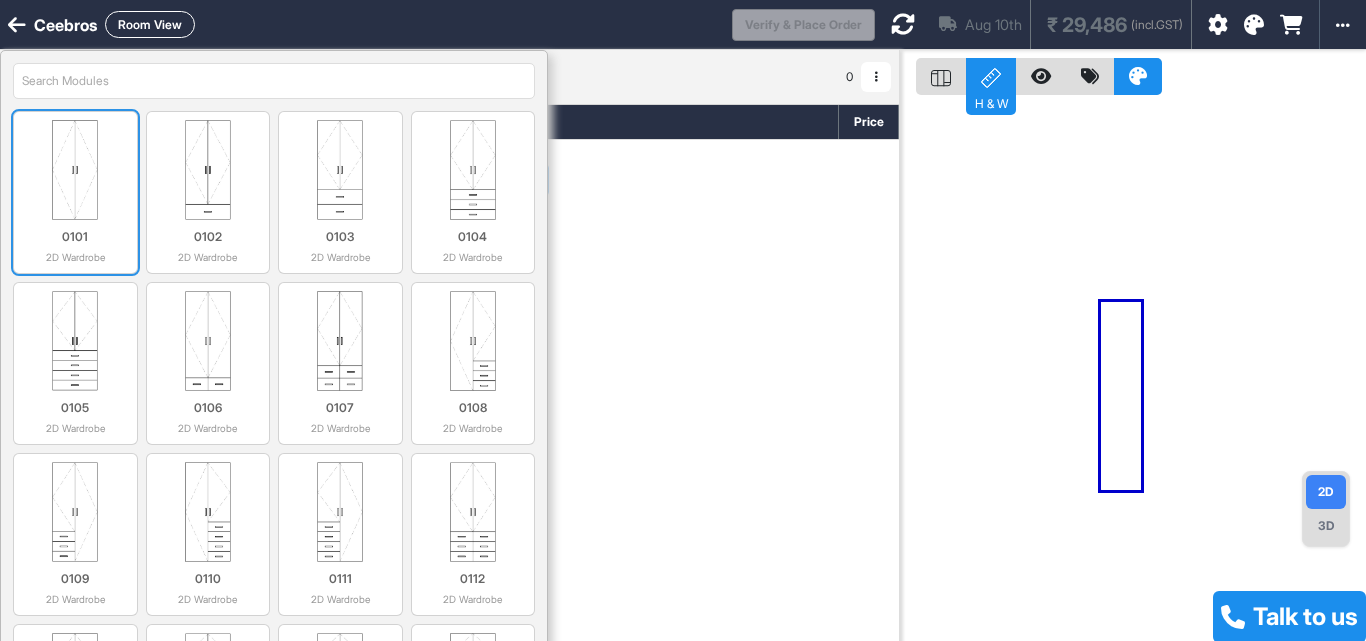 click at bounding box center (75, 170) 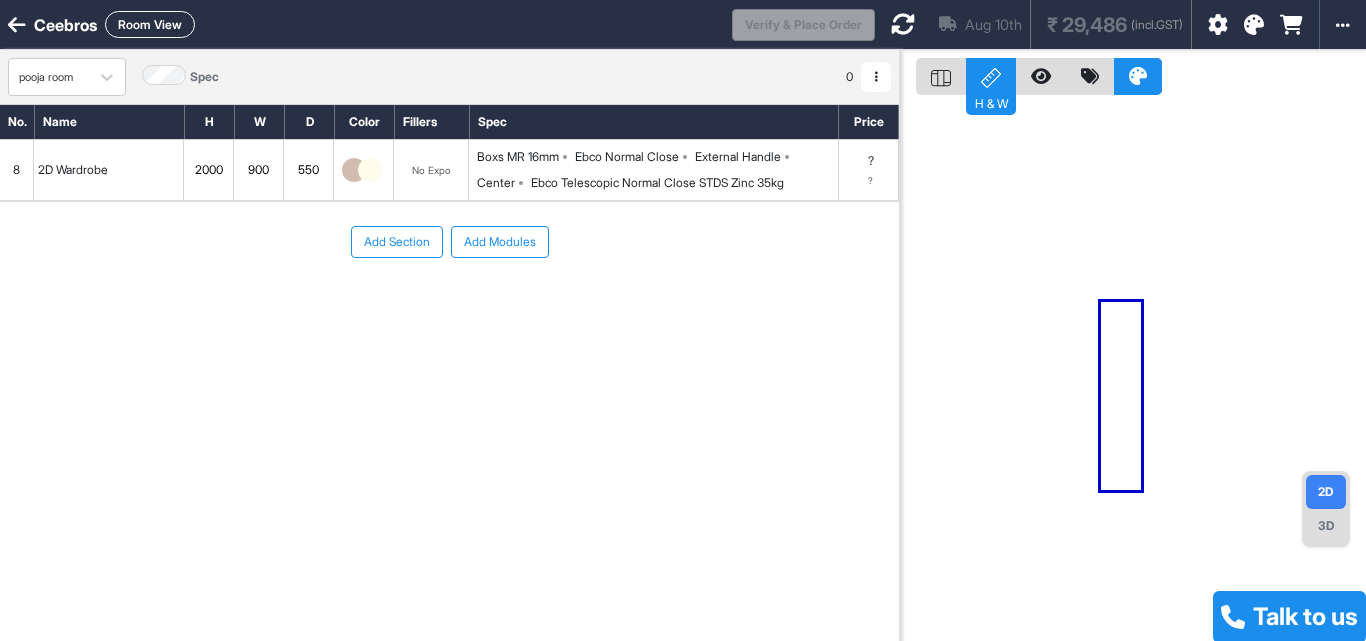 click on "900" at bounding box center (258, 170) 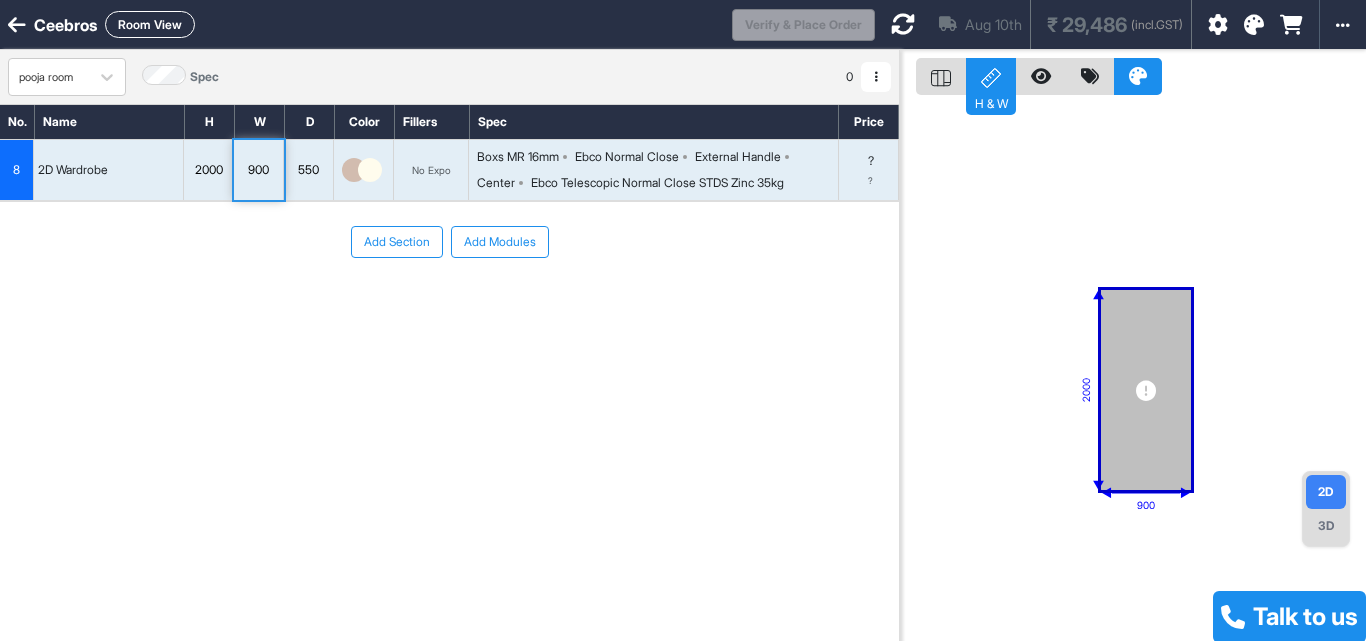click on "900" at bounding box center (258, 170) 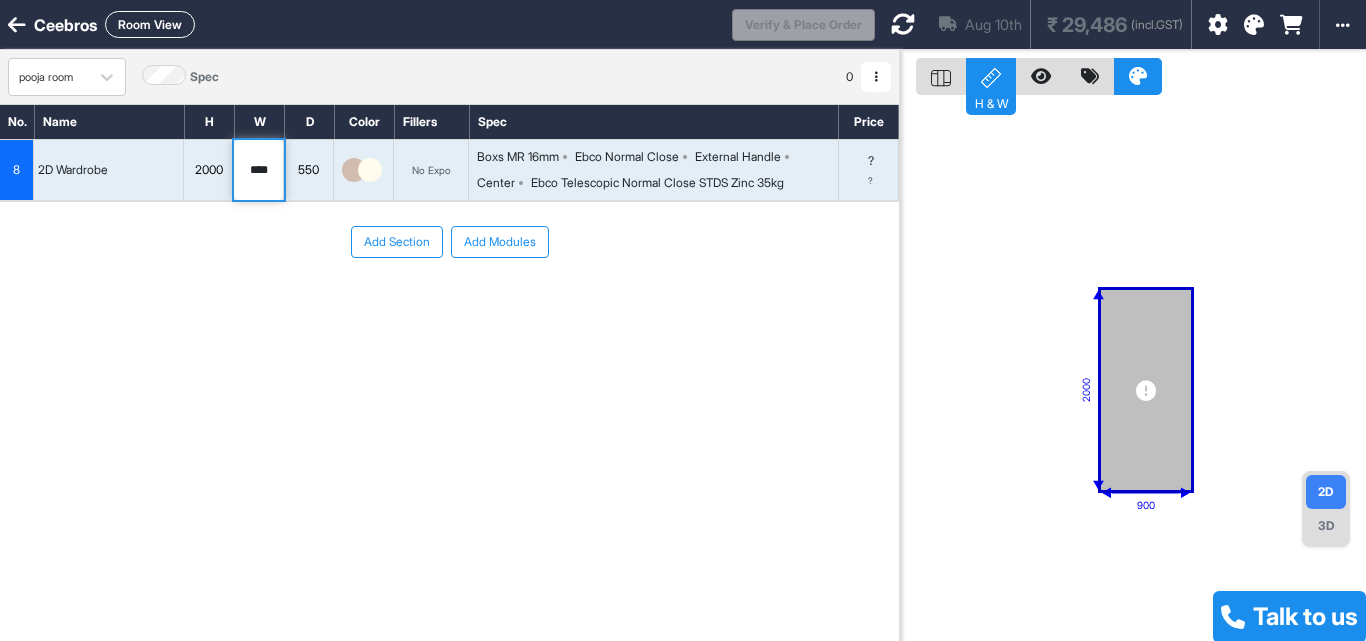 type on "****" 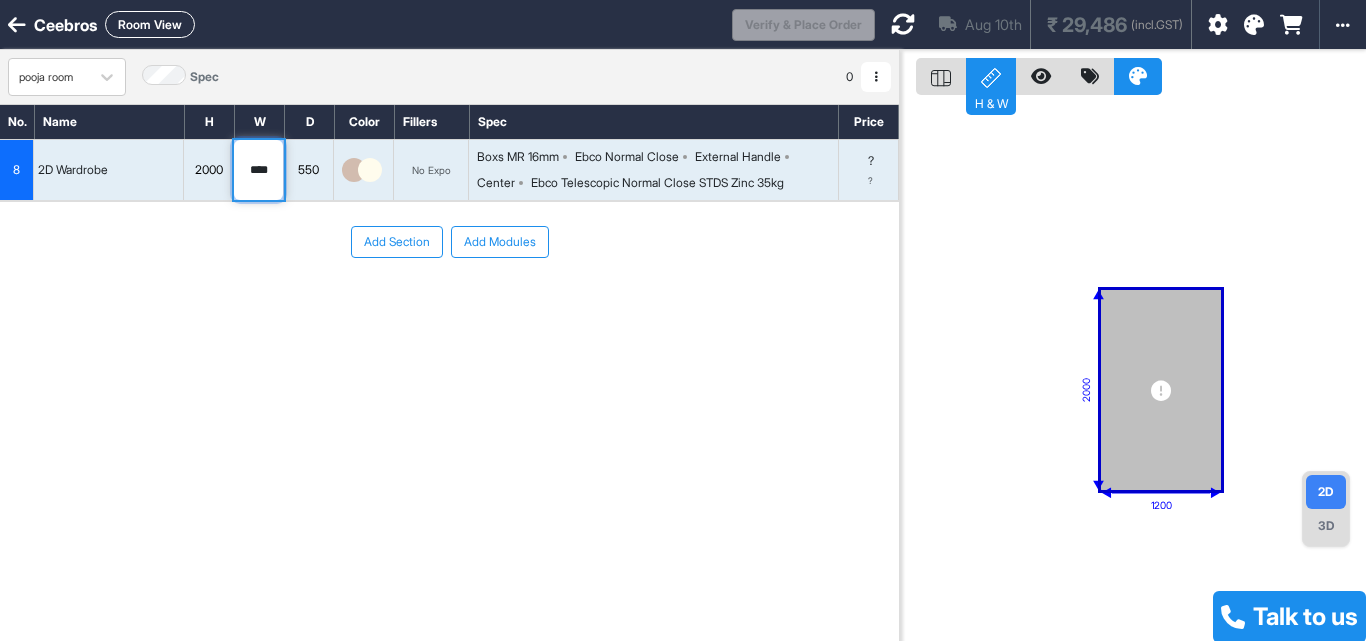scroll, scrollTop: 50, scrollLeft: 0, axis: vertical 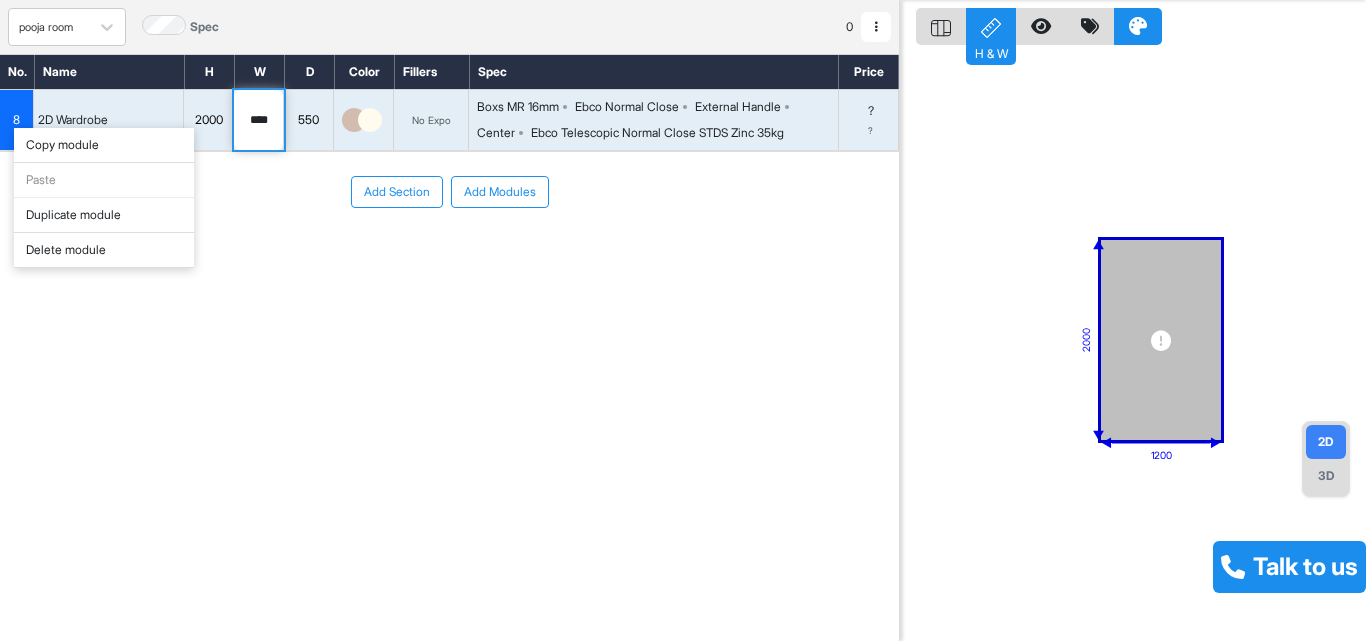 click on "Delete module" at bounding box center (104, 250) 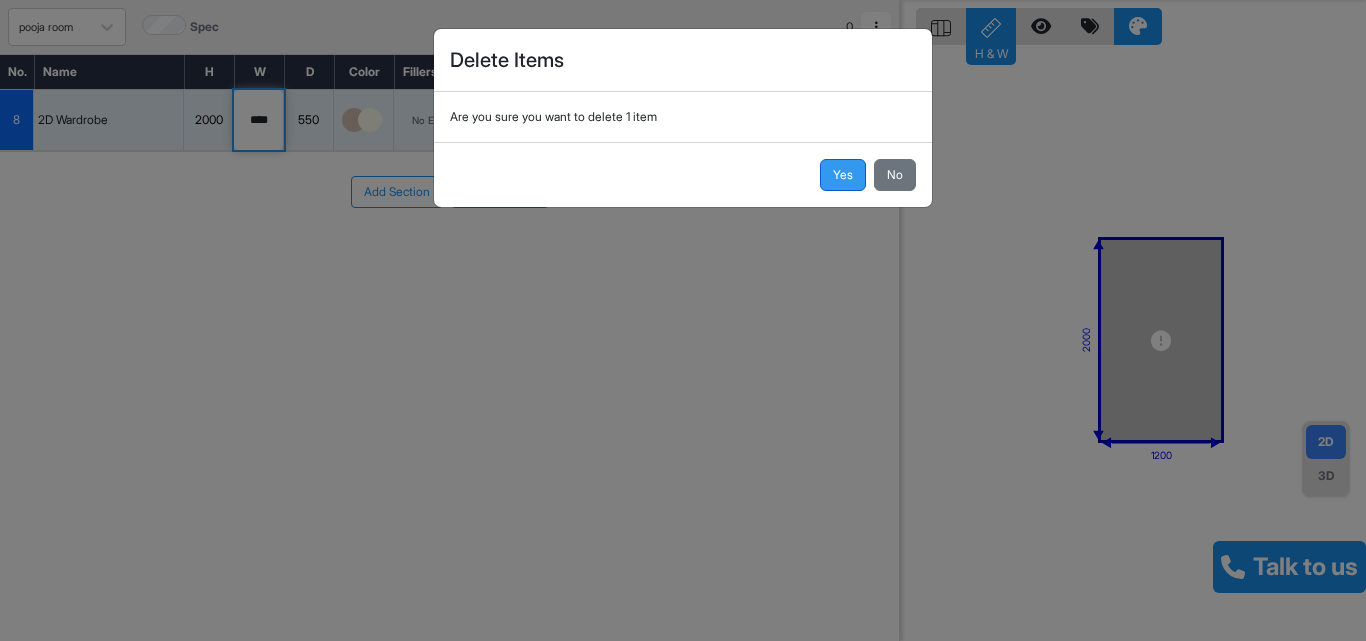 type 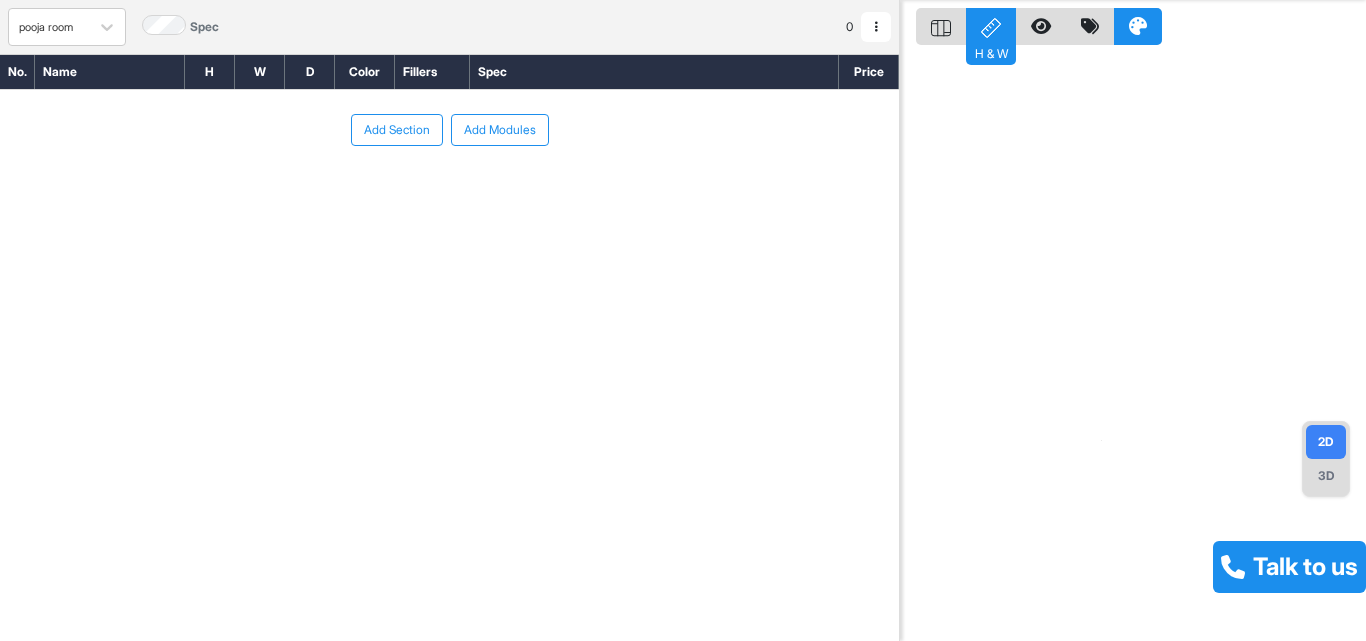 type 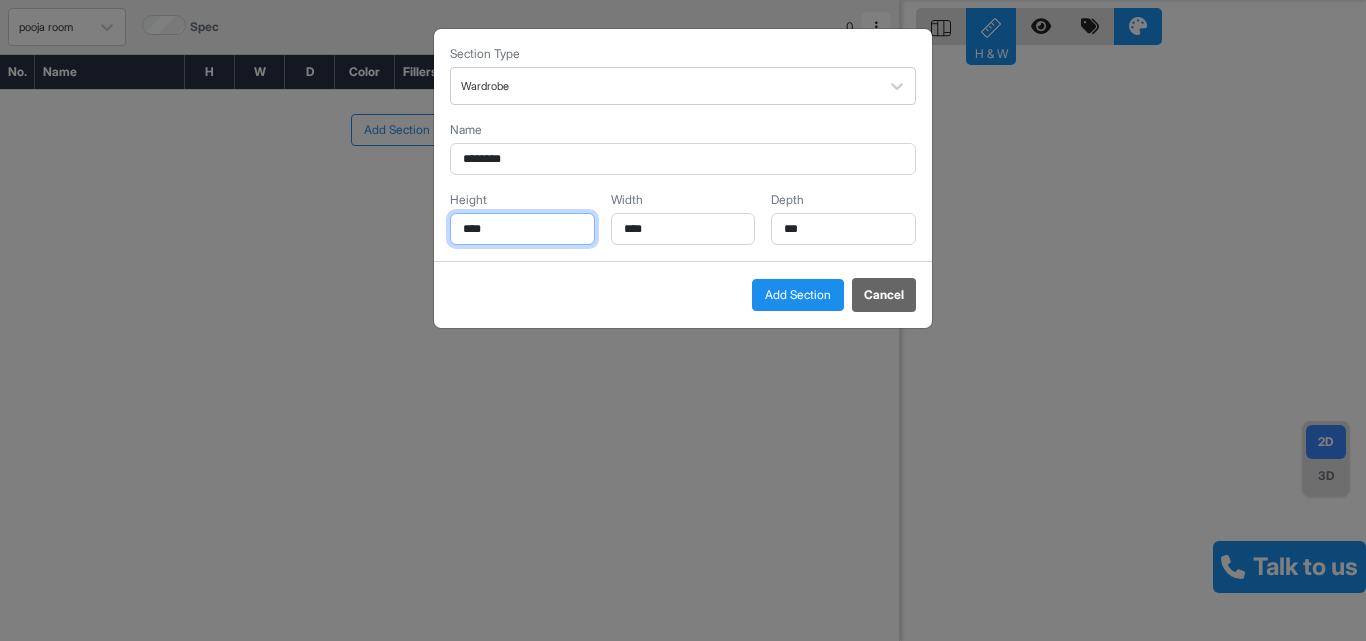 drag, startPoint x: 502, startPoint y: 233, endPoint x: 443, endPoint y: 234, distance: 59.008472 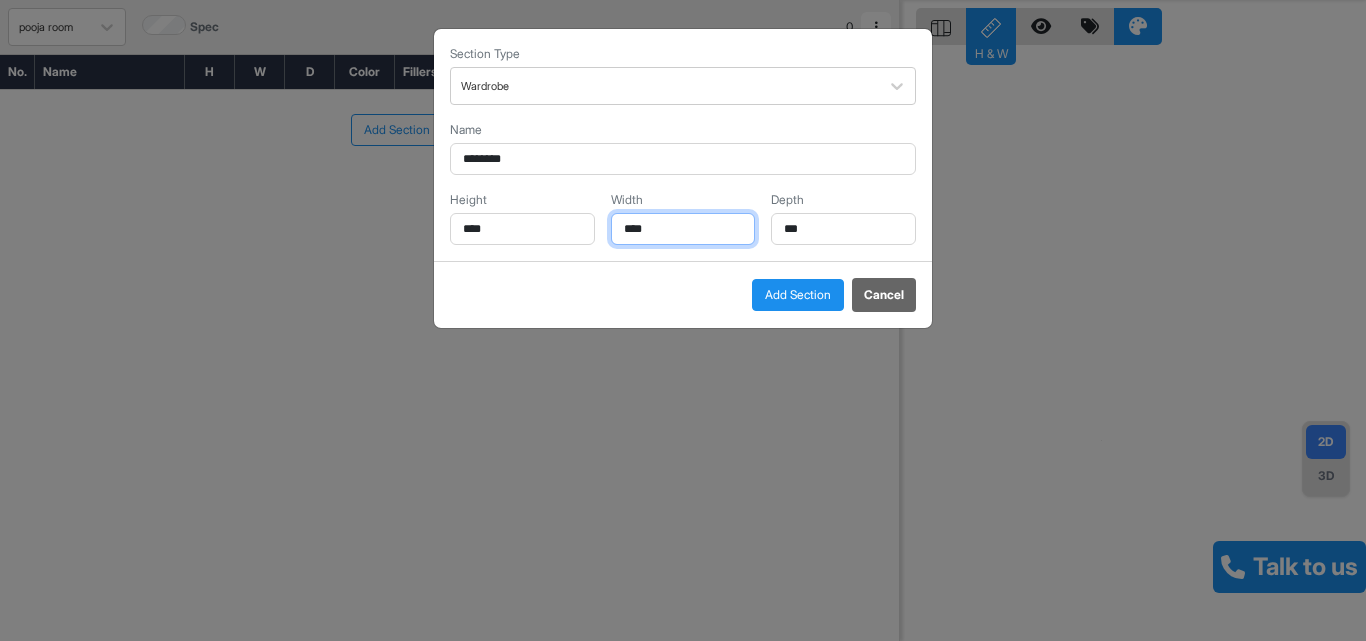 drag, startPoint x: 642, startPoint y: 233, endPoint x: 580, endPoint y: 235, distance: 62.03225 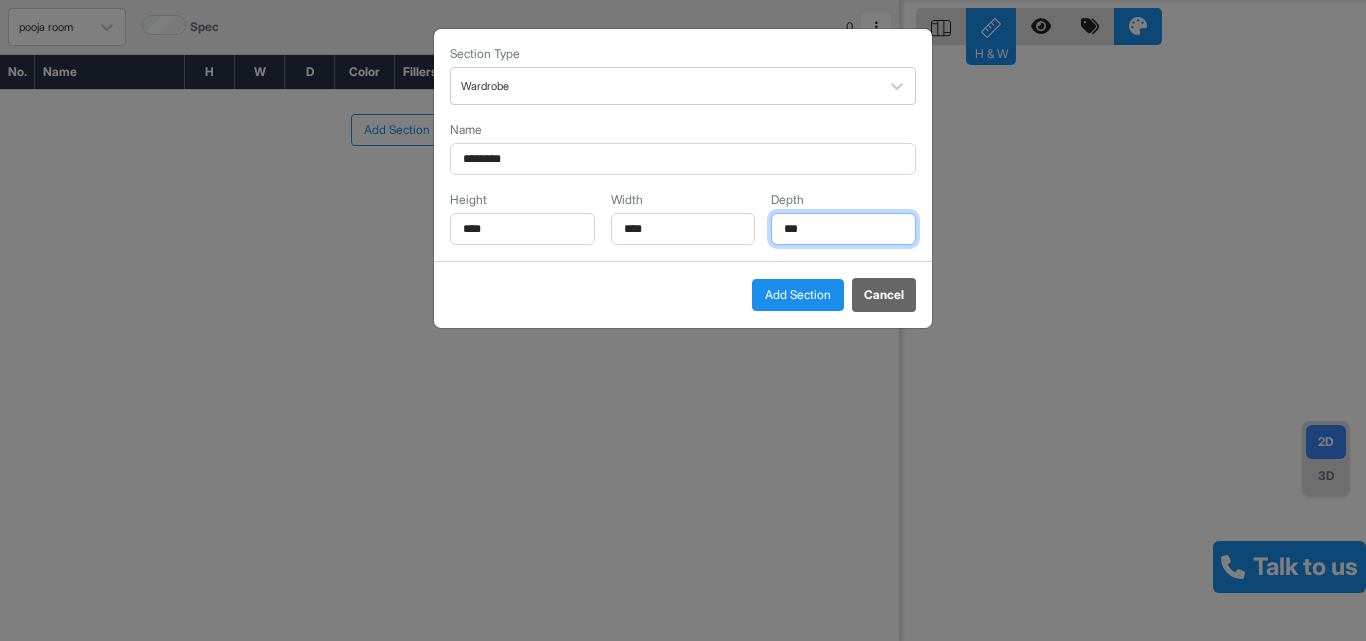 drag, startPoint x: 811, startPoint y: 232, endPoint x: 705, endPoint y: 237, distance: 106.11786 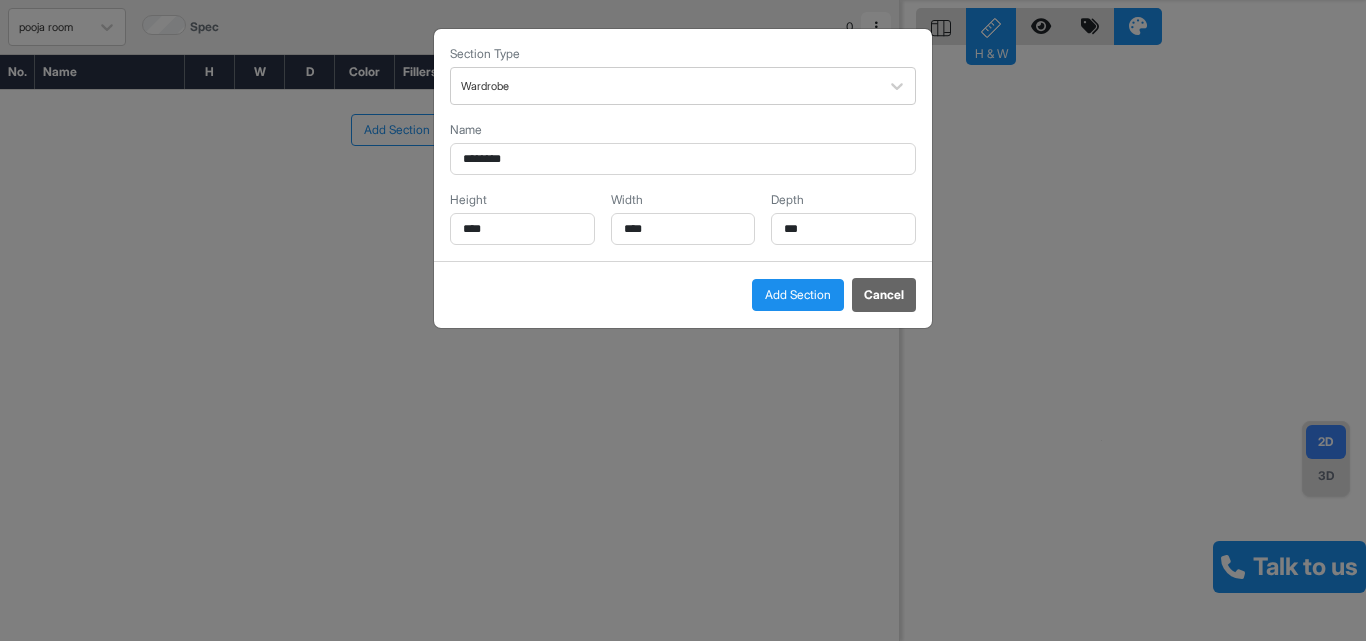 click on "Add Section" at bounding box center (798, 295) 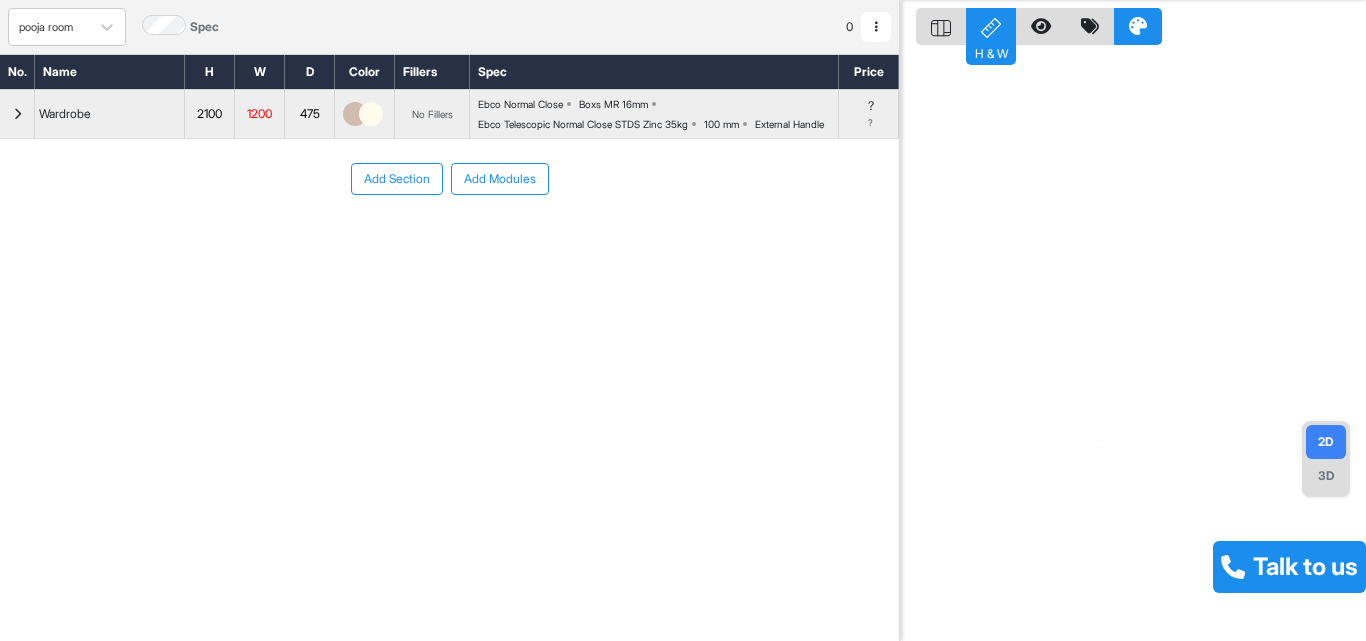 click on "Add Modules" at bounding box center (500, 179) 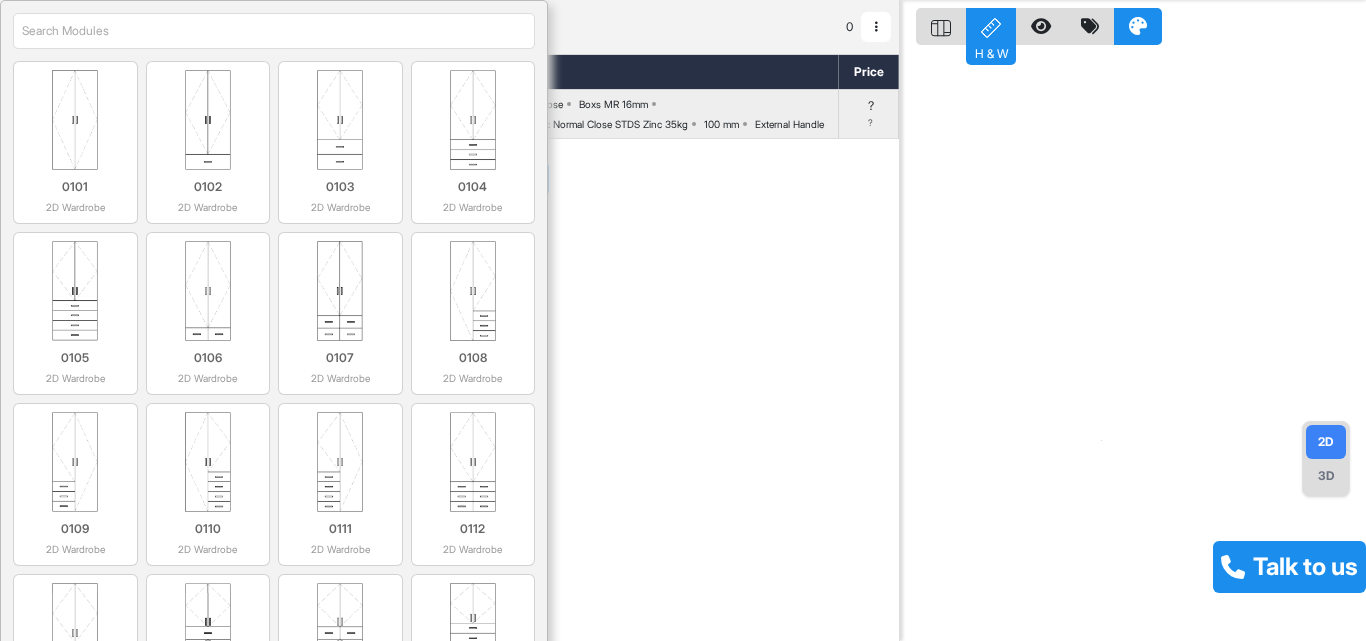 click on "Add Section Add Modules" at bounding box center (449, 179) 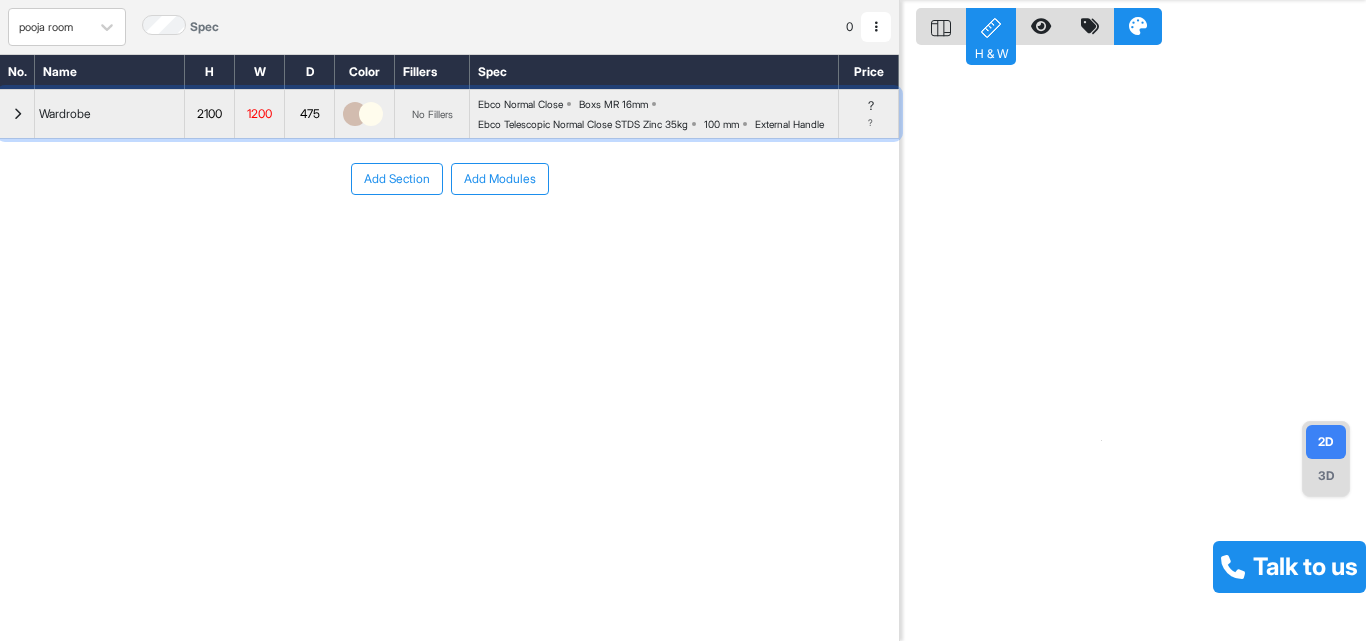 click on "Wardrobe" at bounding box center (110, 114) 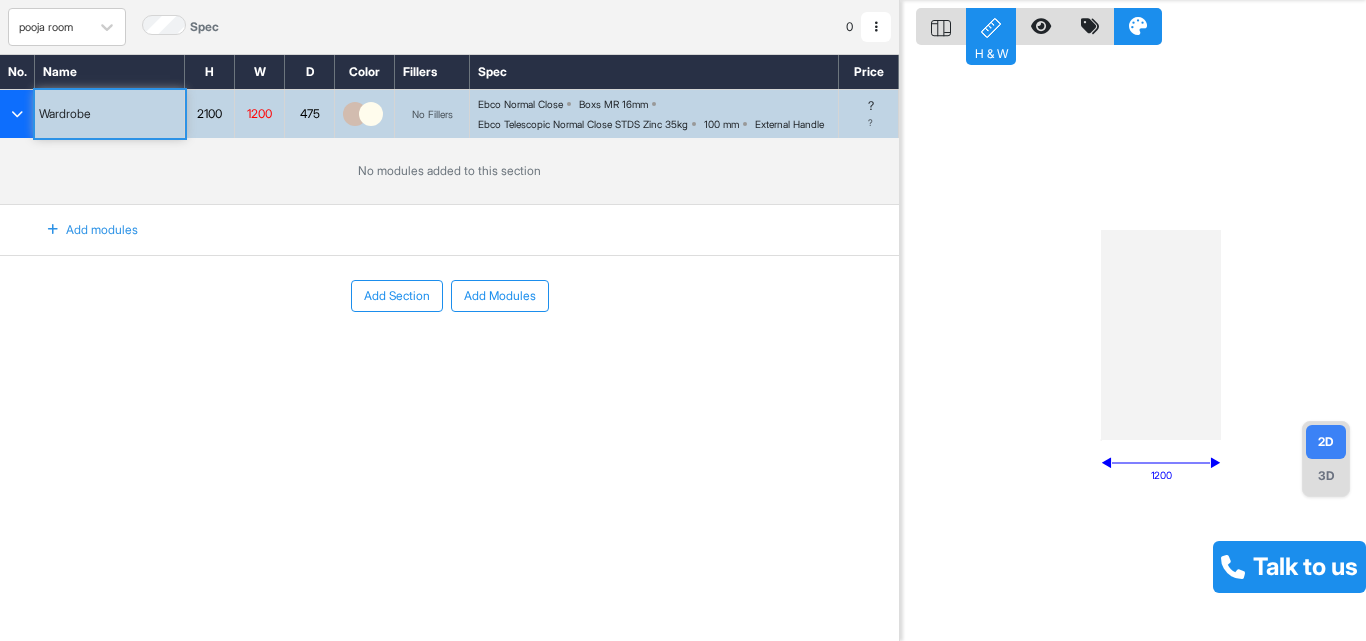 click on "Add modules" at bounding box center (81, 230) 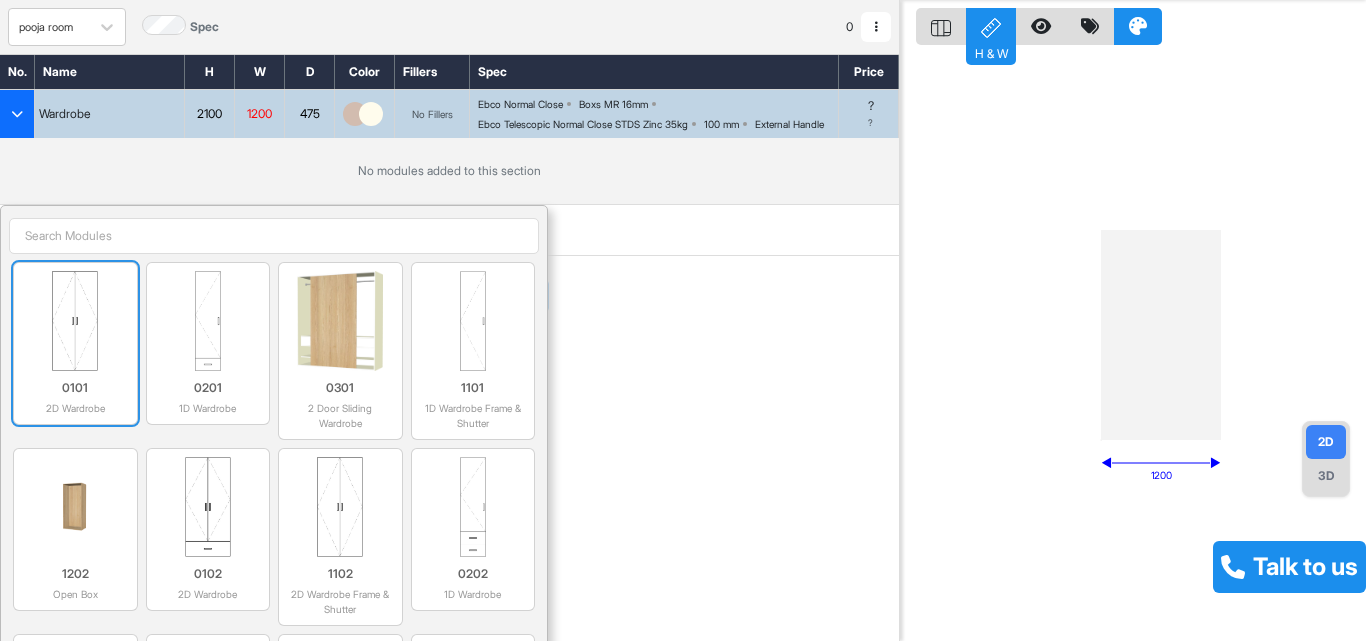 click at bounding box center (75, 321) 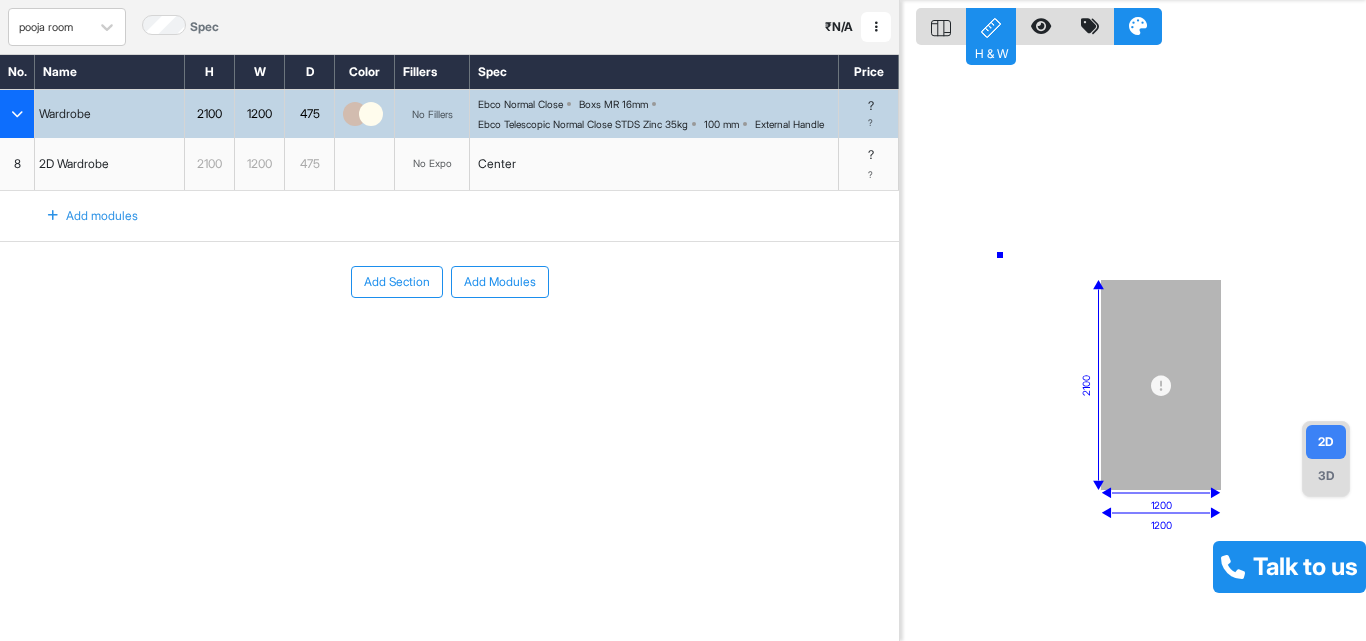 click on "1200 2100 1200" at bounding box center [1133, 320] 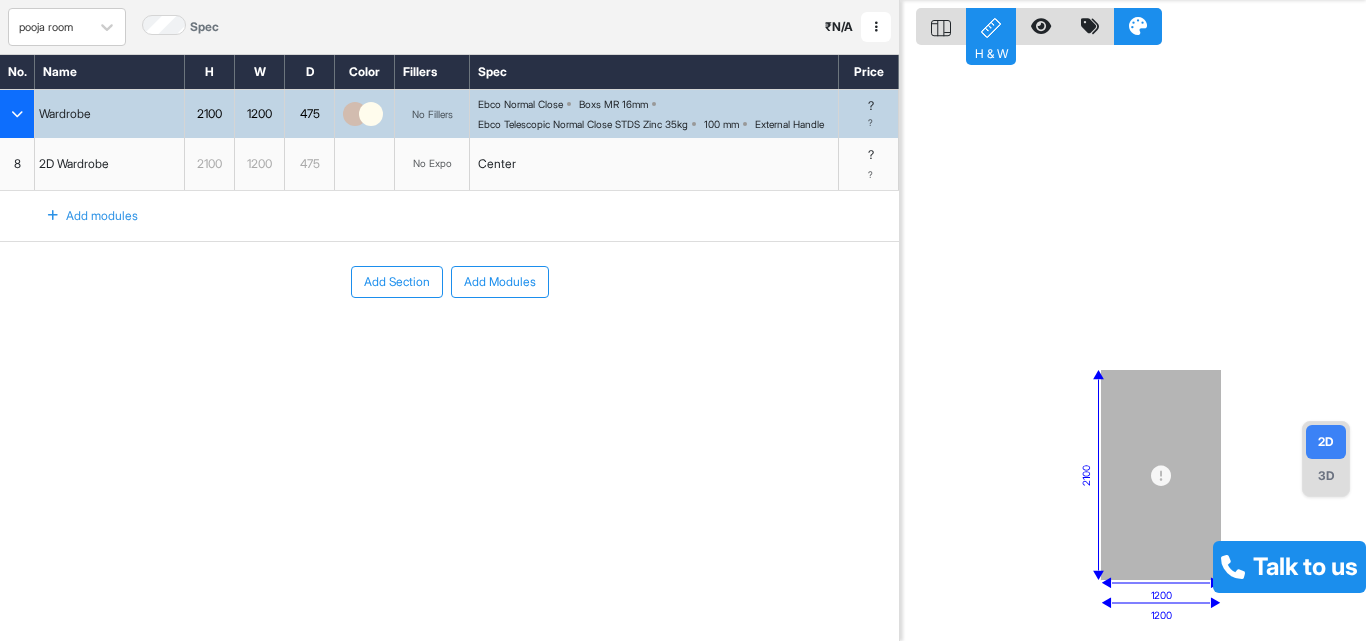 drag, startPoint x: 839, startPoint y: 359, endPoint x: 833, endPoint y: 326, distance: 33.54102 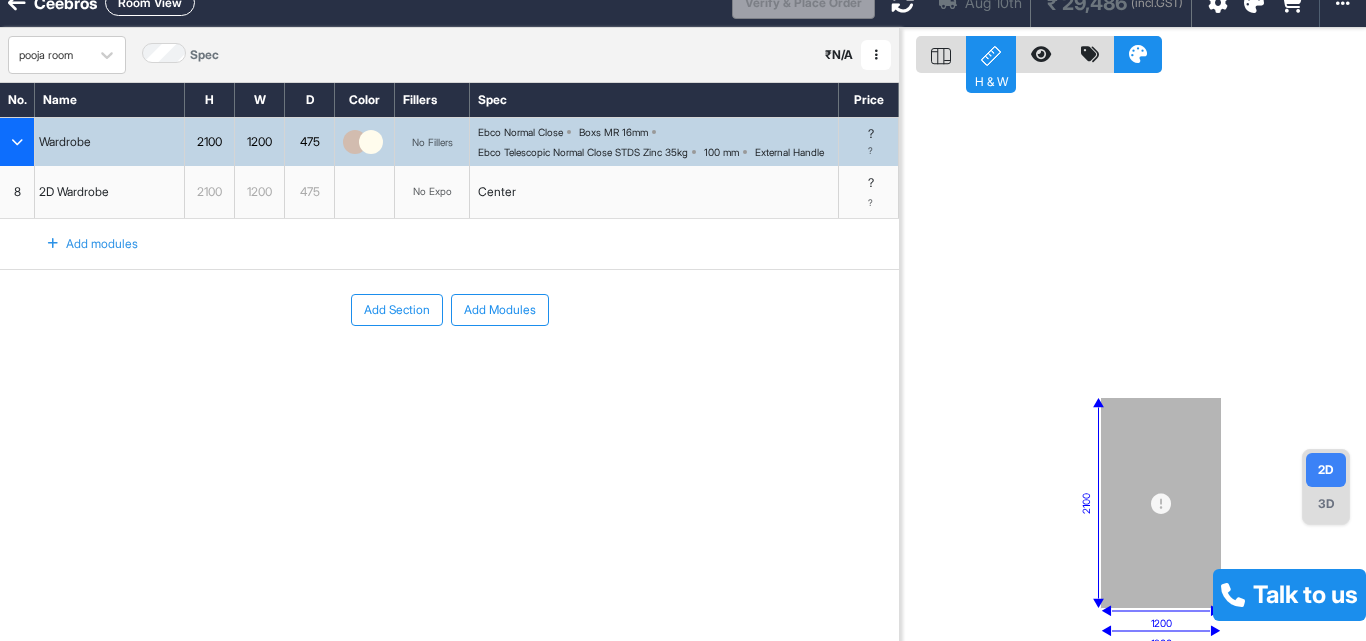 scroll, scrollTop: 0, scrollLeft: 0, axis: both 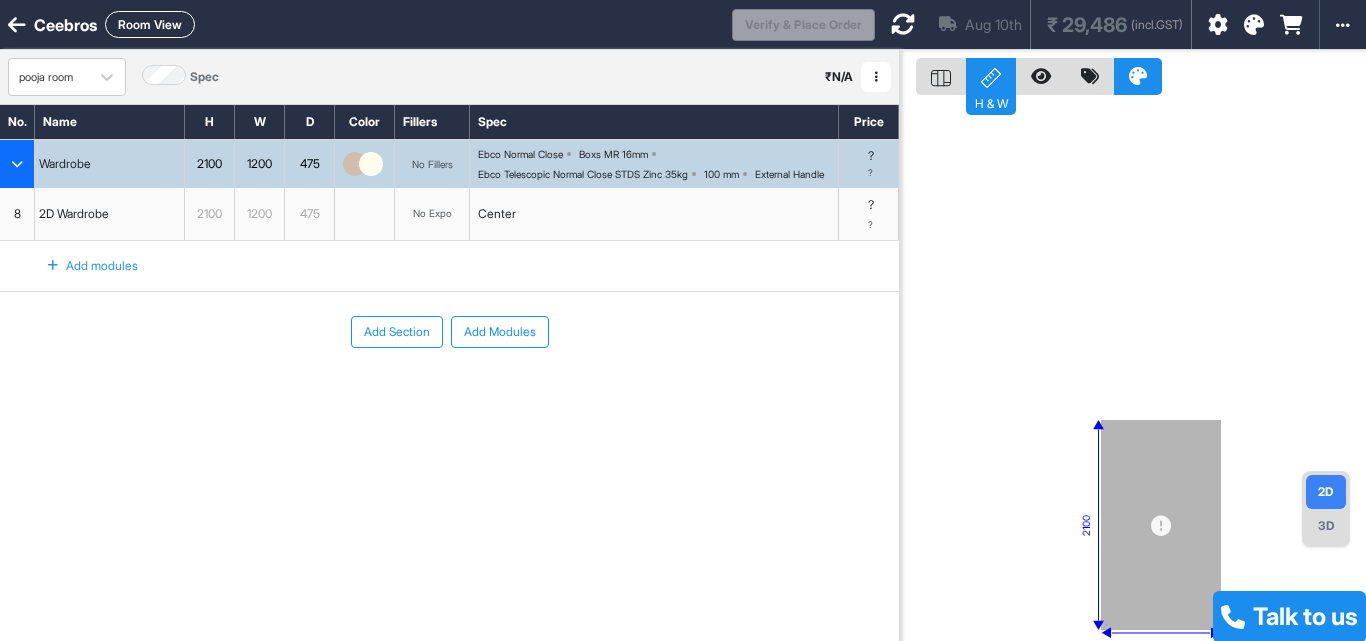 click on "Aug 10th ₹   29,486 (incl.GST)" at bounding box center (1033, 24) 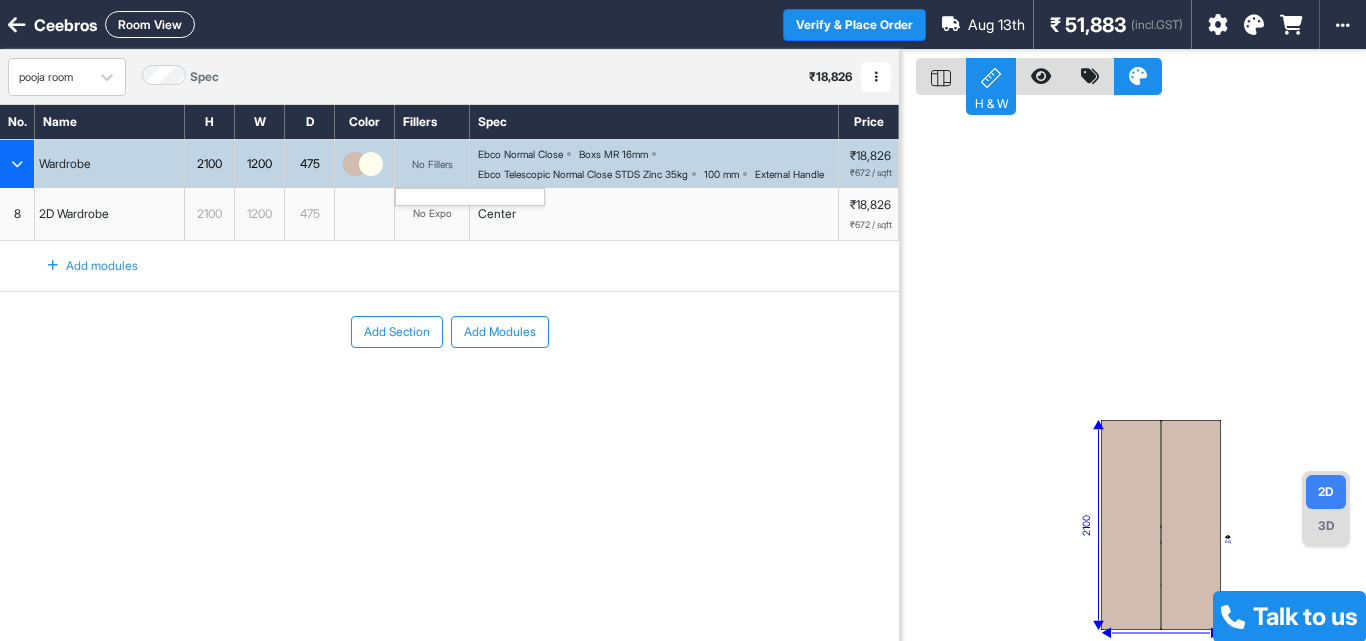 click on "No Fillers" at bounding box center (432, 164) 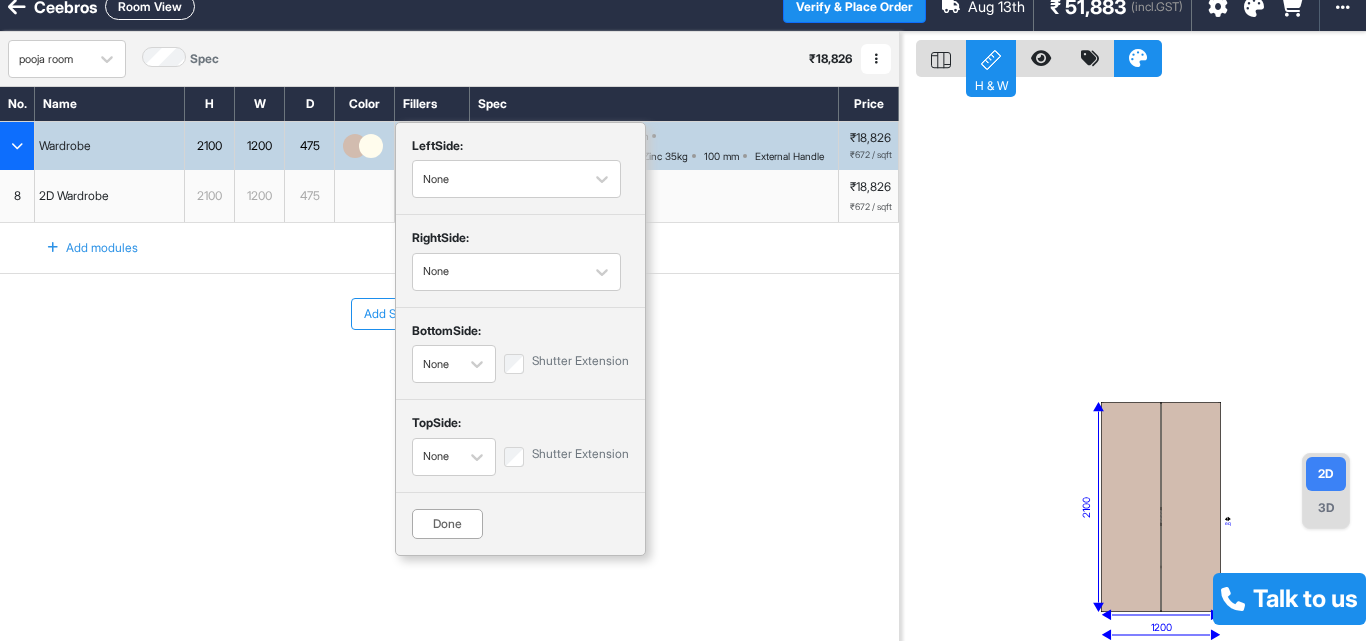 scroll, scrollTop: 0, scrollLeft: 0, axis: both 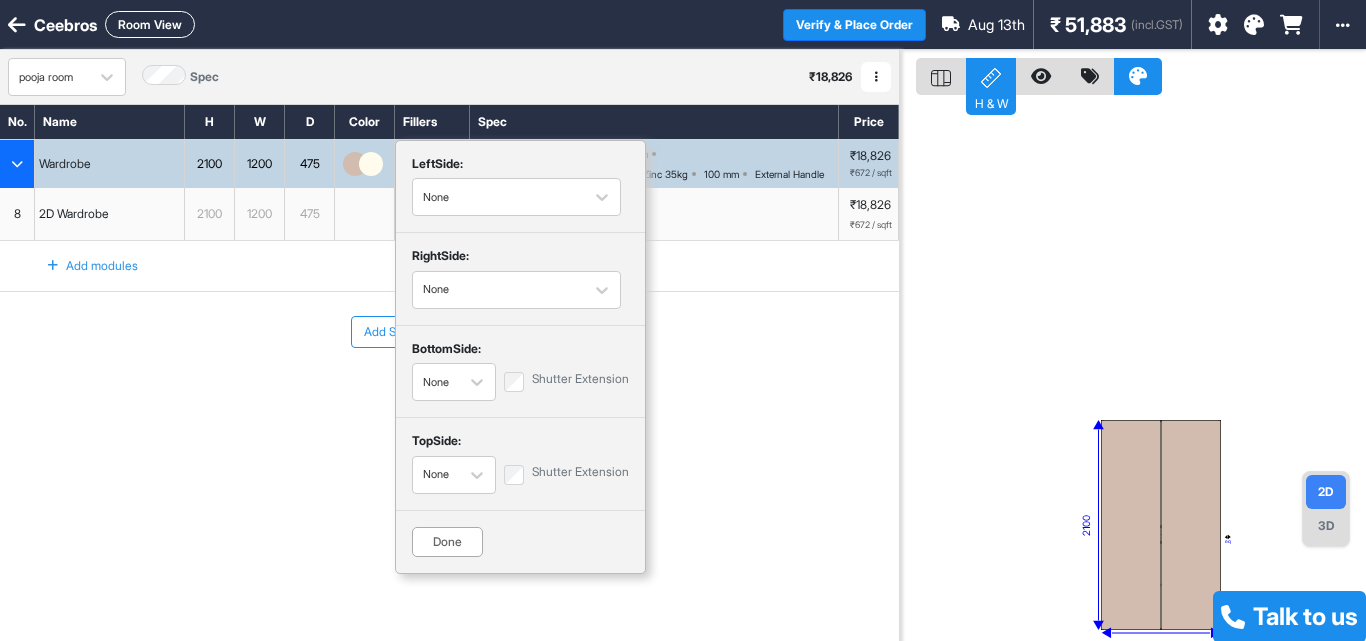 click on "Add Section Add Modules" at bounding box center (449, 392) 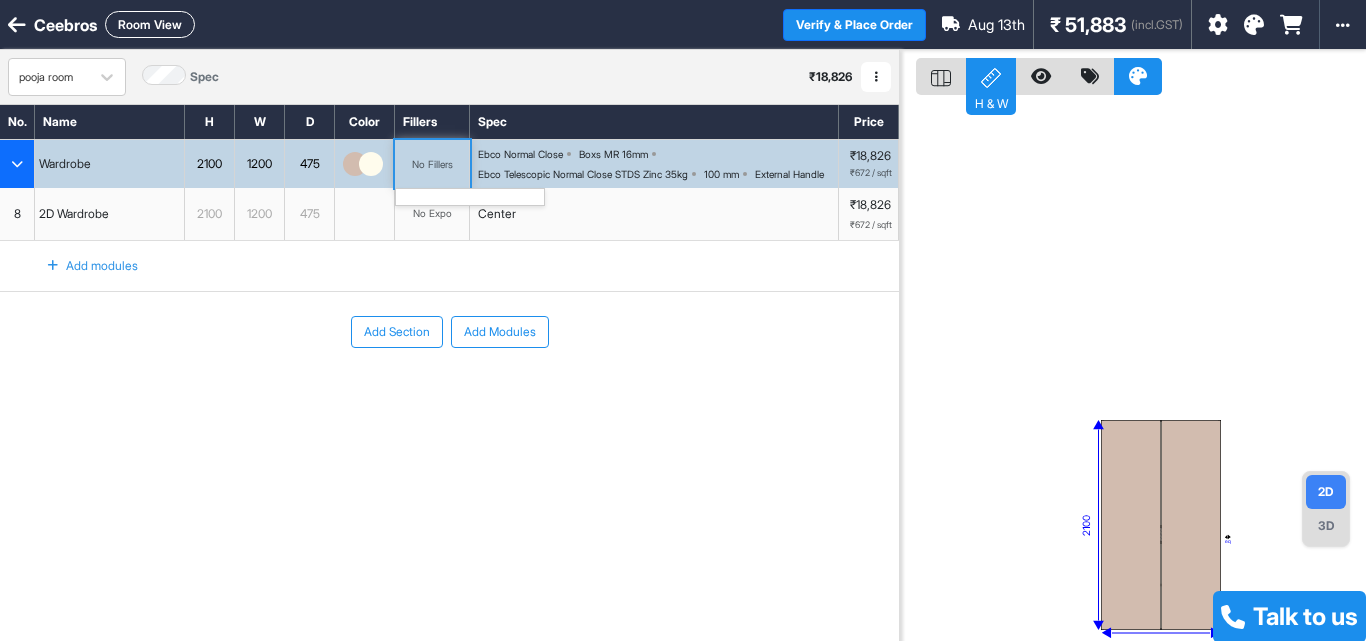click on "No Fillers" at bounding box center [432, 164] 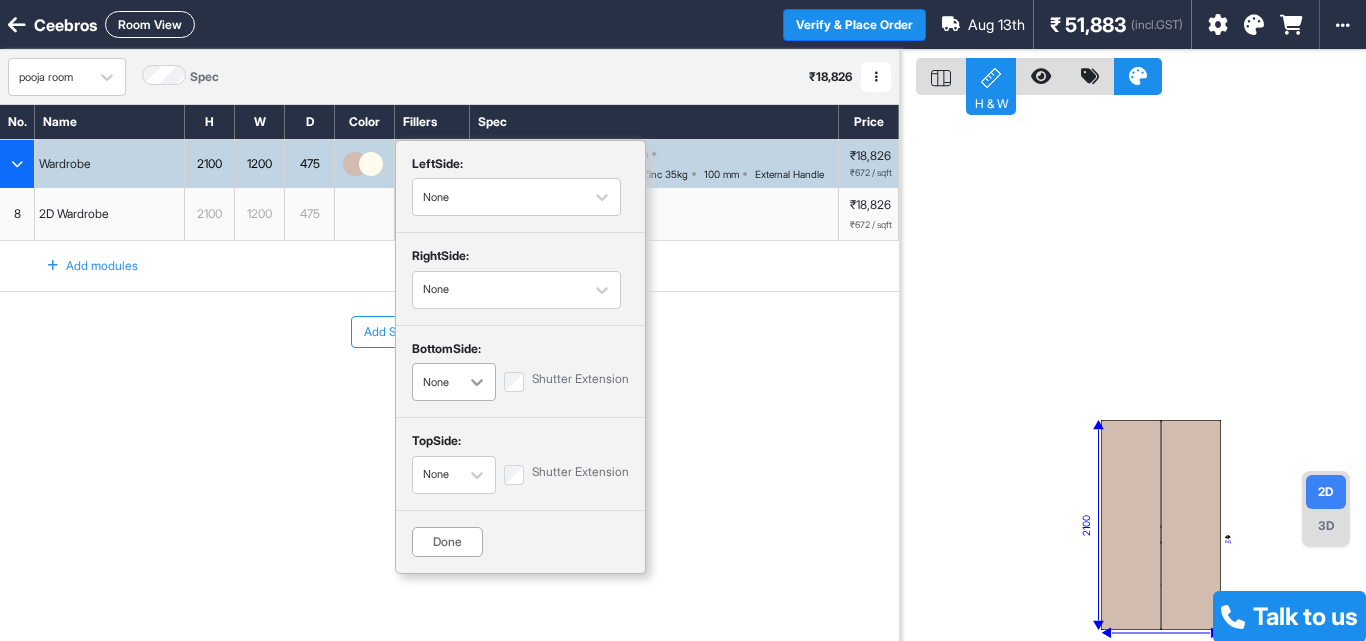 click 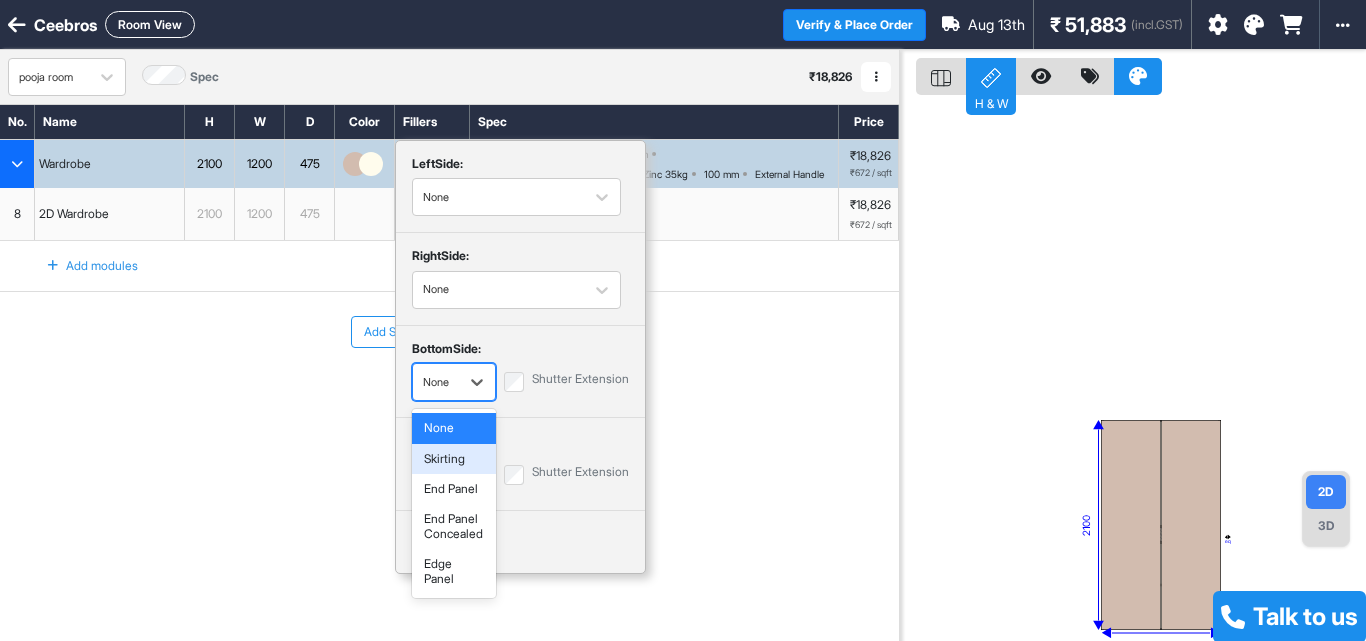 click on "Skirting" at bounding box center [454, 459] 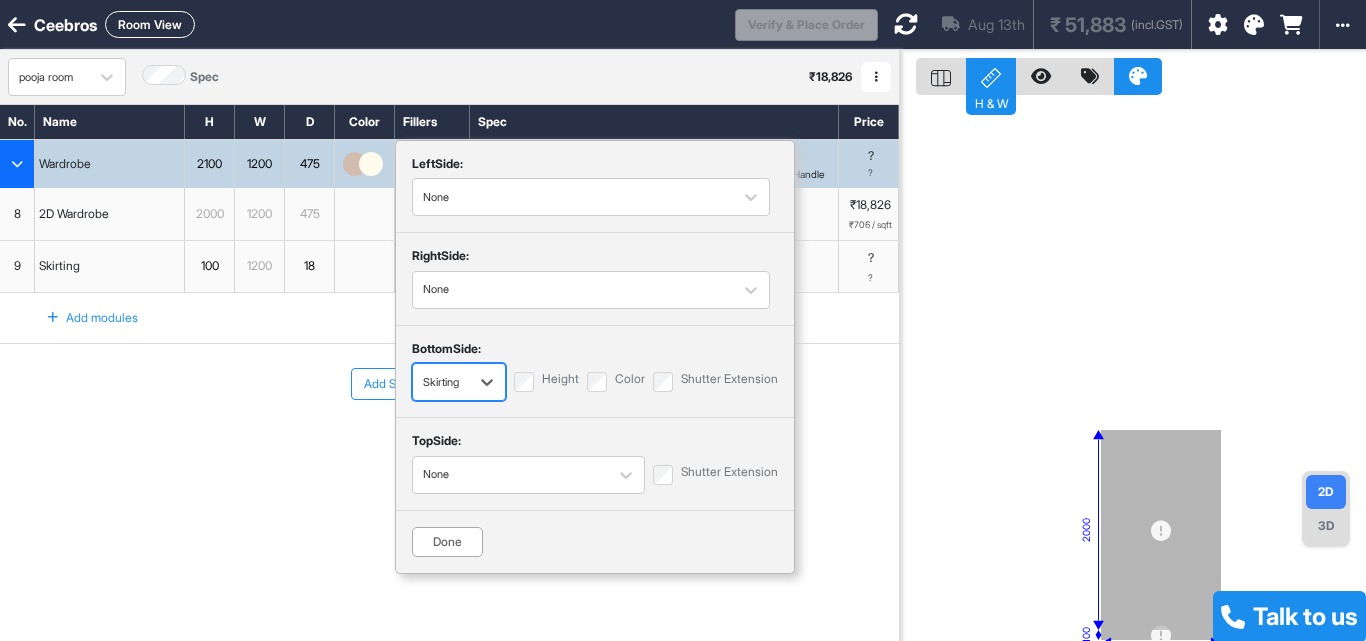 click on "Done" at bounding box center (447, 542) 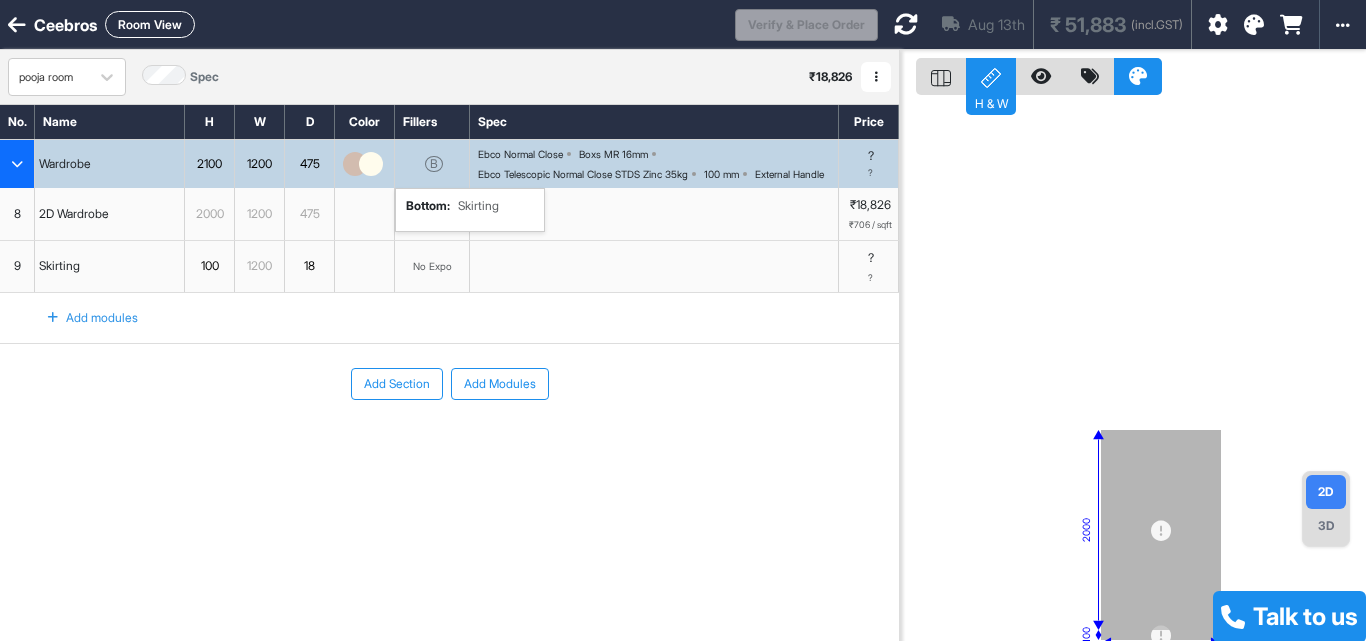 click on "Add Section Add Modules" at bounding box center [449, 444] 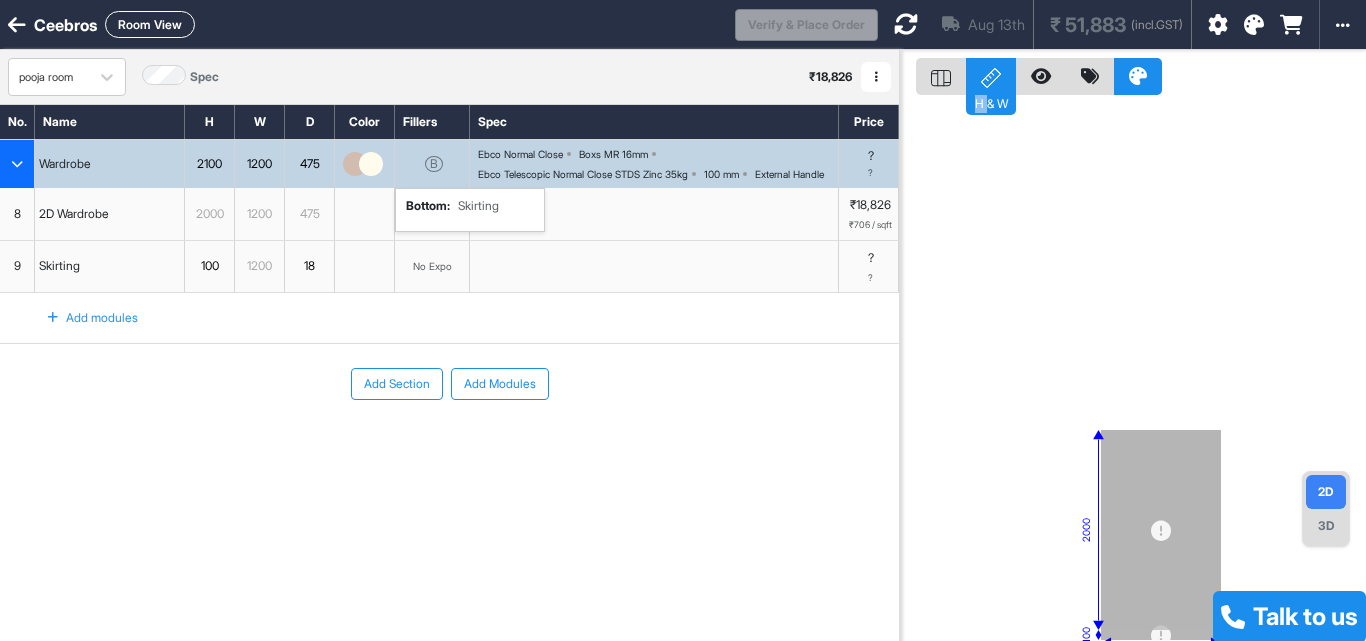 click on "Add Section Add Modules" at bounding box center (449, 444) 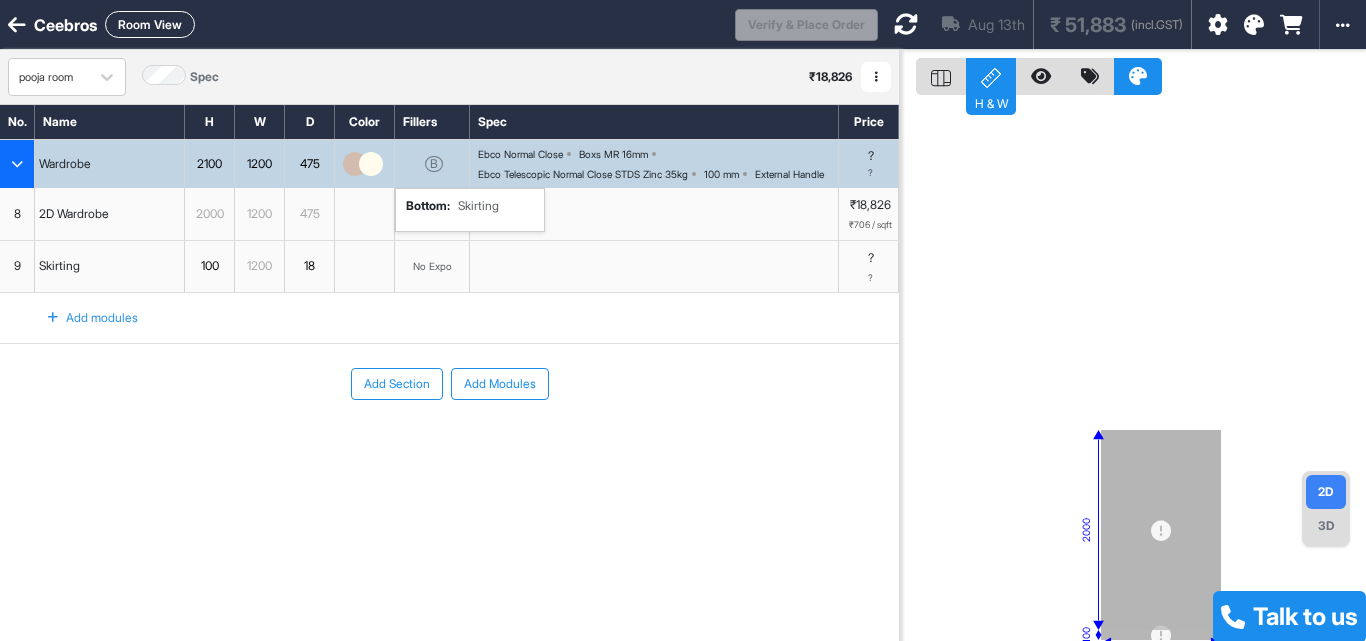 click on "No. Name H W D Color Fillers Spec Price Wardrobe 2100 1200 475 B bottom : Skirting Ebco Normal Close Boxs MR 16mm Ebco Telescopic Normal Close STDS Zinc 35kg 100 mm External Handle ? ? 8 2D Wardrobe 2000 1200 475 No Expo Center ₹18,826 ₹706 / sqft
To pick up a draggable item, press the space bar.
While dragging, use the arrow keys to move the item.
Press space again to drop the item in its new position, or press escape to cancel.
9 Skirting 100 1200 18 No Expo ? ? Add modules
To pick up a draggable item, press the space bar.
While dragging, use the arrow keys to move the item.
Press space again to drop the item in its new position, or press escape to cancel.
Add Section Add Modules" at bounding box center [449, 360] 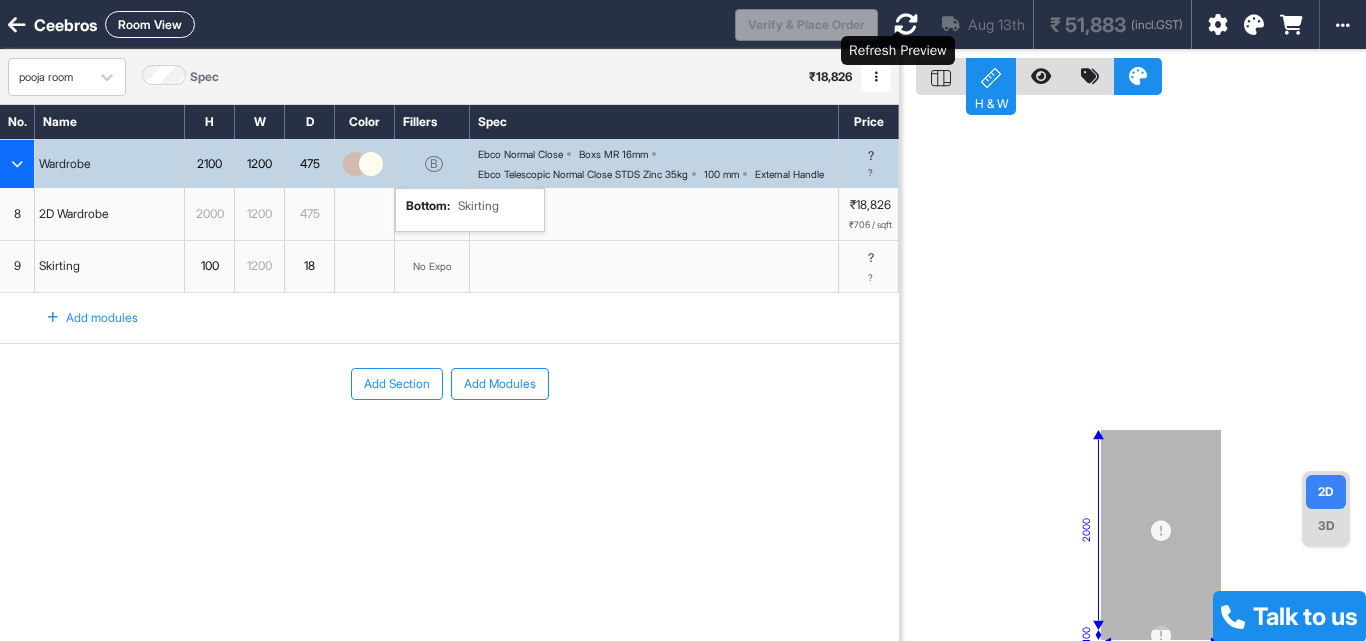 click at bounding box center [906, 24] 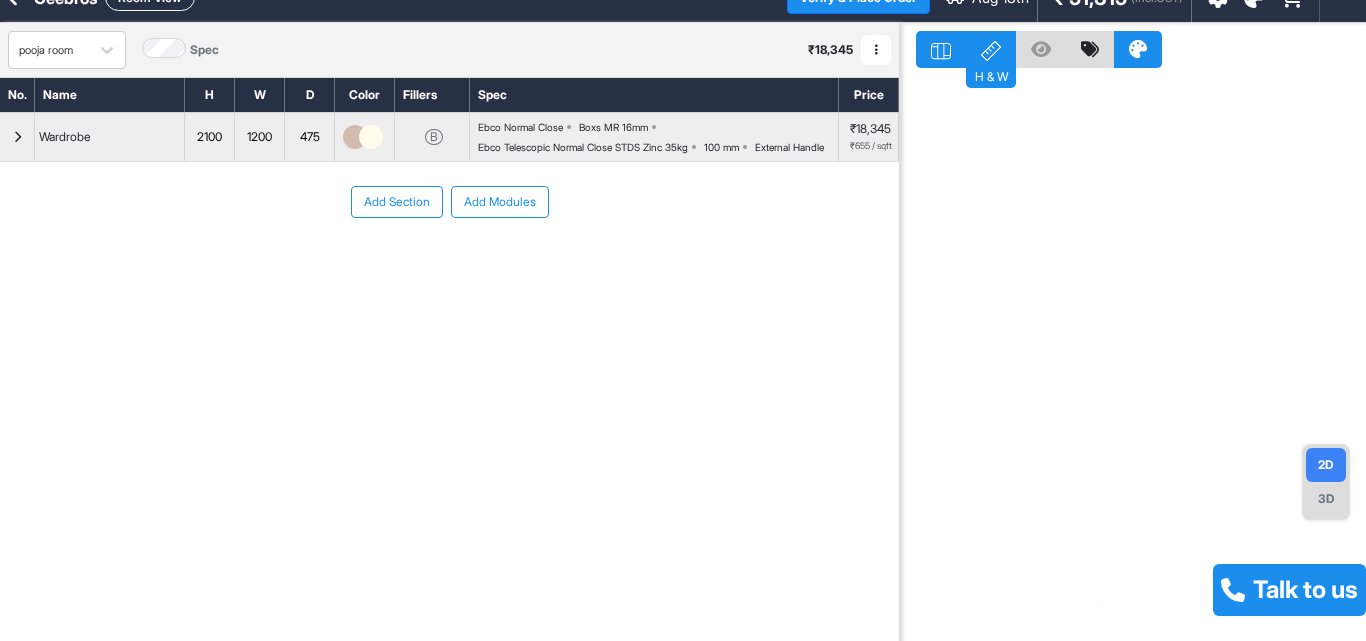 scroll, scrollTop: 50, scrollLeft: 0, axis: vertical 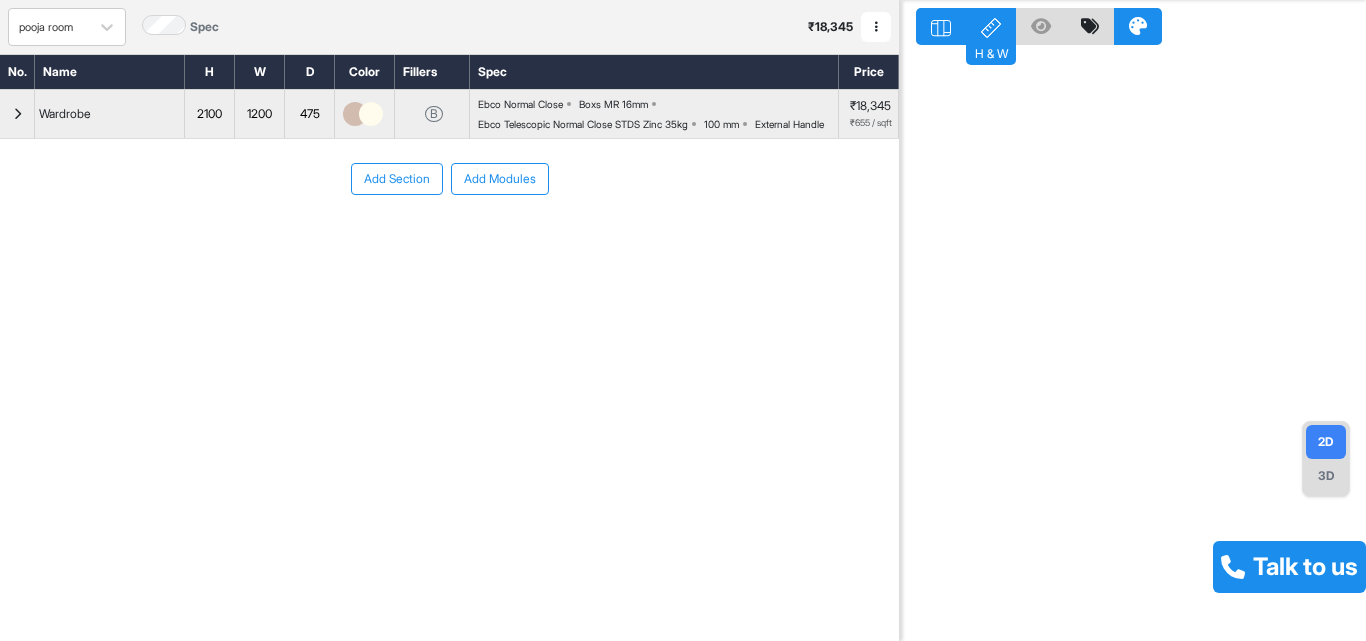click at bounding box center (1133, 320) 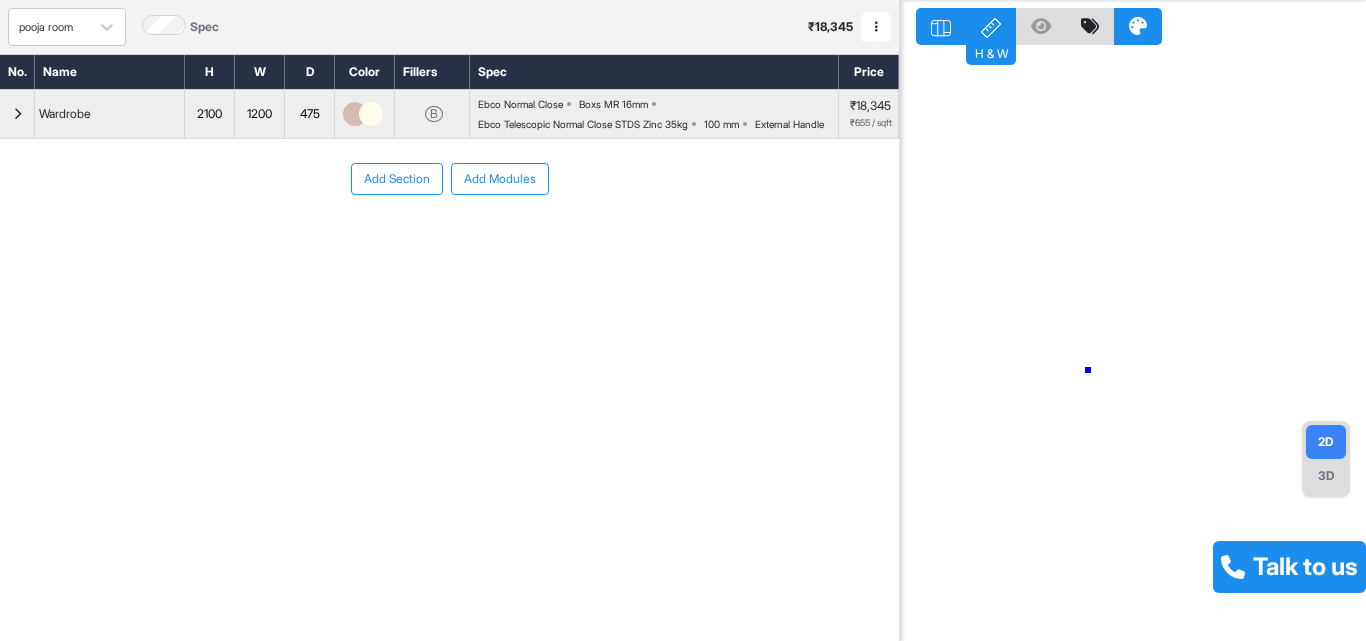 click at bounding box center [1133, 320] 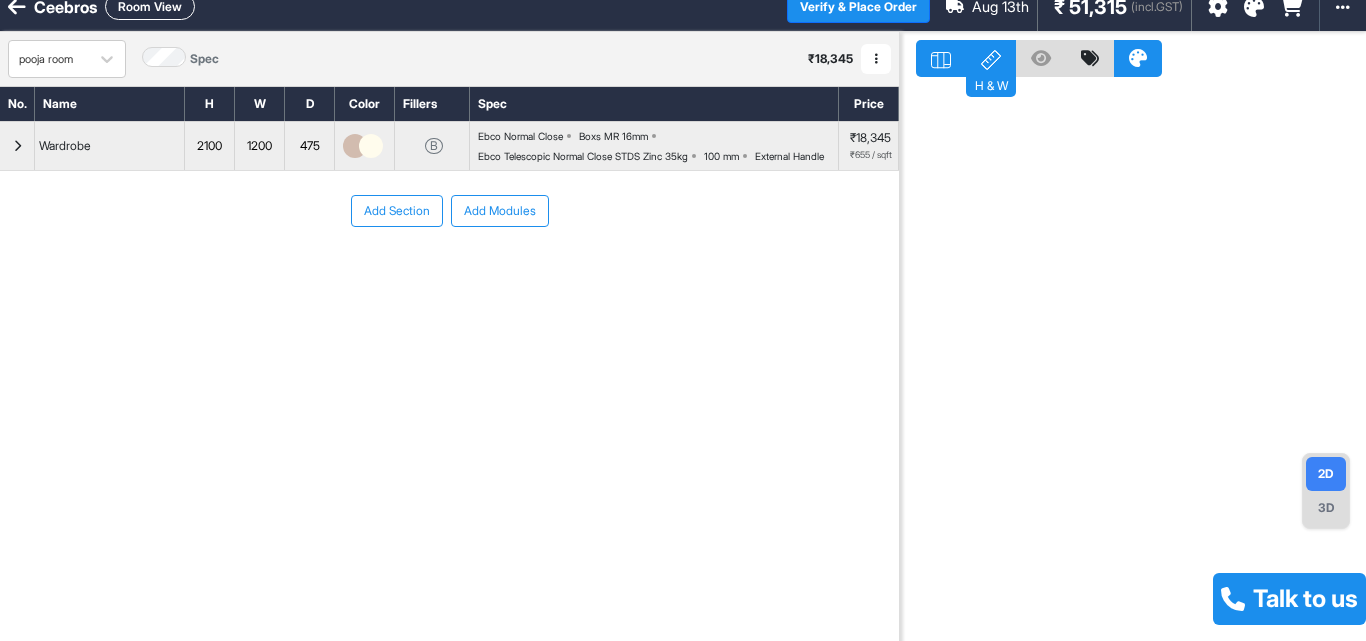 scroll, scrollTop: 0, scrollLeft: 0, axis: both 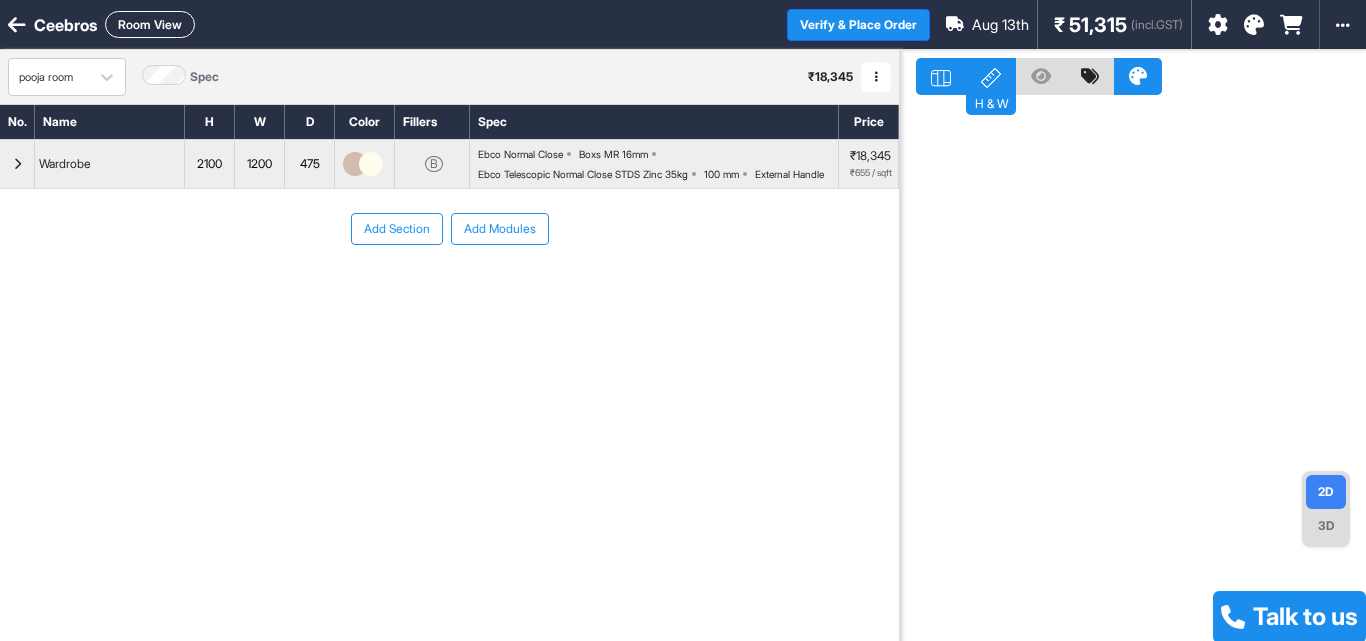 click on "Room View" at bounding box center (150, 24) 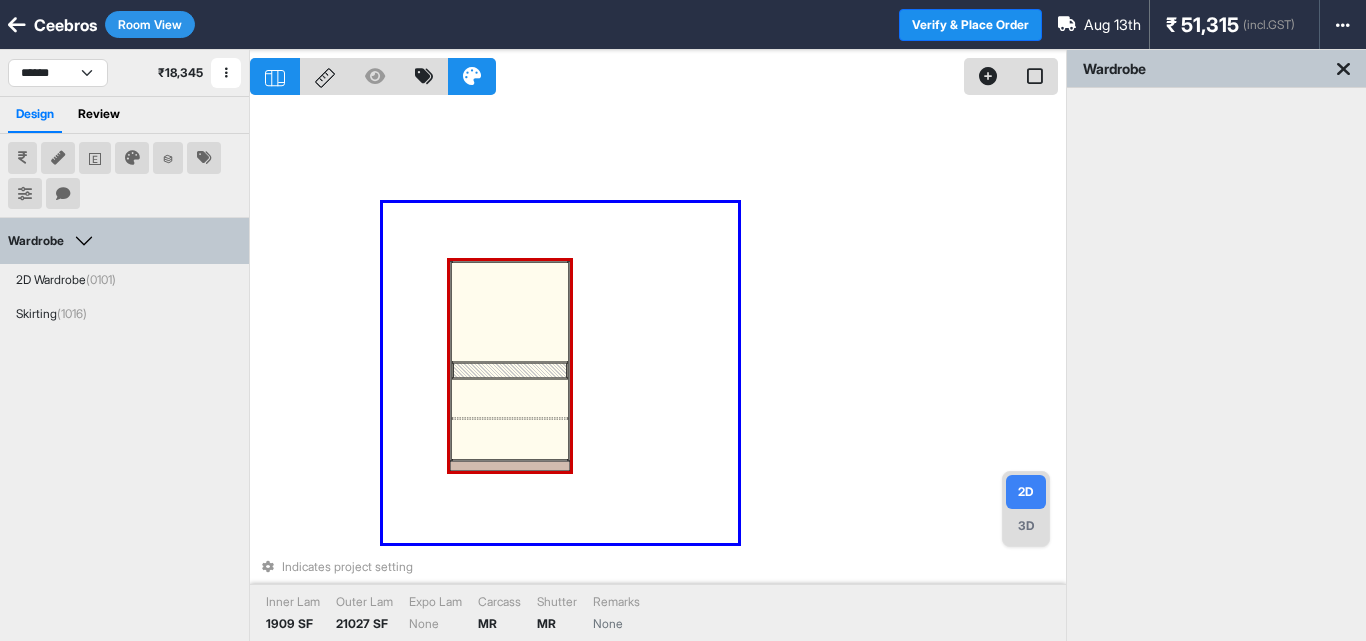 drag, startPoint x: 448, startPoint y: 252, endPoint x: 738, endPoint y: 545, distance: 412.24872 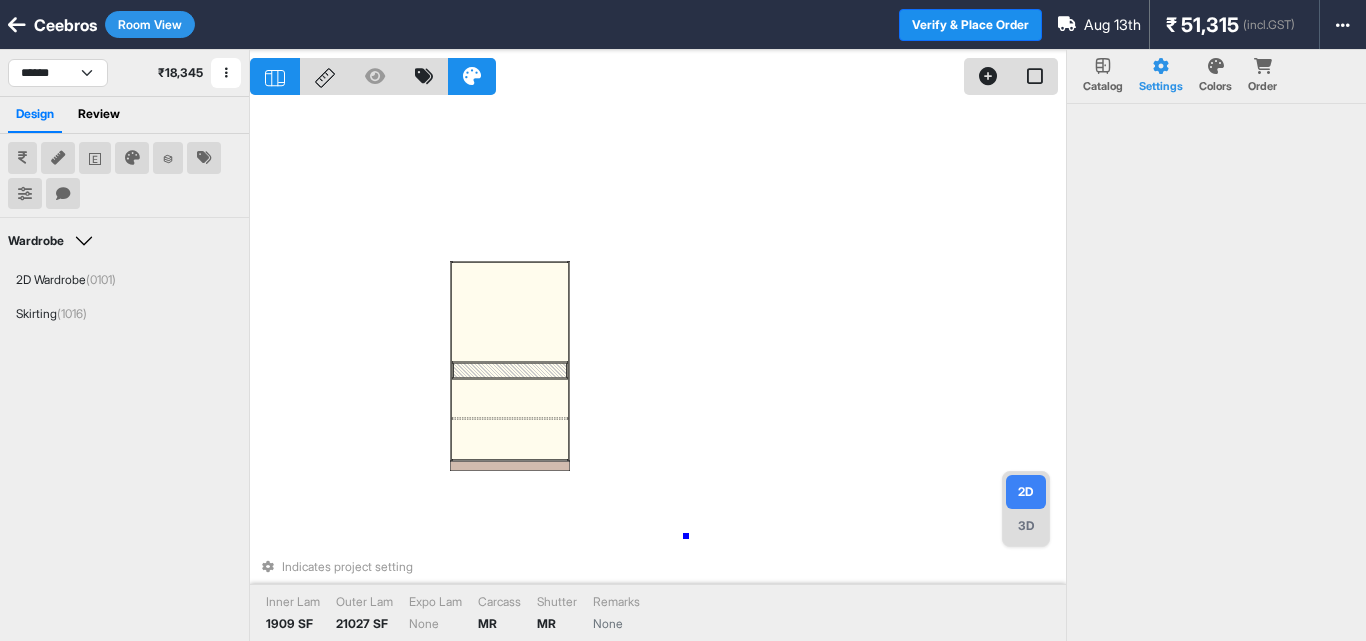 click on "Indicates project setting Inner Lam 1909 SF Outer Lam 21027 SF Expo Lam None Carcass MR Shutter MR Remarks None" at bounding box center (658, 370) 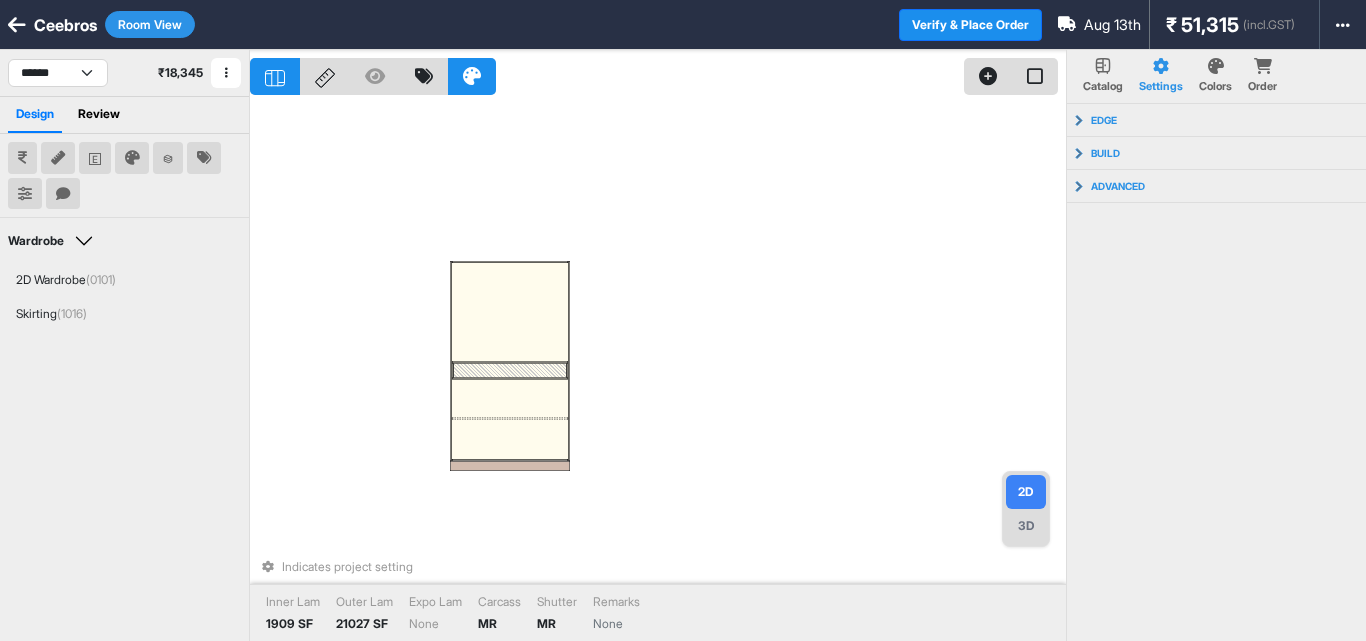 click on "Indicates project setting Inner Lam 1909 SF Outer Lam 21027 SF Expo Lam None Carcass MR Shutter MR Remarks None" at bounding box center [658, 370] 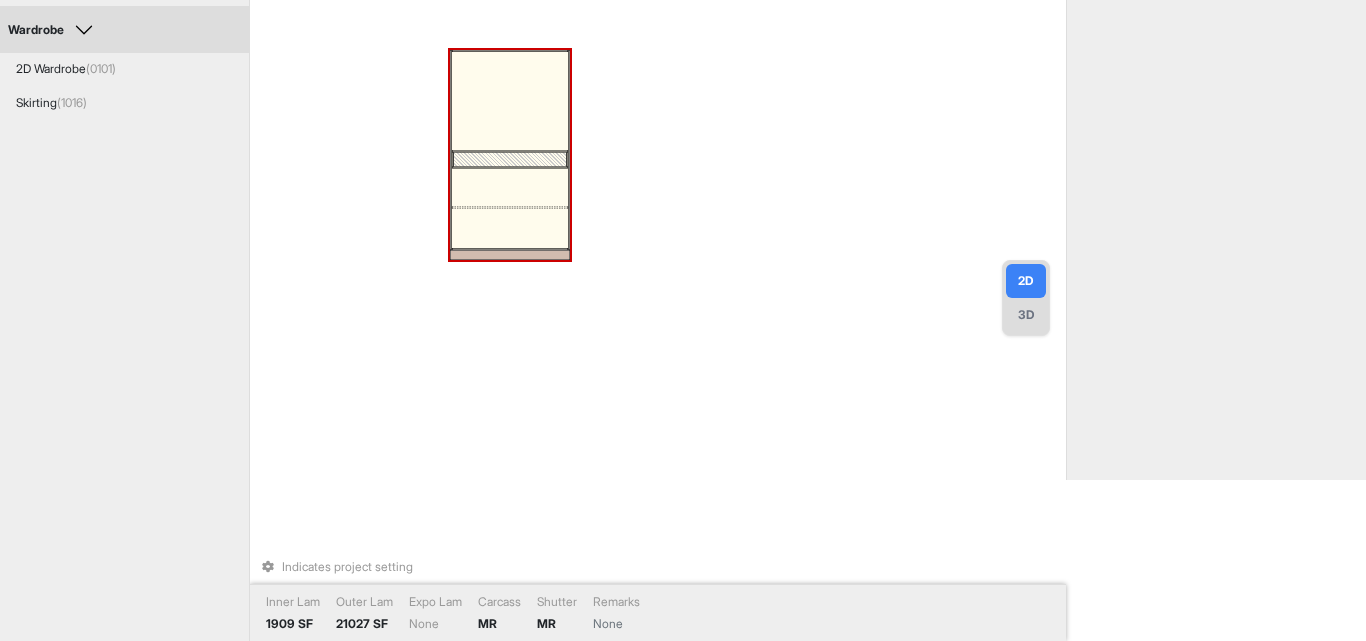 scroll, scrollTop: 218, scrollLeft: 0, axis: vertical 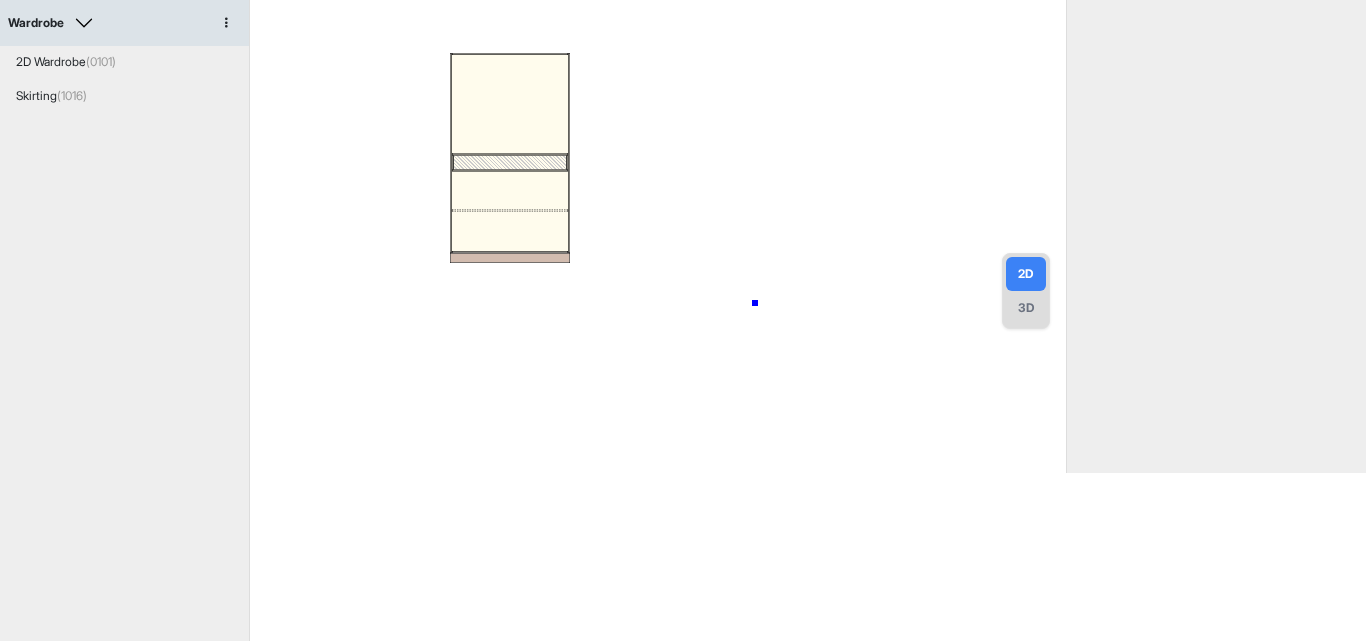 click at bounding box center (658, 152) 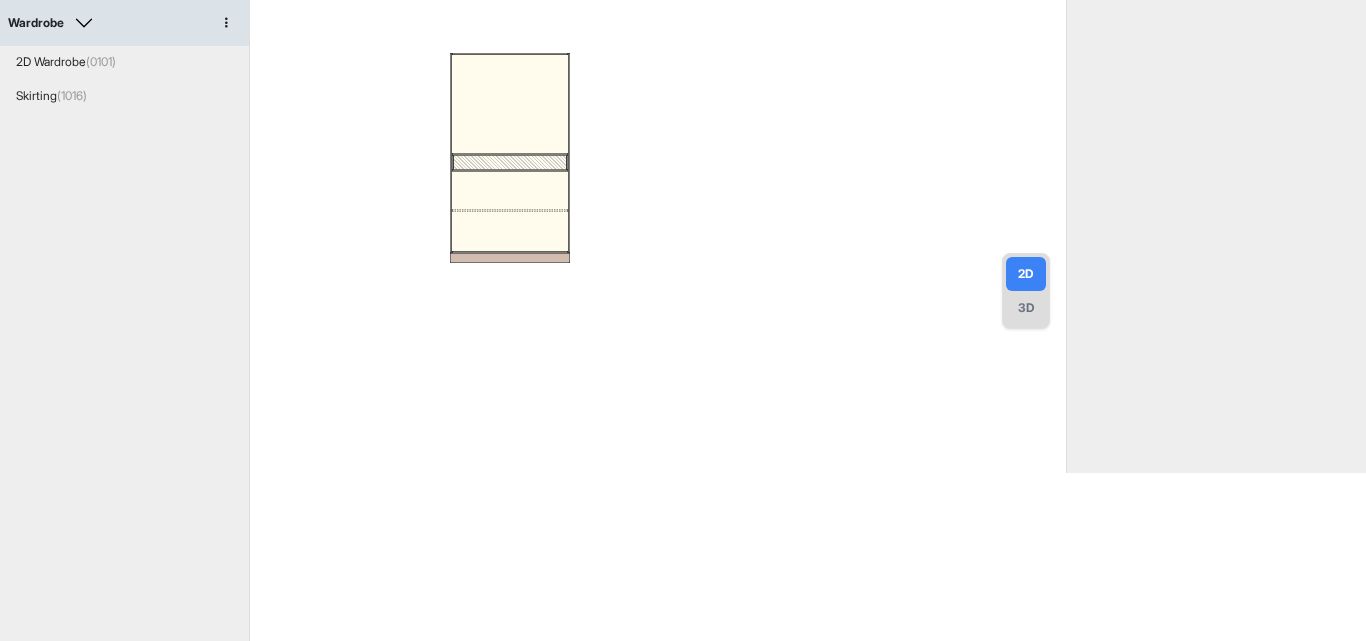 click at bounding box center [658, 152] 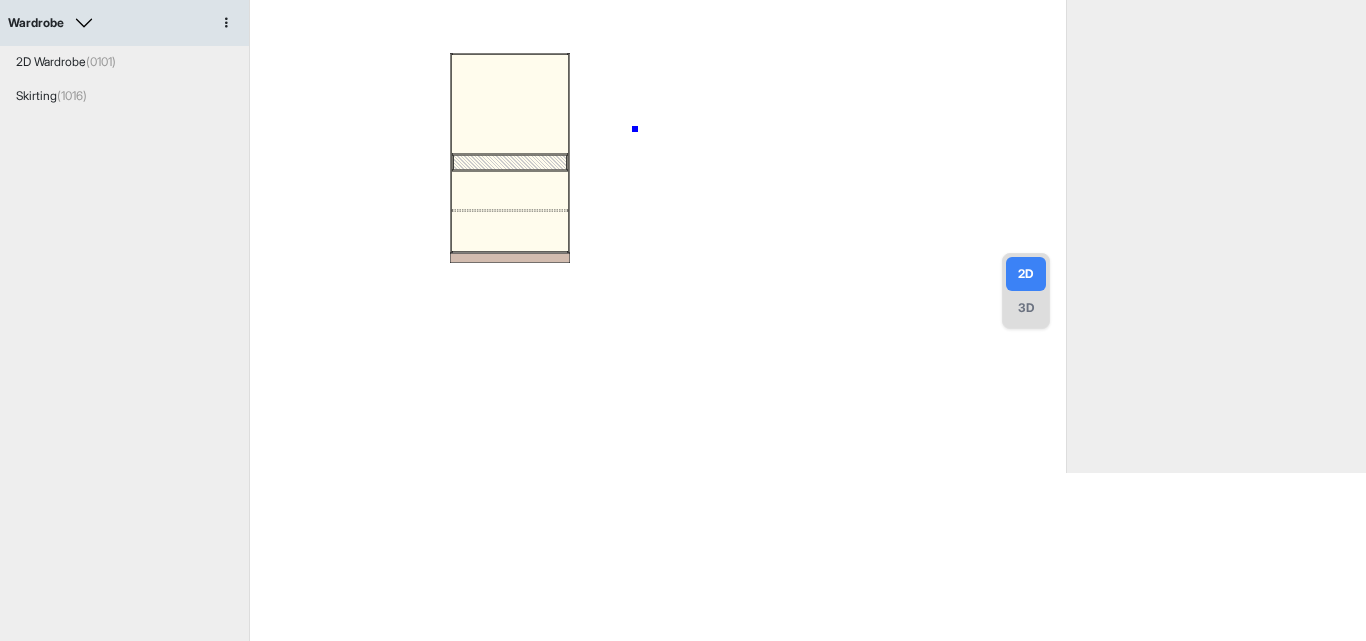 click at bounding box center (658, 152) 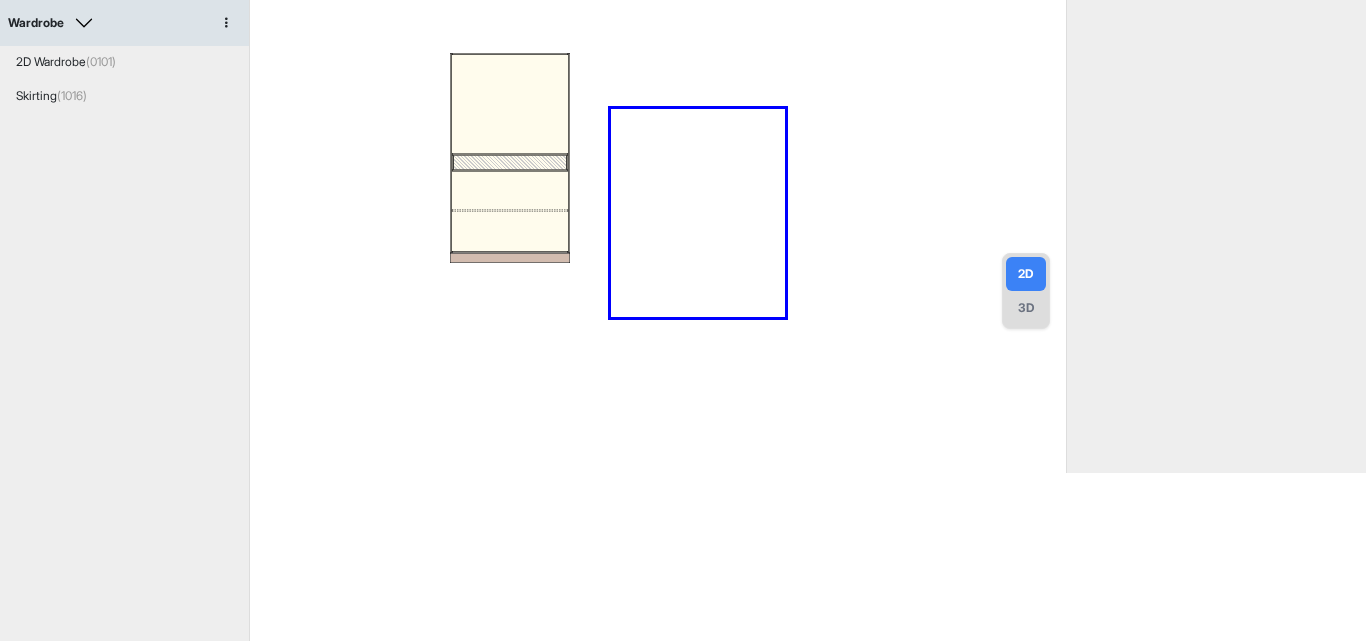 drag, startPoint x: 611, startPoint y: 109, endPoint x: 785, endPoint y: 317, distance: 271.1826 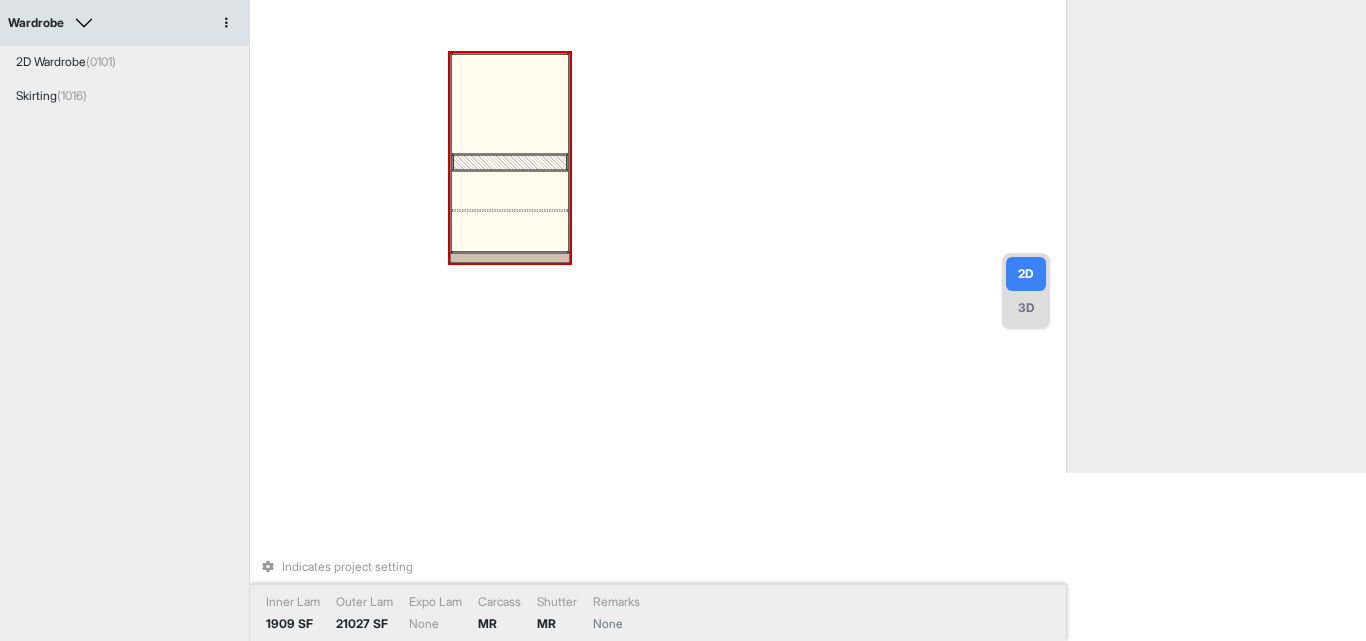 click at bounding box center (510, 104) 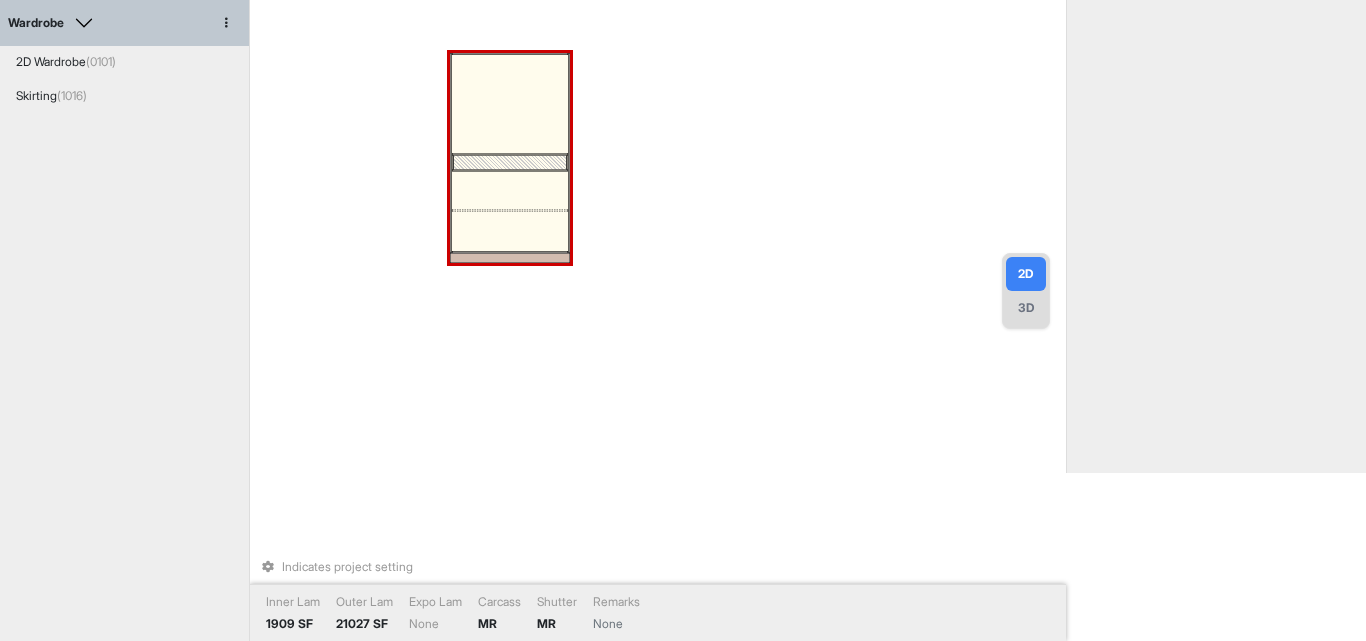 click at bounding box center [510, 104] 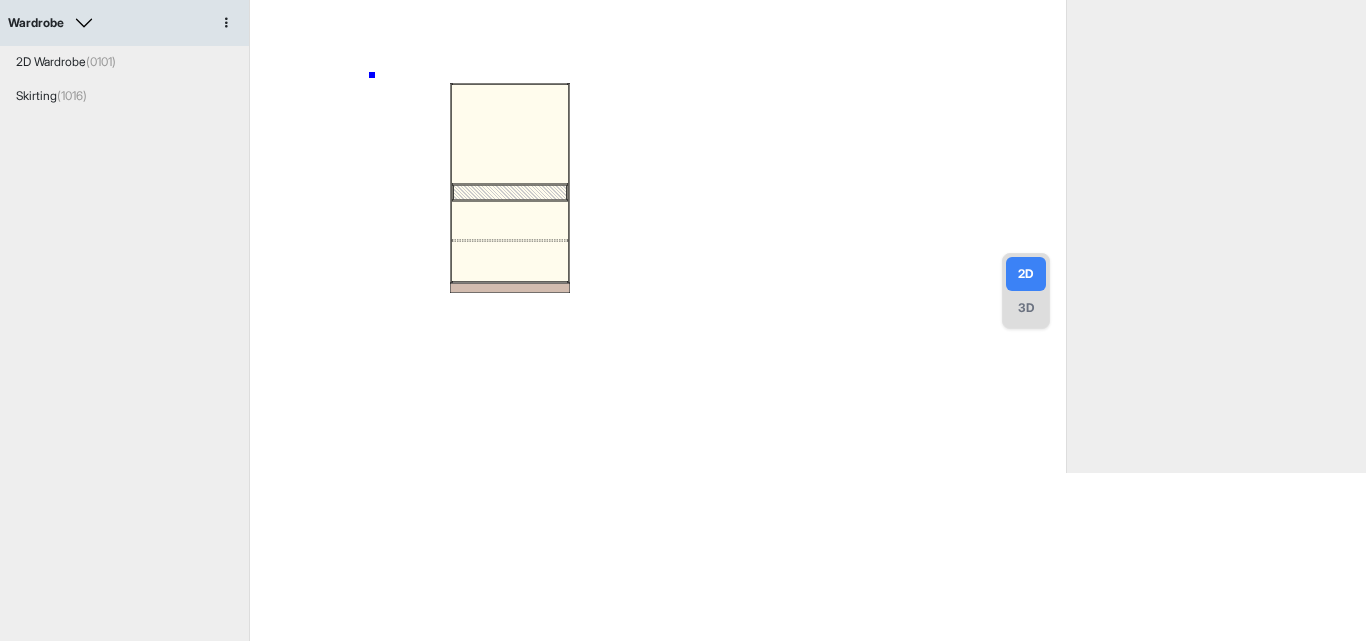 click at bounding box center [658, 152] 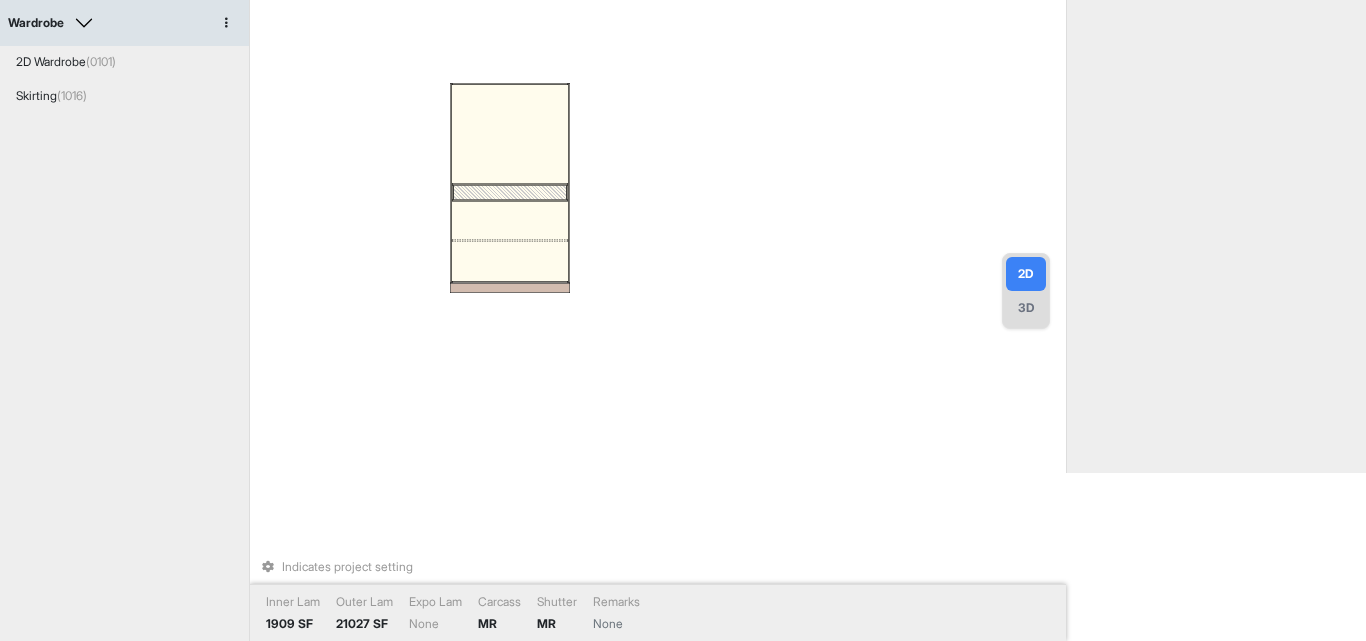 click on "Indicates project setting Inner Lam 1909 SF Outer Lam 21027 SF Expo Lam None Carcass MR Shutter MR Remarks None" at bounding box center (658, 152) 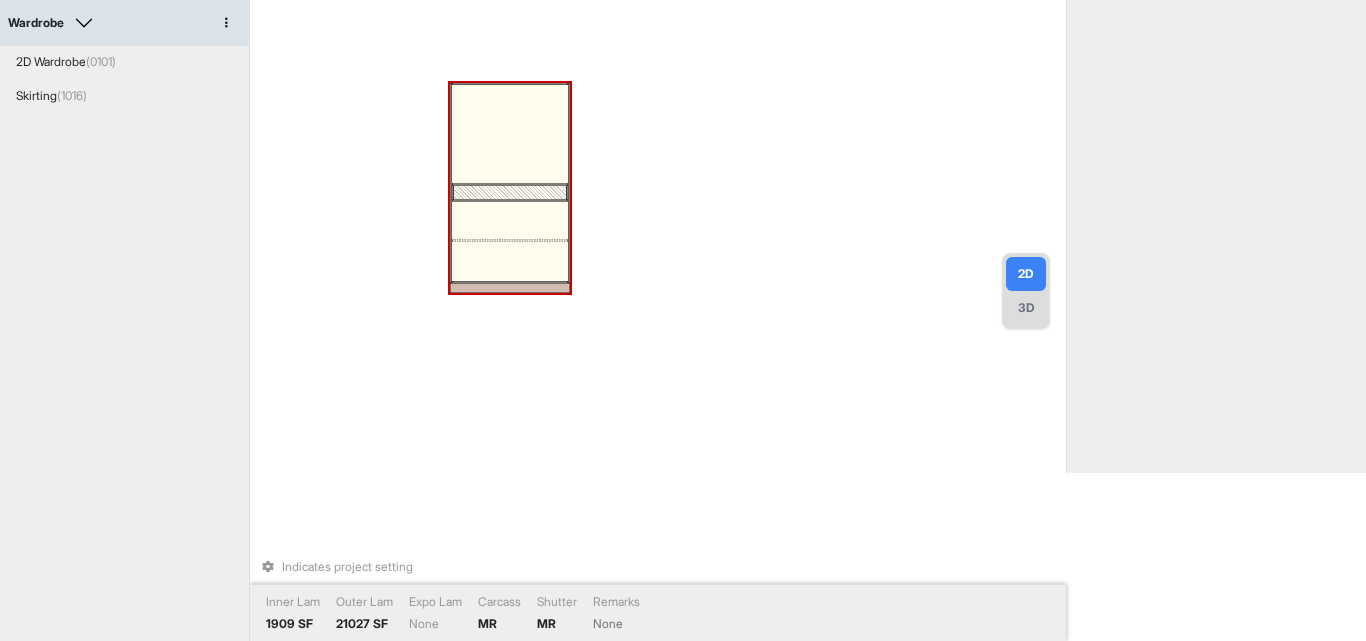 click at bounding box center [510, 134] 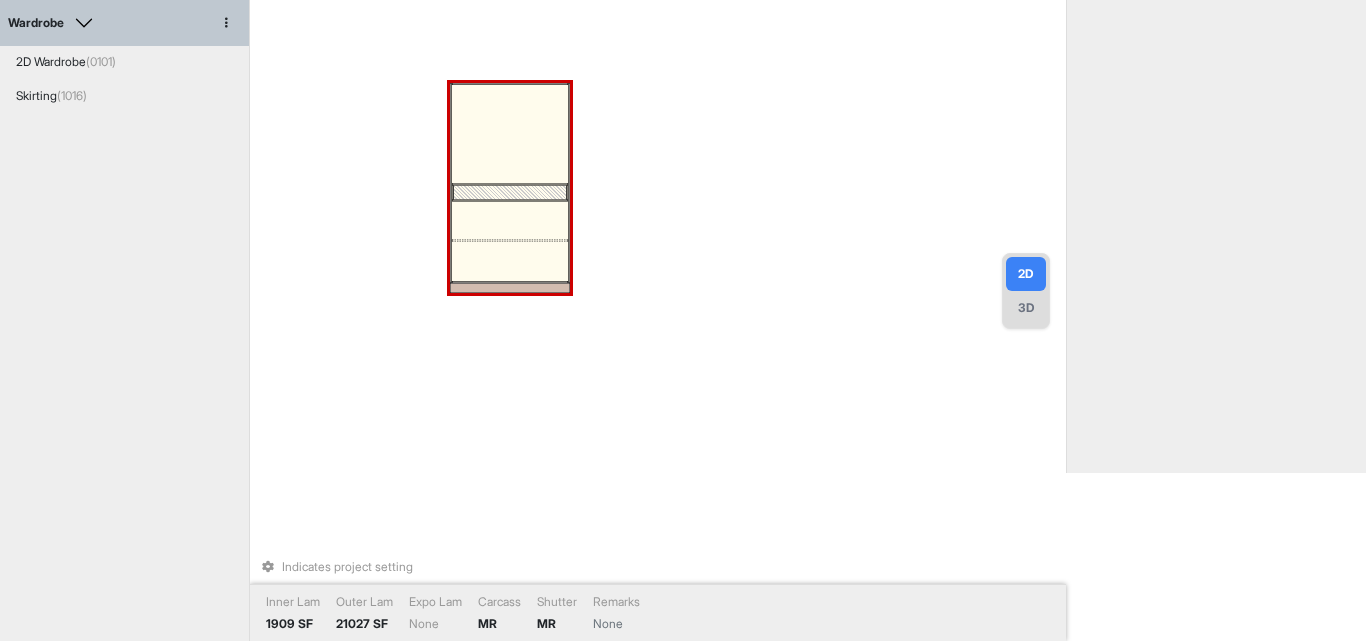 click at bounding box center (510, 134) 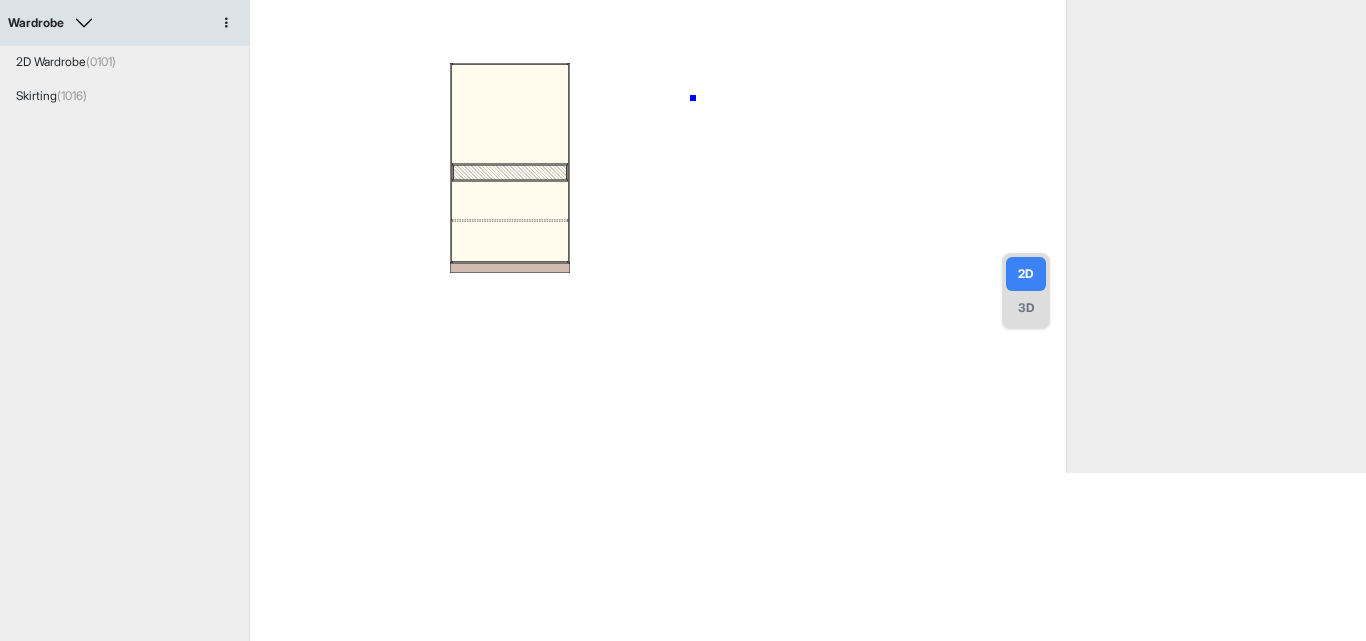 click at bounding box center [658, 152] 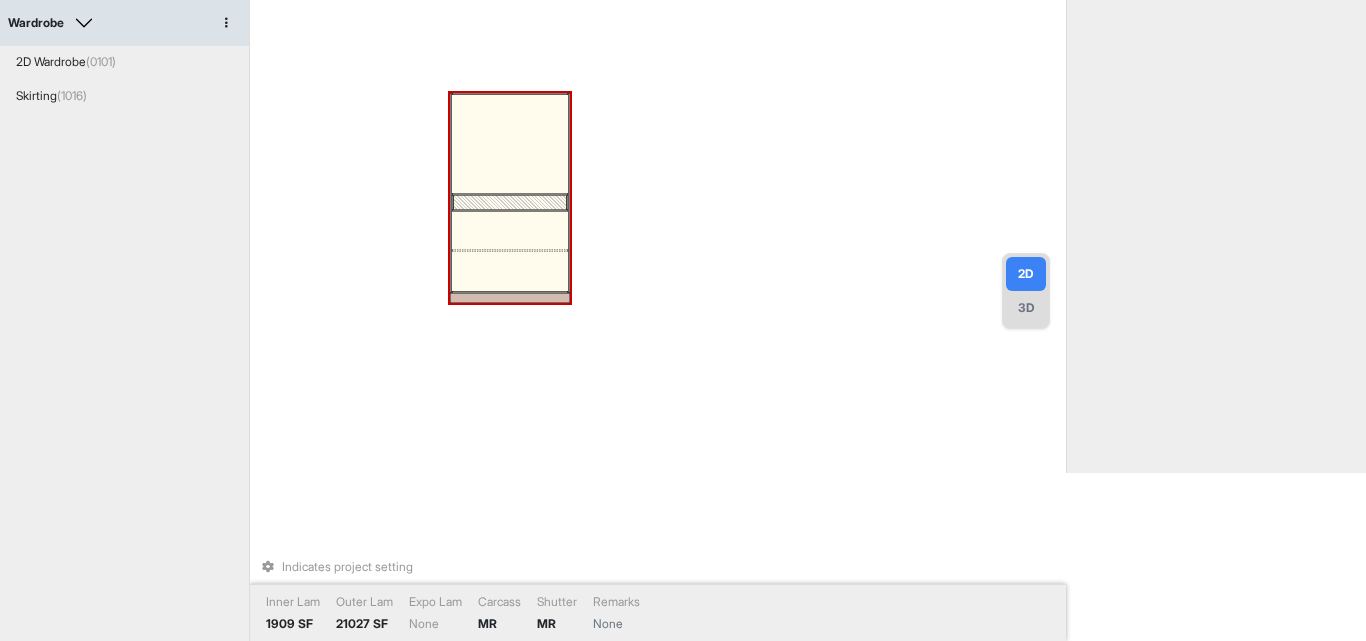 click at bounding box center [510, 144] 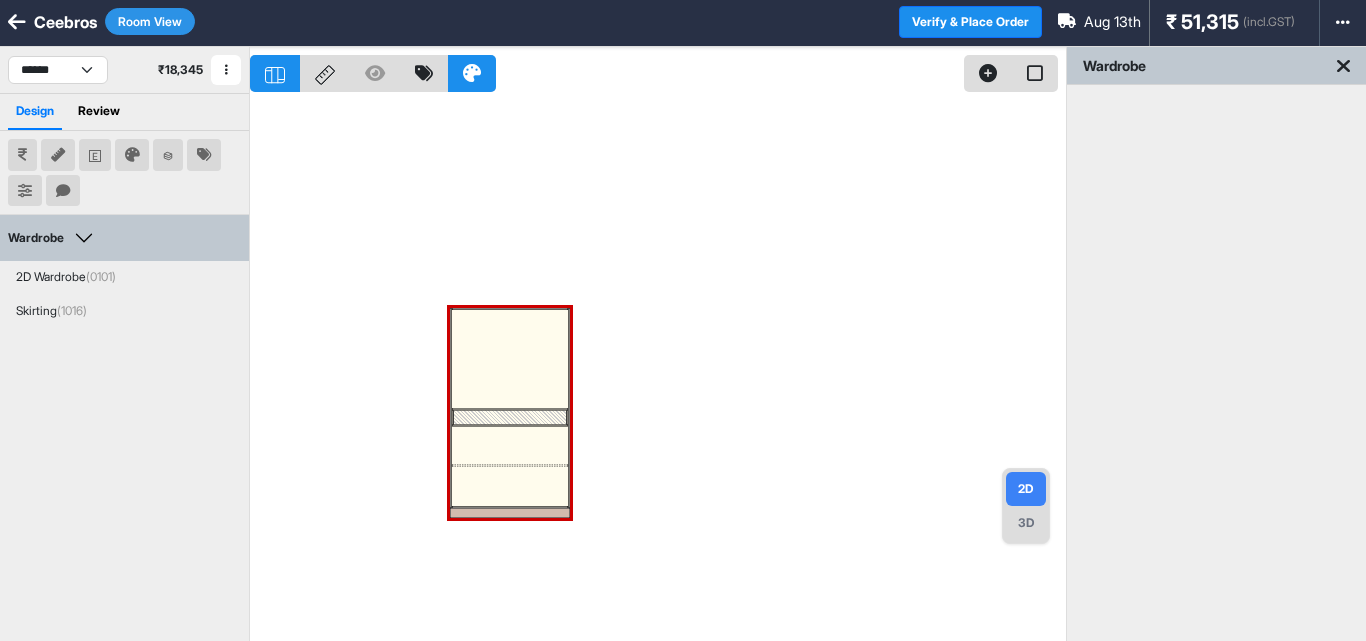scroll, scrollTop: 0, scrollLeft: 0, axis: both 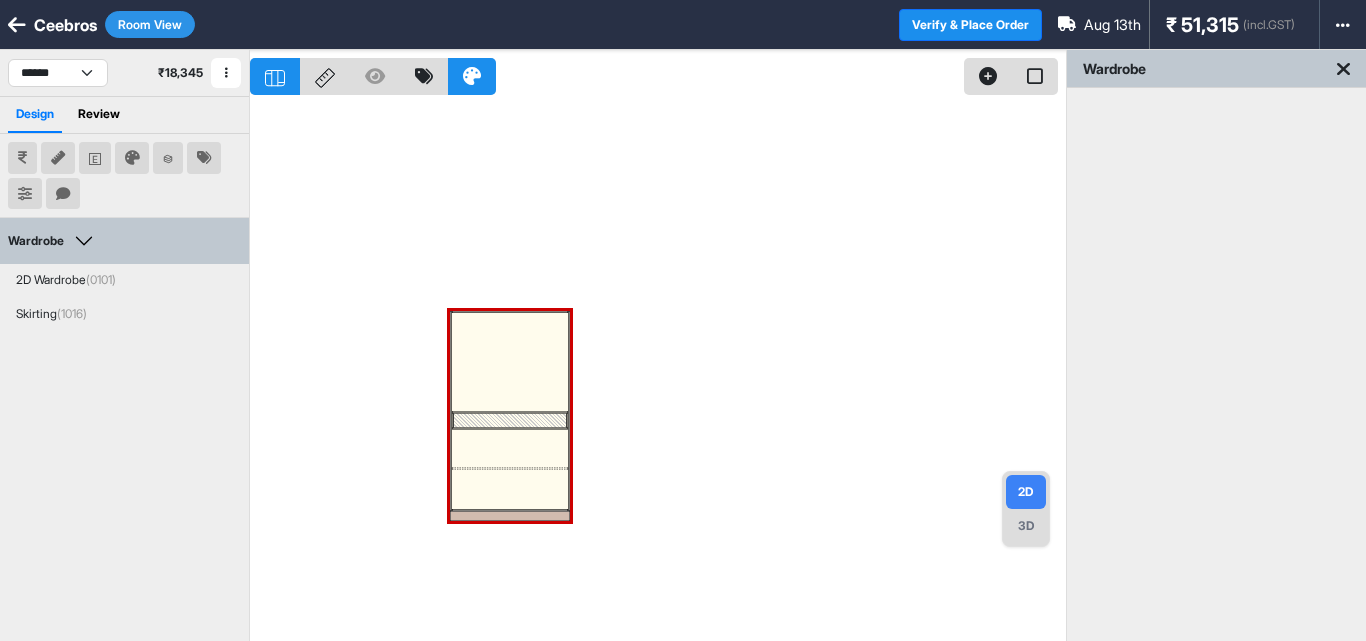 click at bounding box center [658, 370] 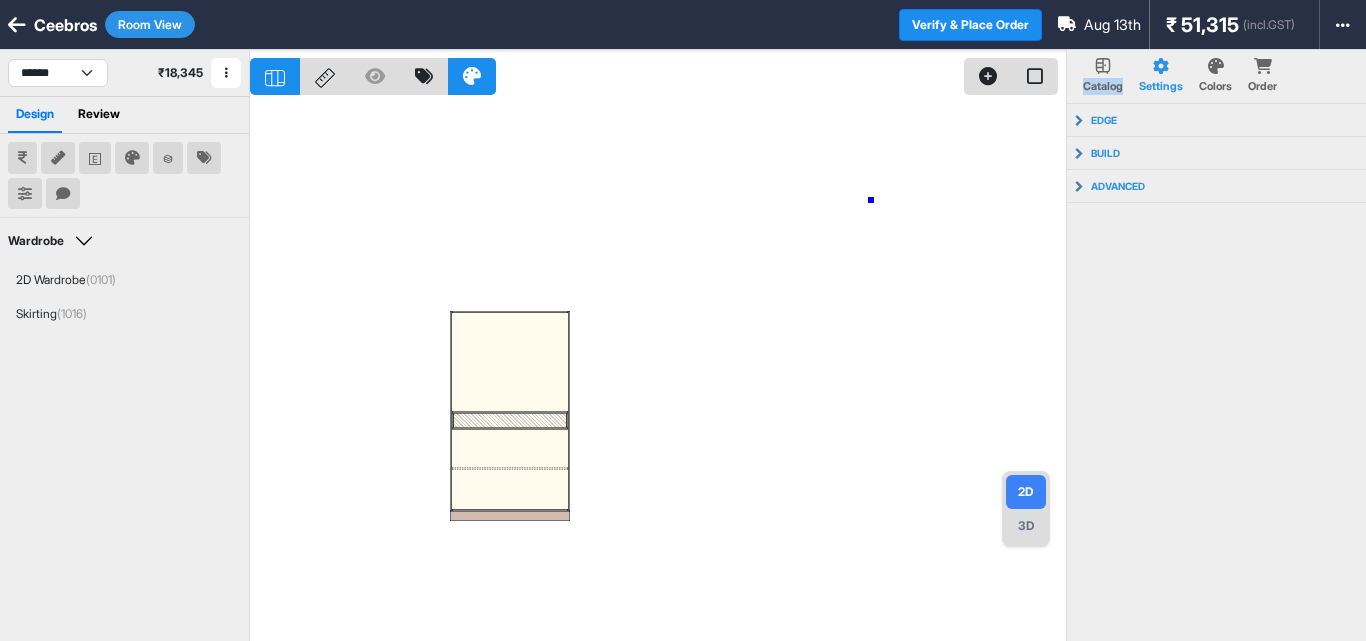 click at bounding box center (658, 370) 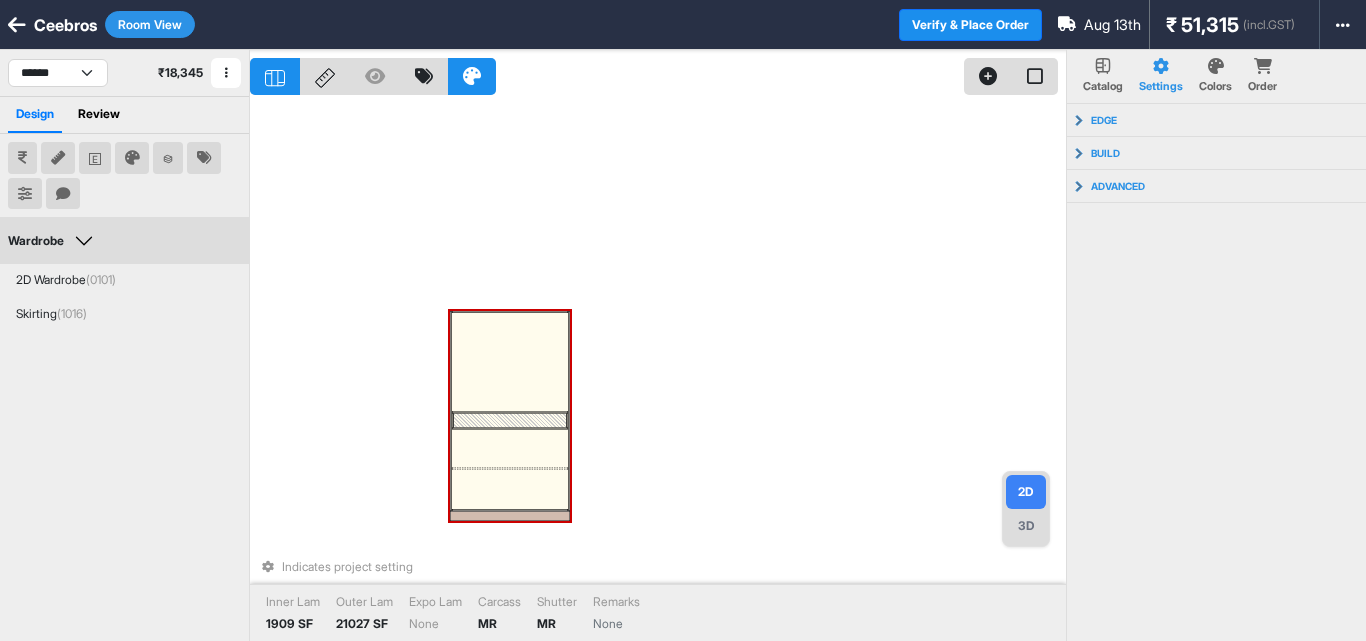 drag, startPoint x: 568, startPoint y: 349, endPoint x: 519, endPoint y: 347, distance: 49.0408 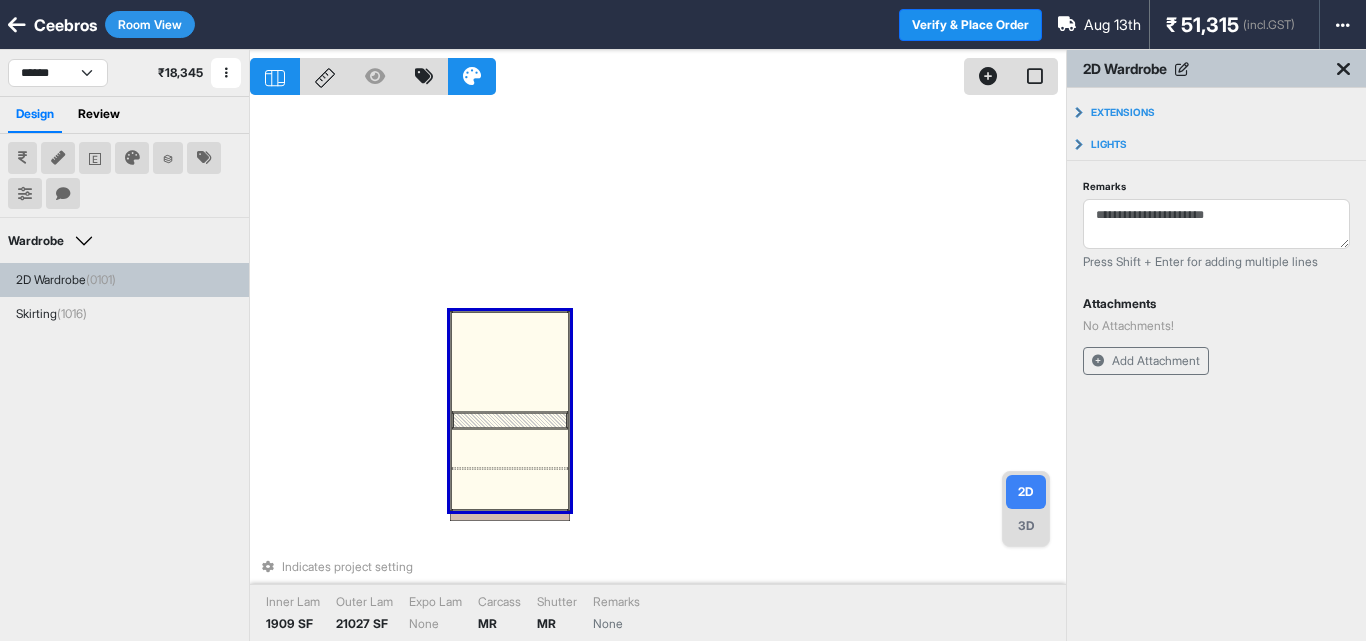 click at bounding box center (510, 362) 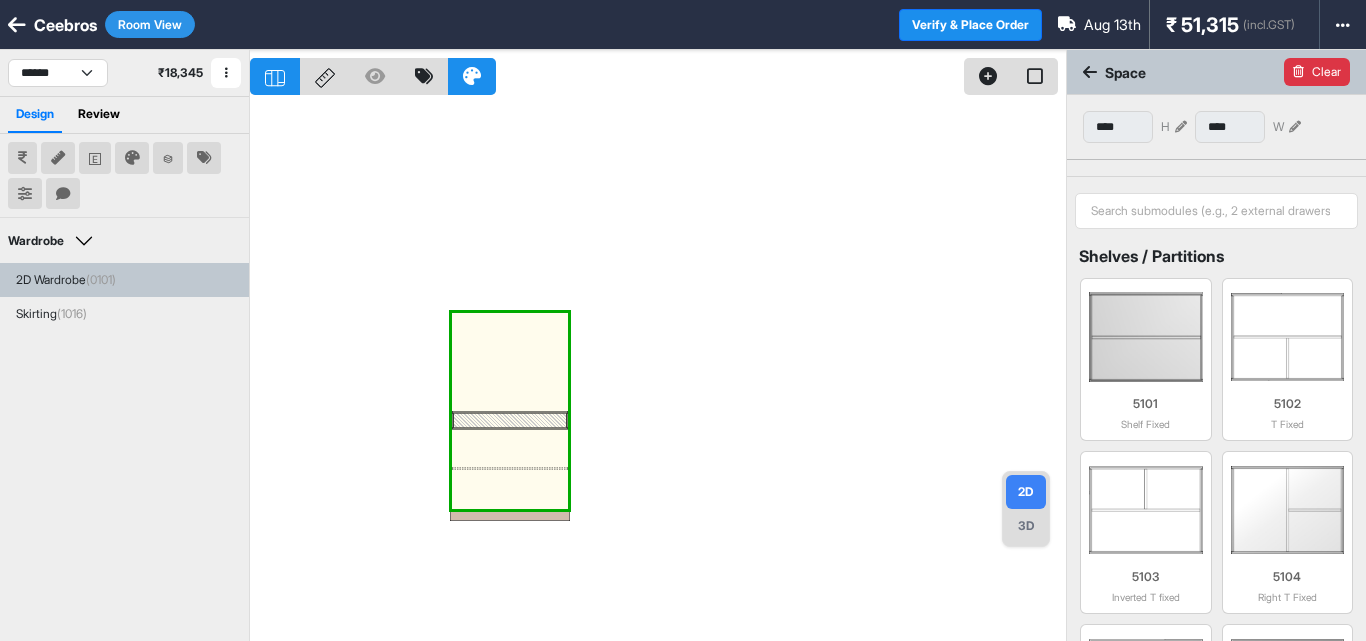 click on "Clear" at bounding box center [1317, 72] 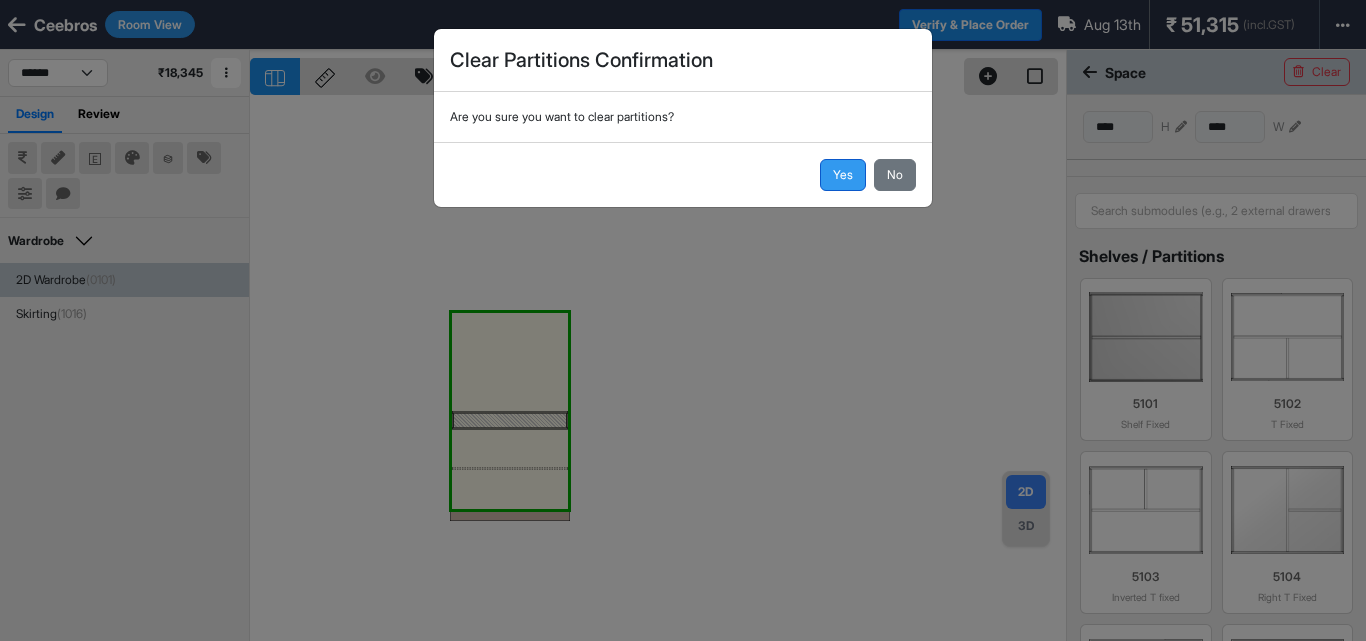 click on "Yes" at bounding box center [843, 175] 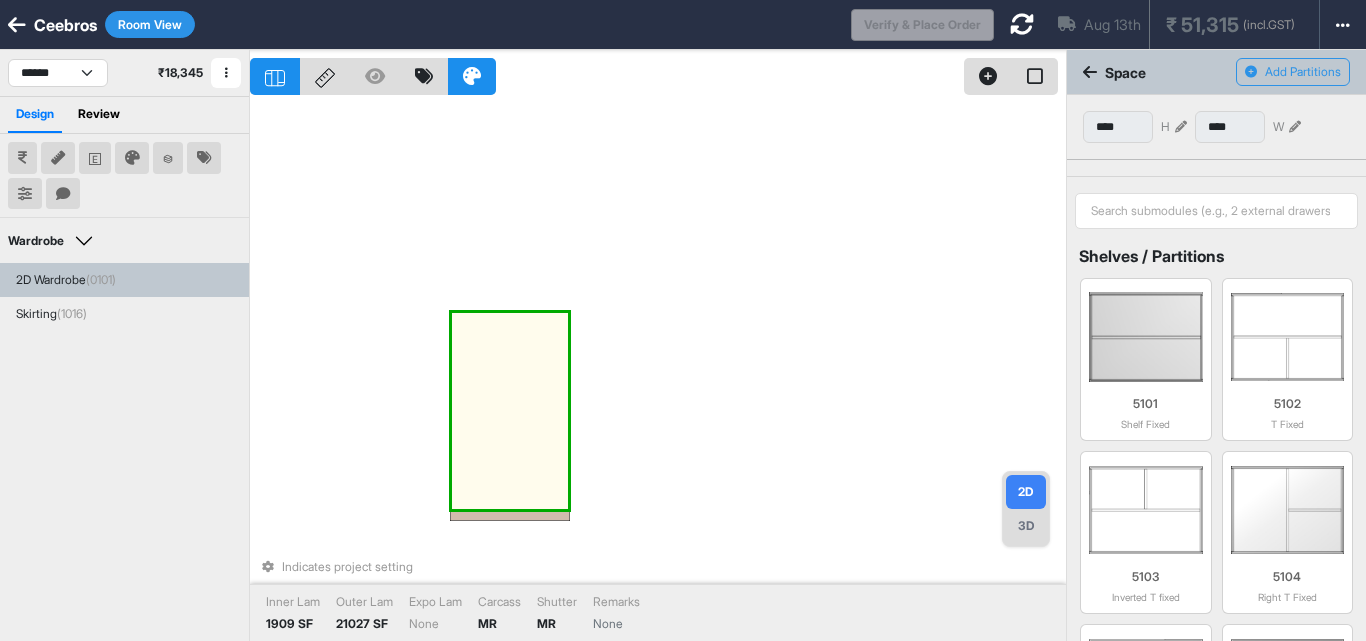 click at bounding box center [510, 411] 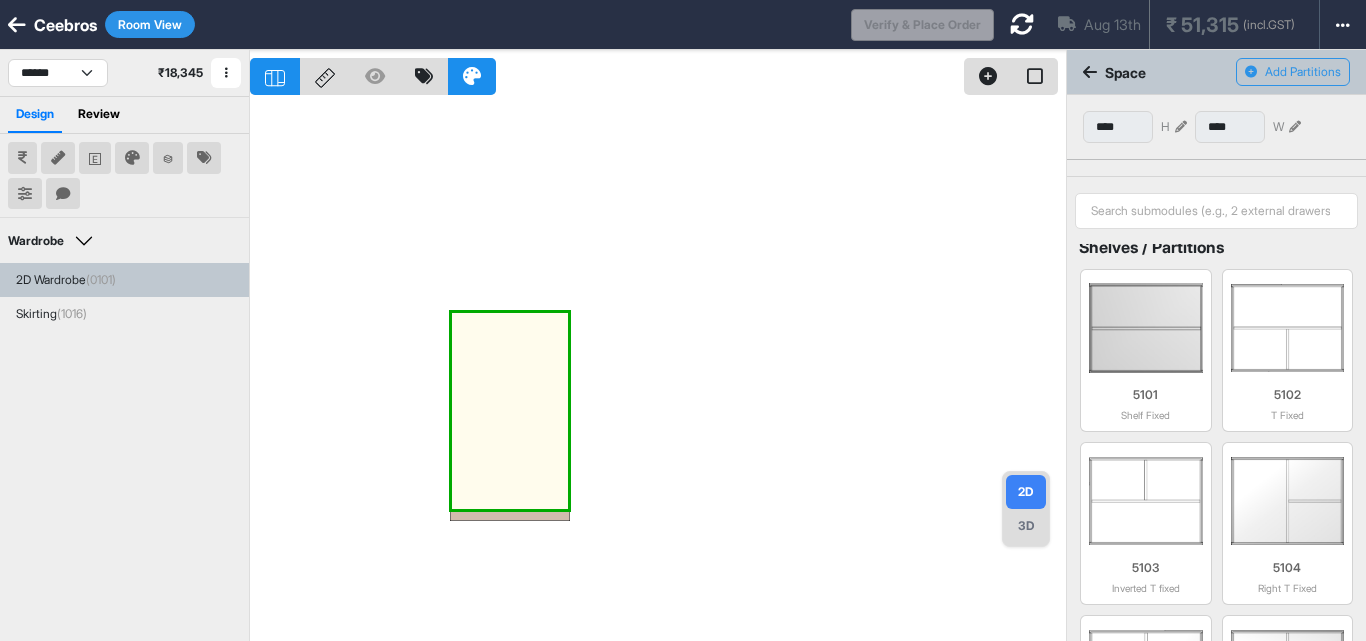 scroll, scrollTop: 0, scrollLeft: 0, axis: both 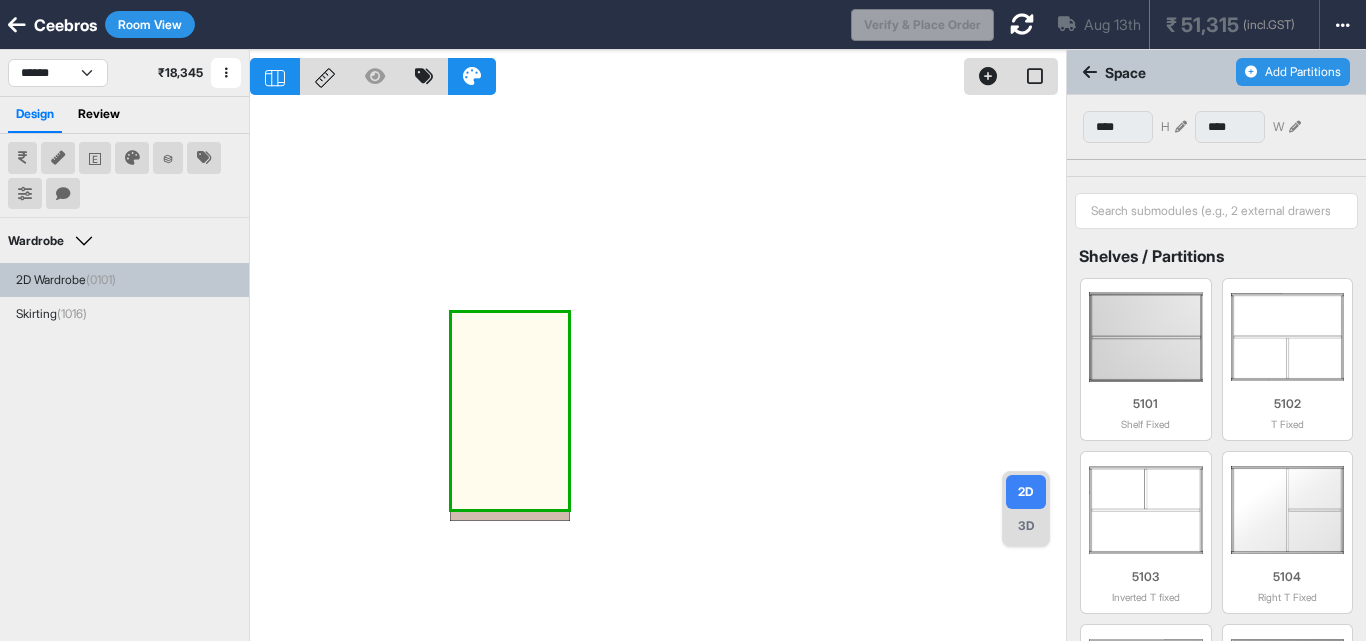 click on "Add Partitions" at bounding box center [1293, 72] 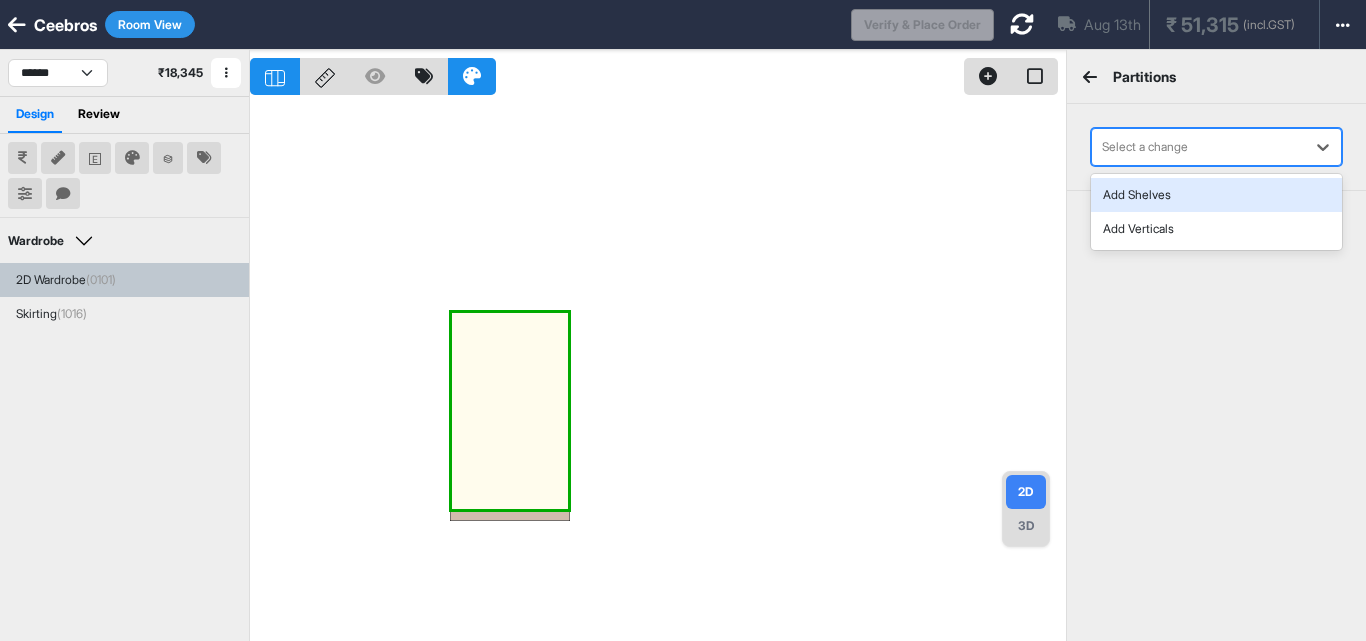 click at bounding box center [1198, 147] 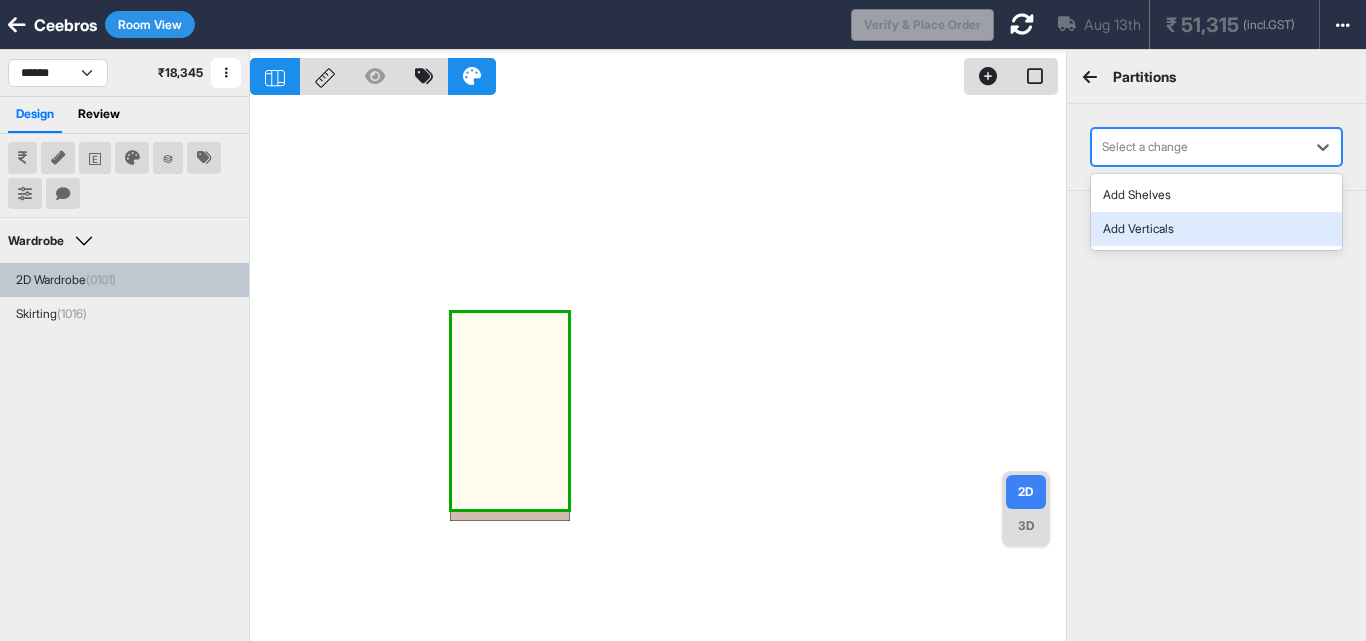 click on "Add Verticals" at bounding box center [1216, 229] 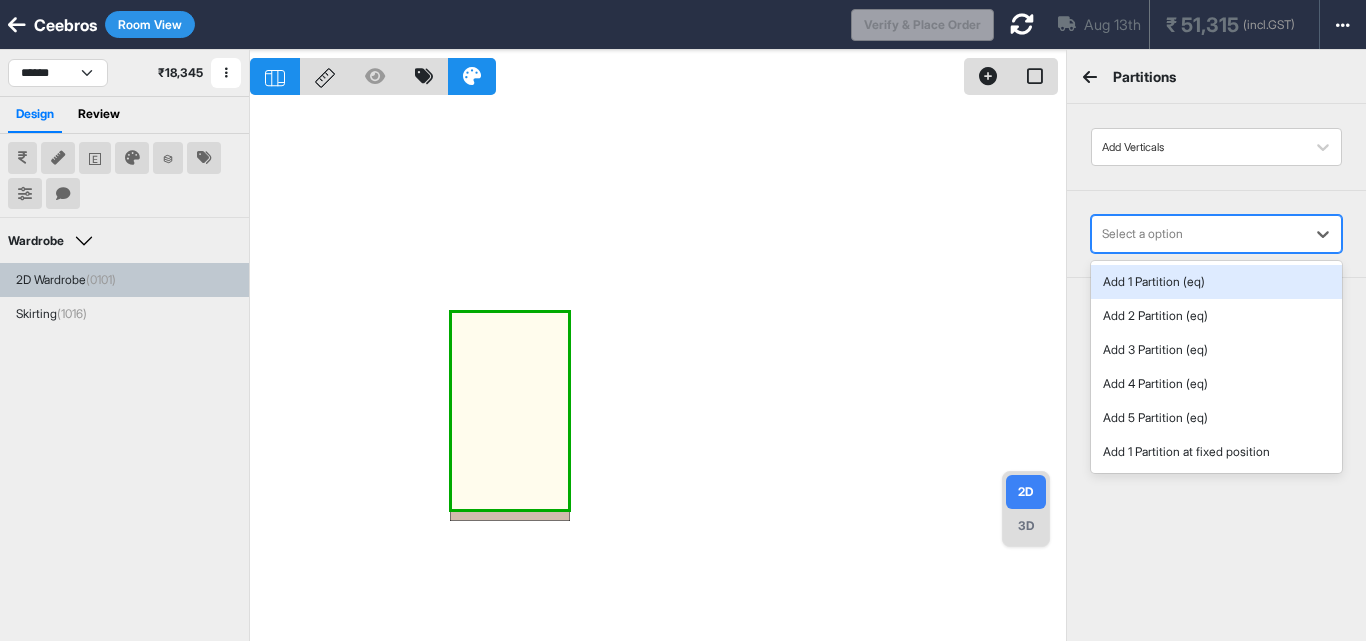 click at bounding box center (1198, 234) 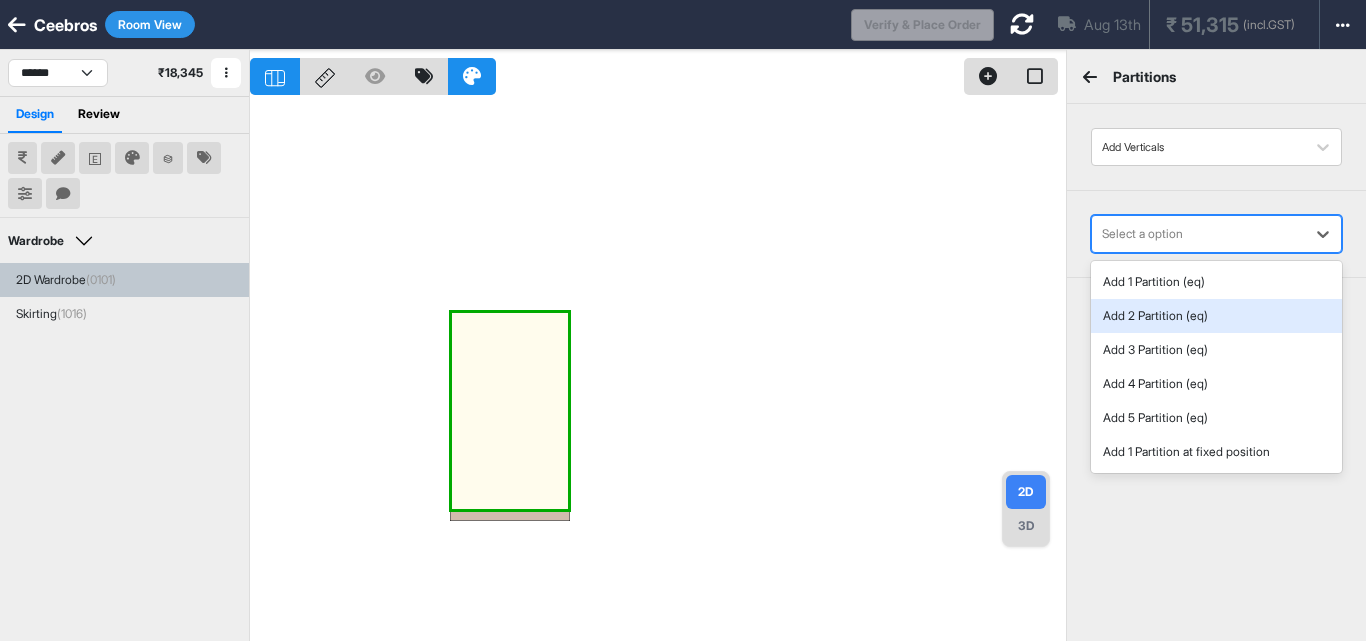 click on "Add 2 Partition (eq)" at bounding box center [1216, 316] 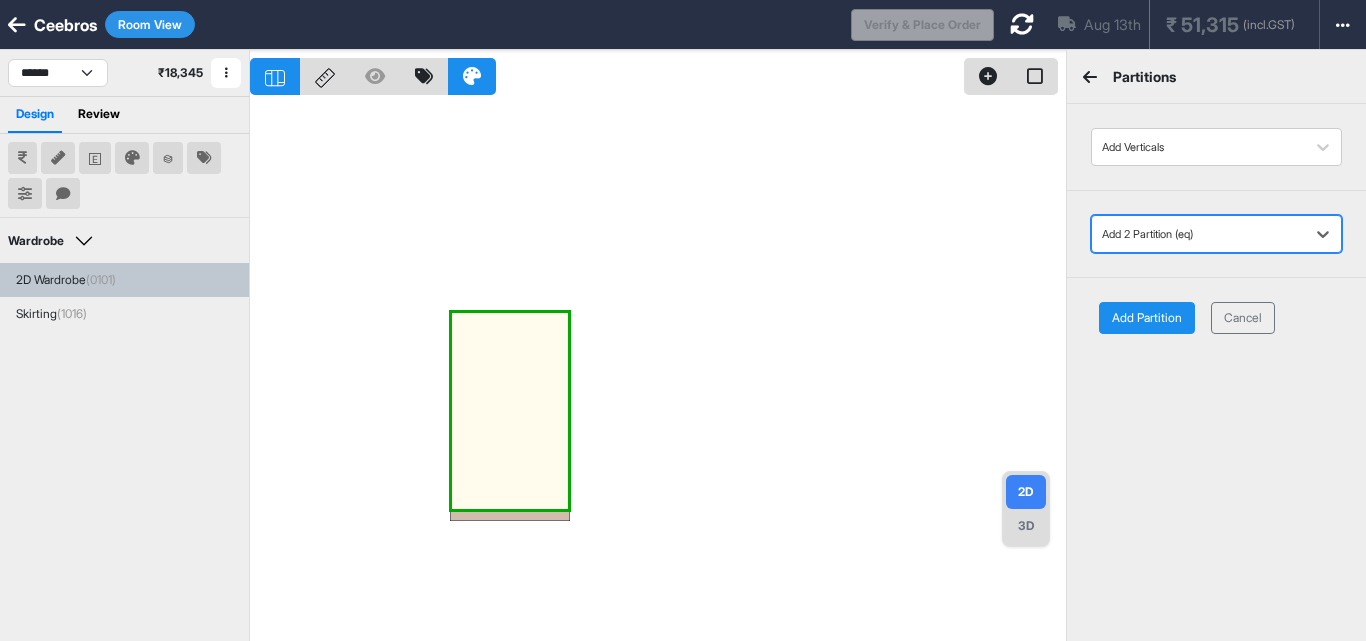 click on "Add Partition" at bounding box center [1147, 318] 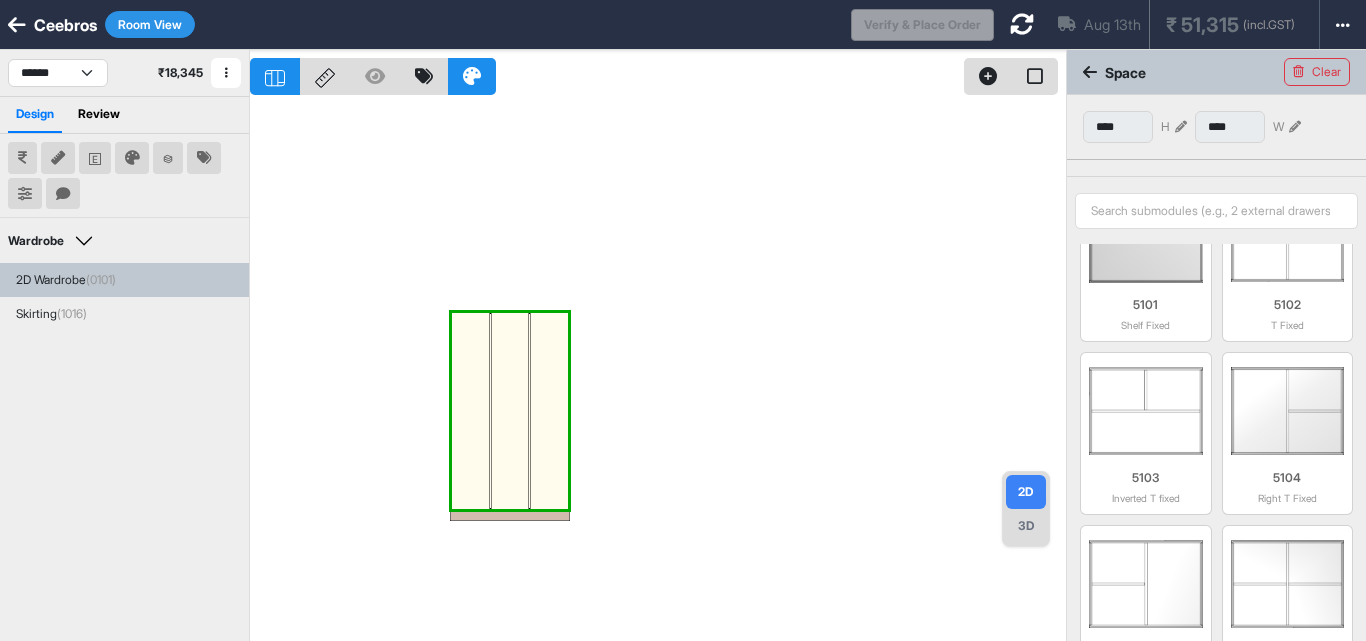 scroll, scrollTop: 99, scrollLeft: 0, axis: vertical 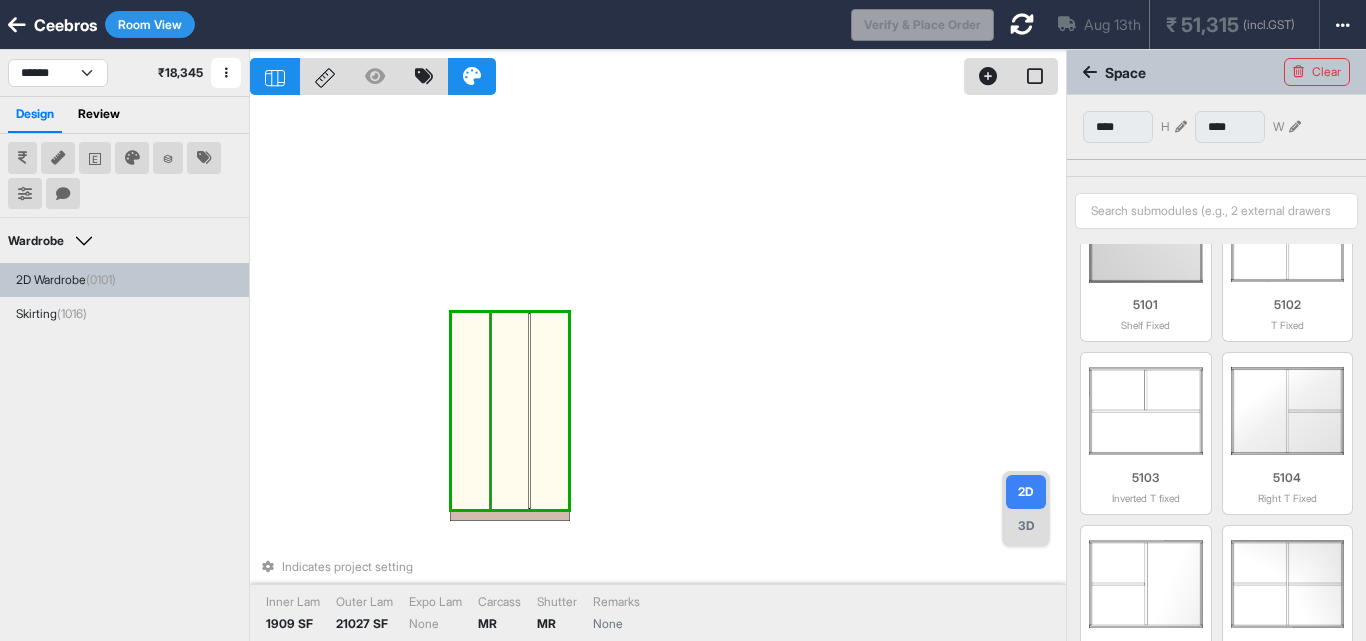 click at bounding box center (471, 411) 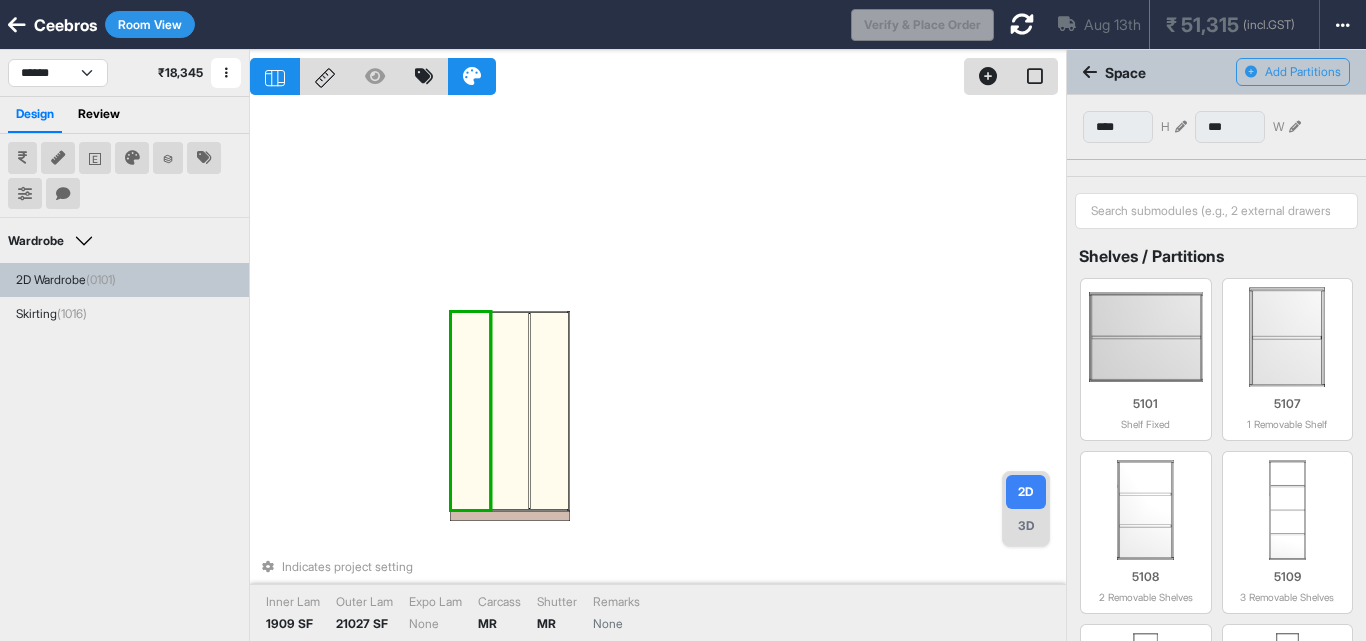 click at bounding box center (1181, 127) 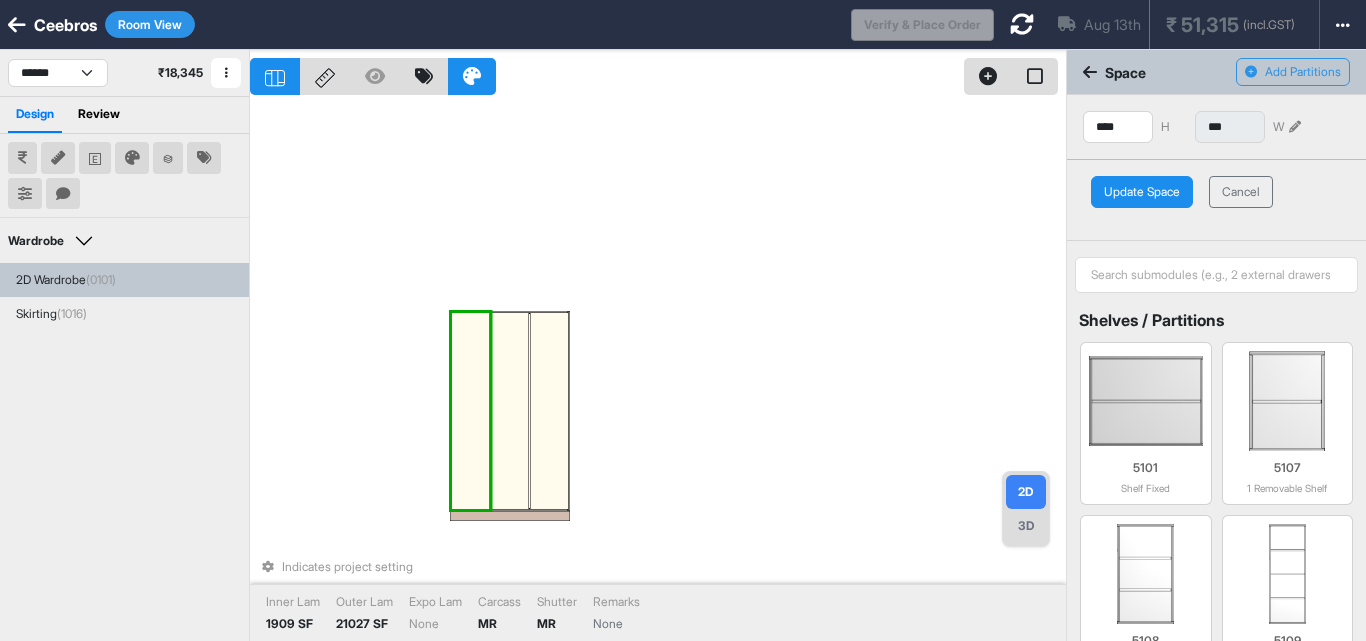 click at bounding box center (1295, 127) 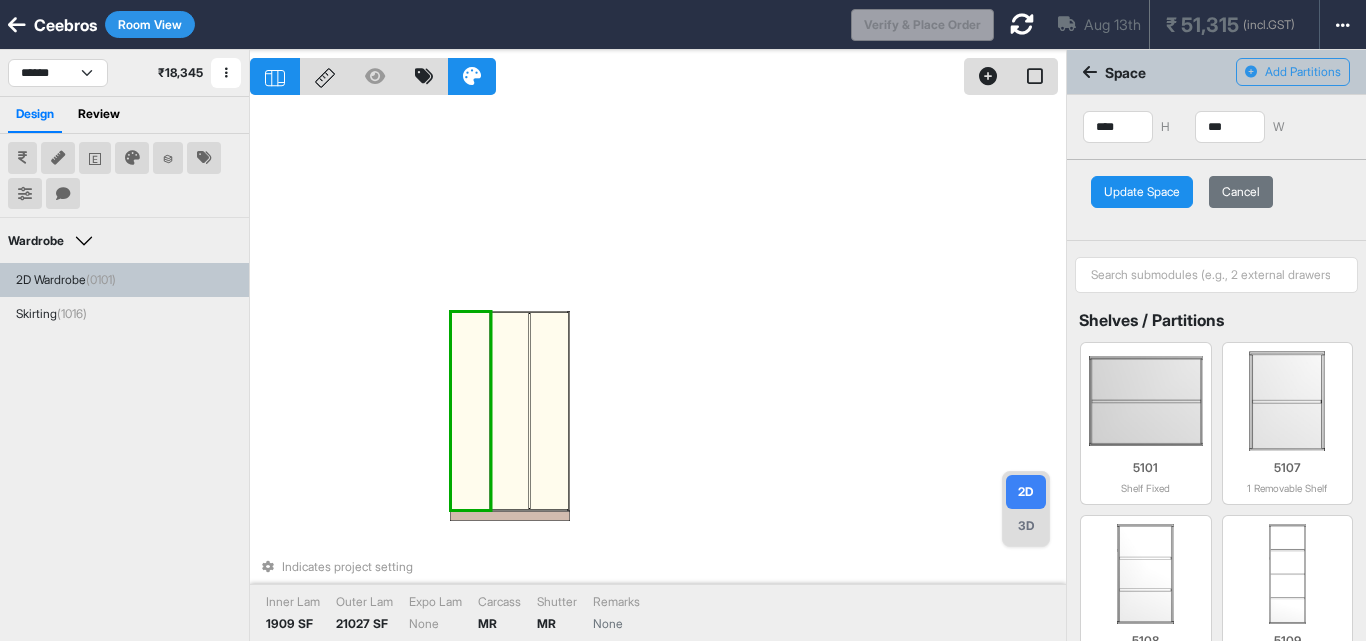 click on "Cancel" at bounding box center (1241, 192) 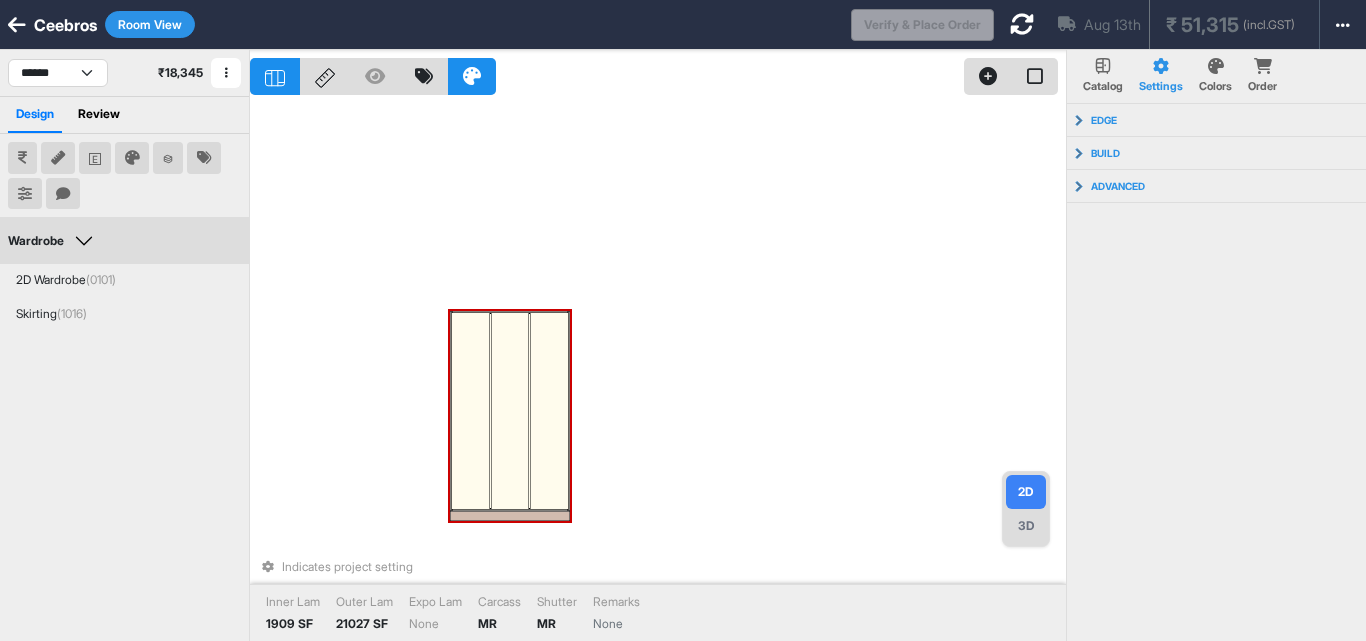 click at bounding box center (471, 411) 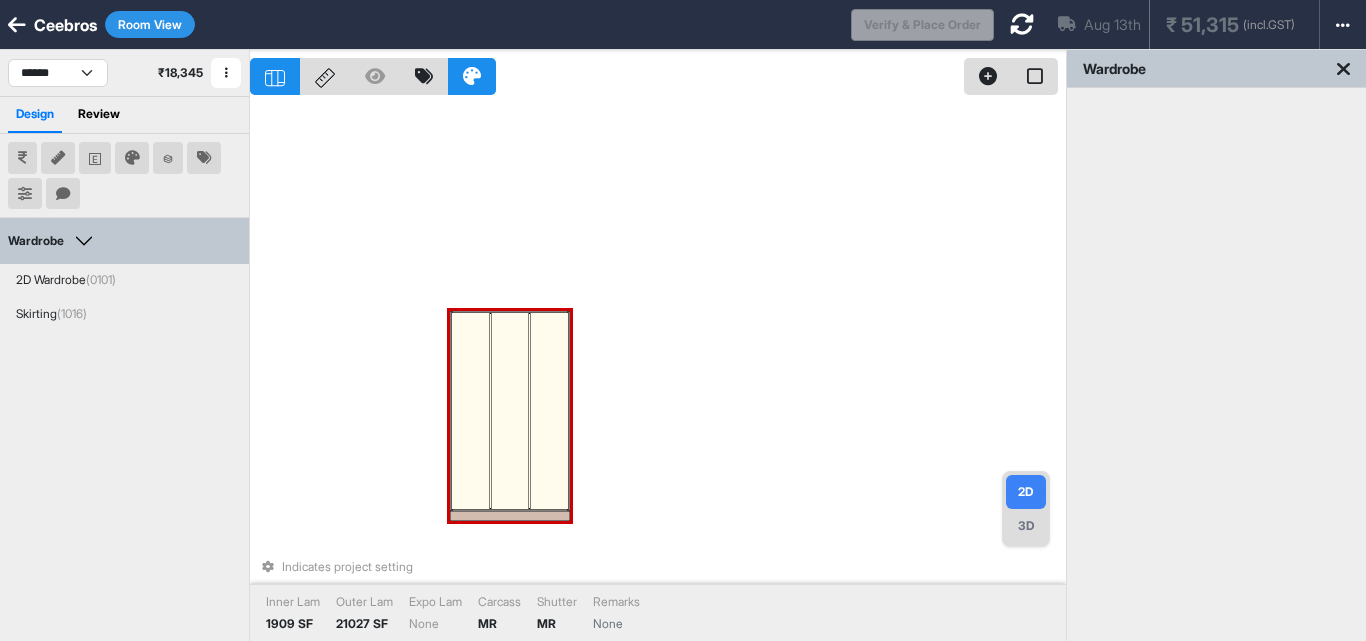 click at bounding box center (1343, 69) 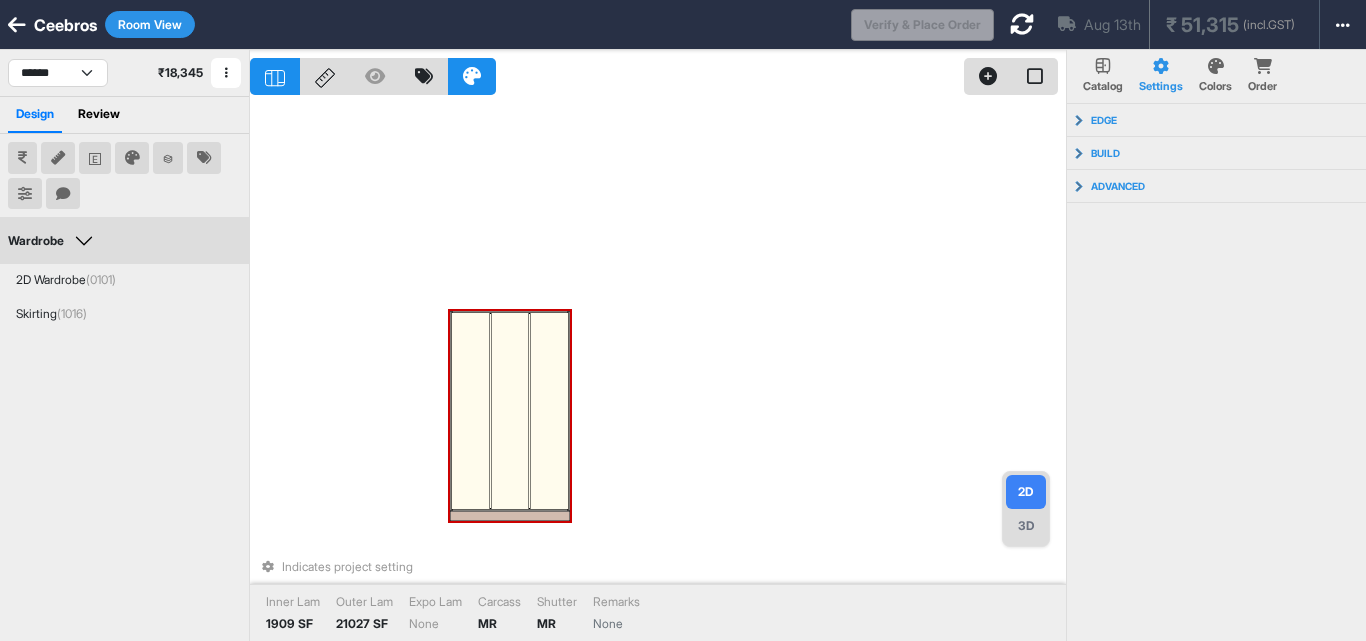 click at bounding box center (471, 411) 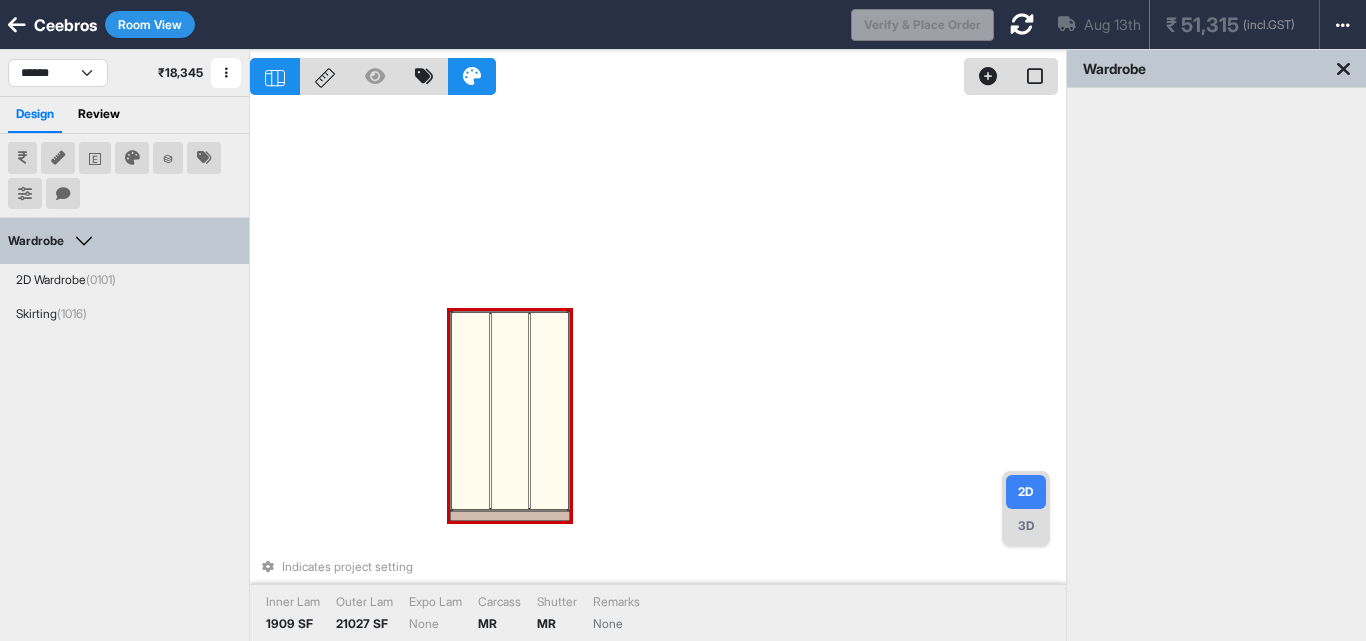 click at bounding box center [471, 411] 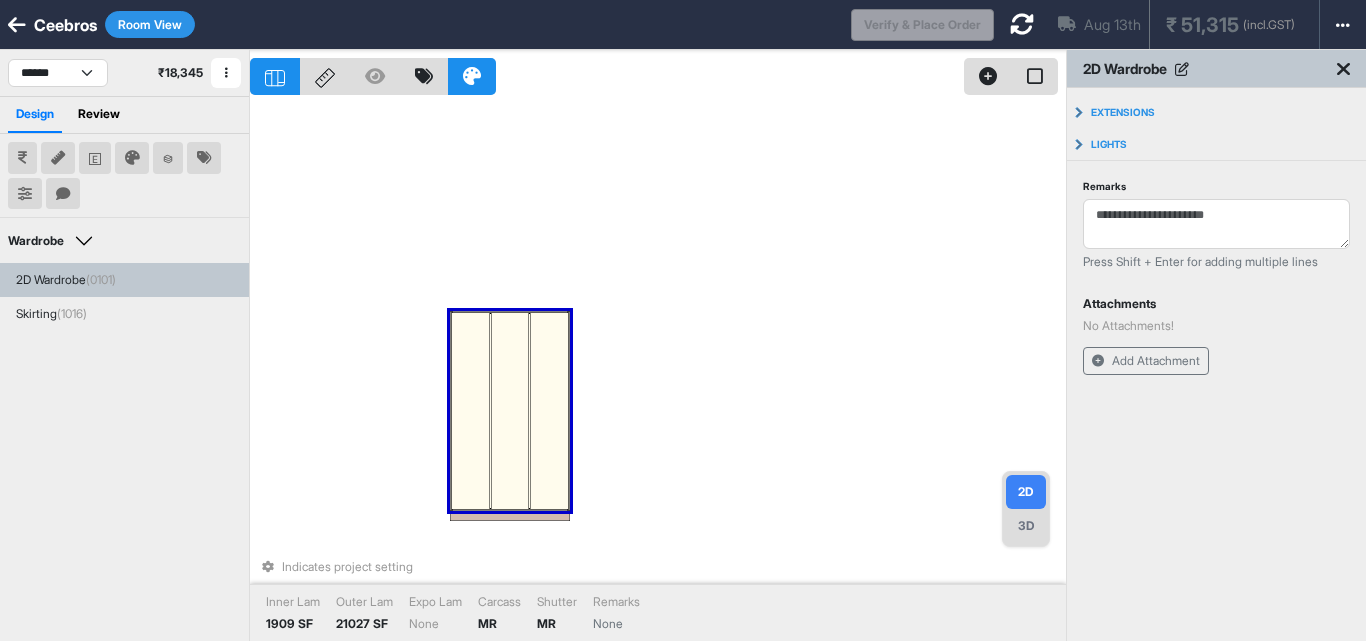click at bounding box center (471, 411) 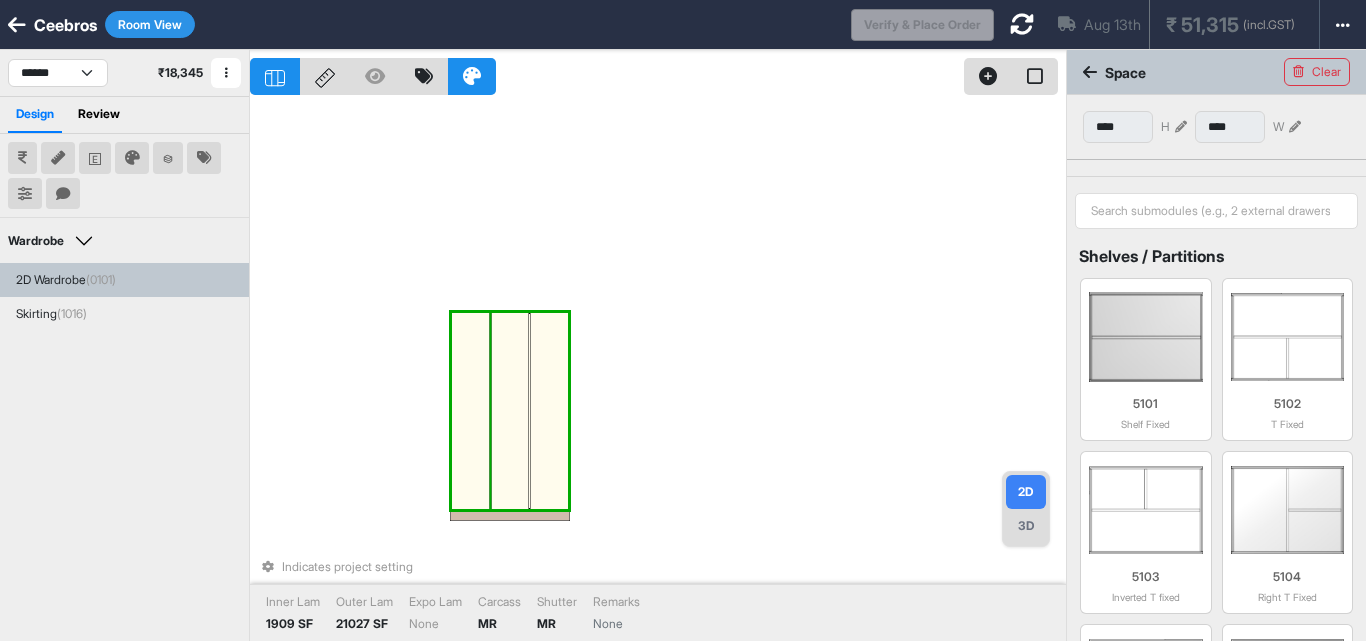 click at bounding box center [471, 411] 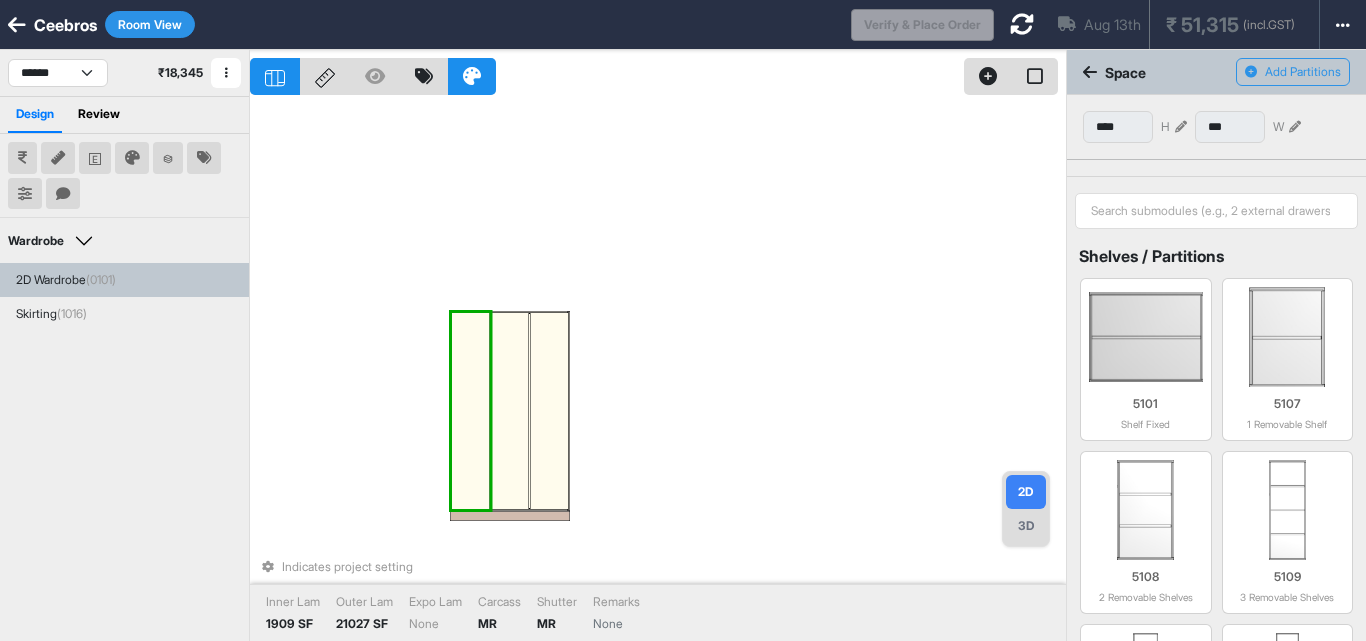 click at bounding box center [1295, 127] 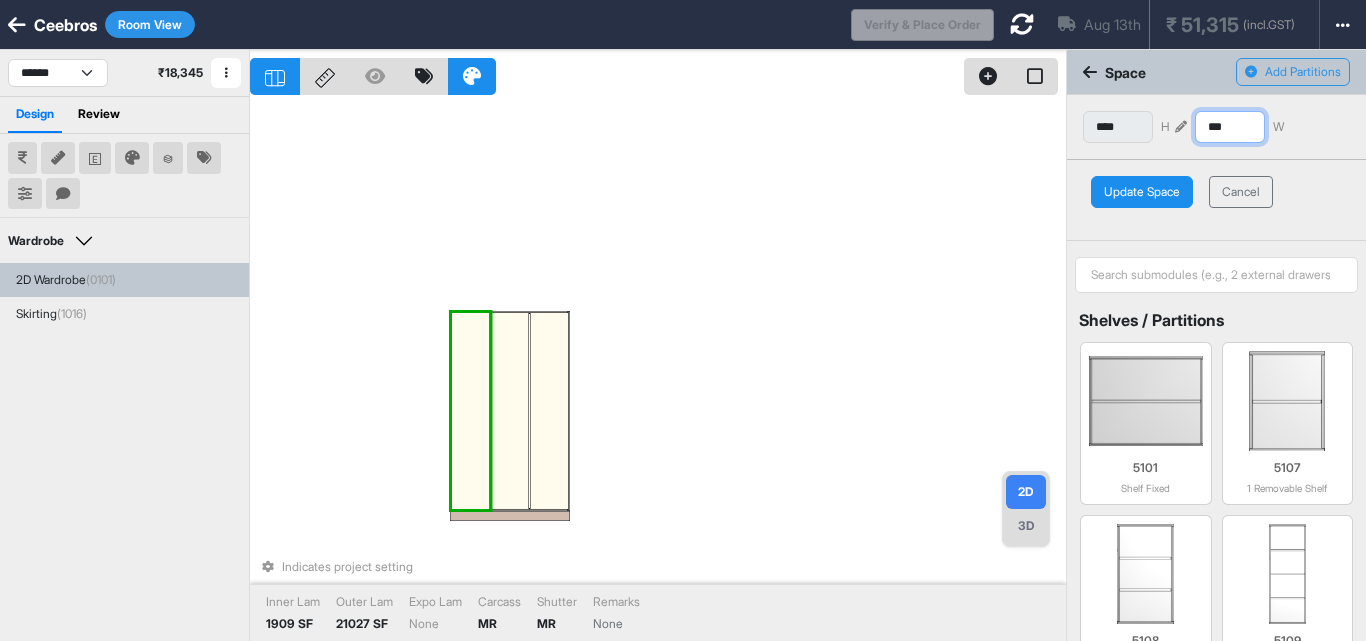 drag, startPoint x: 1232, startPoint y: 128, endPoint x: 1179, endPoint y: 138, distance: 53.935146 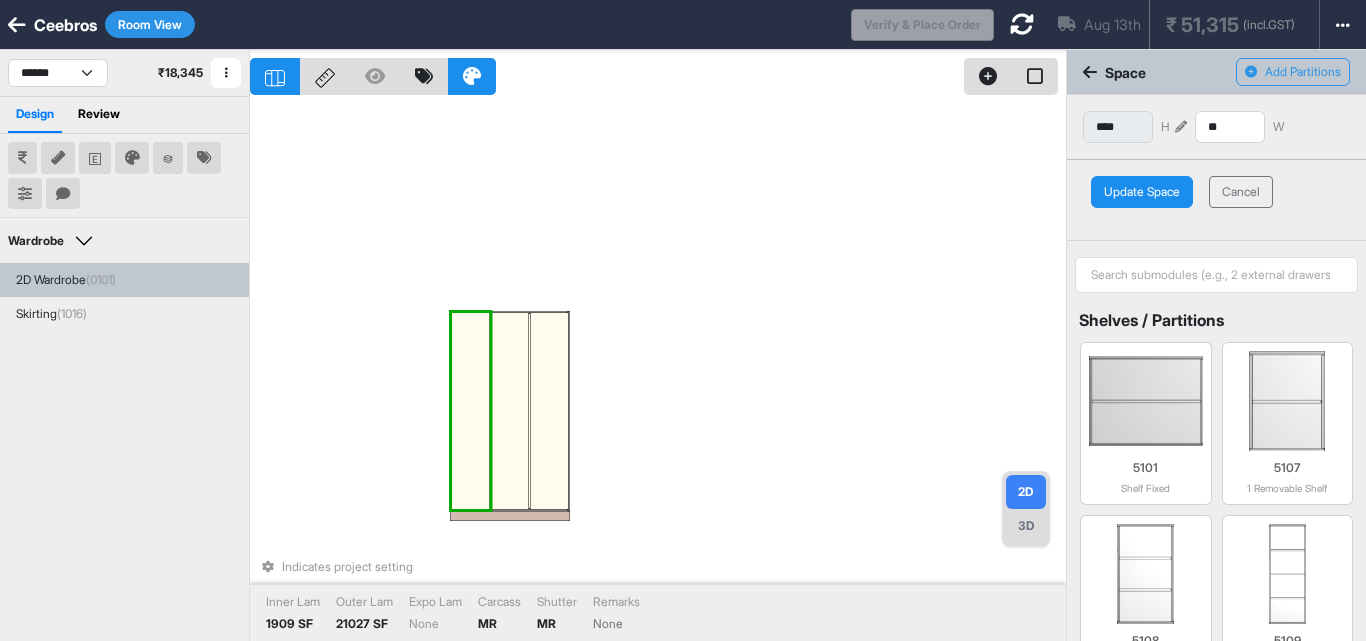click on "Update Space" at bounding box center [1142, 192] 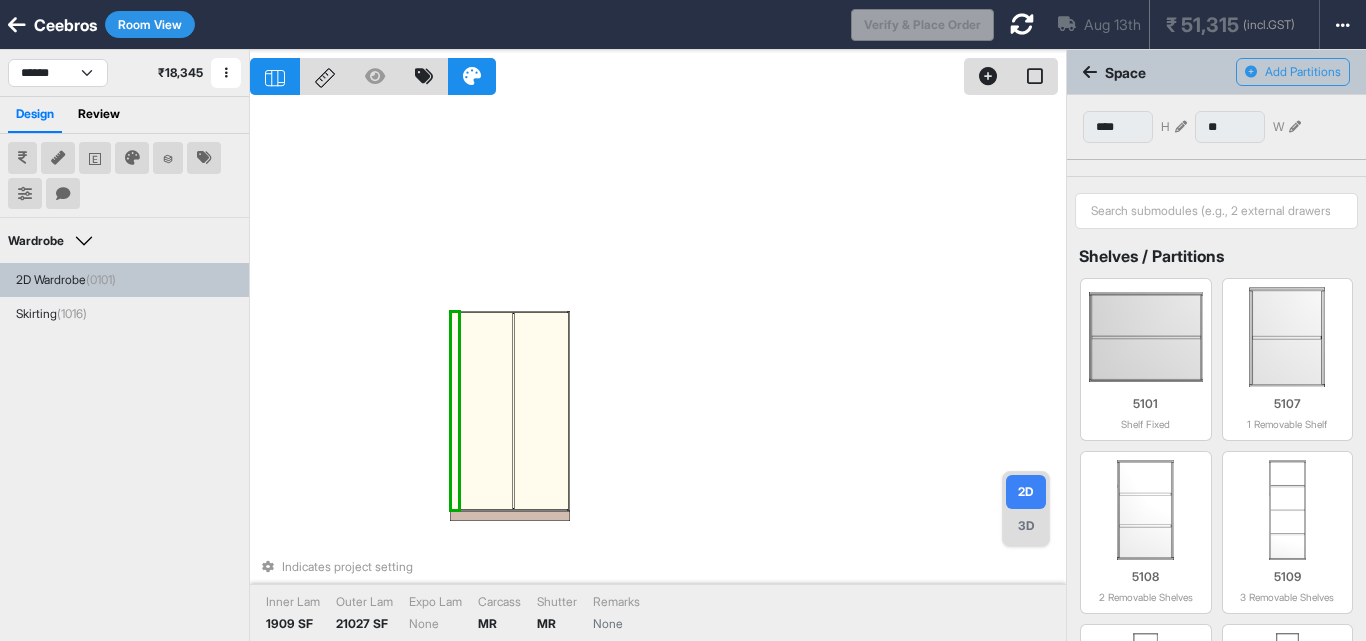 click at bounding box center (541, 411) 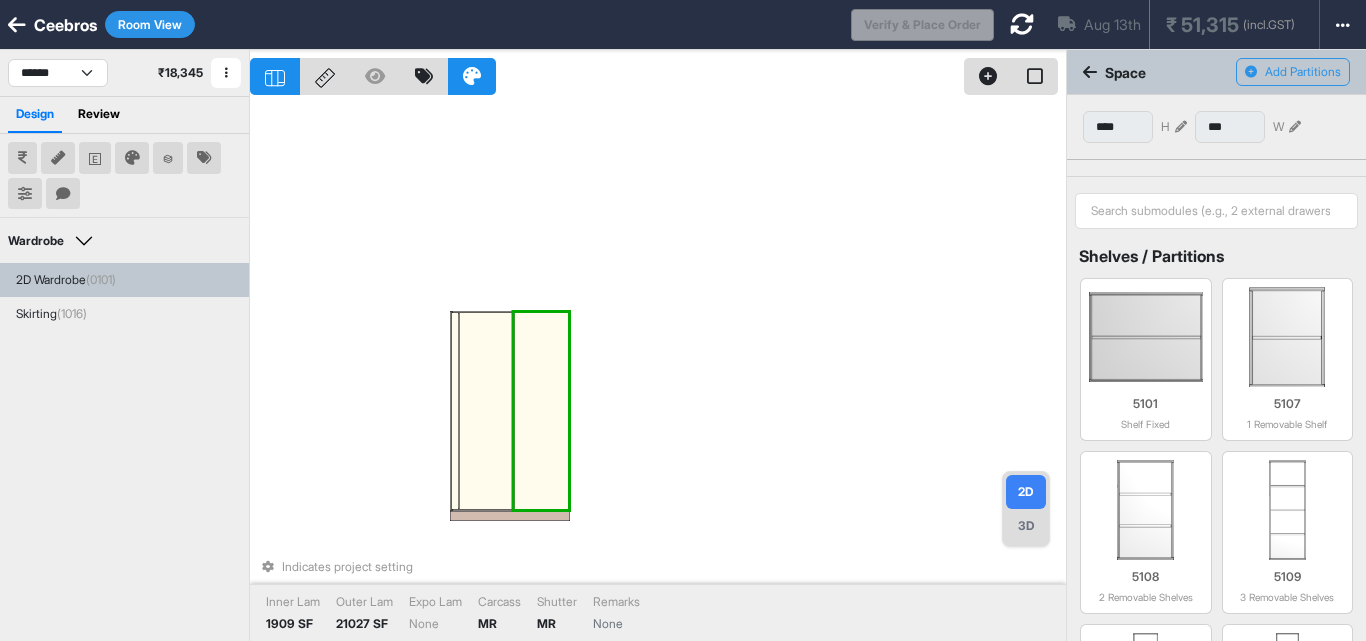 click at bounding box center (541, 411) 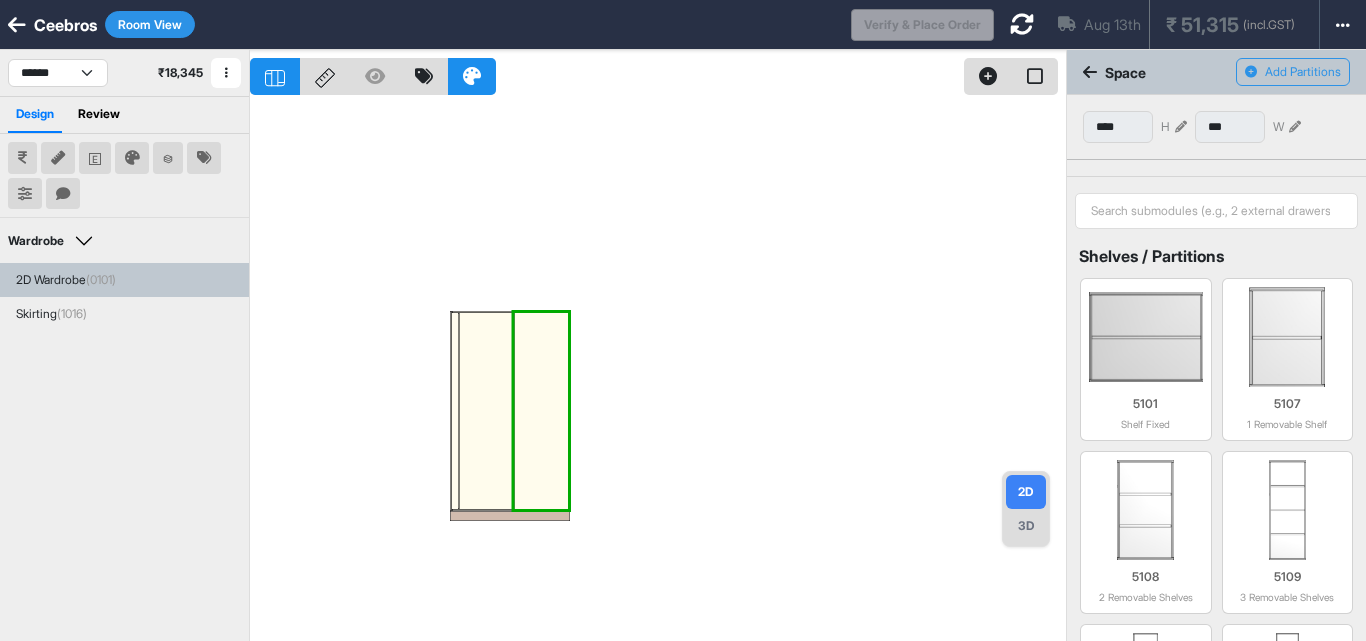 click at bounding box center (1295, 127) 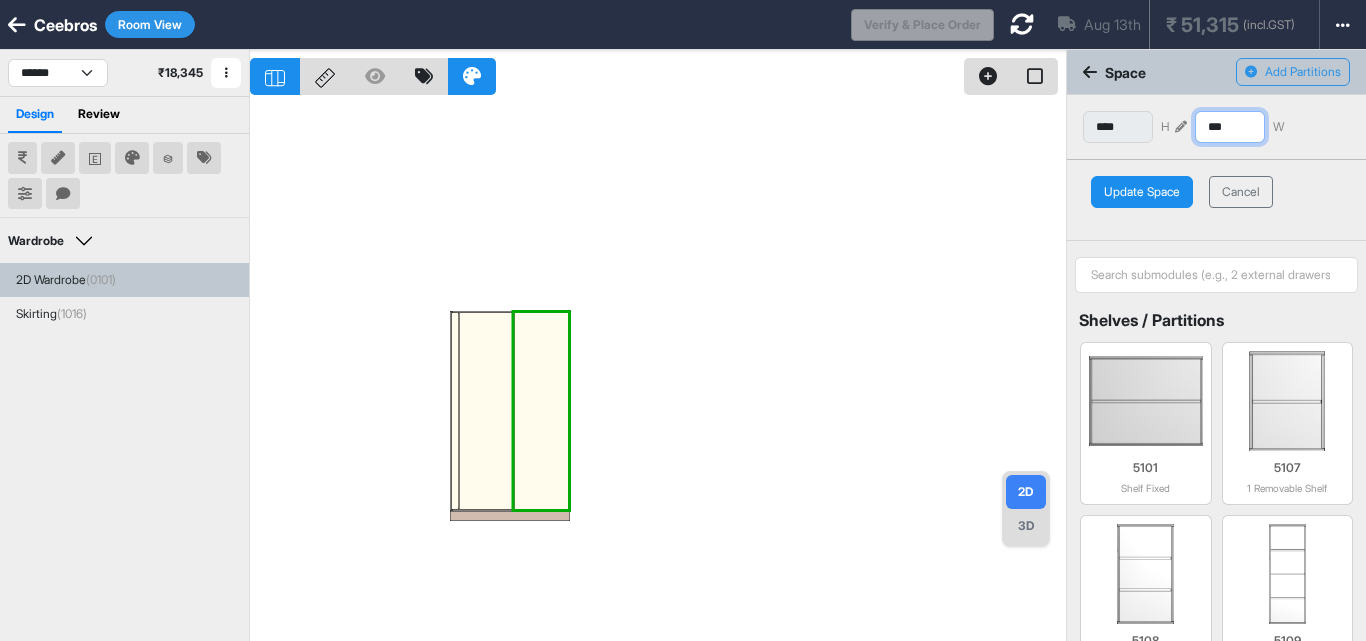 click on "**** H *** W" at bounding box center (1216, 127) 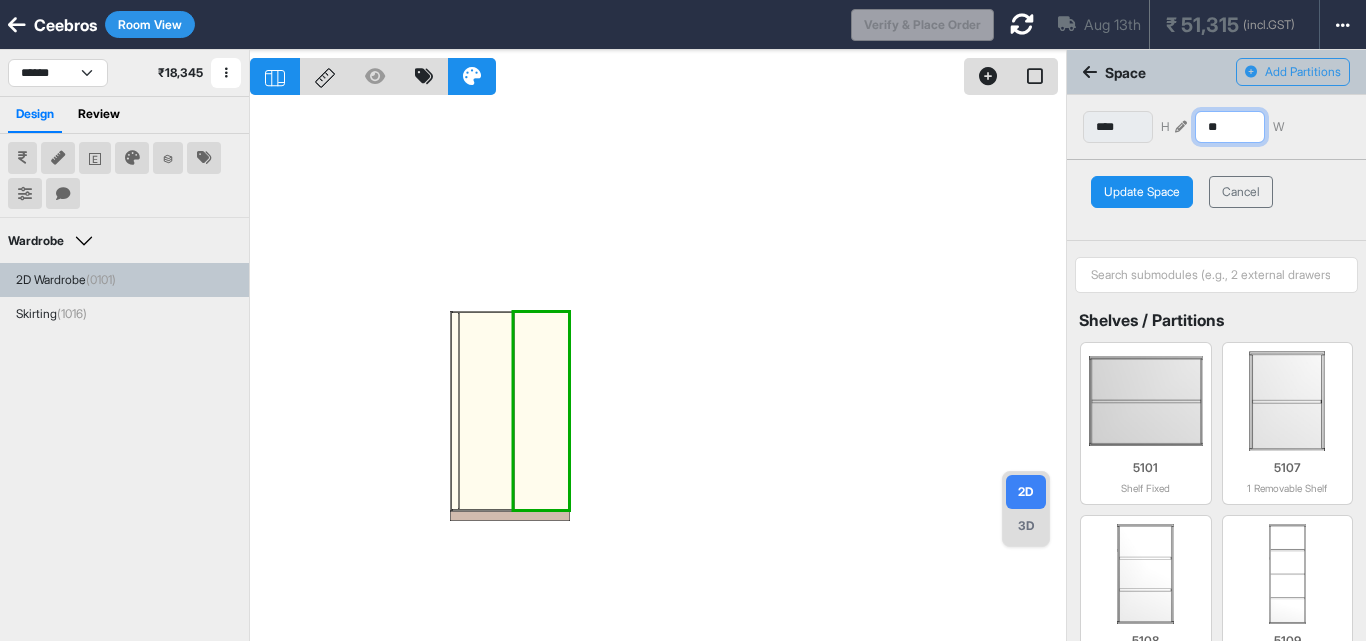 type on "**" 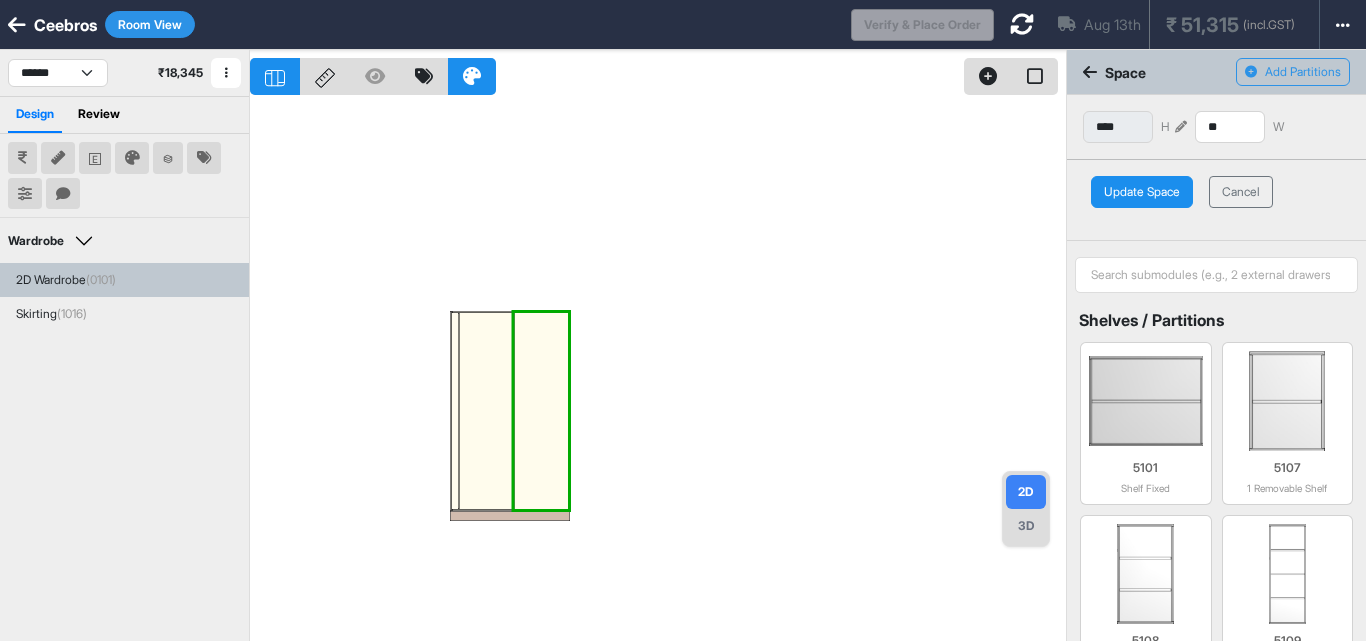 click on "Update Space" at bounding box center [1142, 192] 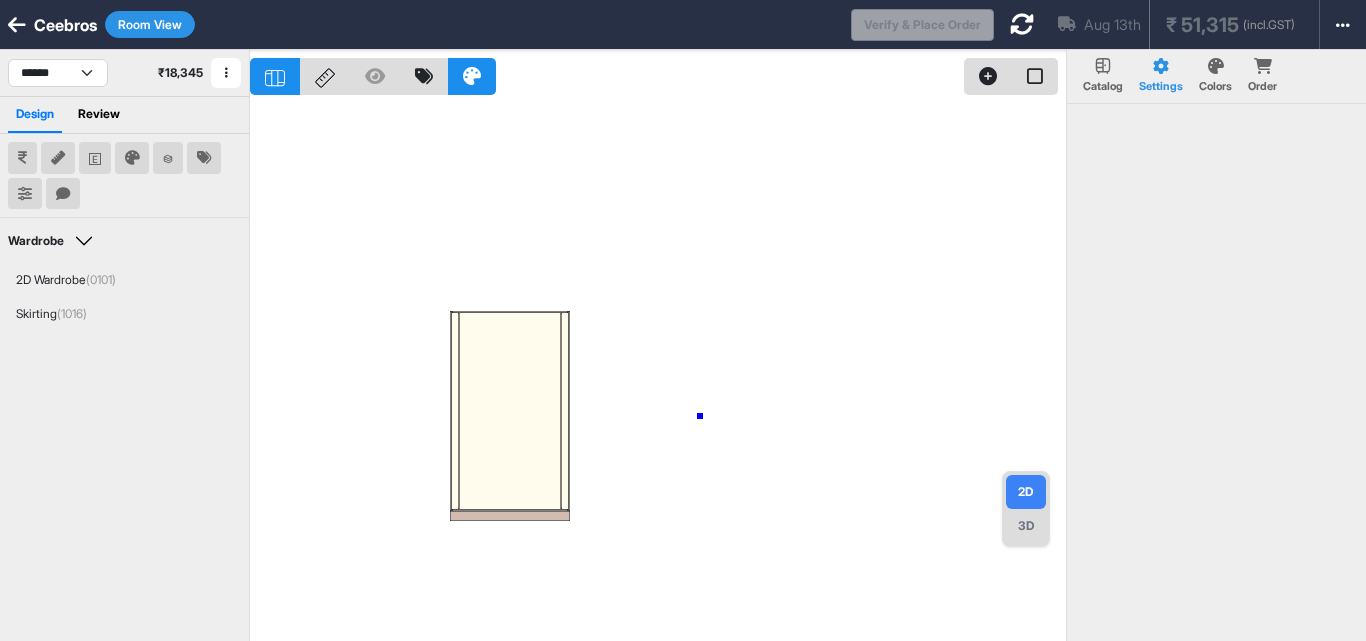 drag, startPoint x: 700, startPoint y: 416, endPoint x: 711, endPoint y: 414, distance: 11.18034 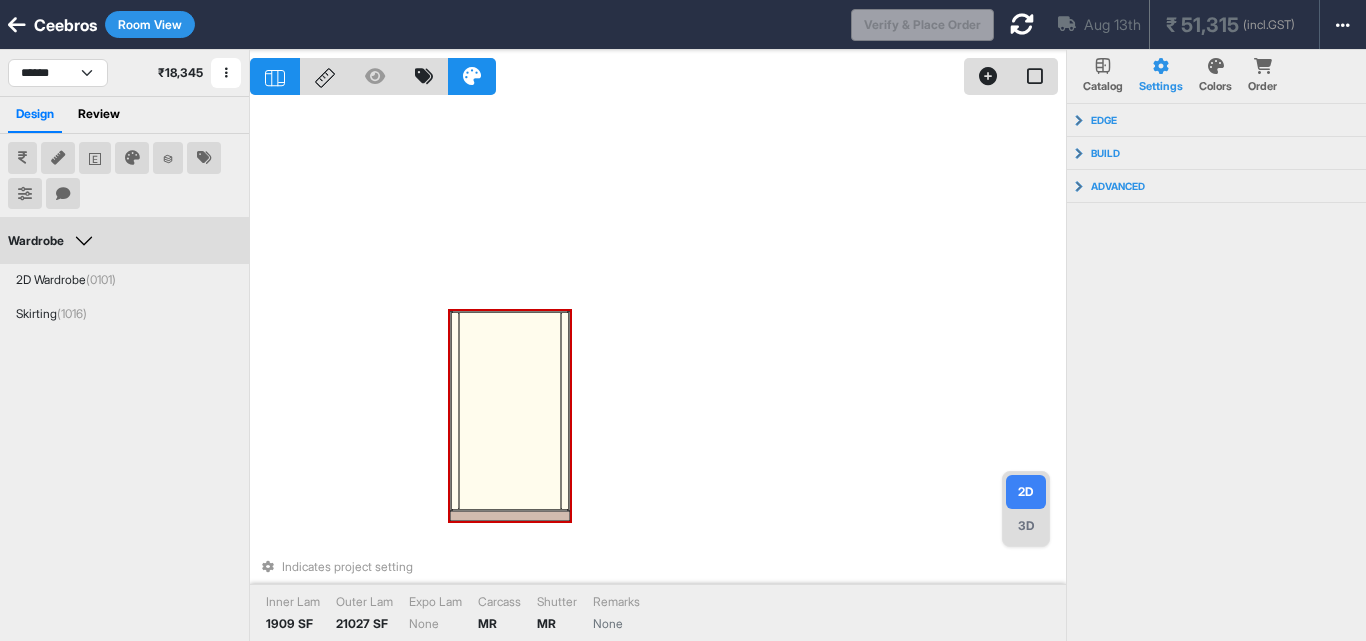 click at bounding box center (510, 411) 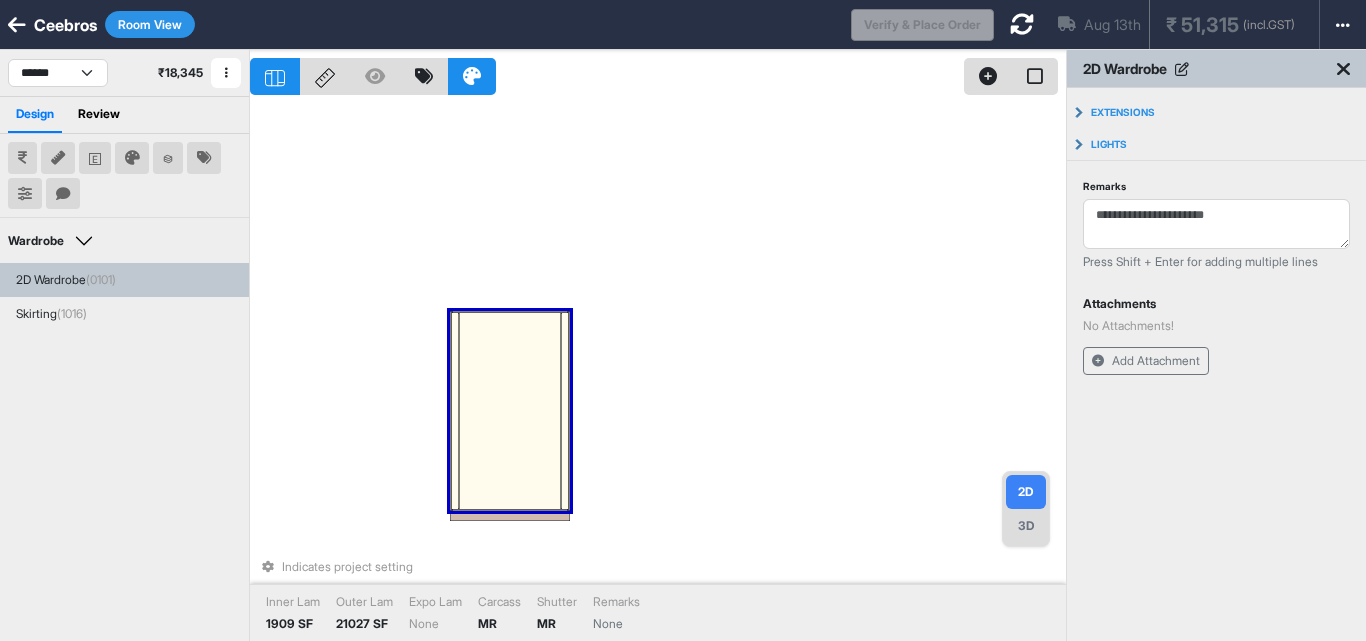 click at bounding box center (510, 411) 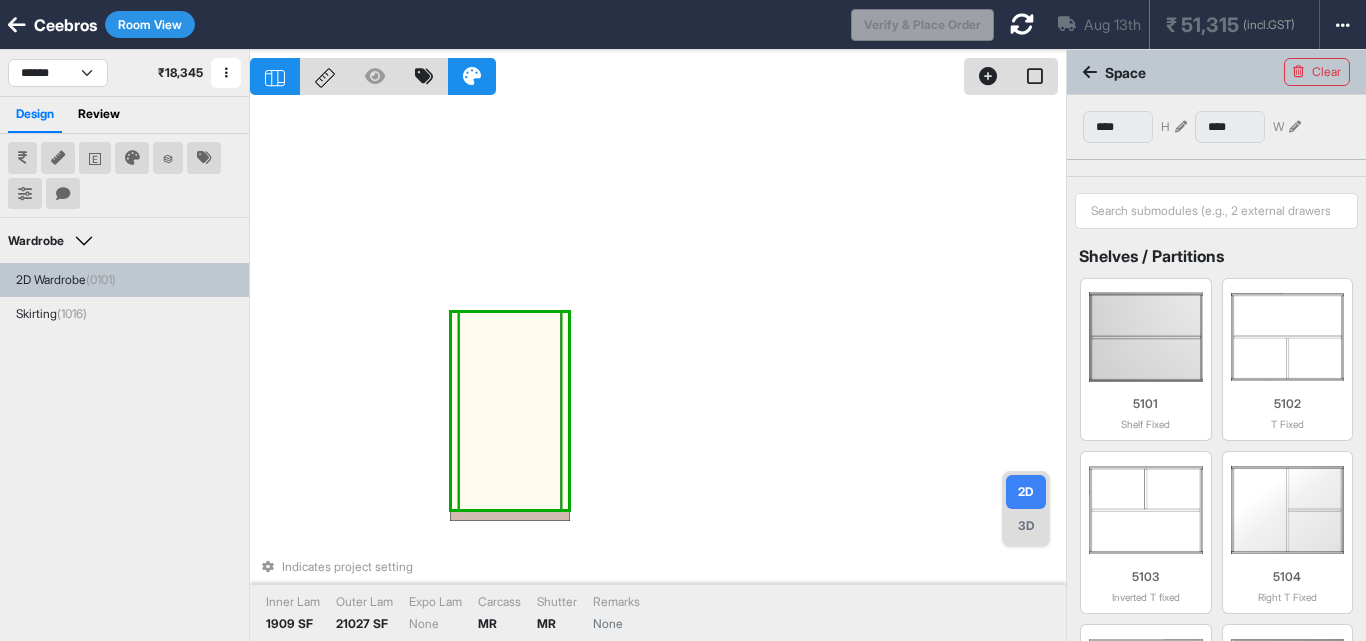 click at bounding box center (510, 411) 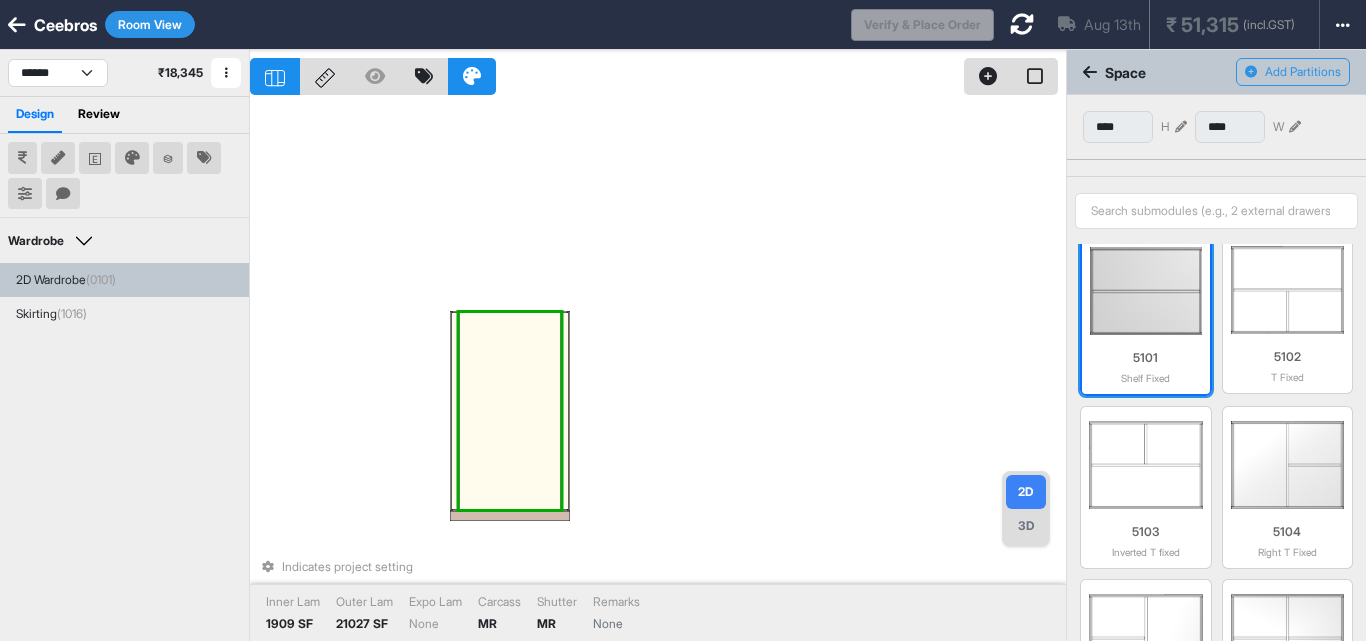scroll, scrollTop: 0, scrollLeft: 0, axis: both 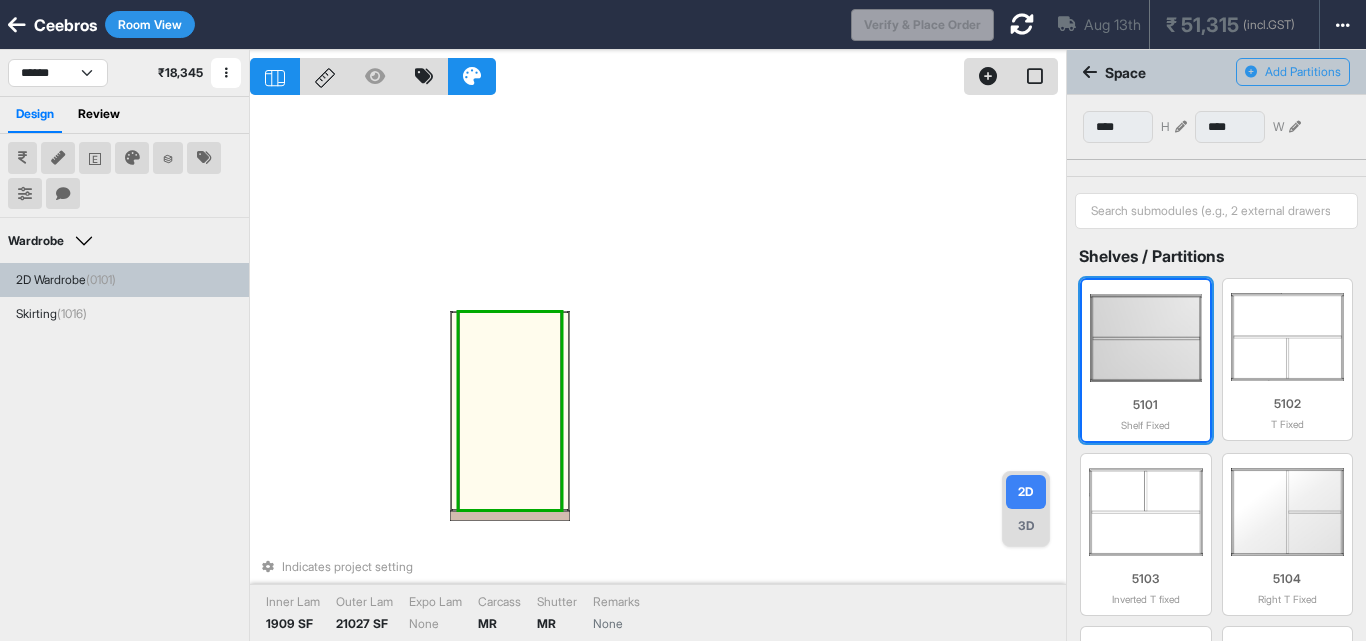 click at bounding box center (1146, 338) 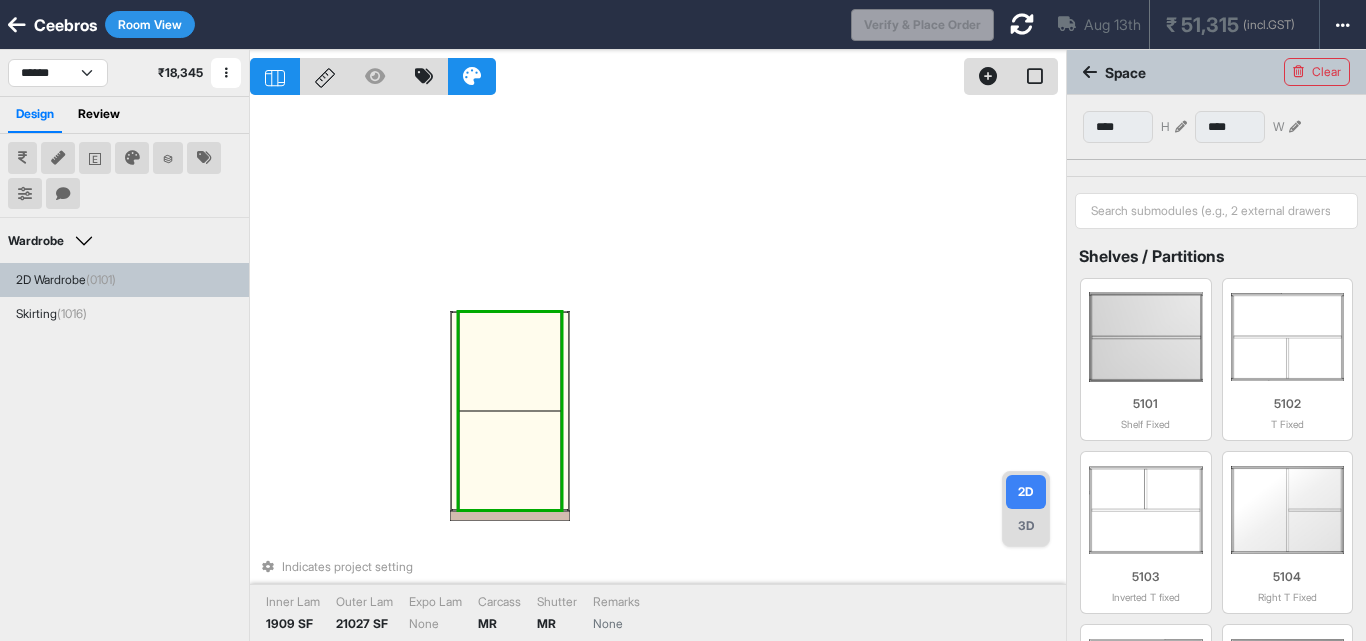 click at bounding box center (510, 460) 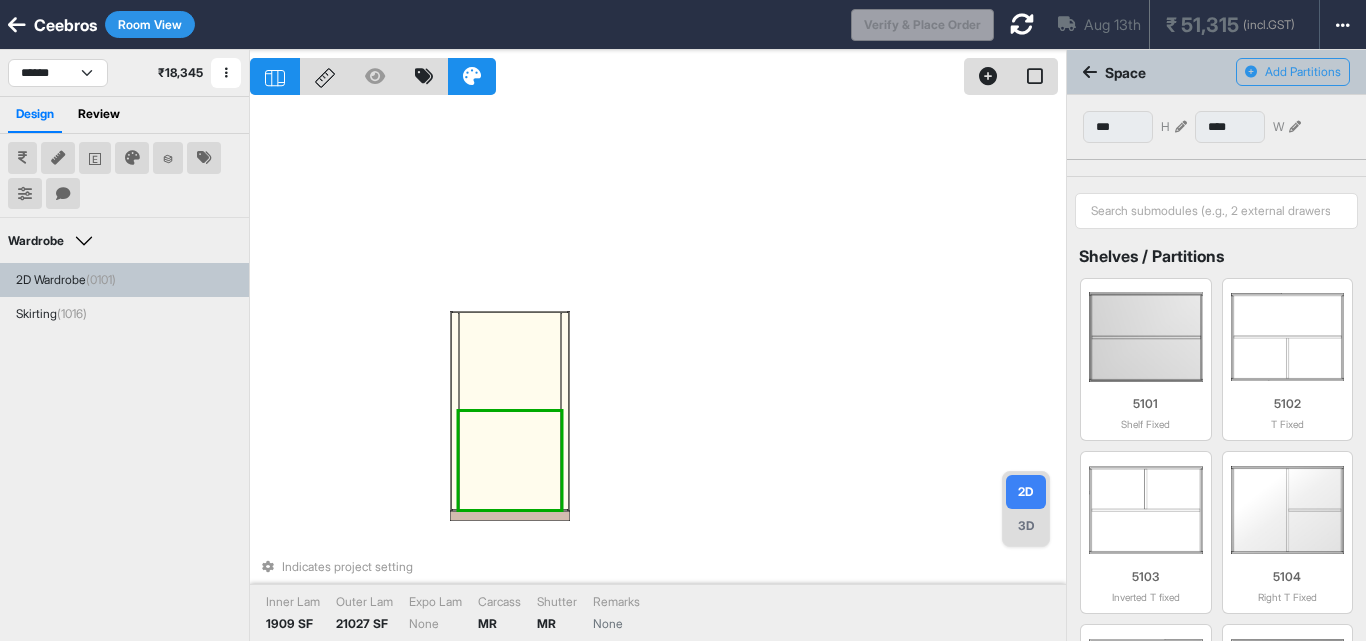 click at bounding box center (1181, 127) 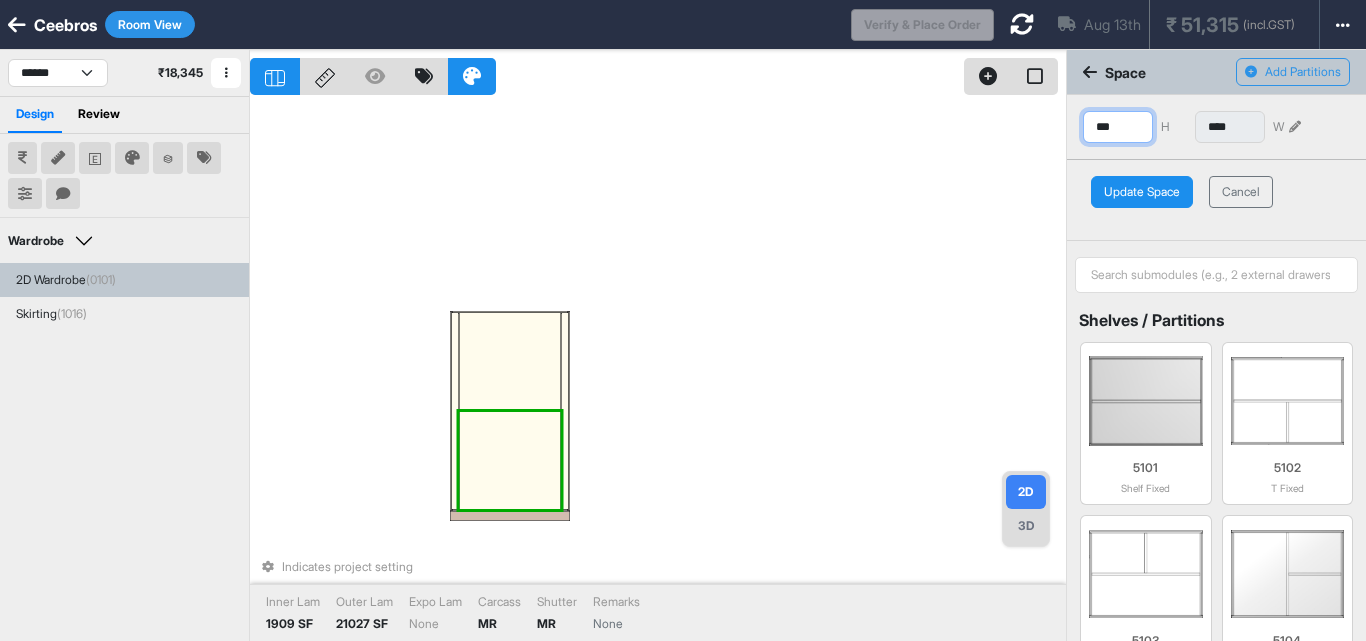 drag, startPoint x: 1132, startPoint y: 122, endPoint x: 1008, endPoint y: 132, distance: 124.40257 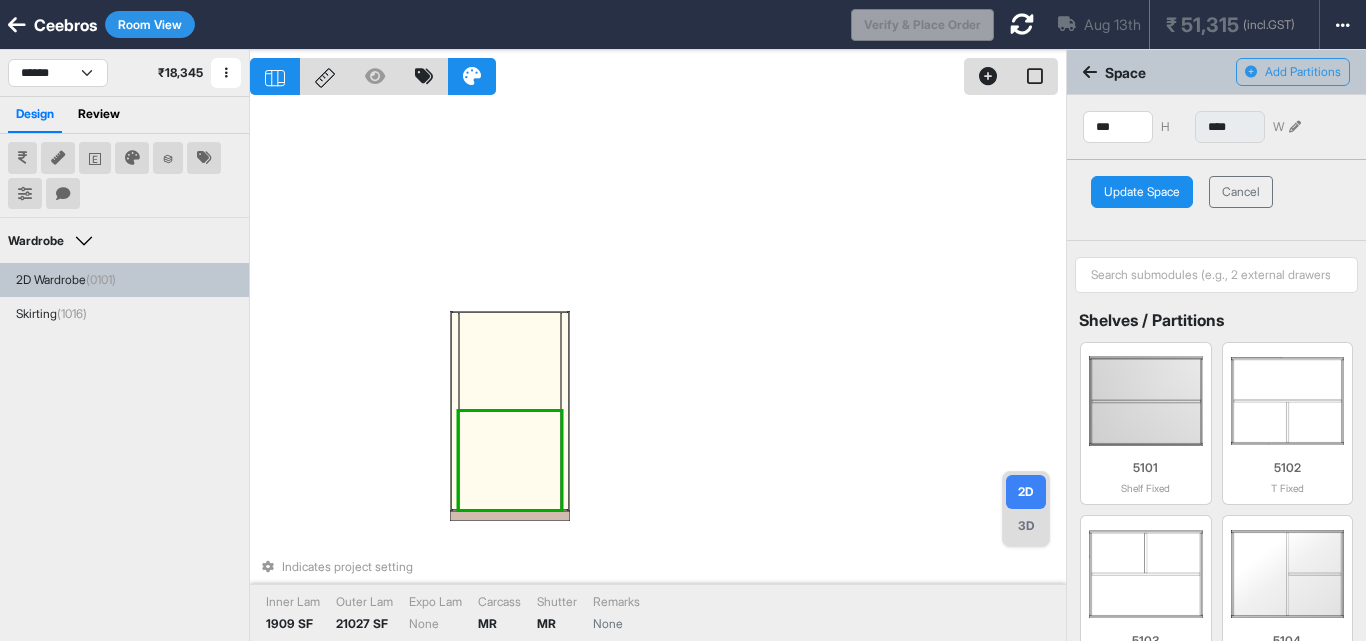 click on "Update Space" at bounding box center (1142, 192) 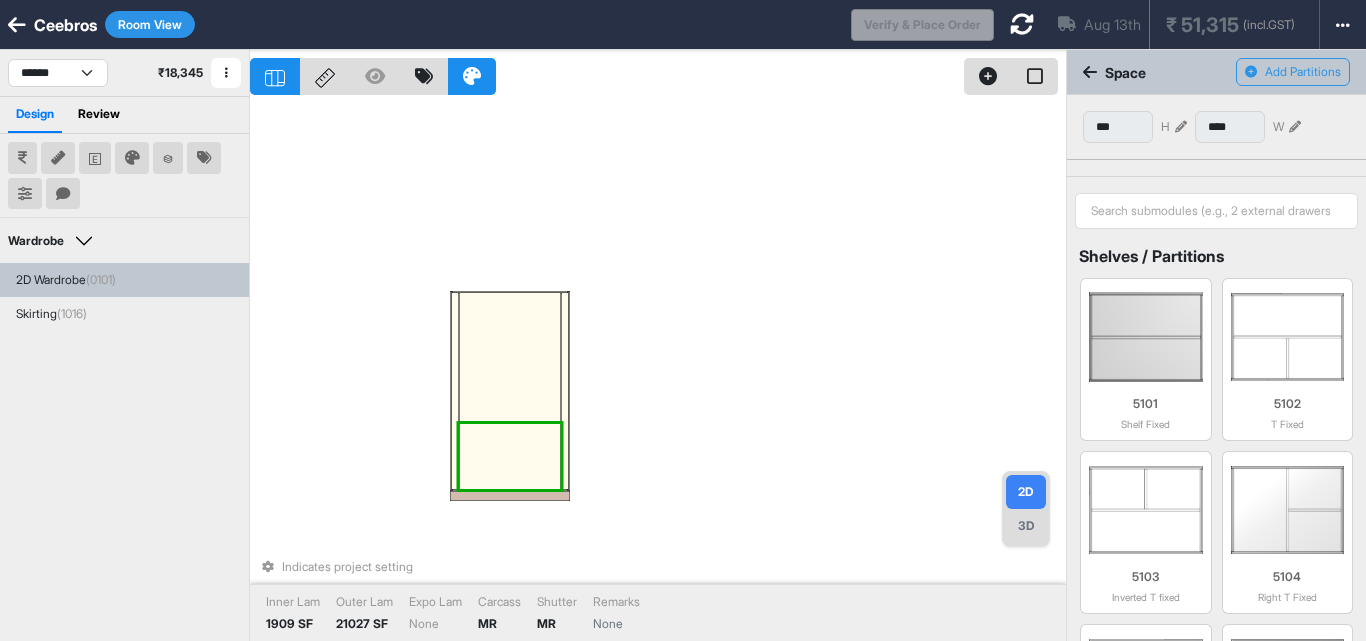 click on "Wardrobe   Edit  Group  Name 2D Wardrobe  (0101) Skirting  (1016)" at bounding box center (124, 474) 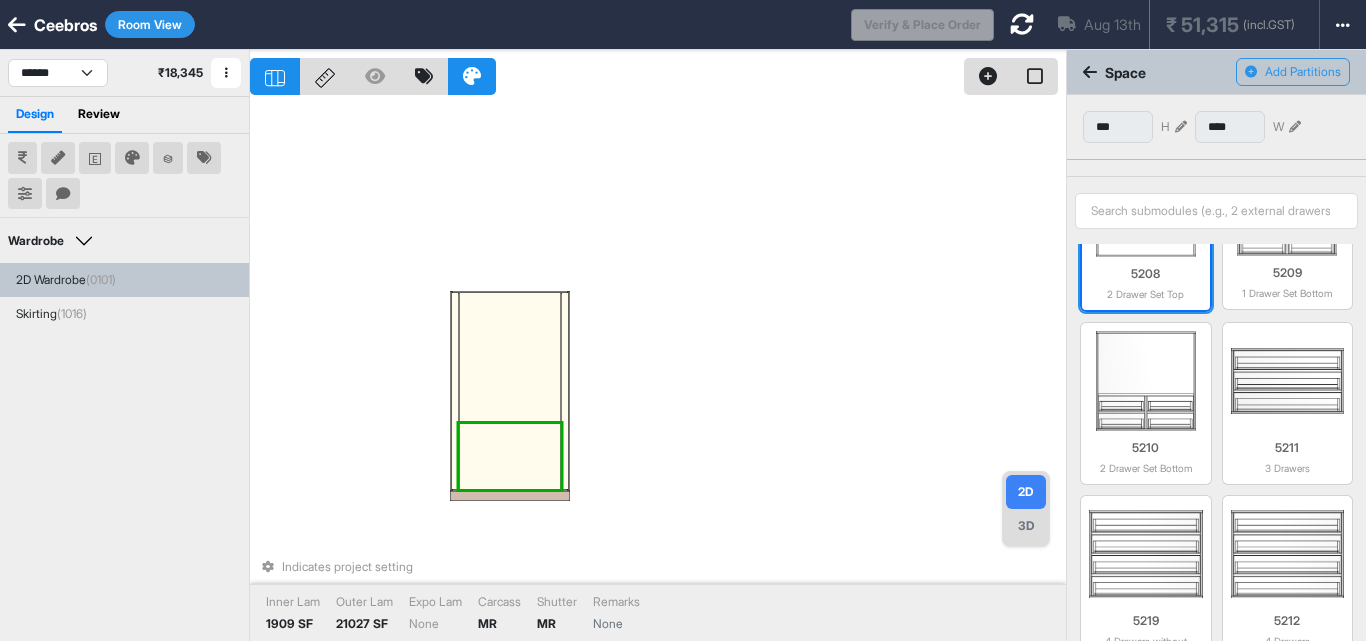 scroll, scrollTop: 1989, scrollLeft: 0, axis: vertical 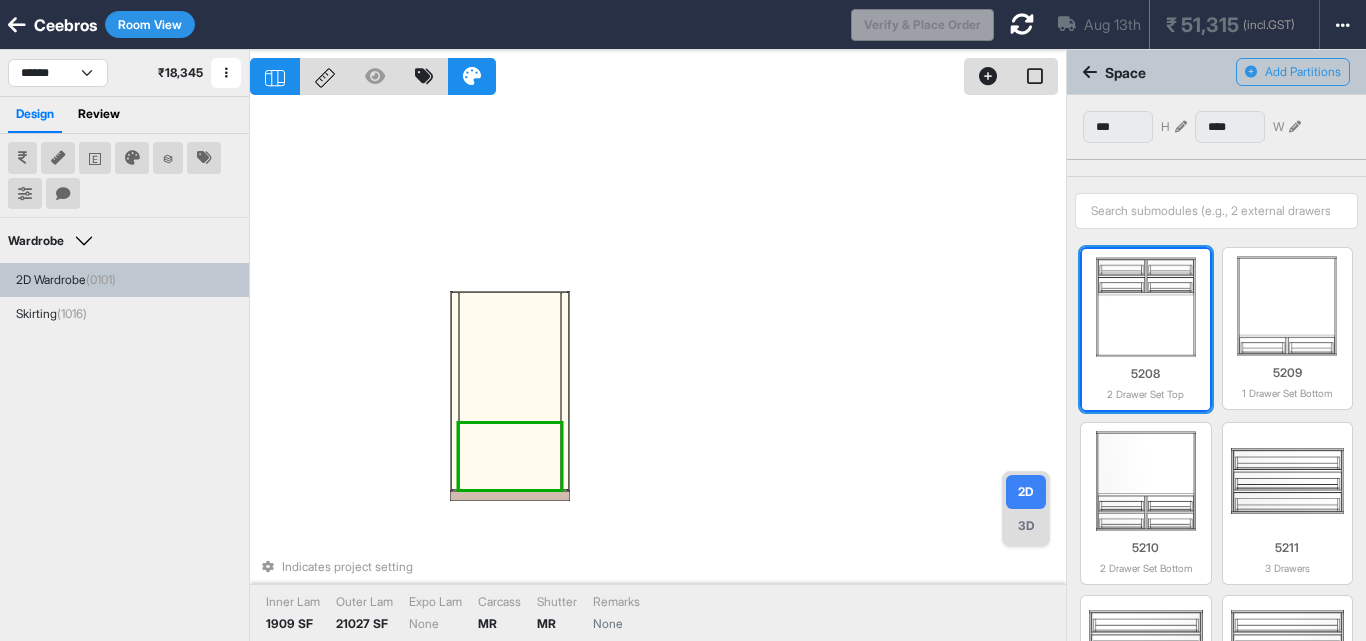 click at bounding box center (1146, 307) 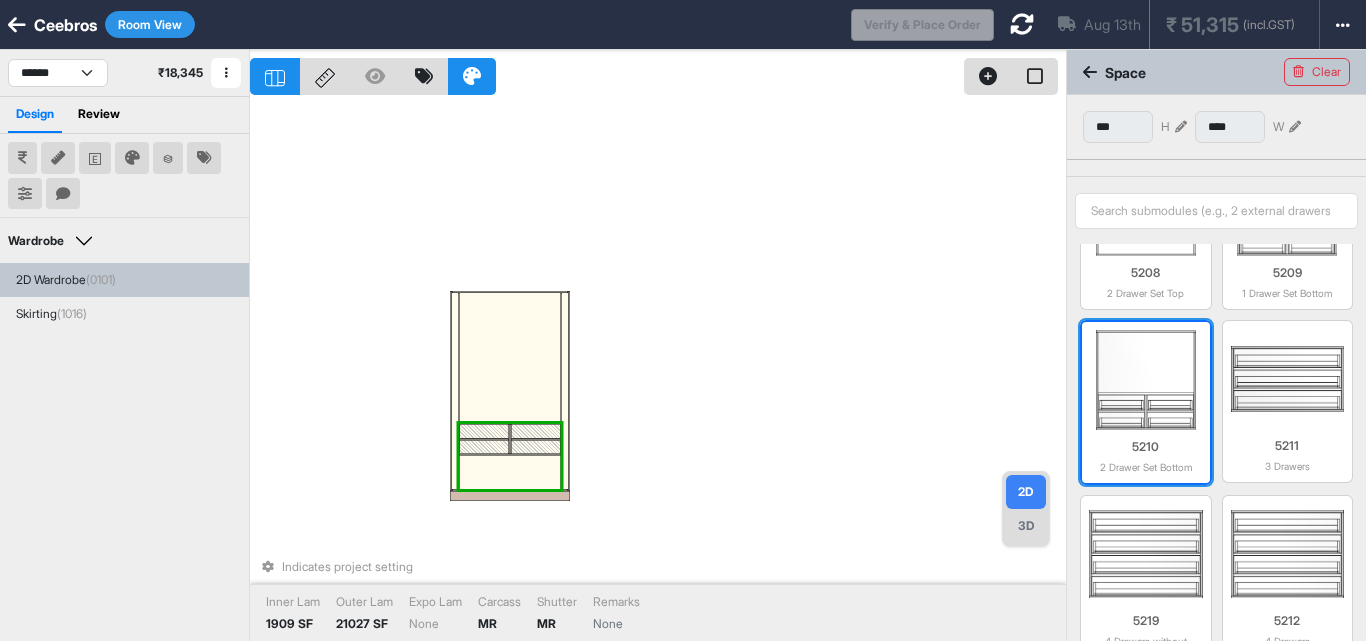 scroll, scrollTop: 2088, scrollLeft: 0, axis: vertical 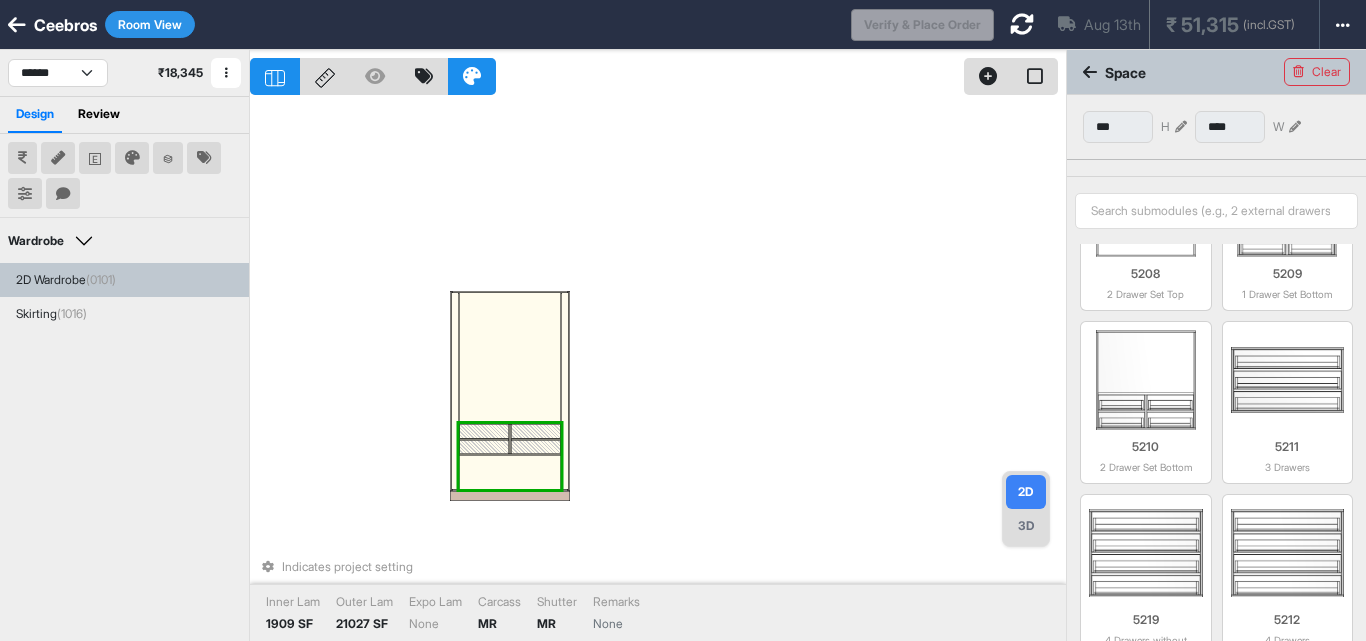 click at bounding box center [510, 472] 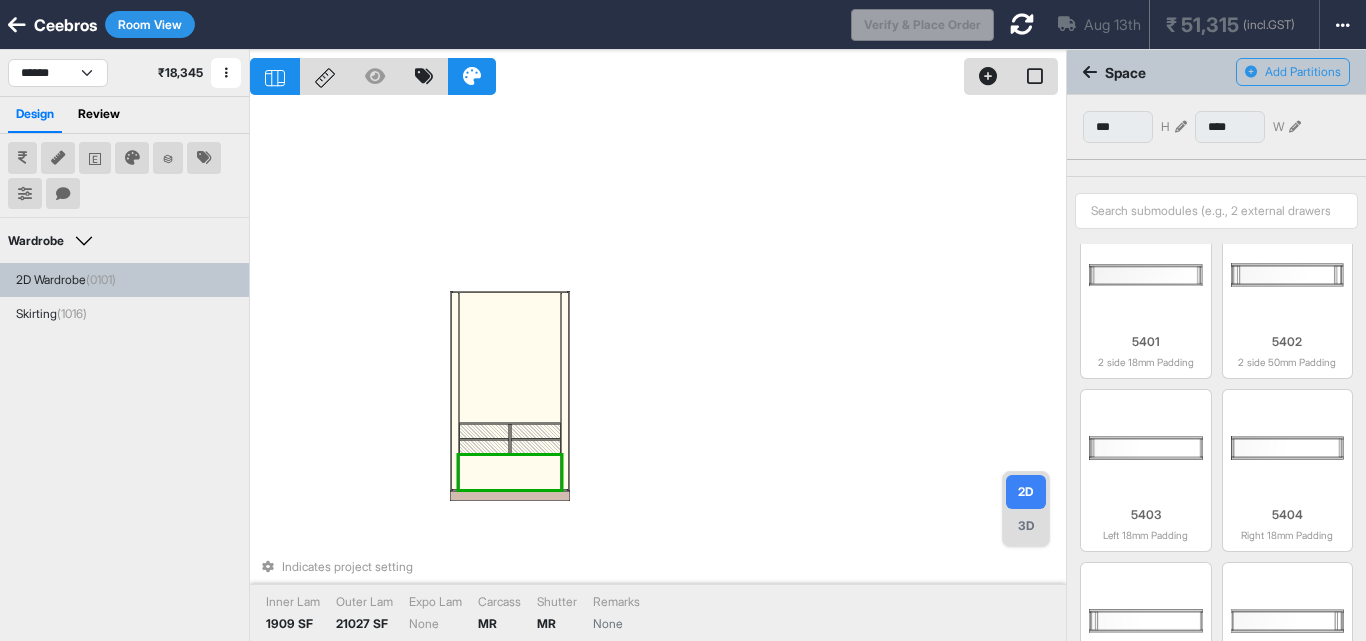 scroll, scrollTop: 2288, scrollLeft: 0, axis: vertical 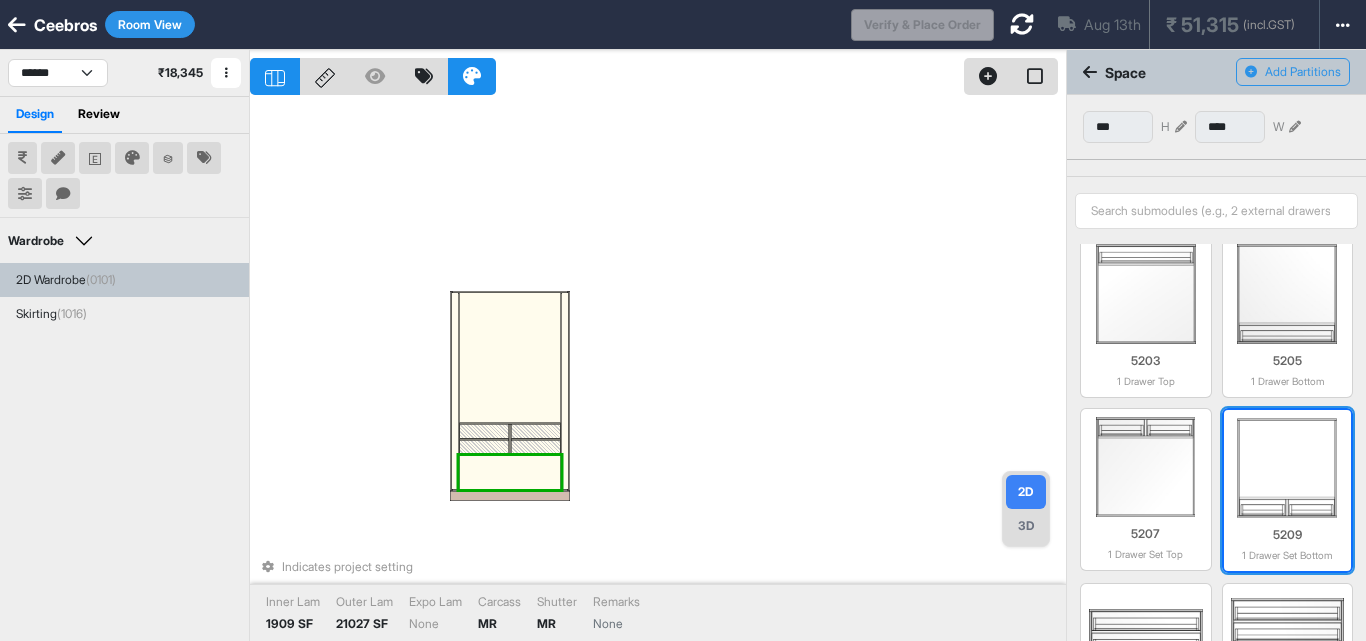 click at bounding box center [1288, 468] 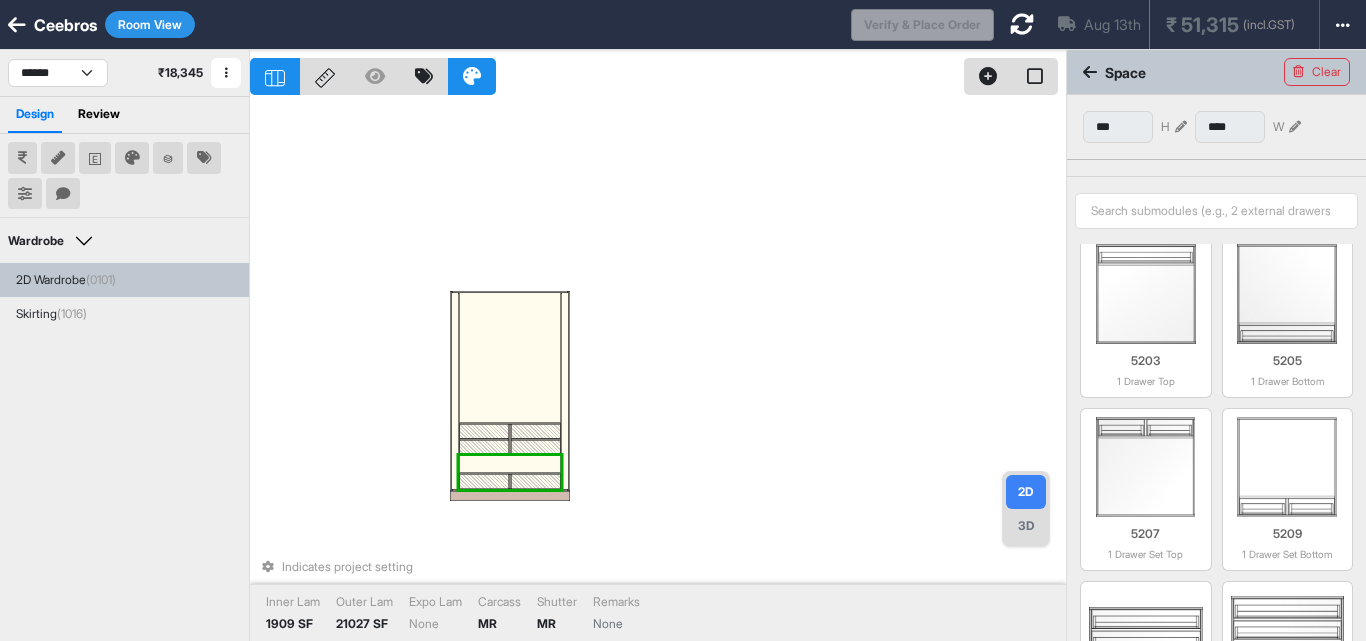 click at bounding box center [510, 464] 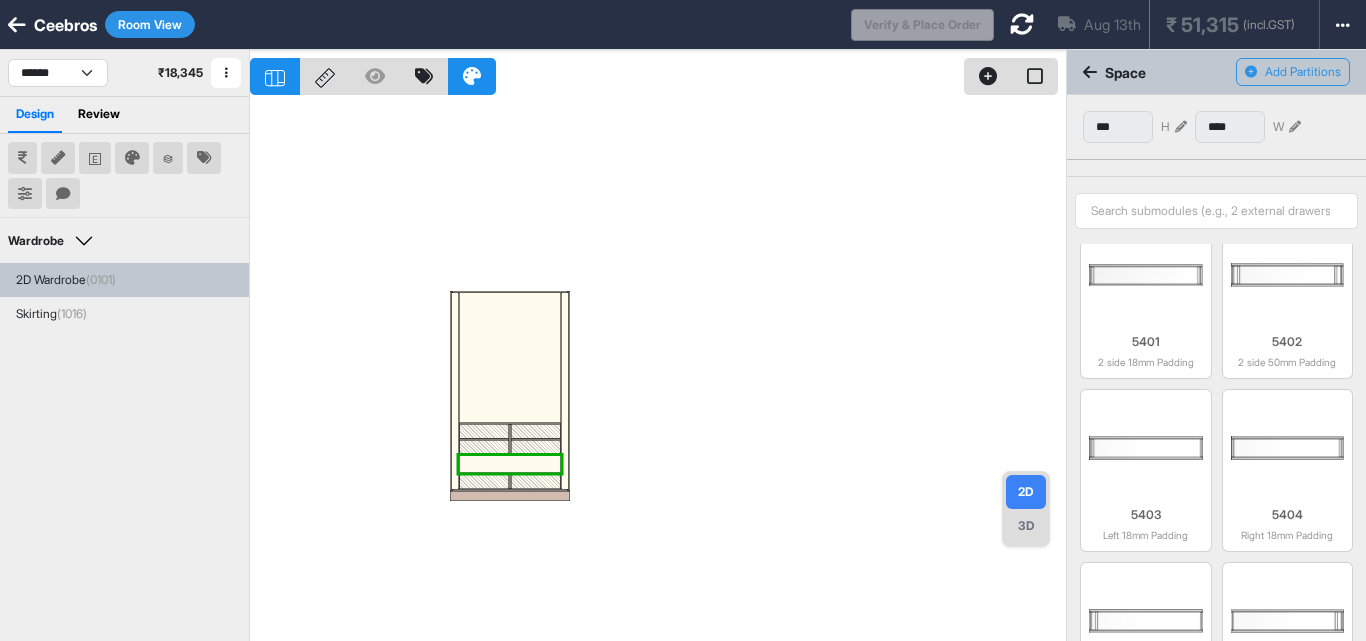 scroll, scrollTop: 876, scrollLeft: 0, axis: vertical 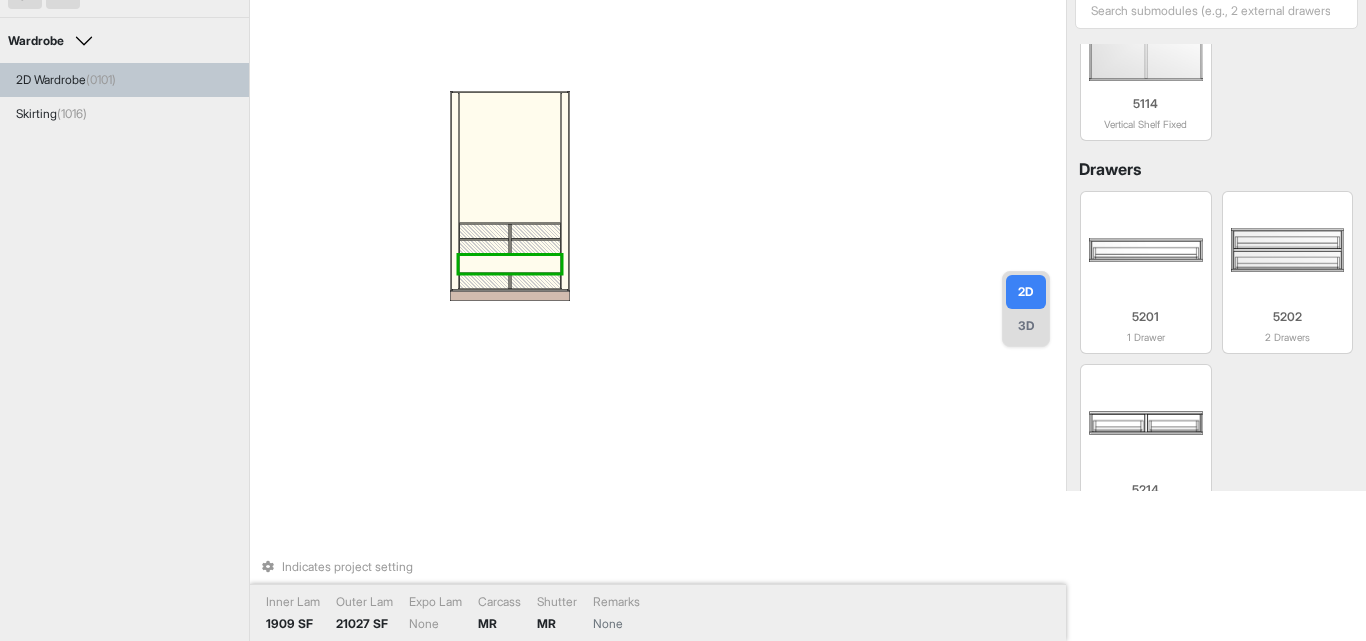 click at bounding box center (510, 264) 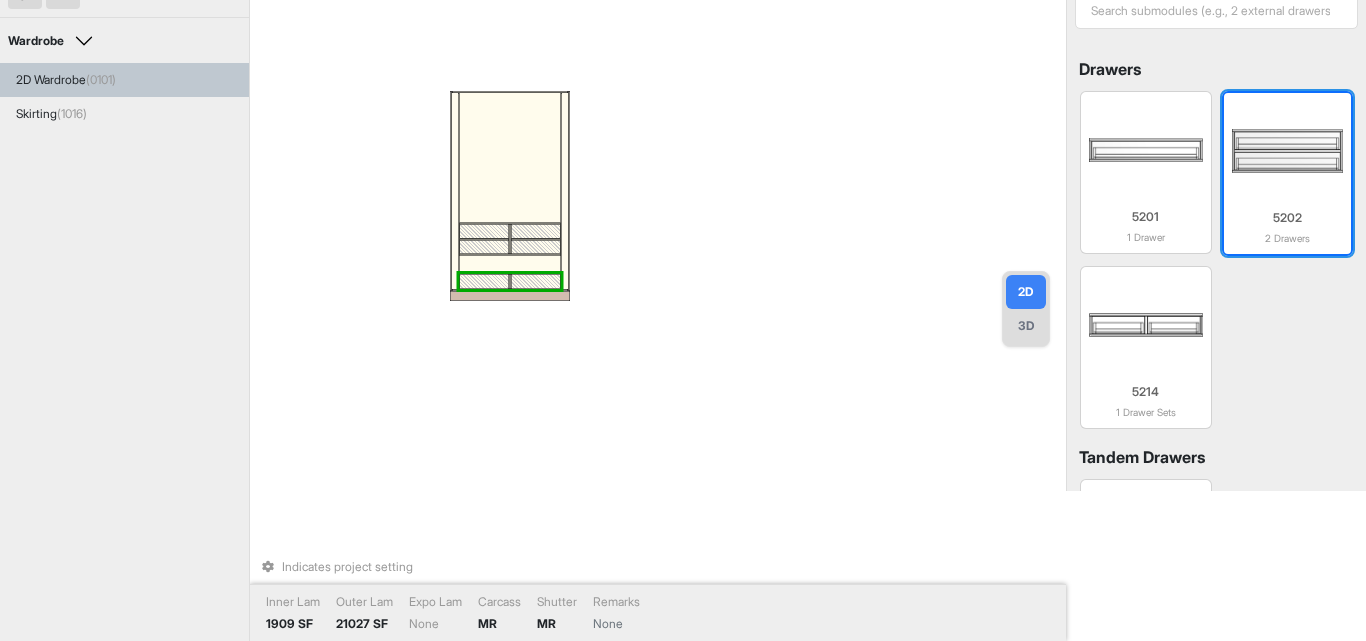 scroll, scrollTop: 0, scrollLeft: 0, axis: both 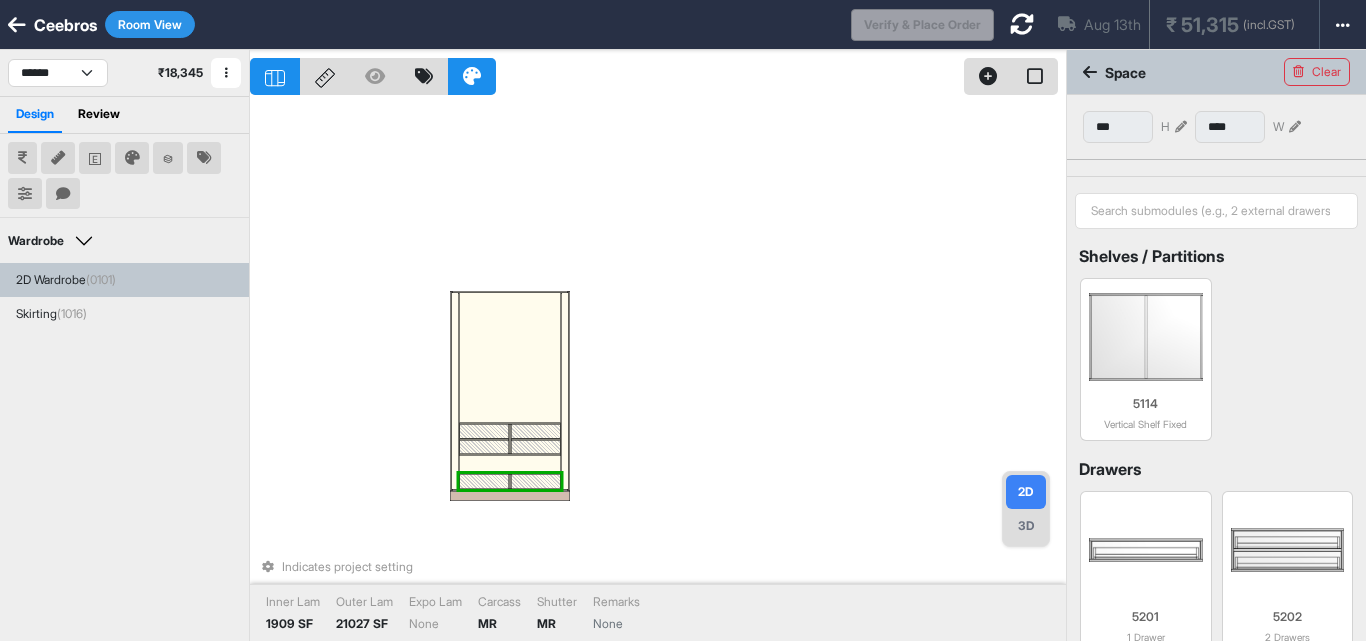 click at bounding box center (1181, 127) 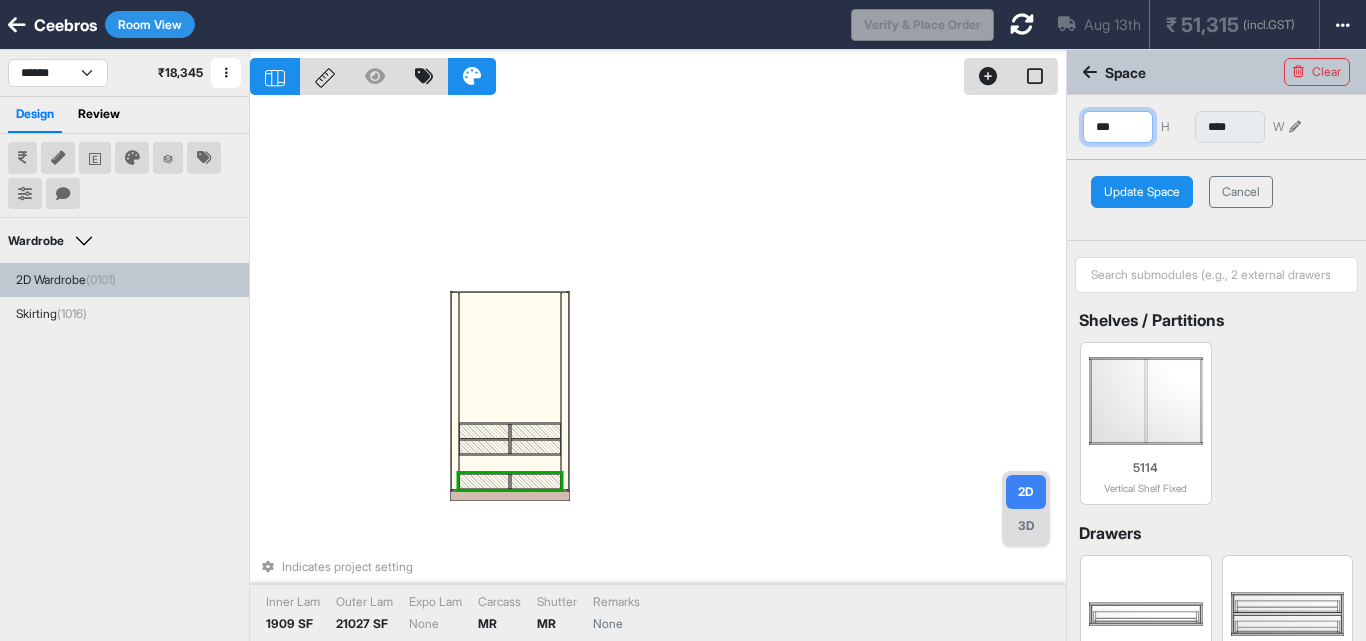 drag, startPoint x: 1097, startPoint y: 129, endPoint x: 1073, endPoint y: 121, distance: 25.298222 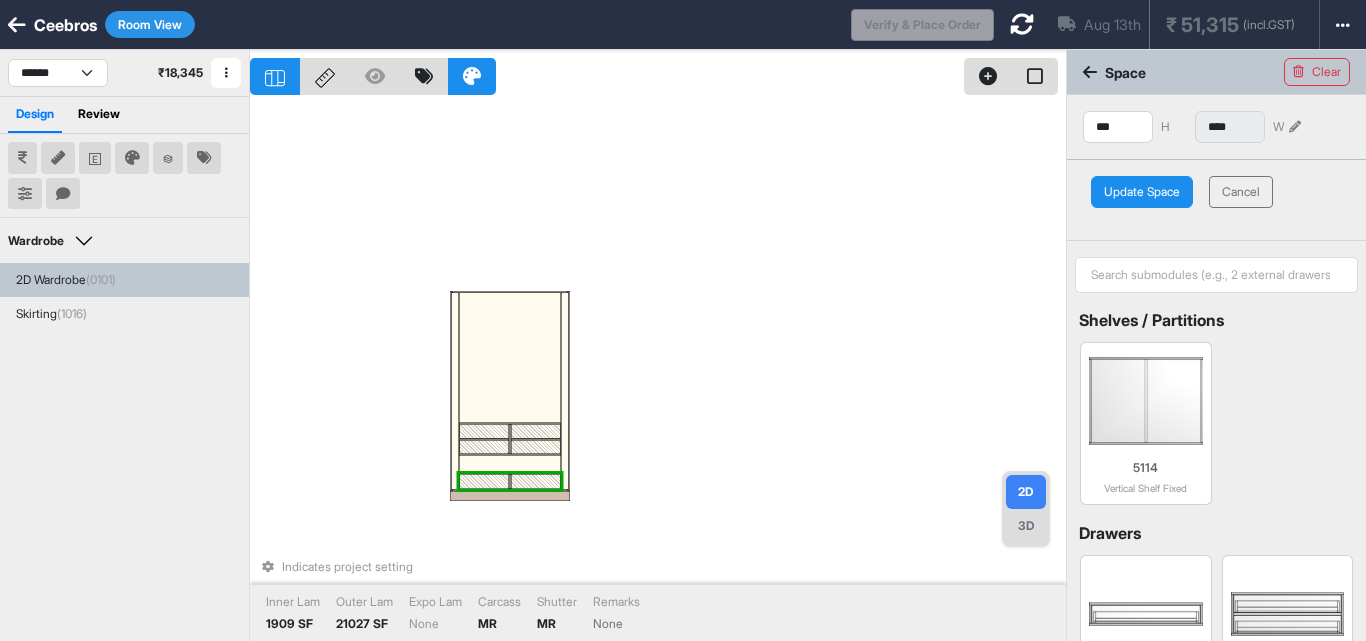 click on "Update Space" at bounding box center [1142, 192] 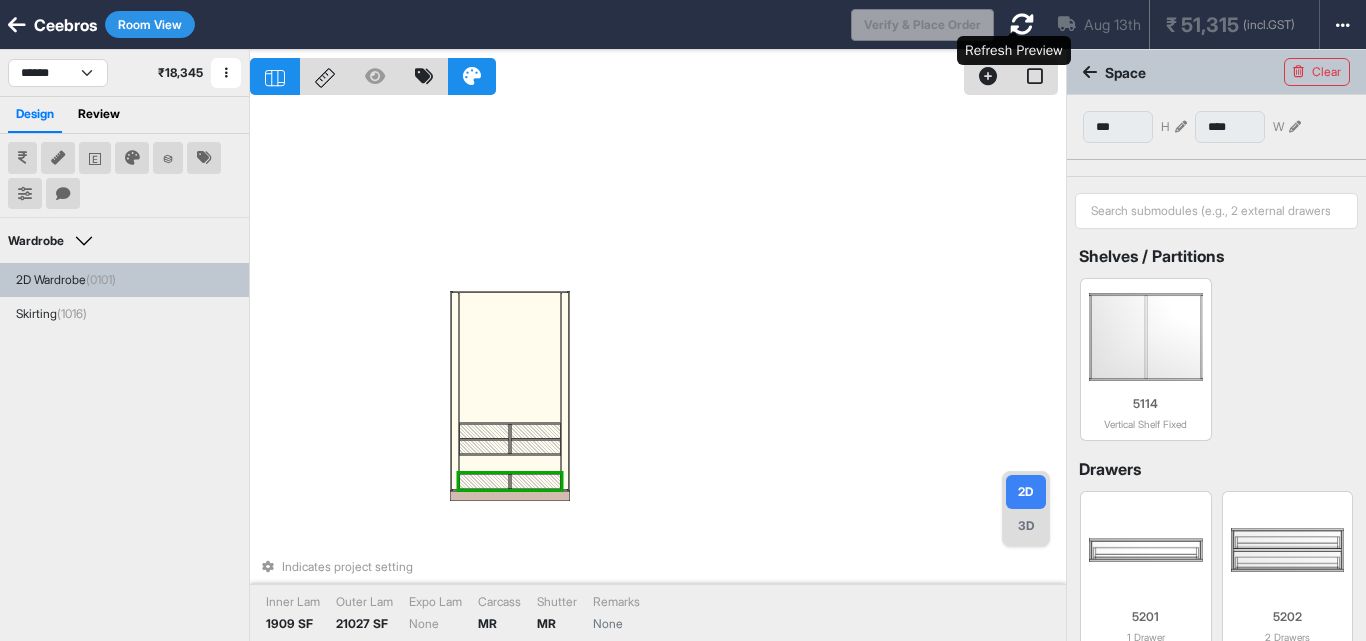 click at bounding box center (1022, 24) 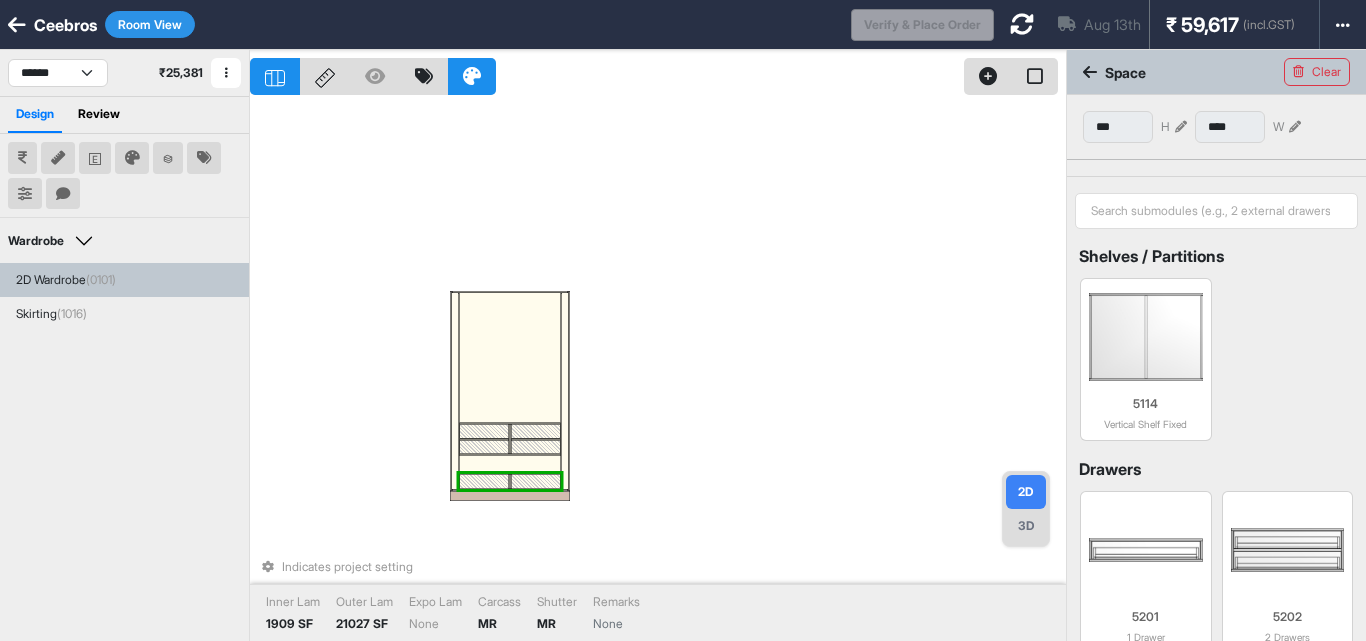 click at bounding box center (1181, 127) 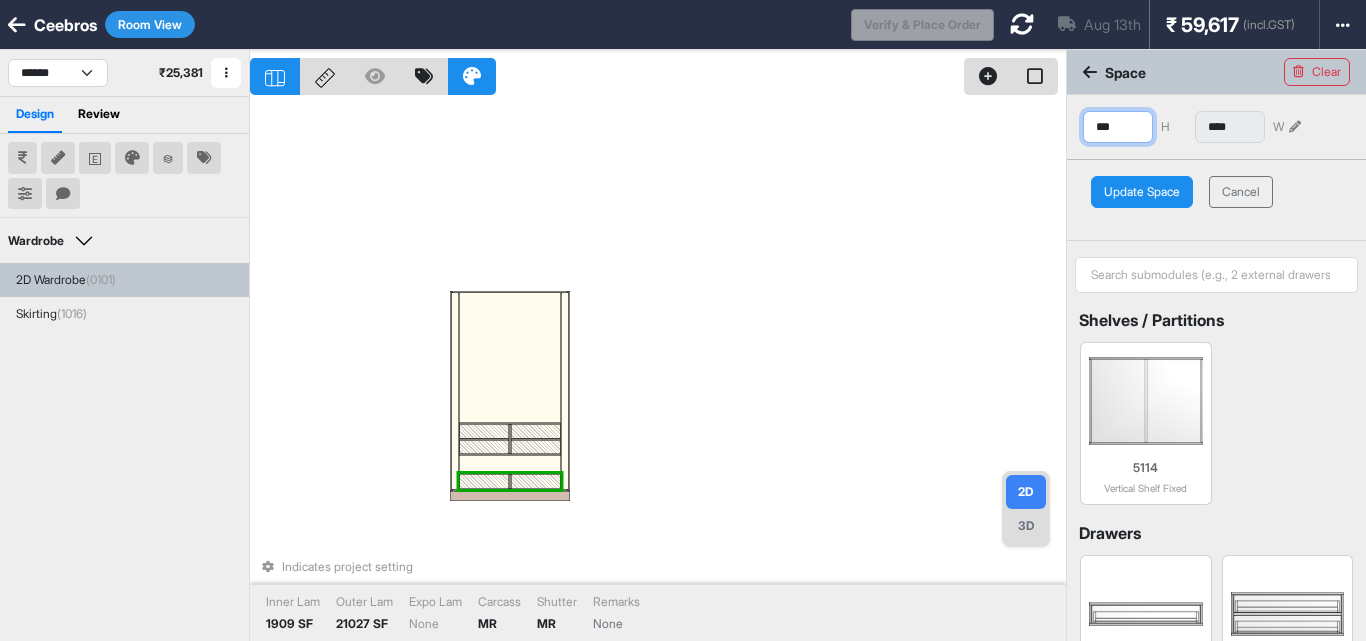 drag, startPoint x: 1125, startPoint y: 128, endPoint x: 1010, endPoint y: 128, distance: 115 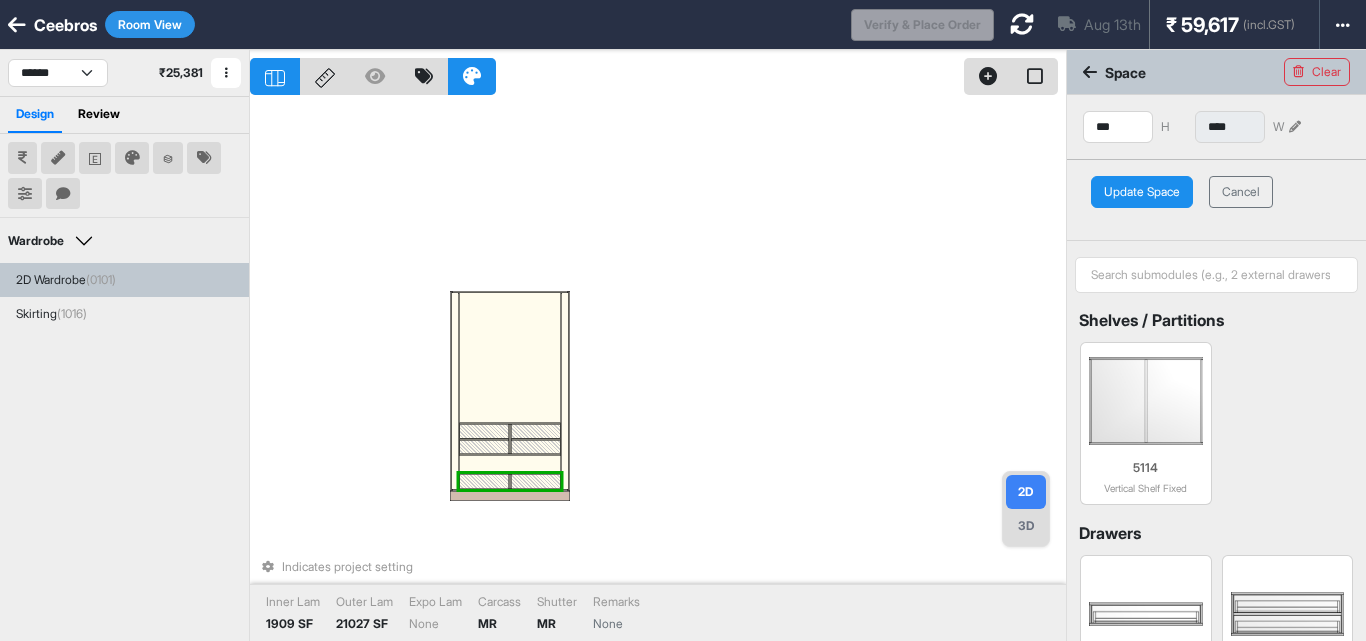 click on "Update Space" at bounding box center [1142, 192] 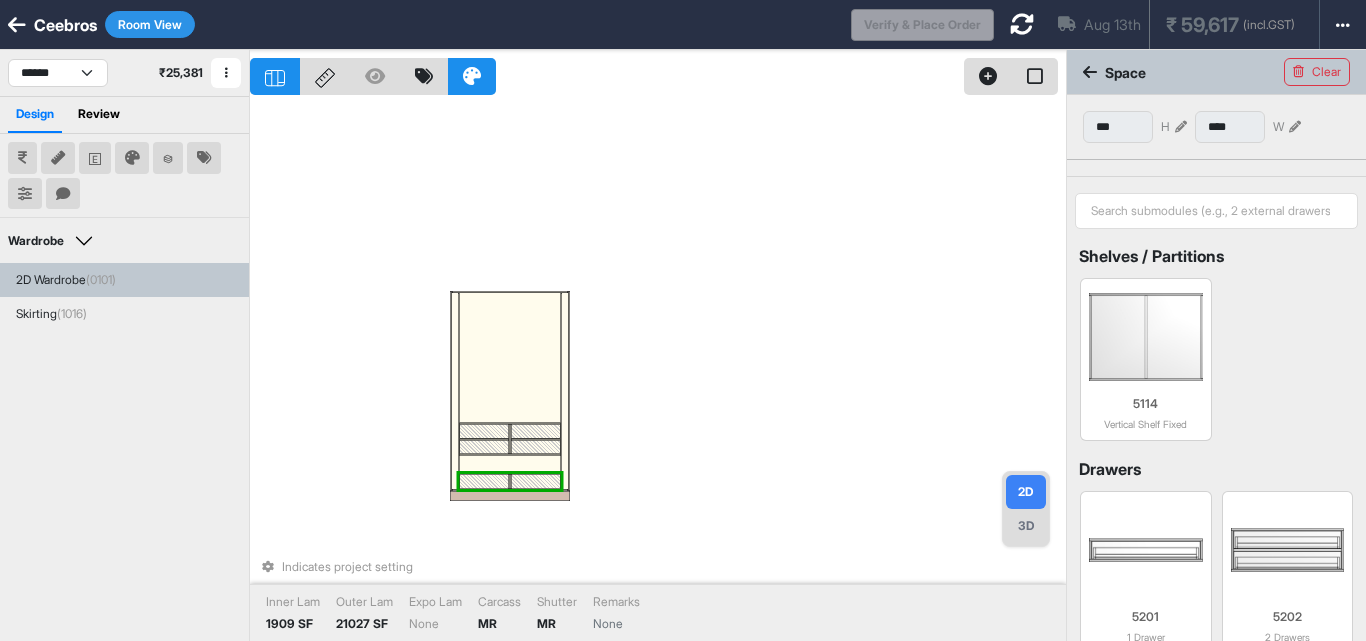 click at bounding box center (485, 447) 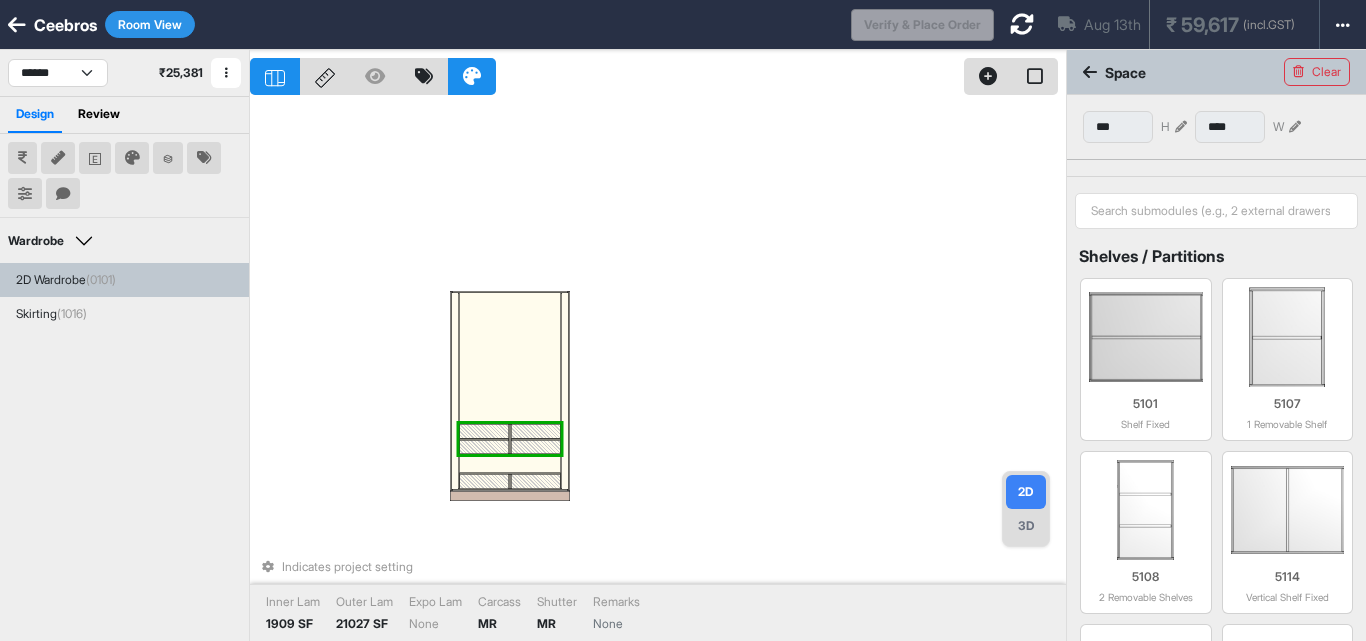 click at bounding box center (510, 464) 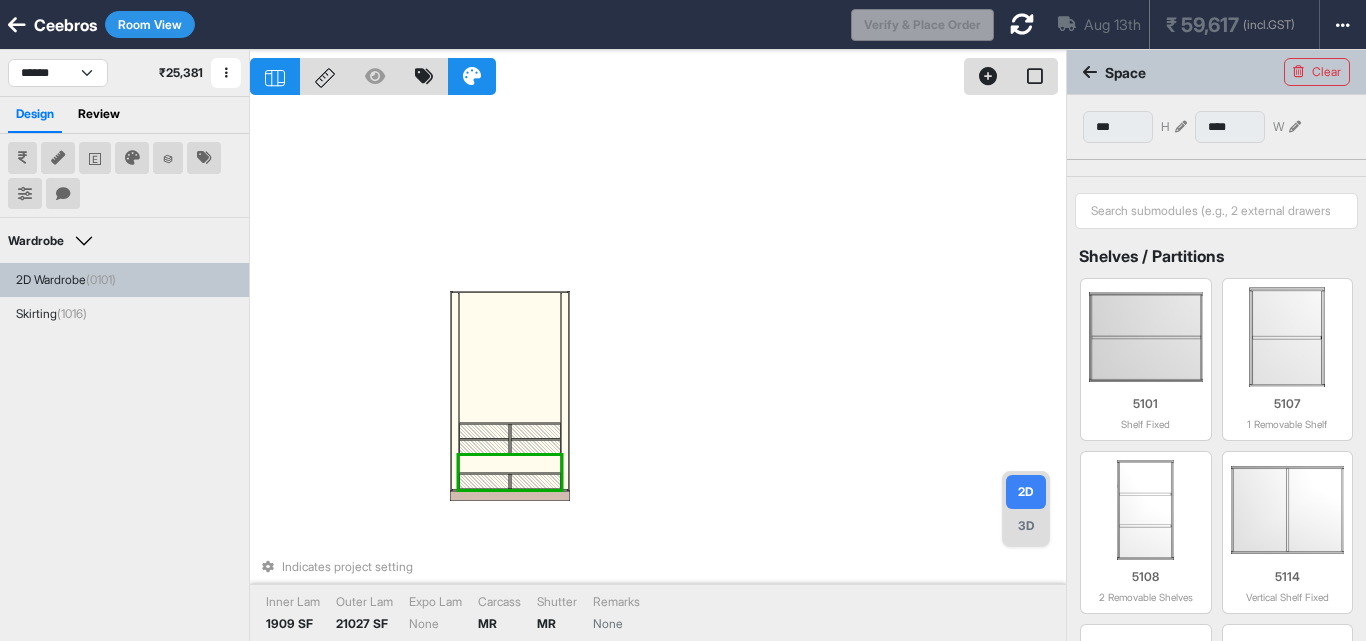 click at bounding box center (510, 464) 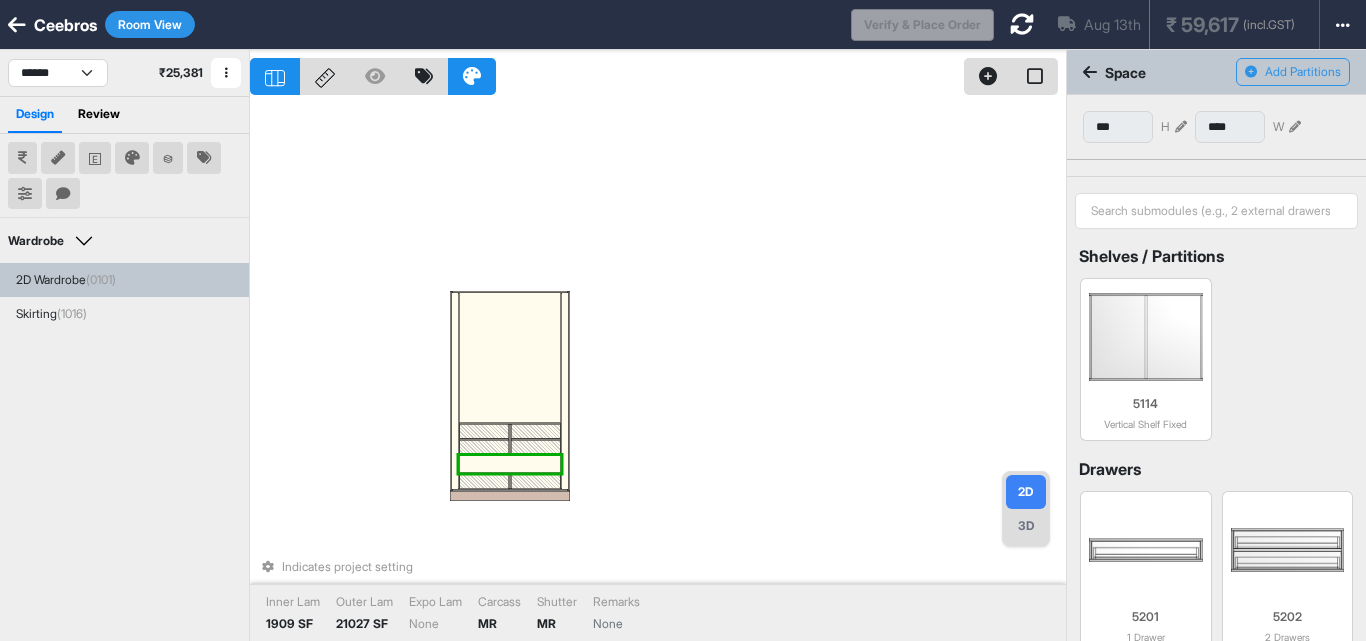 click at bounding box center [510, 464] 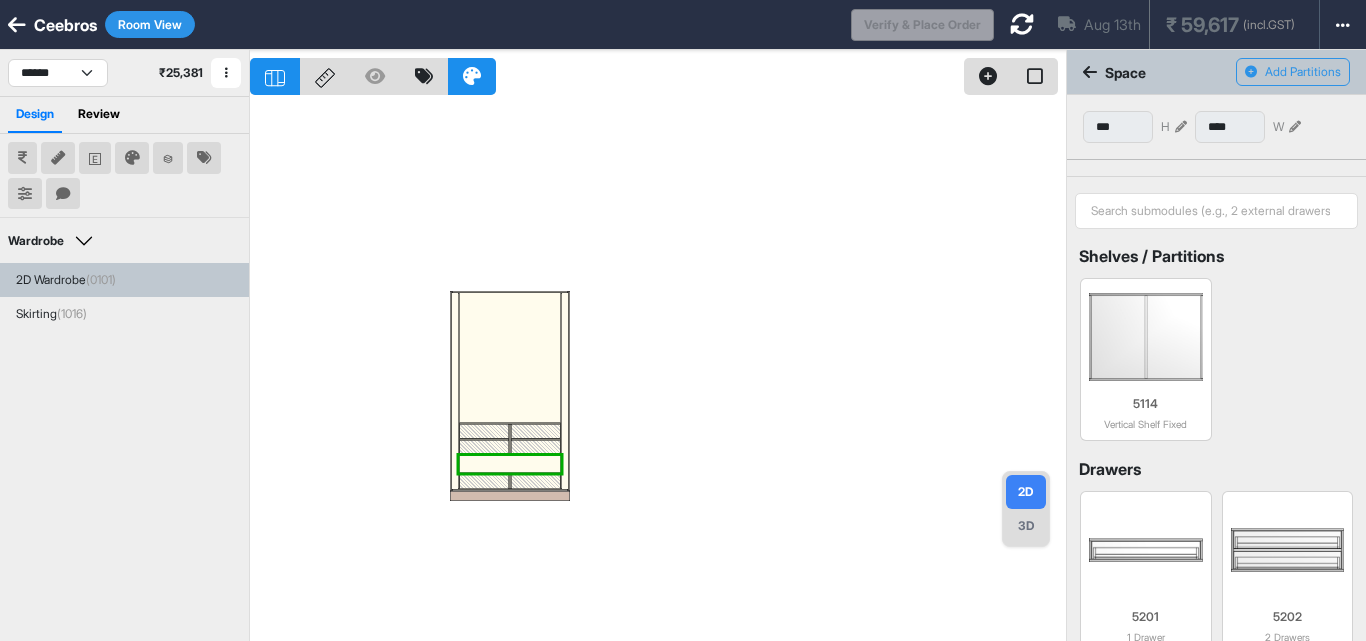 click at bounding box center (1181, 127) 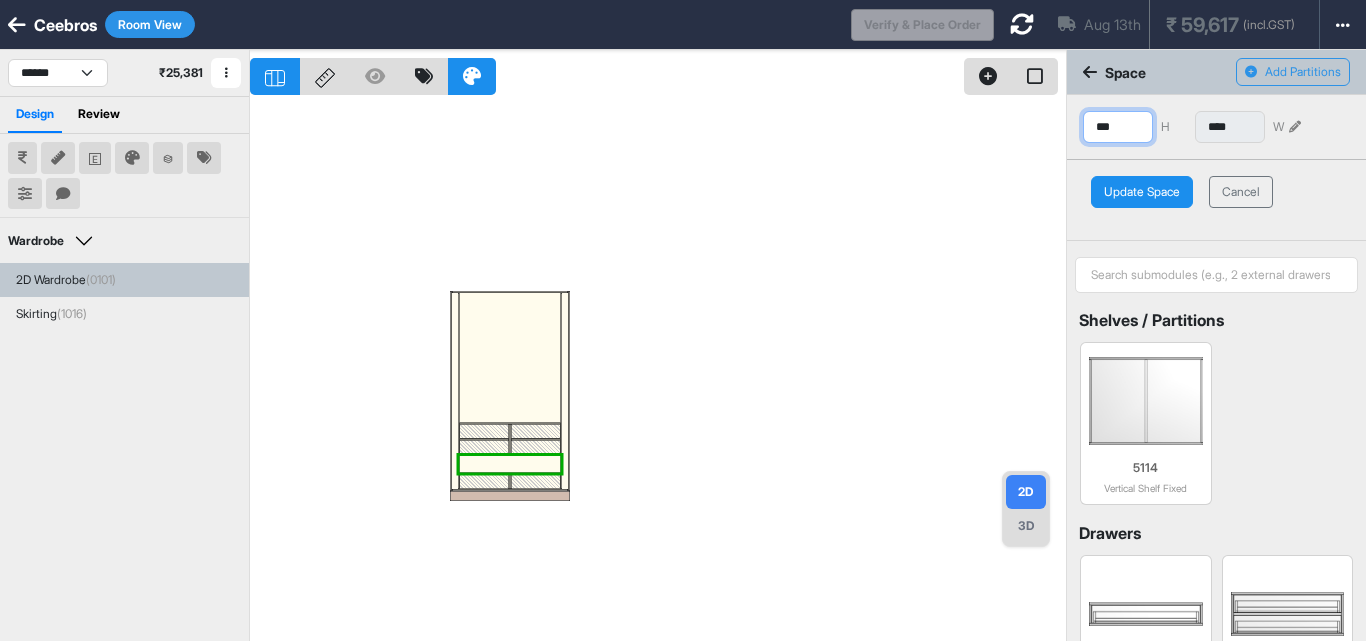 drag, startPoint x: 1120, startPoint y: 126, endPoint x: 1049, endPoint y: 131, distance: 71.17584 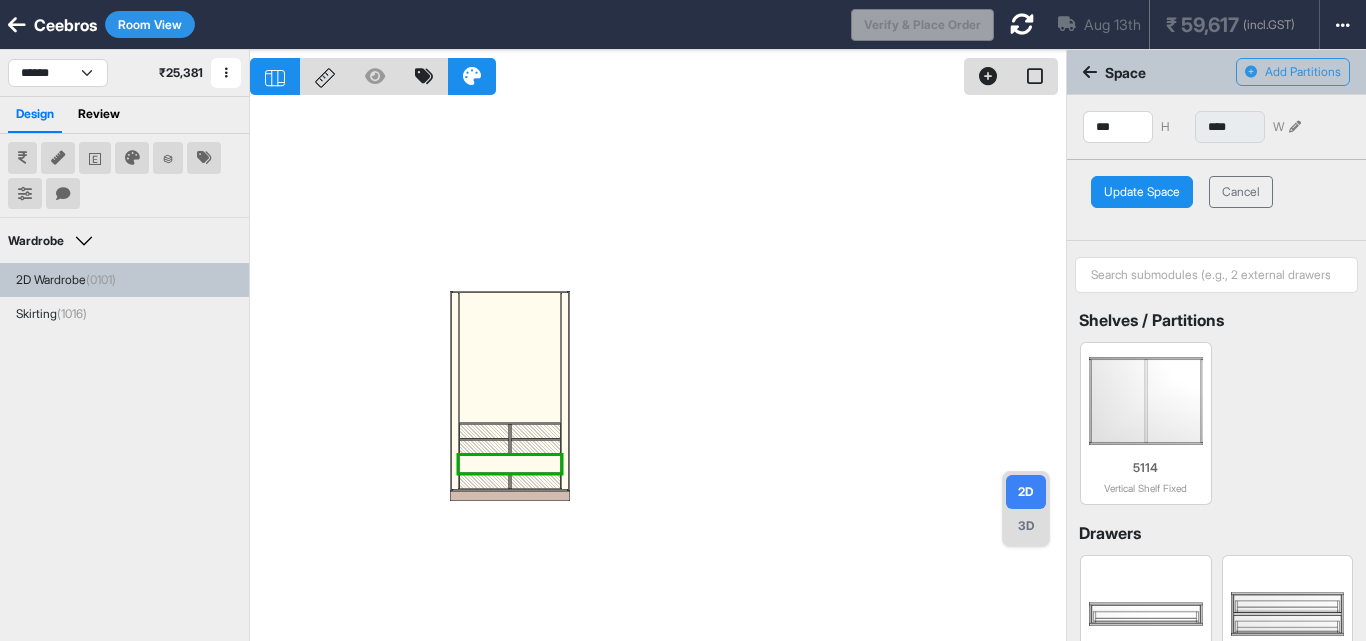 click on "Update Space" at bounding box center (1142, 192) 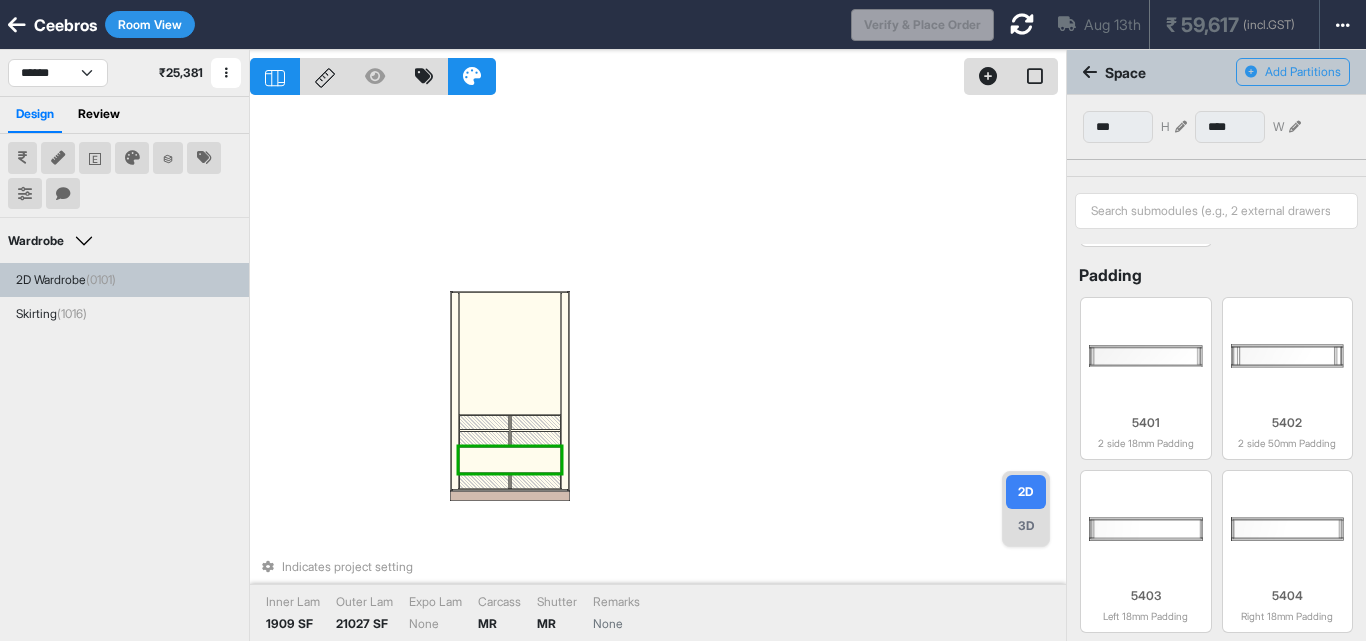 scroll, scrollTop: 876, scrollLeft: 0, axis: vertical 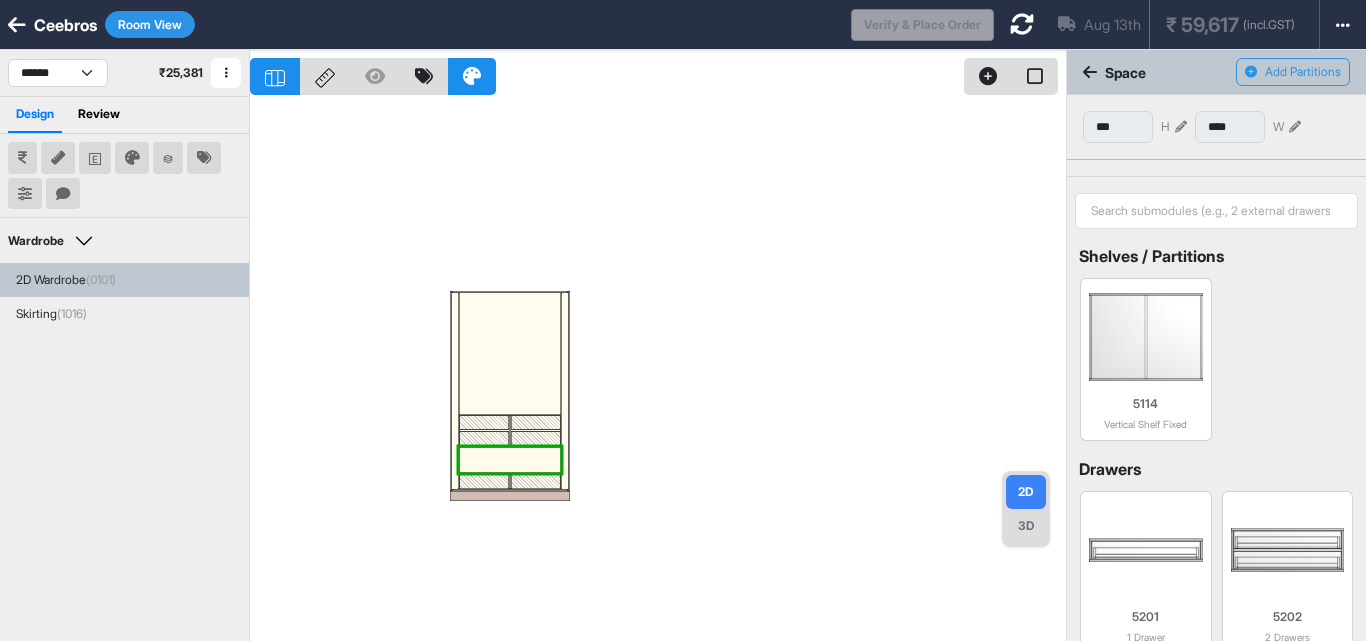 click at bounding box center (1181, 127) 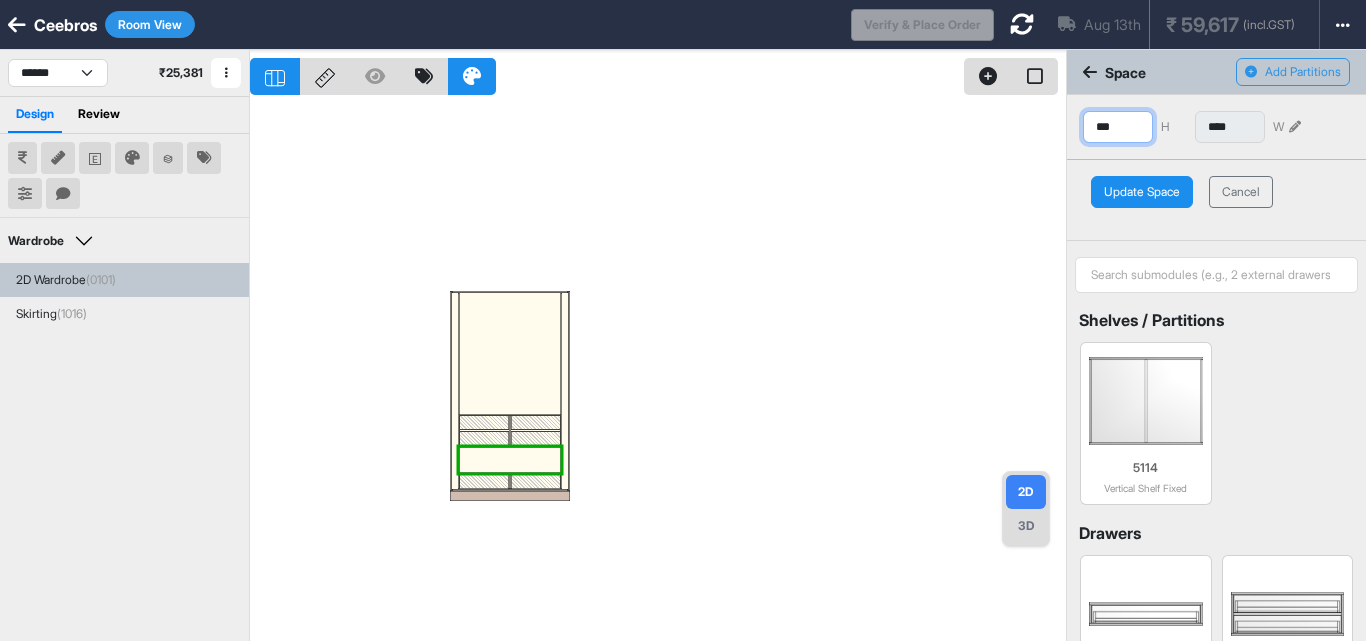 drag, startPoint x: 1125, startPoint y: 130, endPoint x: 1050, endPoint y: 129, distance: 75.00667 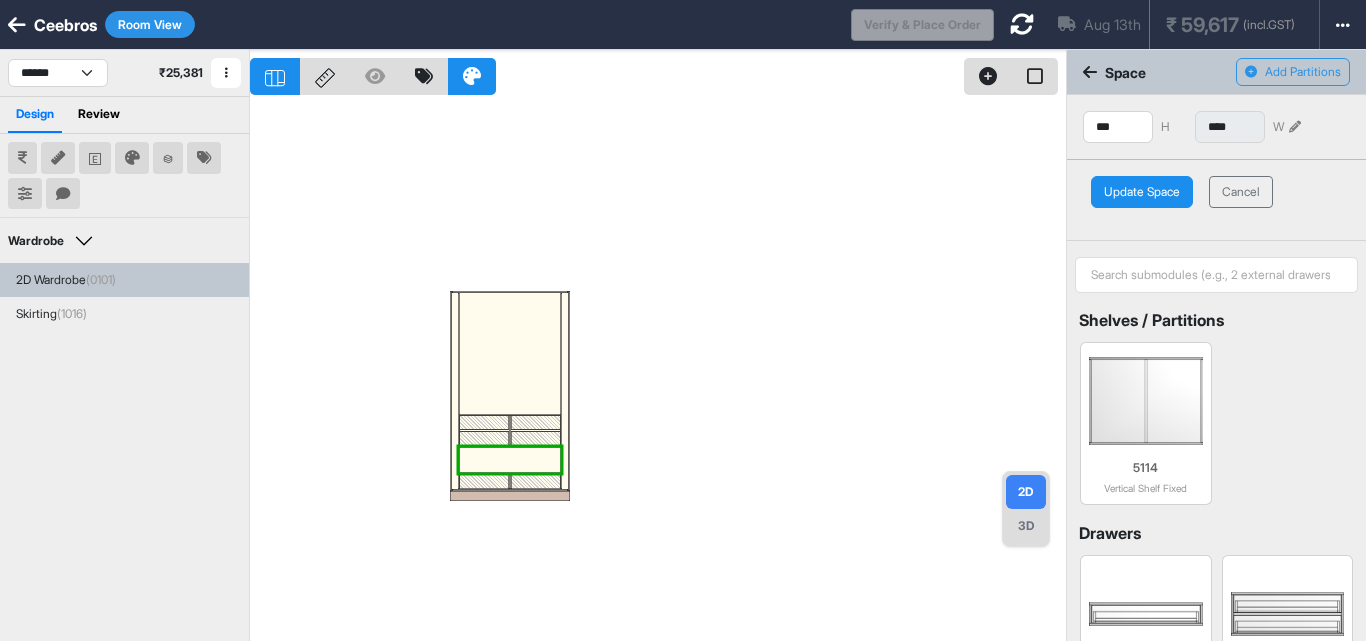 click on "Update Space" at bounding box center [1142, 192] 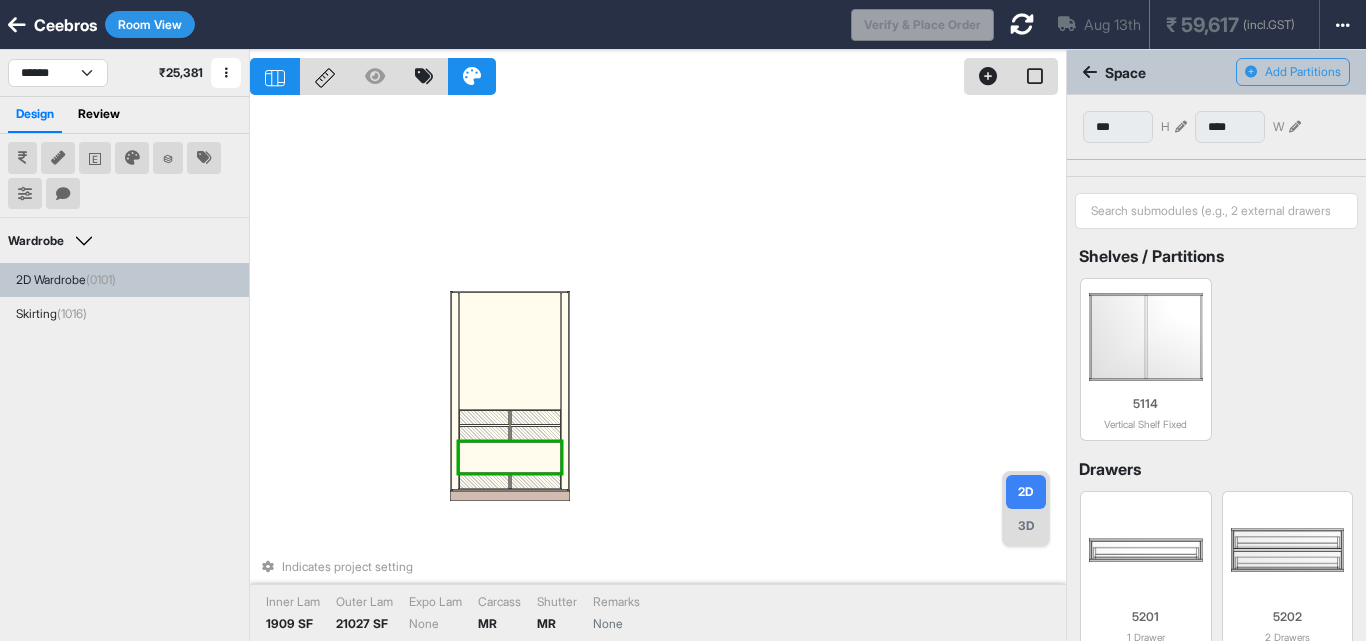 click at bounding box center [510, 457] 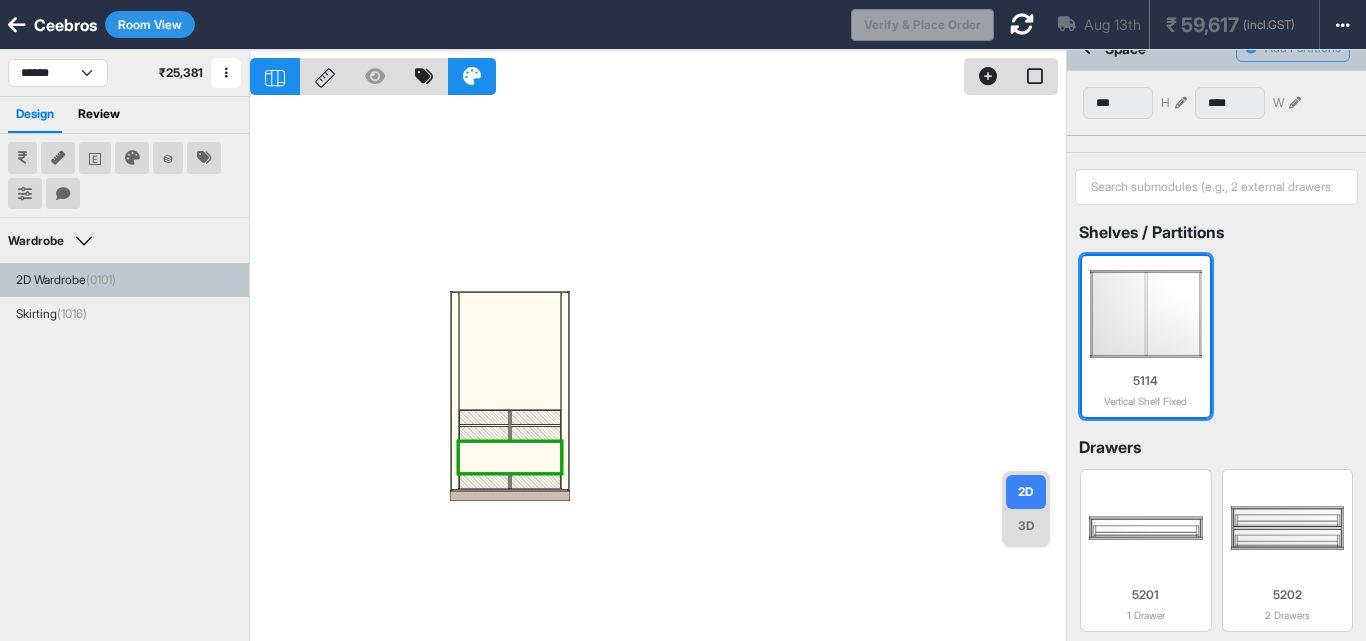 scroll, scrollTop: 34, scrollLeft: 0, axis: vertical 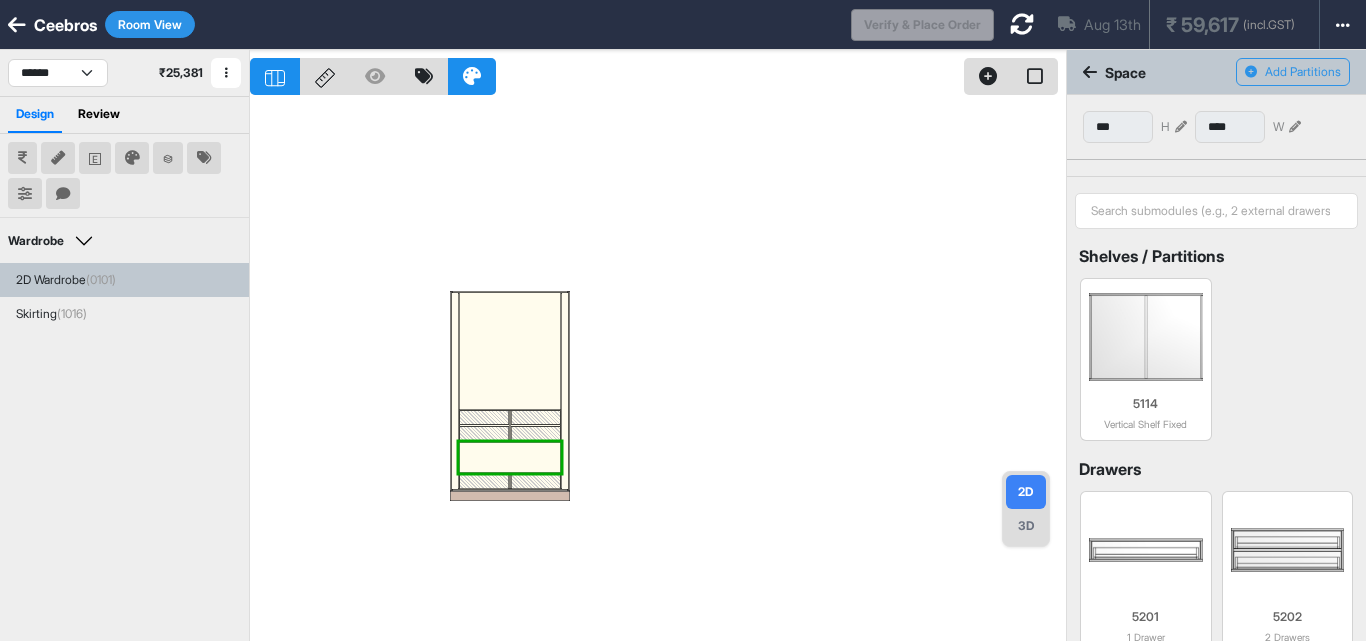 click at bounding box center [1181, 127] 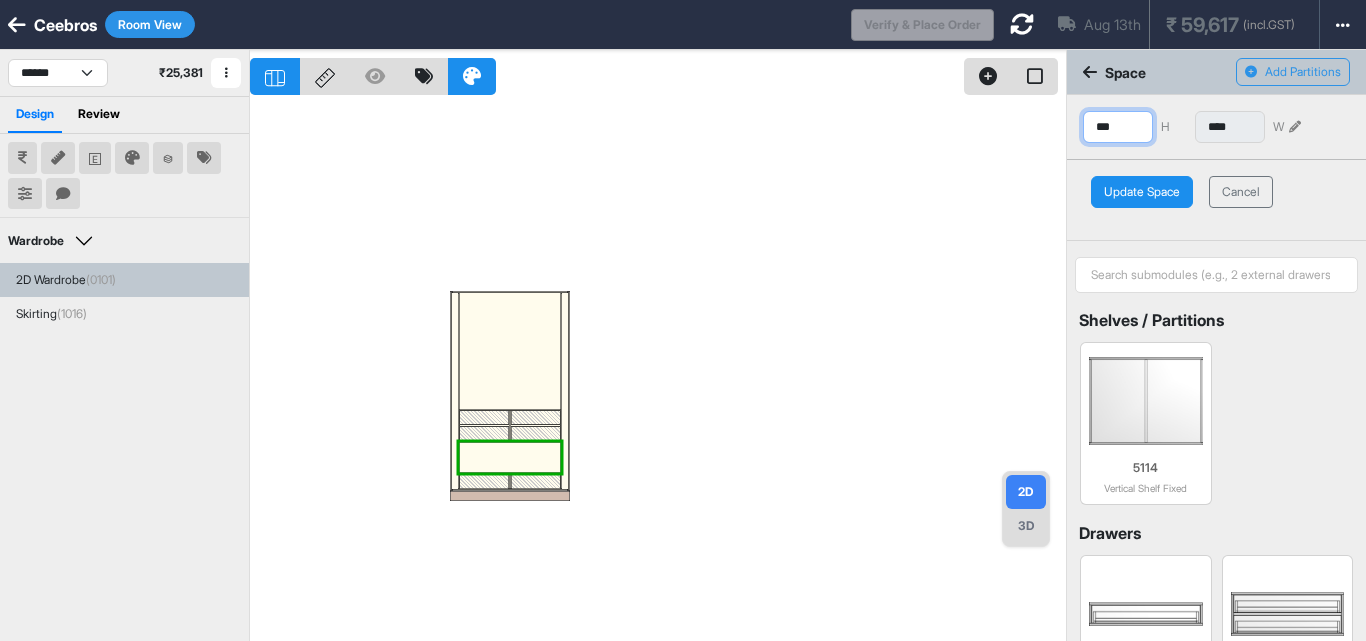 drag, startPoint x: 1129, startPoint y: 128, endPoint x: 1052, endPoint y: 136, distance: 77.41447 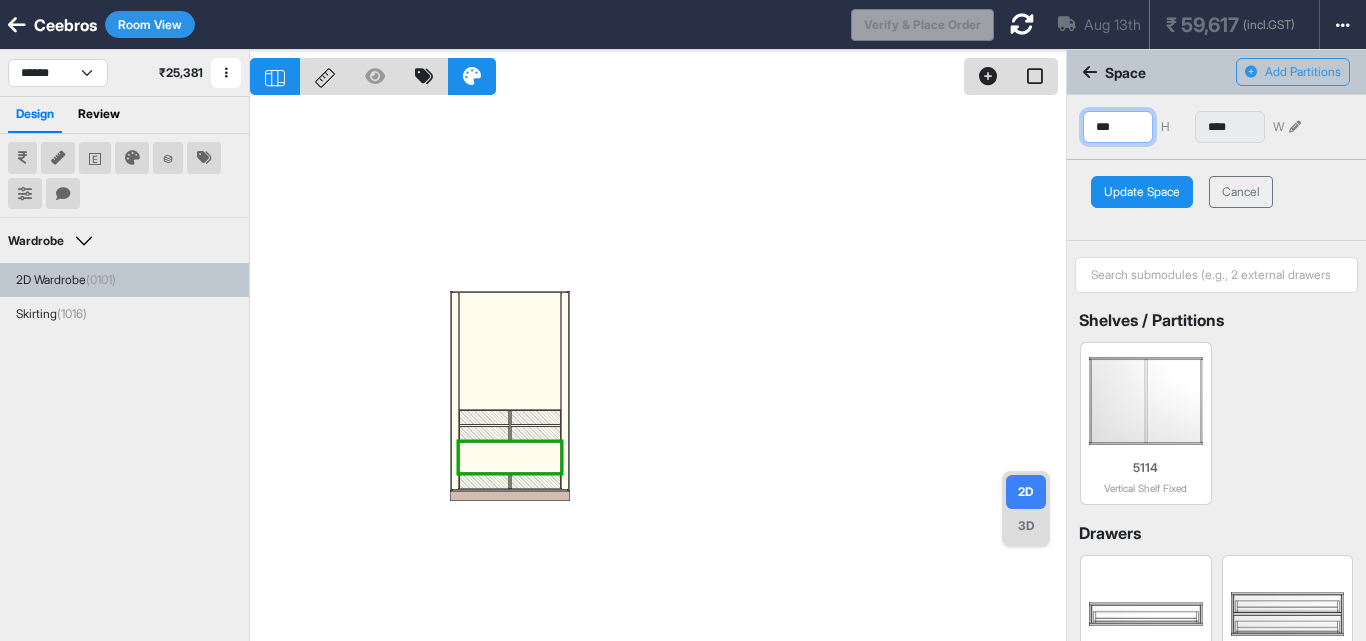 type on "***" 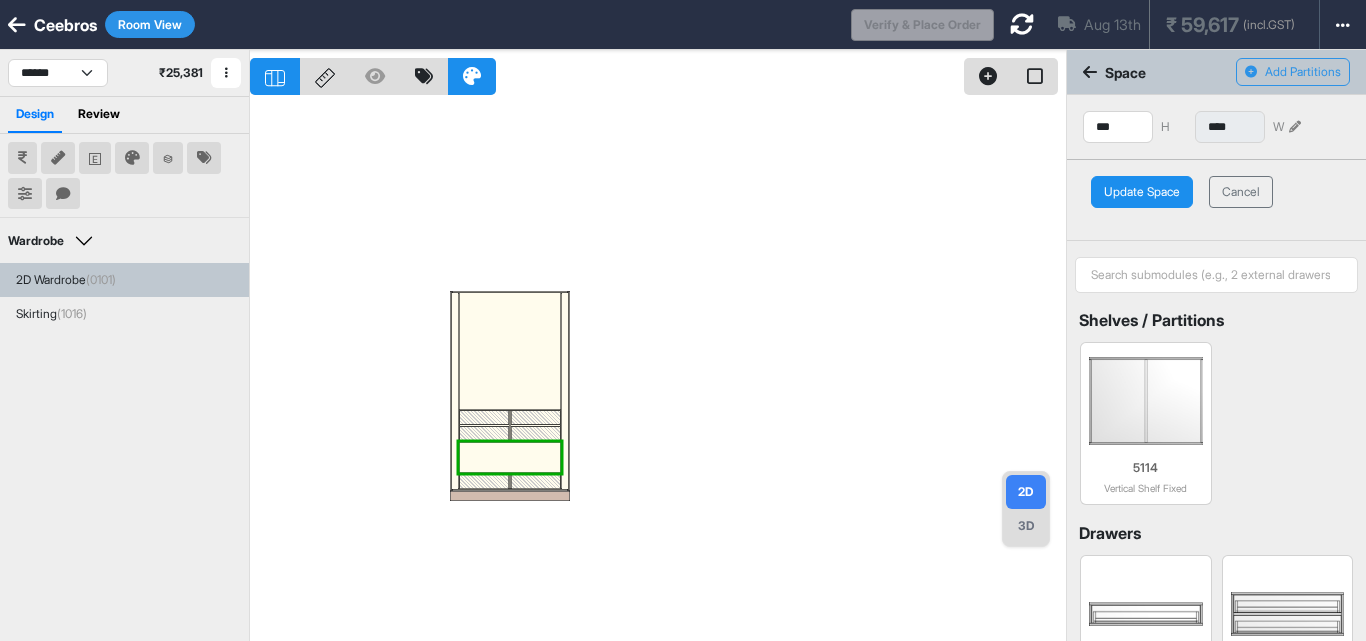 click on "Update Space" at bounding box center [1142, 192] 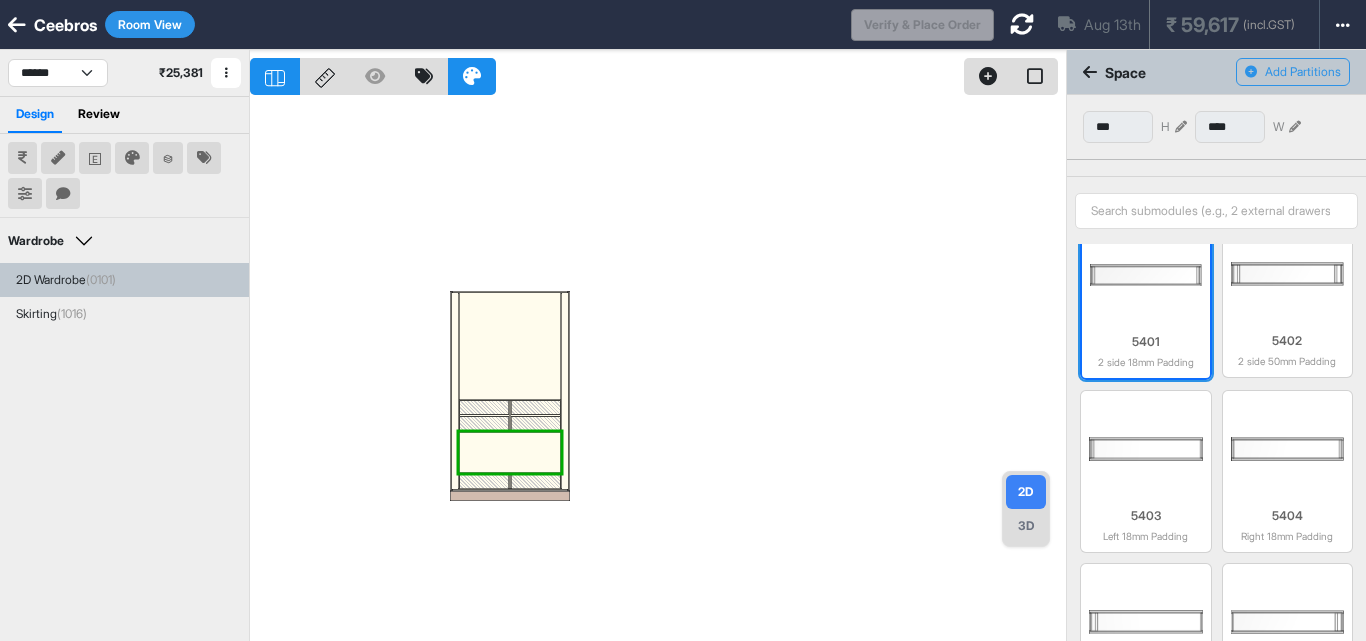 scroll, scrollTop: 876, scrollLeft: 0, axis: vertical 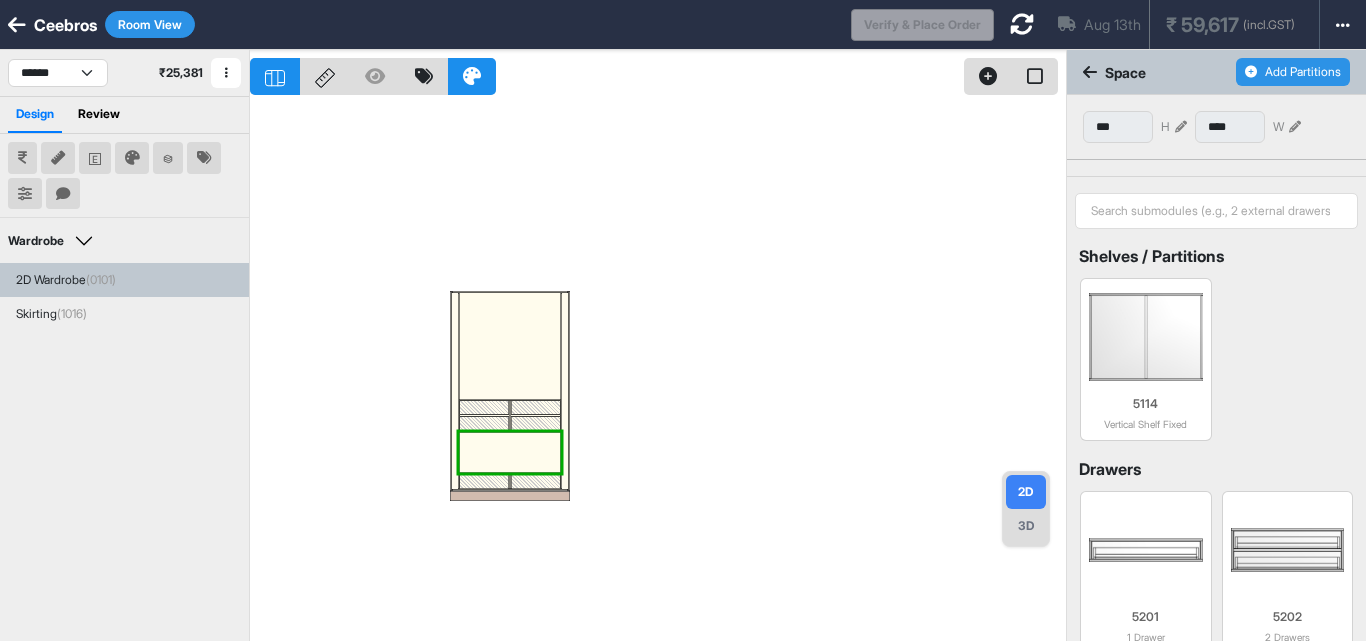 click on "Add Partitions" at bounding box center [1293, 72] 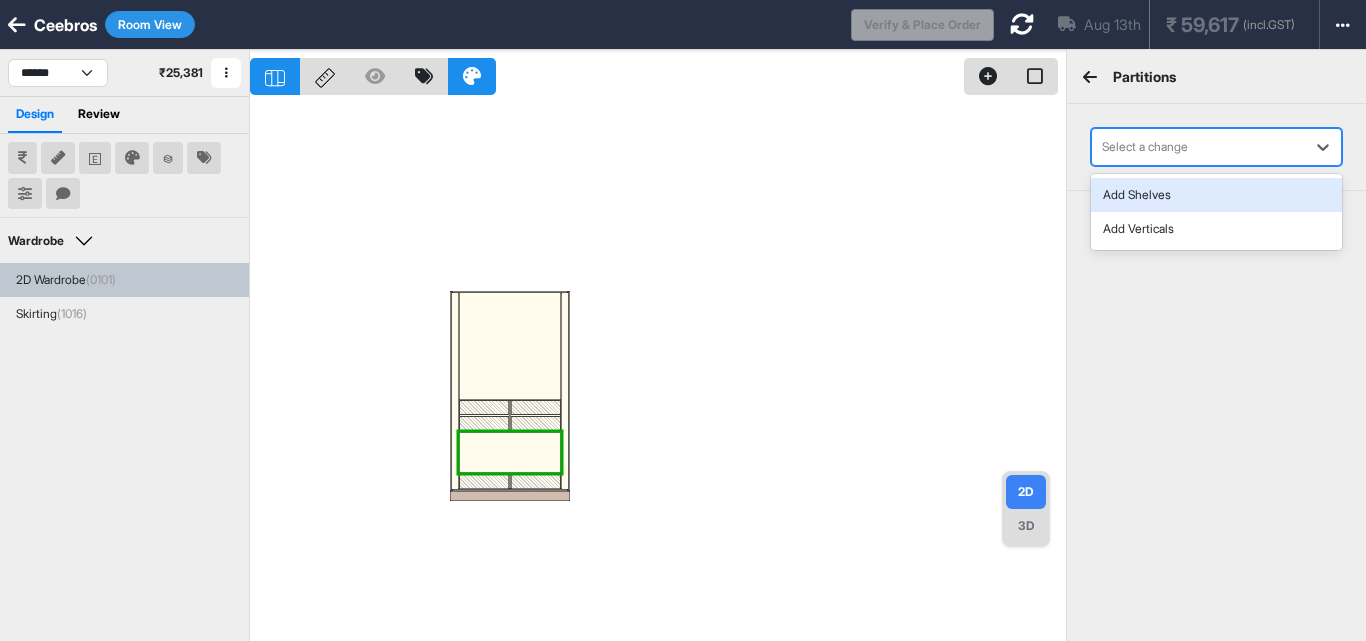 click at bounding box center (1198, 147) 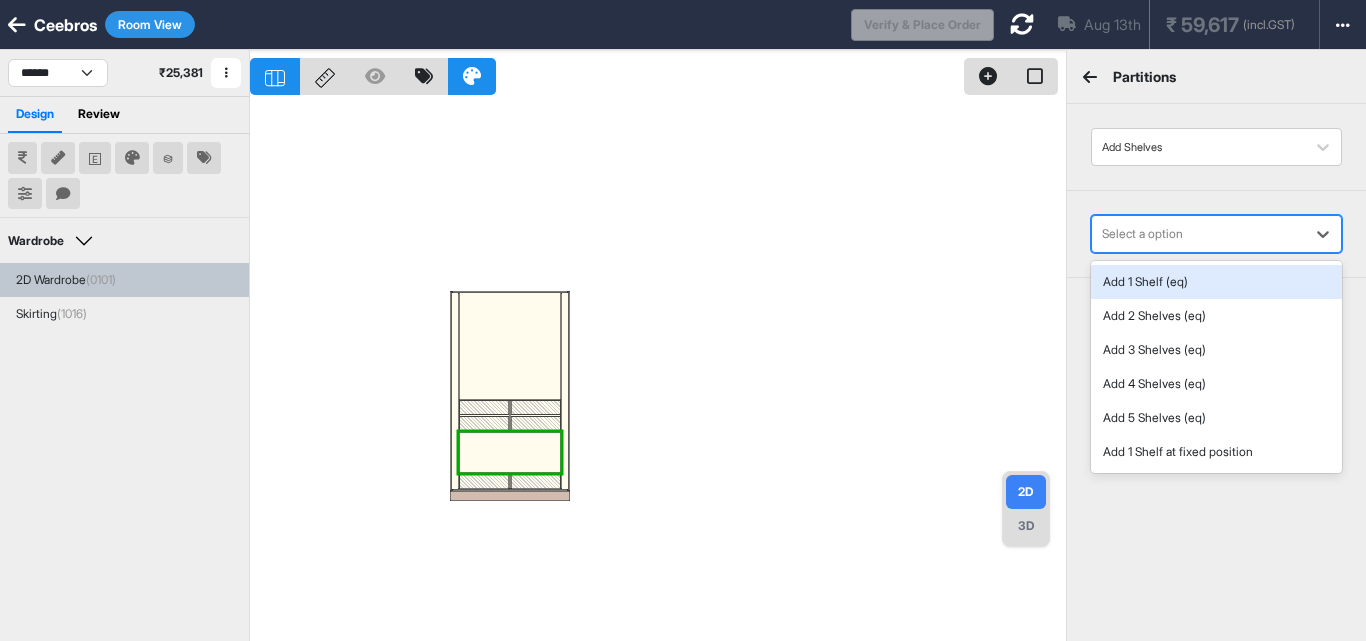 click at bounding box center [1198, 234] 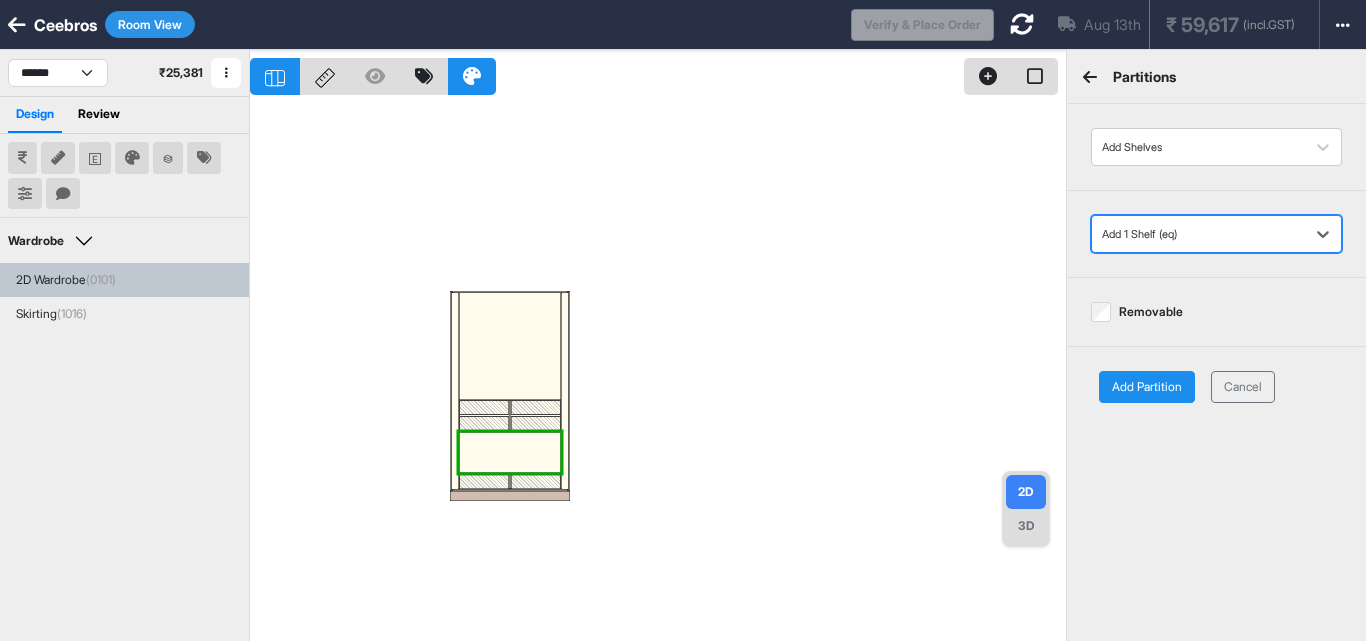 click on "Add Partition" at bounding box center (1147, 387) 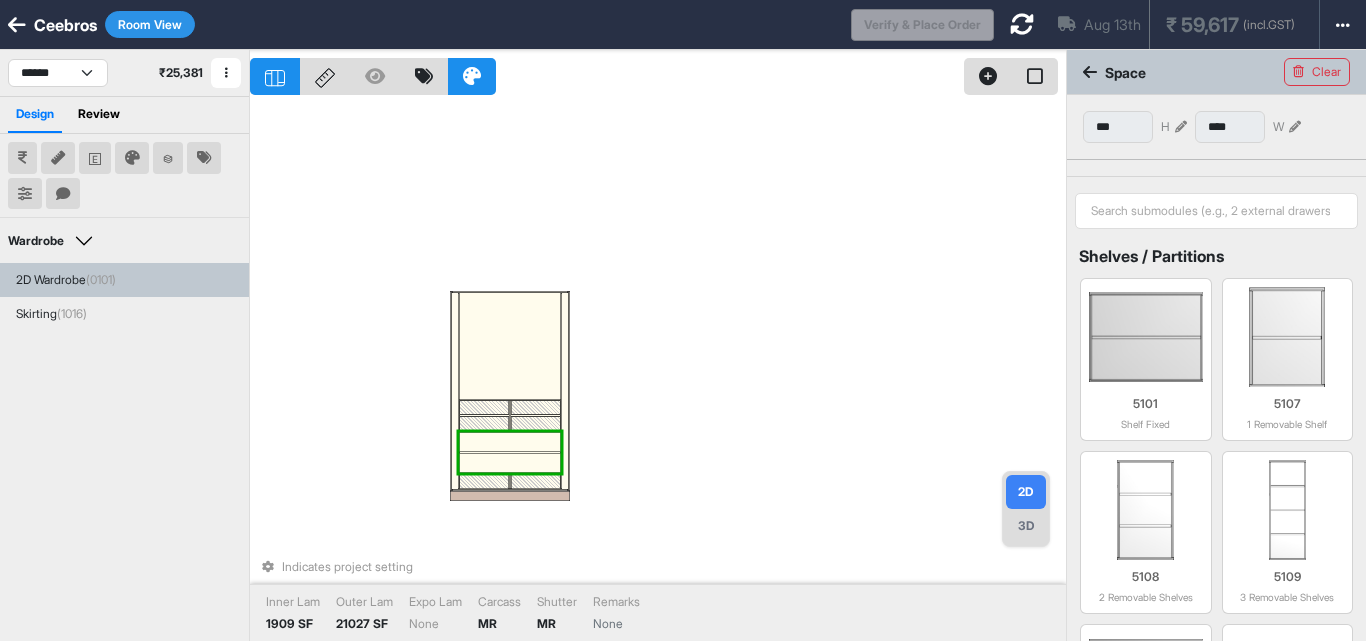 click at bounding box center (510, 462) 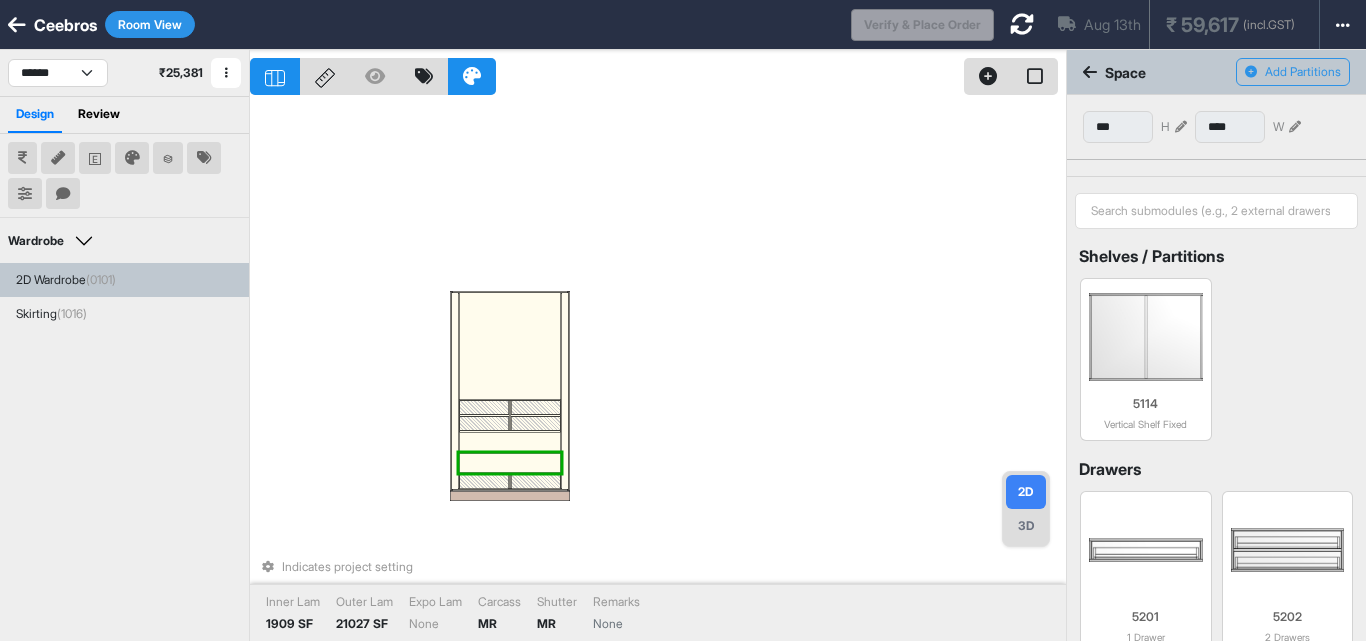 click at bounding box center (510, 462) 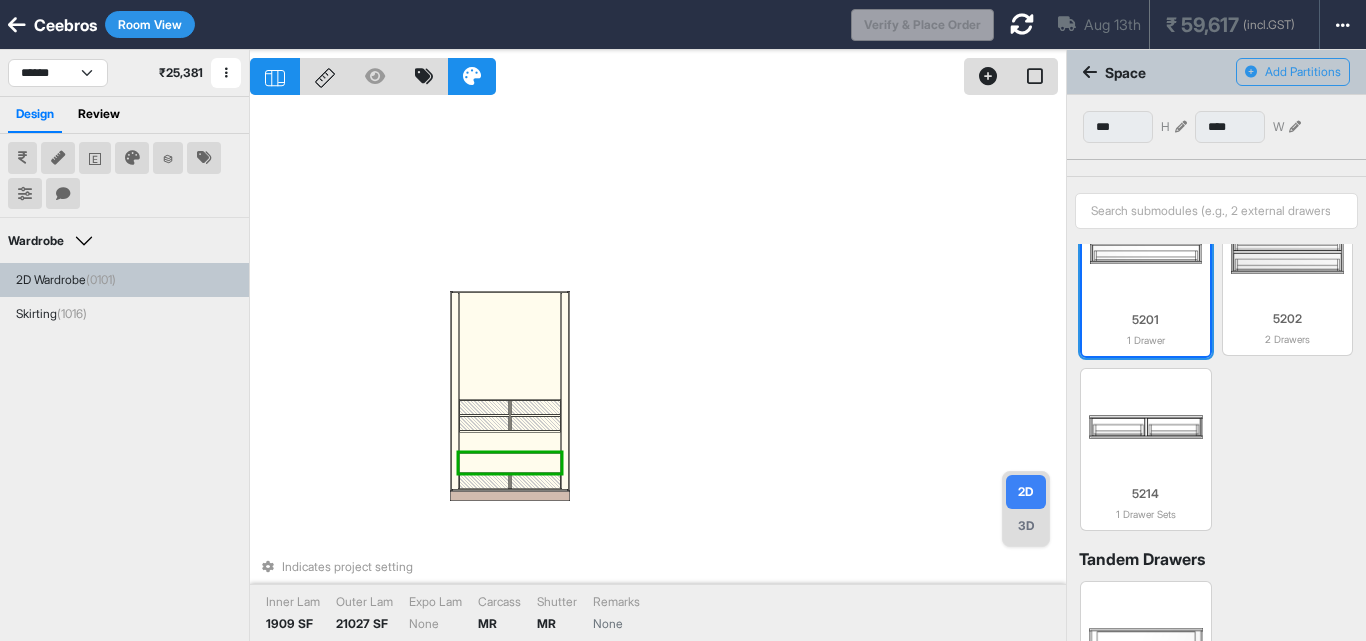 scroll, scrollTop: 299, scrollLeft: 0, axis: vertical 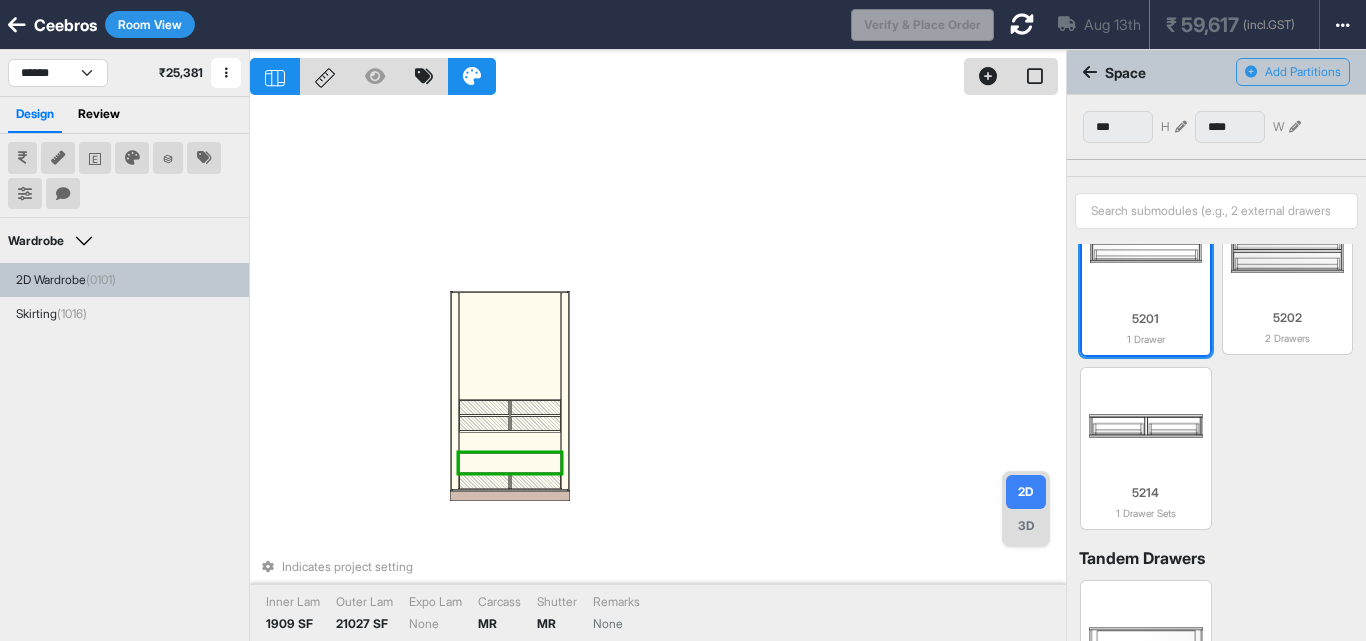 click at bounding box center [1146, 252] 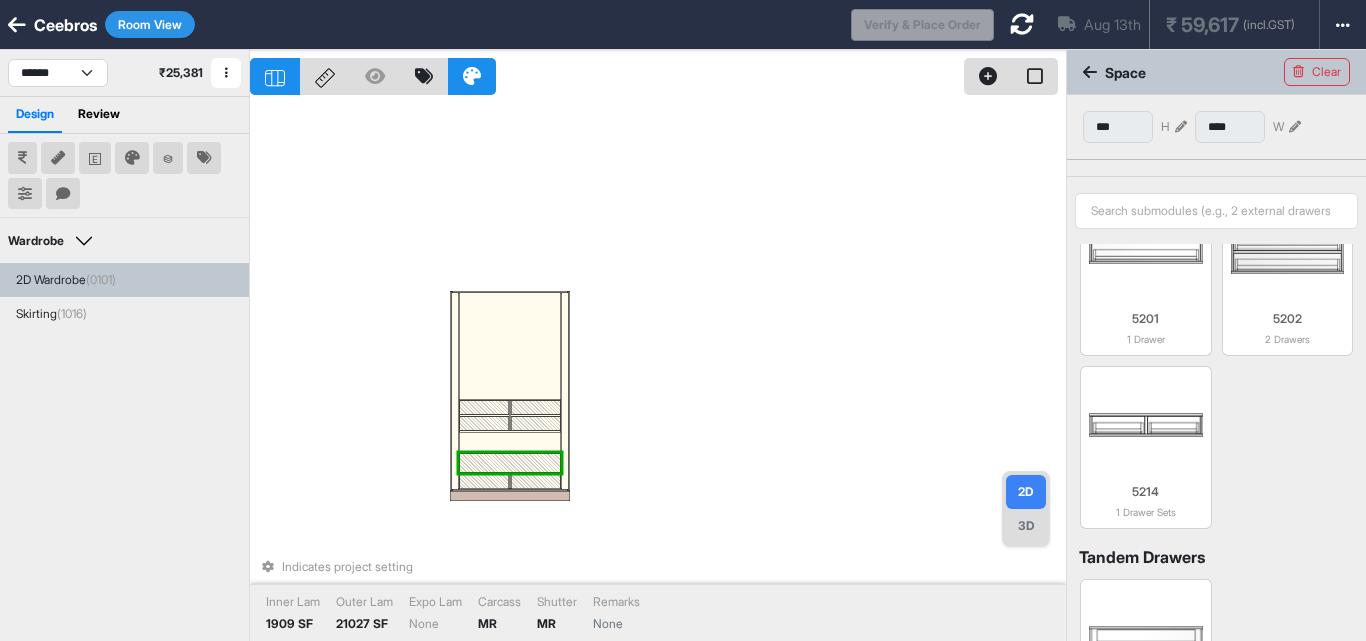 scroll, scrollTop: 298, scrollLeft: 0, axis: vertical 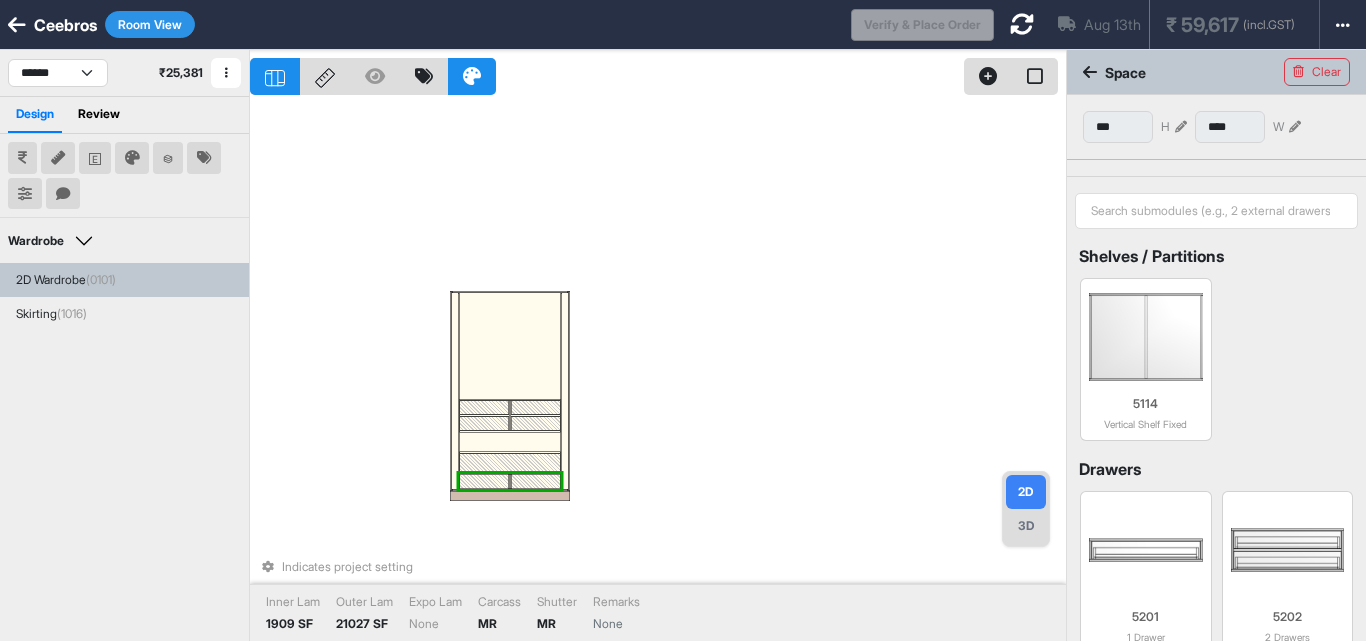 click at bounding box center [510, 462] 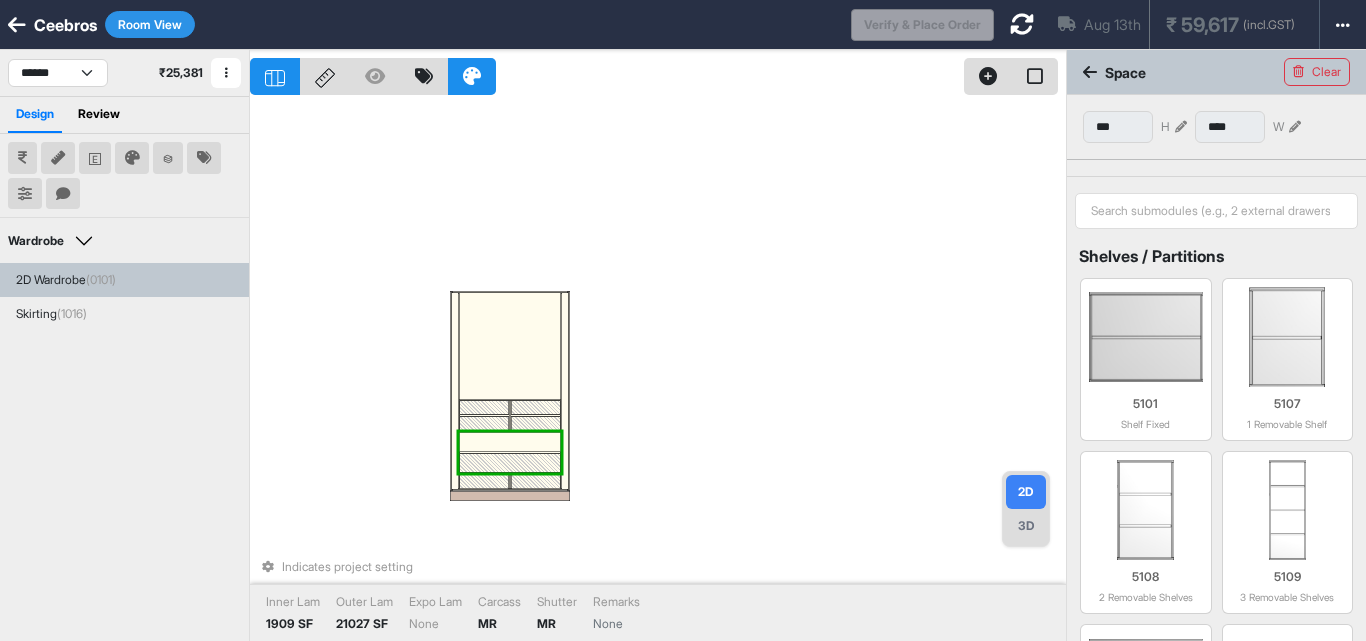click on "Indicates project setting Inner Lam 1909 SF Outer Lam 21027 SF Expo Lam None Carcass MR Shutter MR Remarks None" at bounding box center [658, 370] 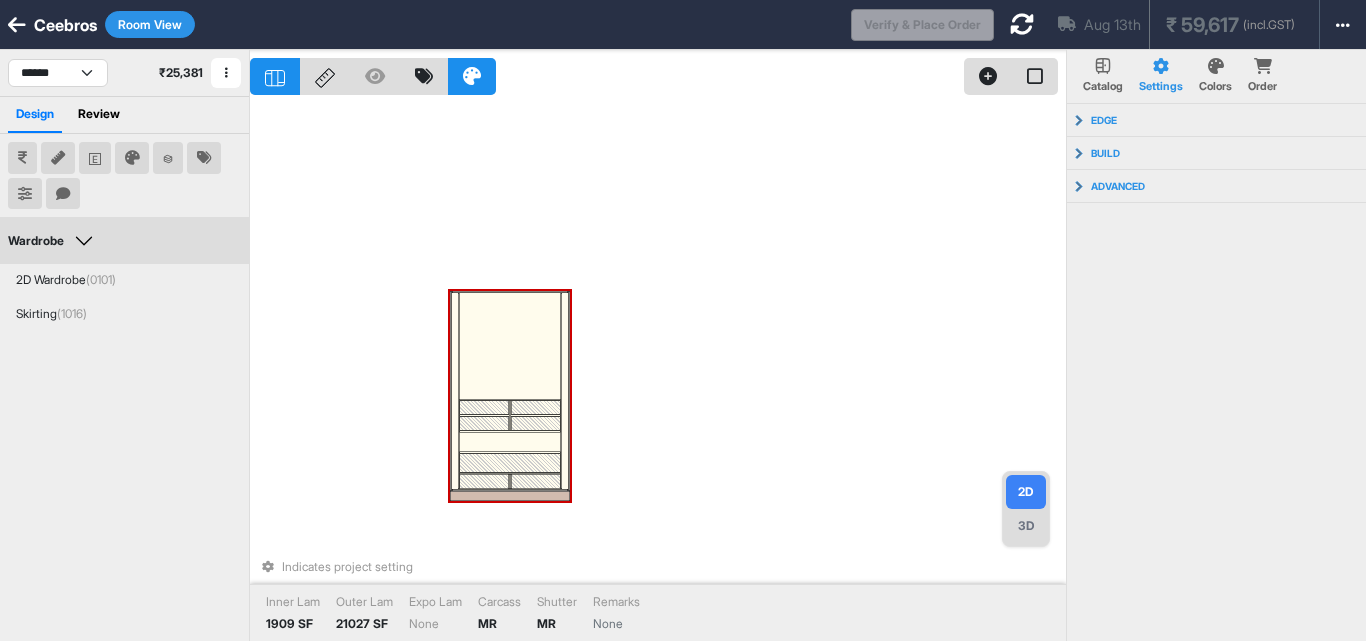 click at bounding box center (536, 481) 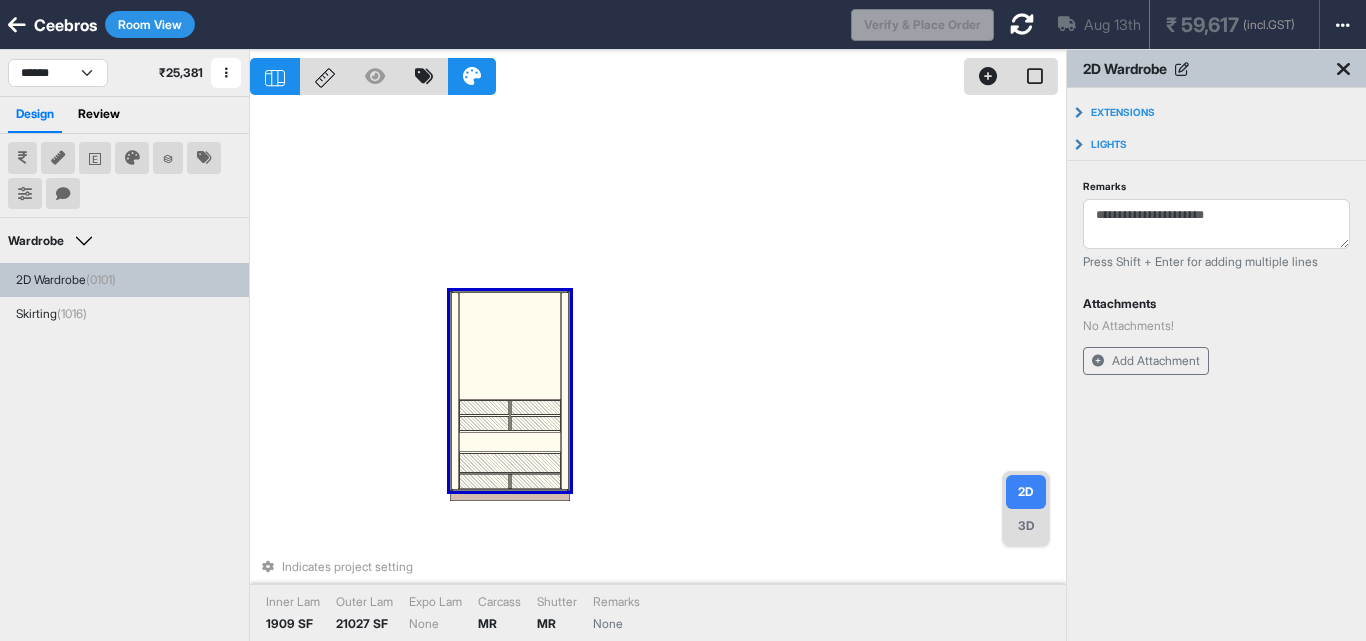 click at bounding box center [536, 481] 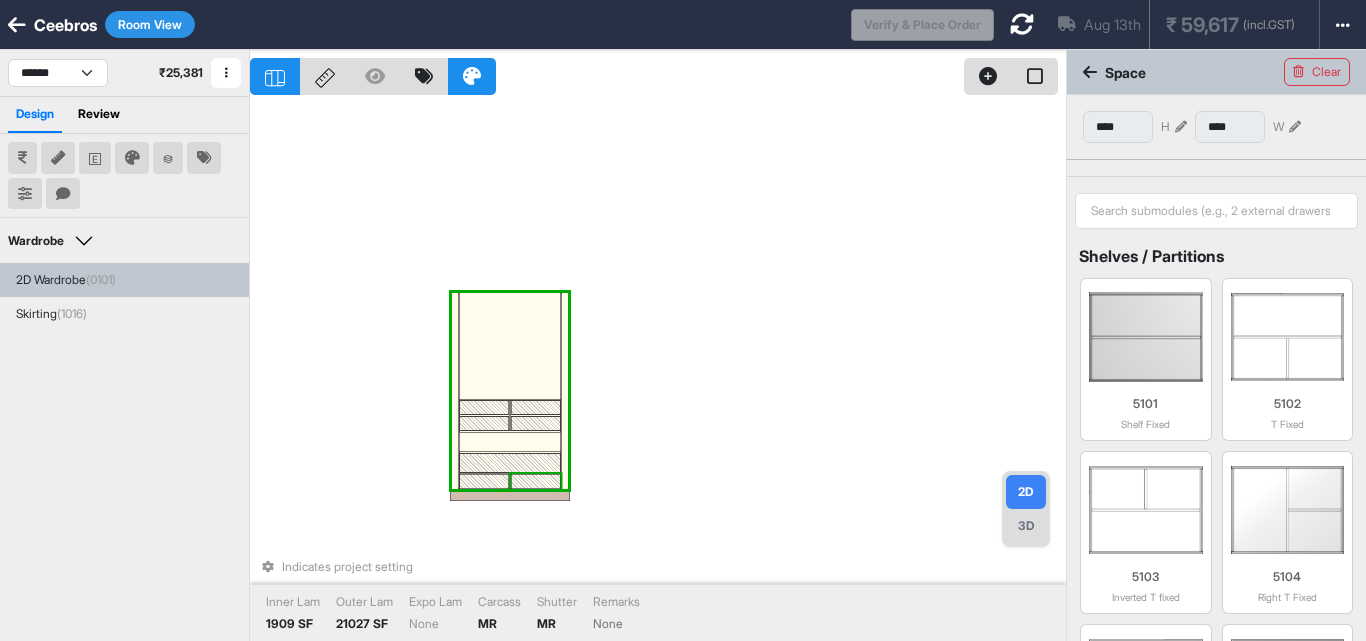 click at bounding box center (536, 481) 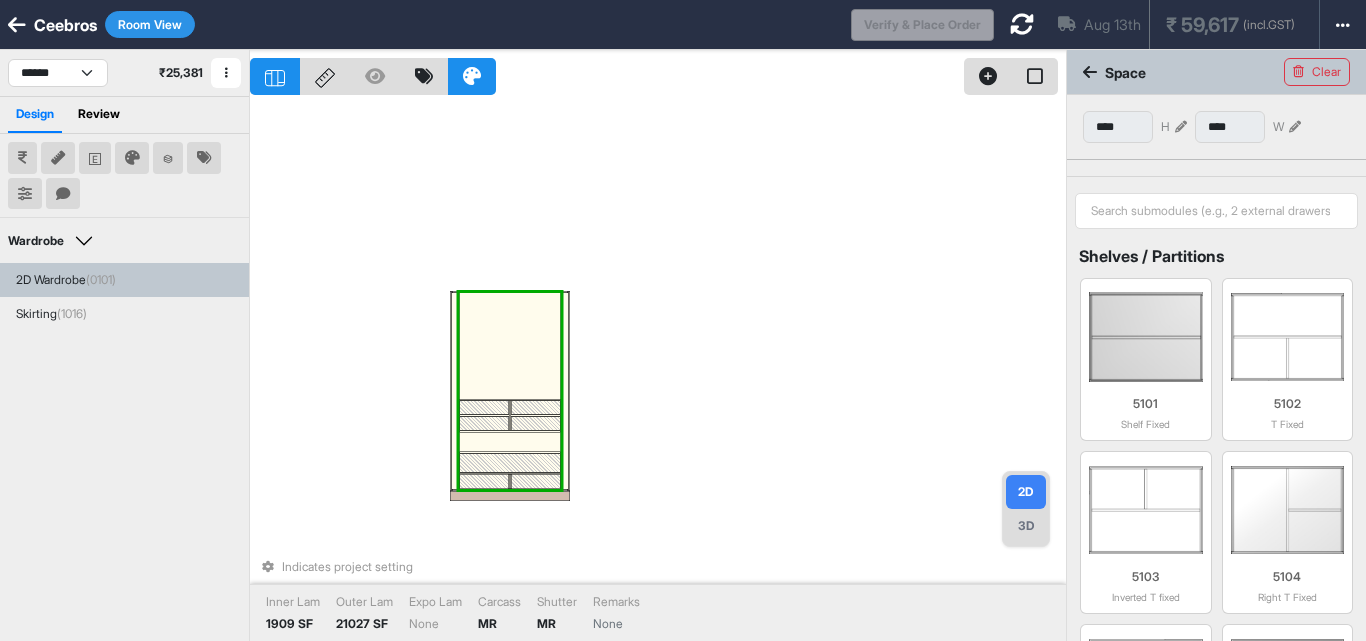 click at bounding box center (536, 481) 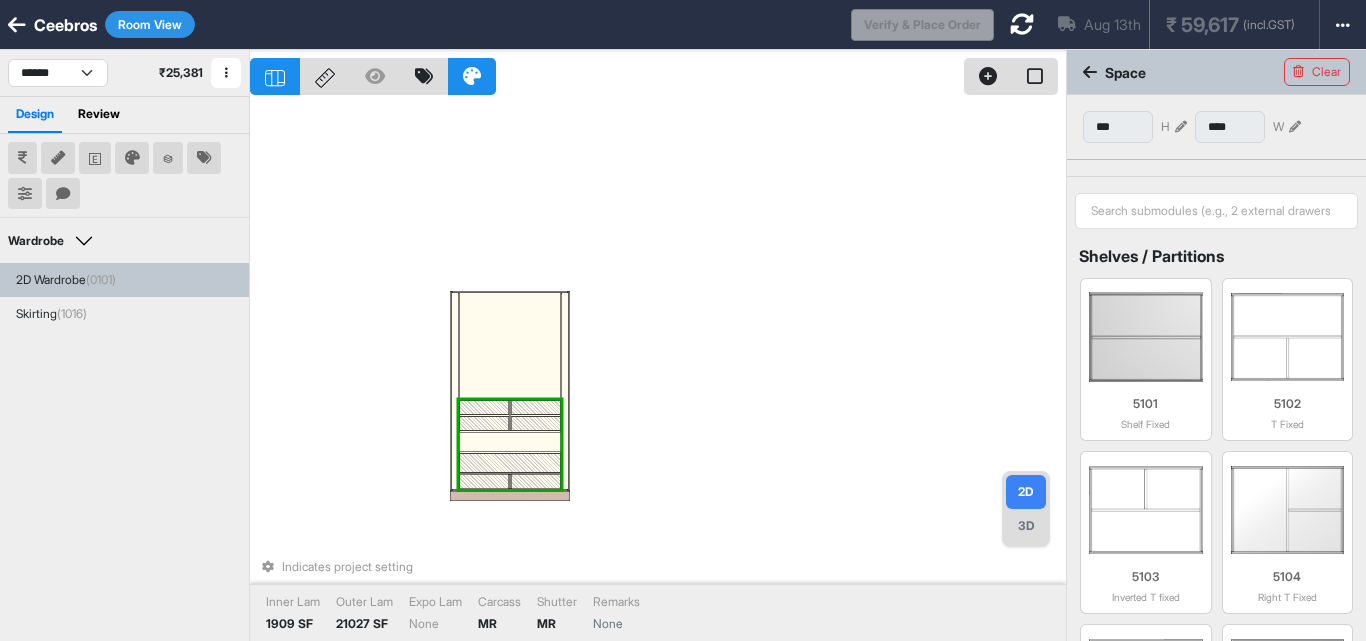 click at bounding box center [536, 481] 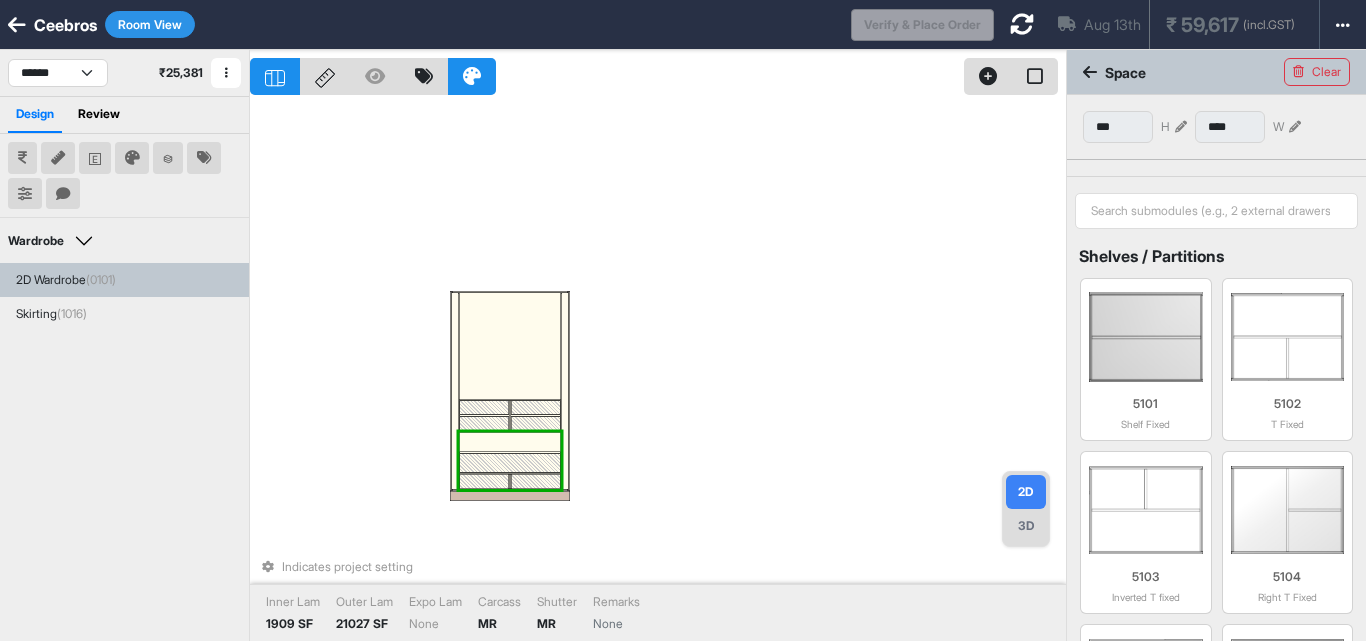 click at bounding box center (536, 481) 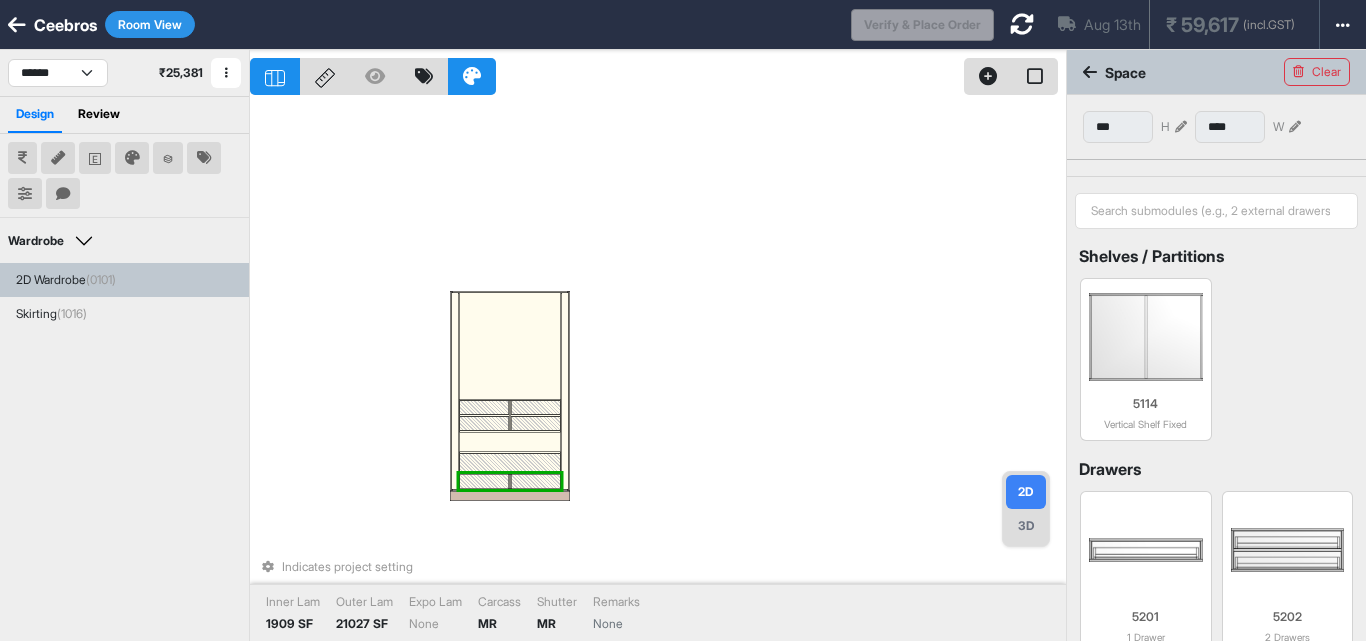 click at bounding box center [510, 462] 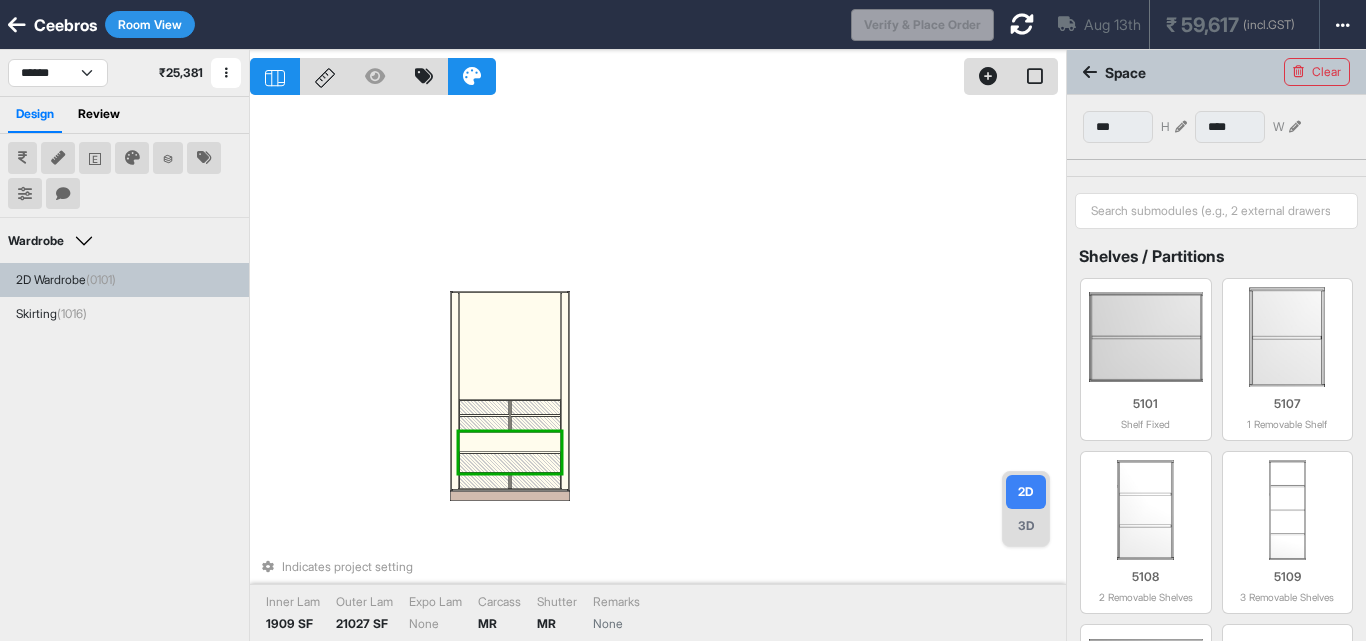 click at bounding box center [510, 462] 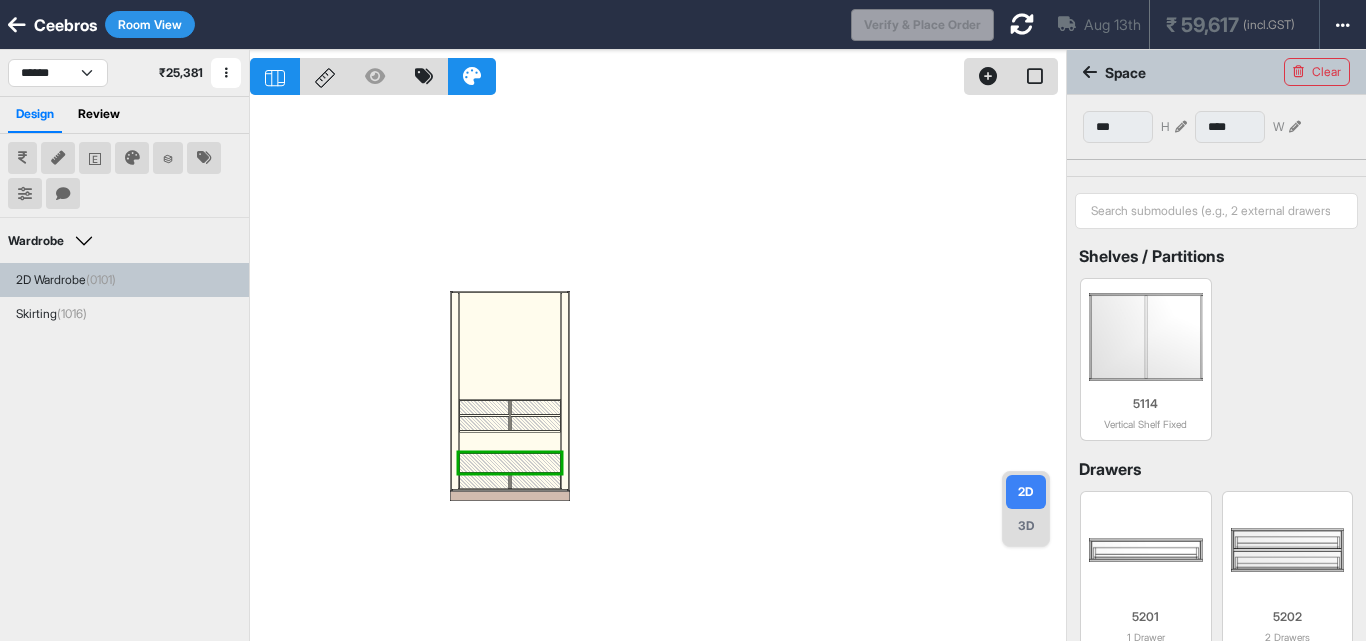 click at bounding box center [1181, 127] 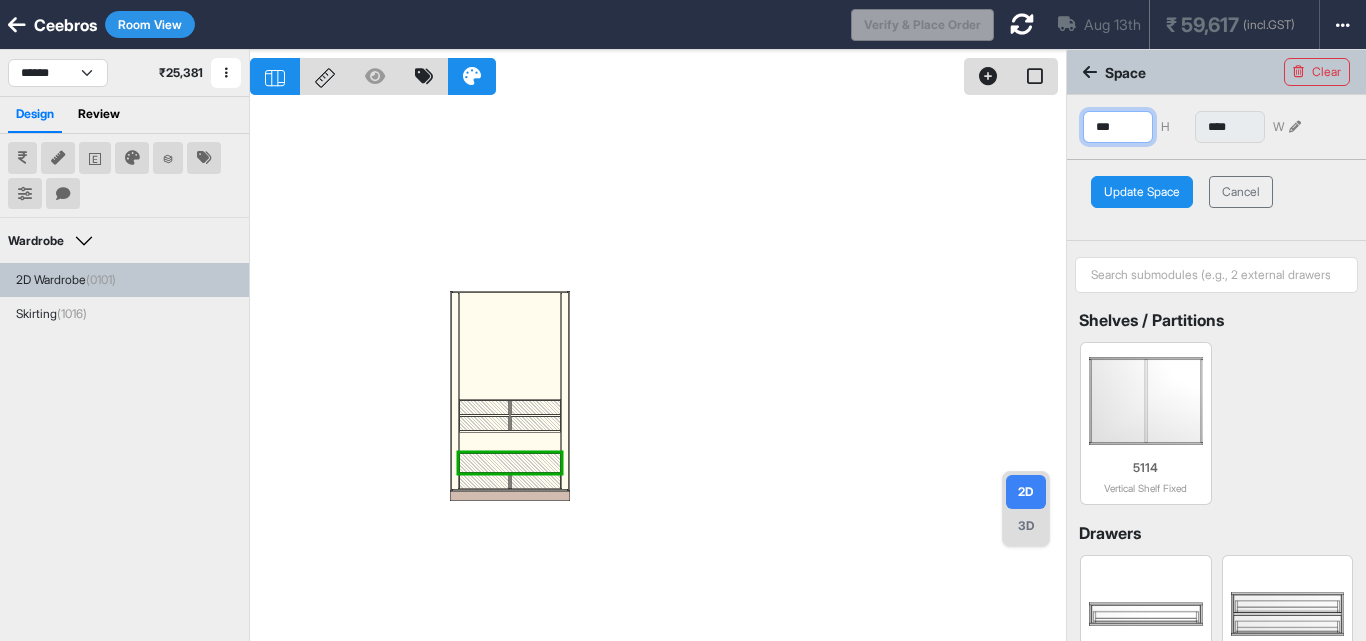 click on "***" at bounding box center [1118, 127] 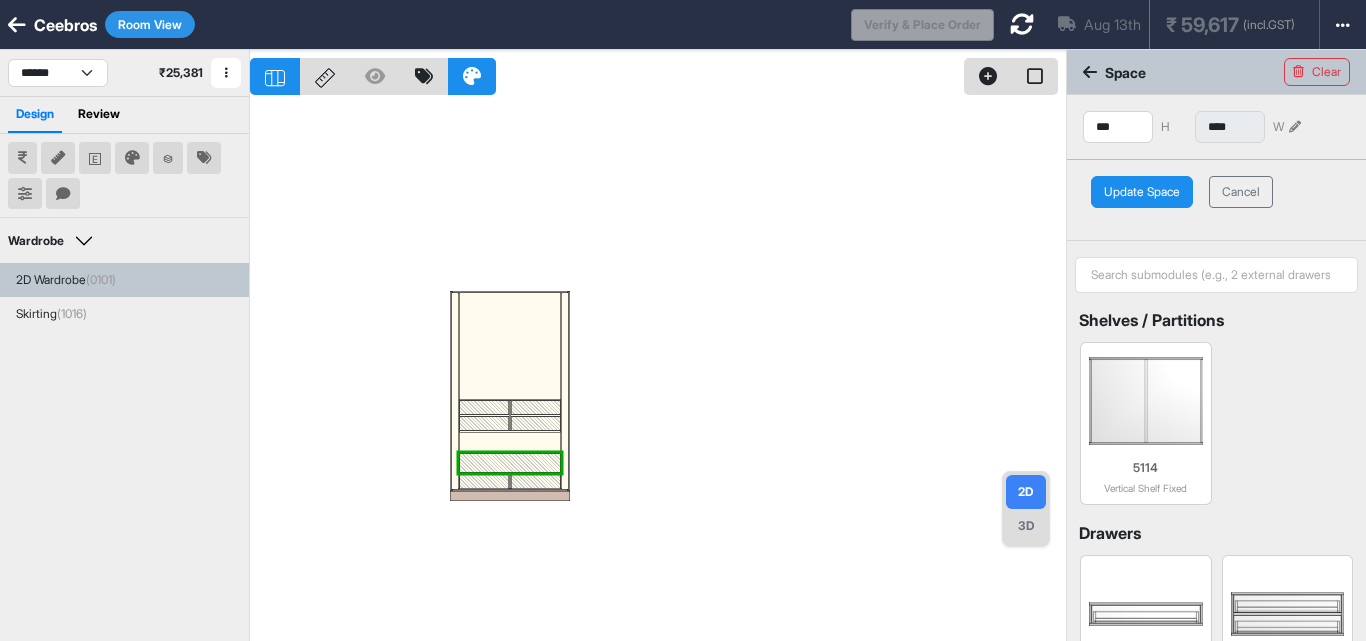 click on "Update Space" at bounding box center [1142, 192] 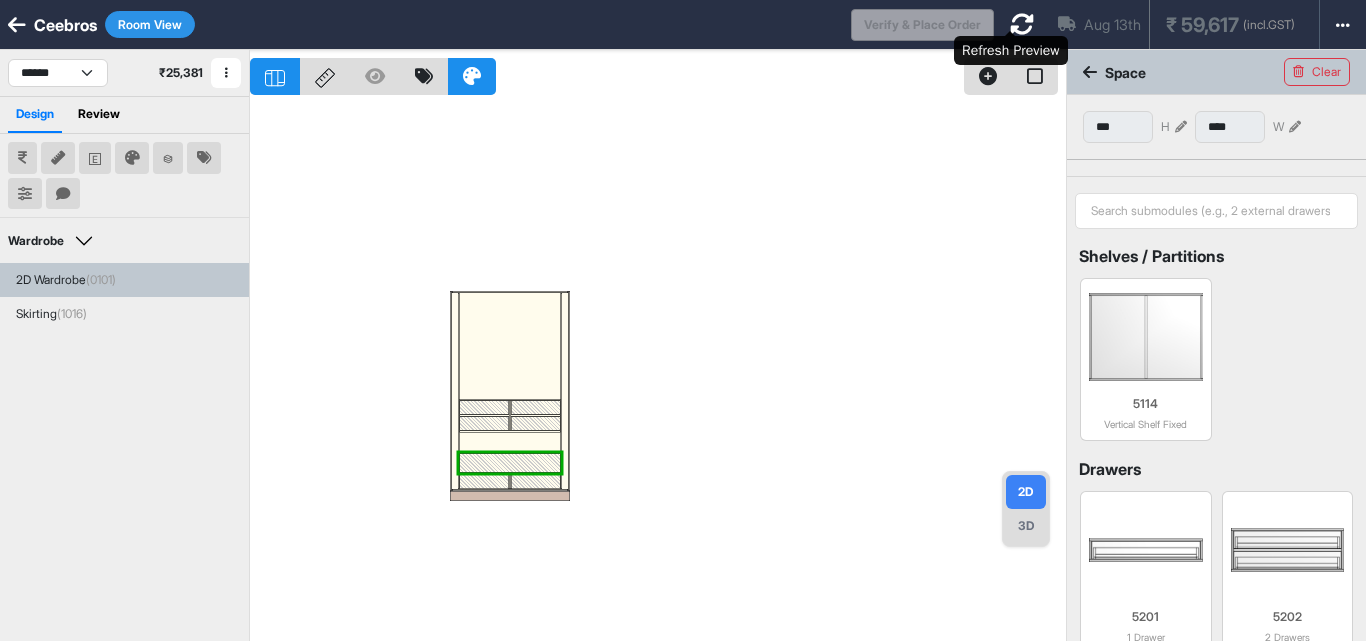 click at bounding box center (1022, 24) 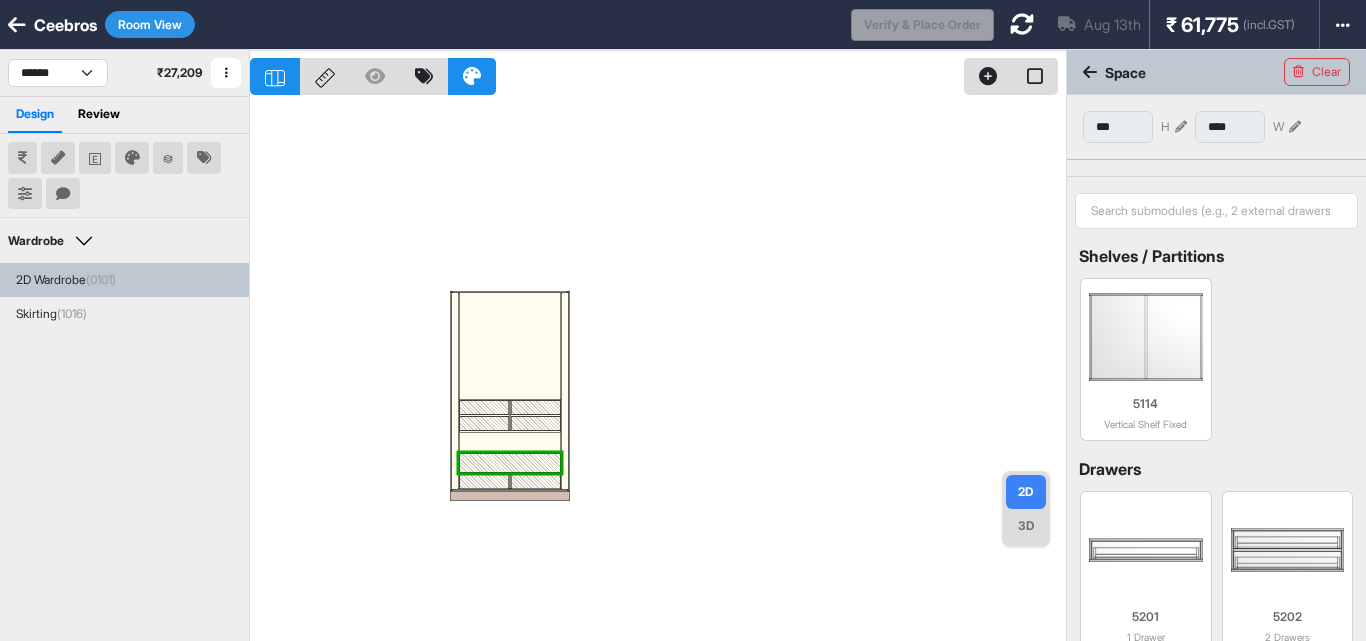 click at bounding box center [1181, 127] 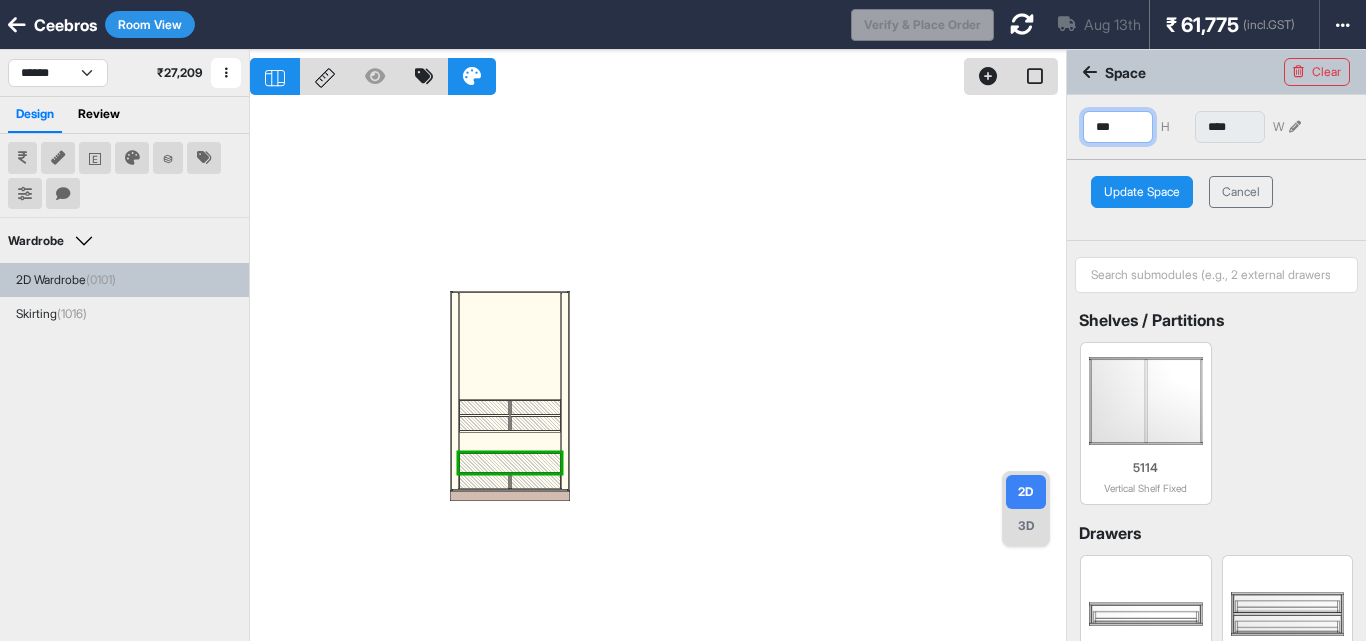 drag, startPoint x: 1134, startPoint y: 122, endPoint x: 1066, endPoint y: 136, distance: 69.426216 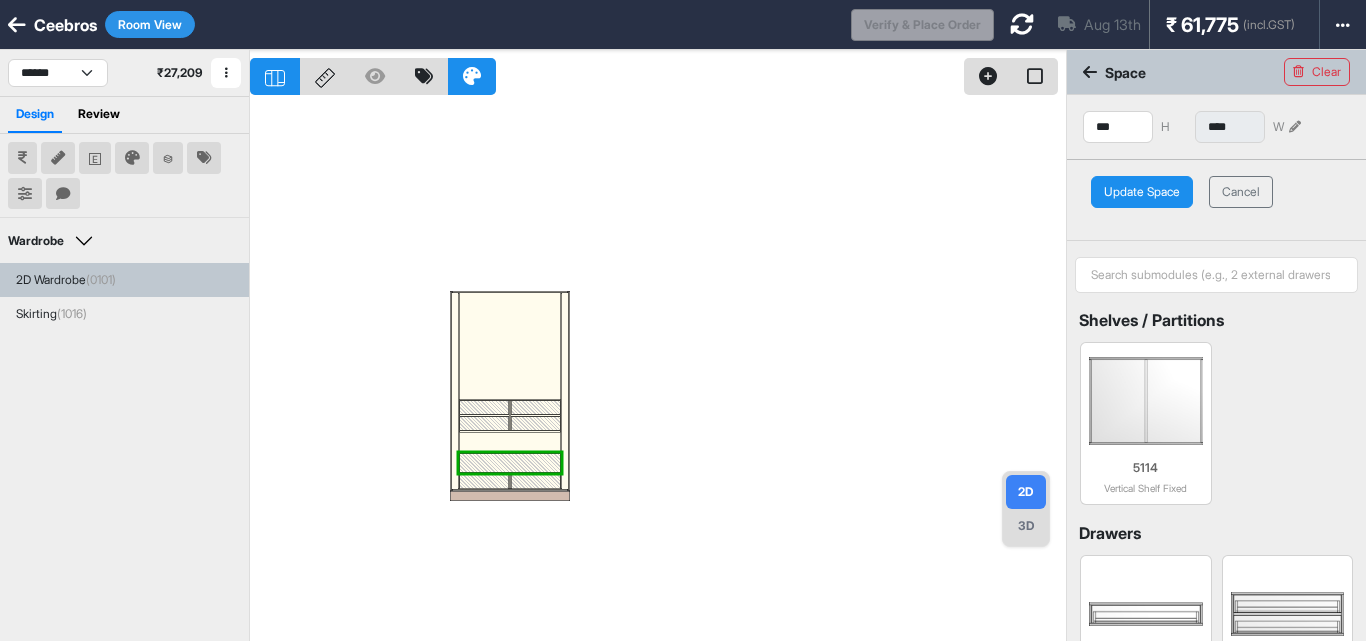 click on "Update Space" at bounding box center [1142, 192] 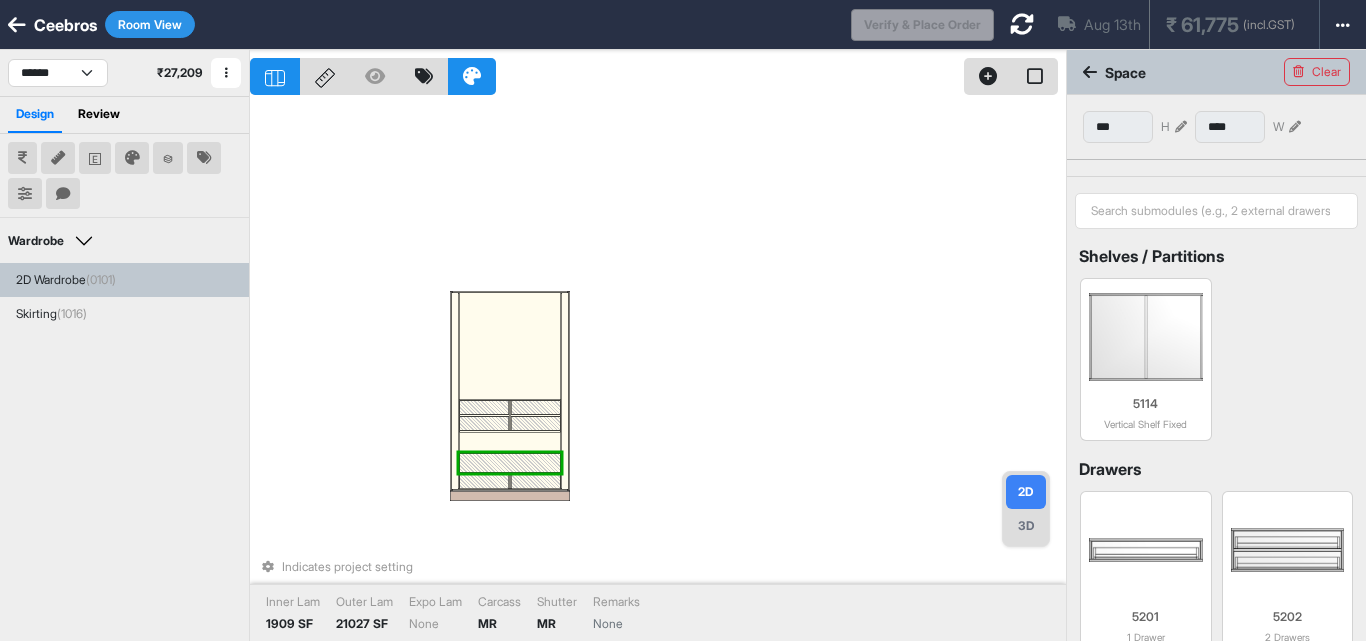click at bounding box center (510, 441) 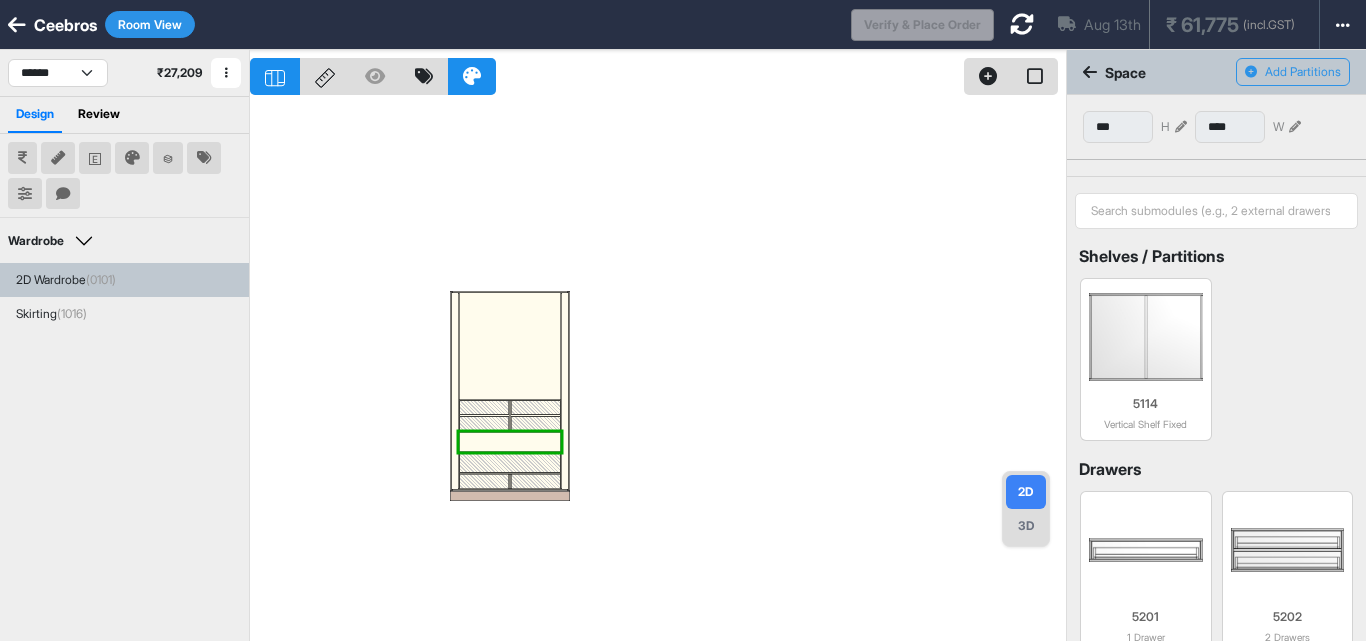 click at bounding box center [1181, 127] 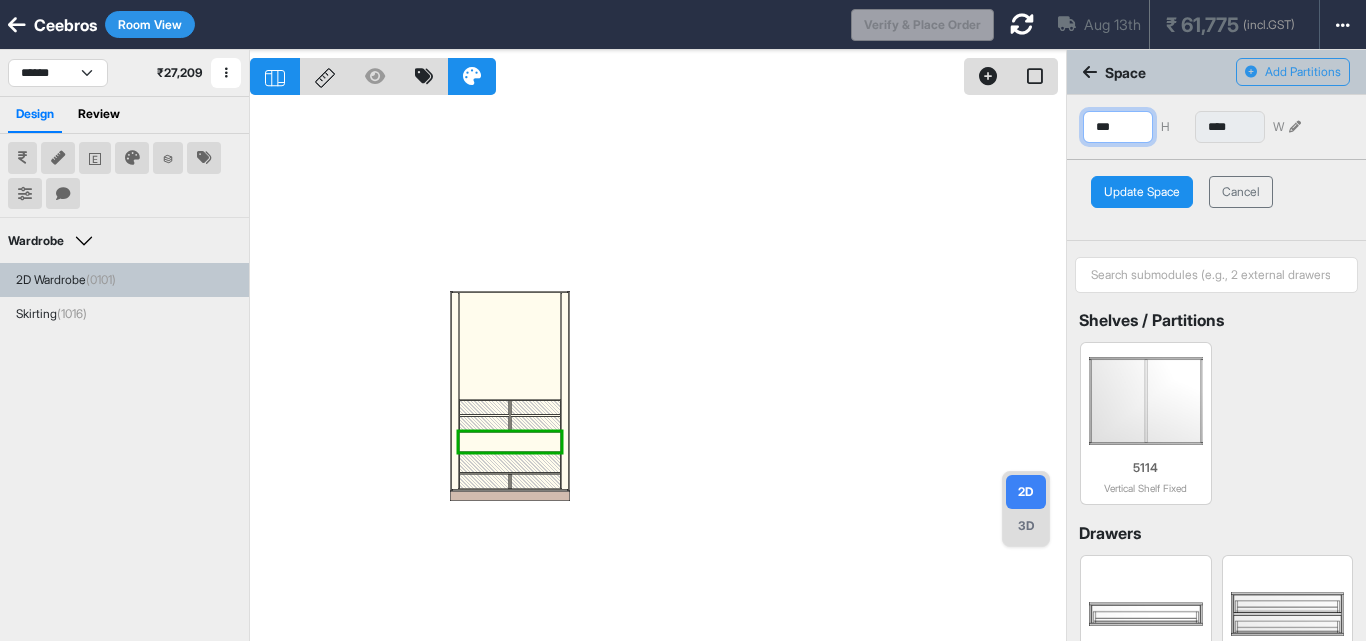 drag, startPoint x: 1131, startPoint y: 127, endPoint x: 1032, endPoint y: 129, distance: 99.0202 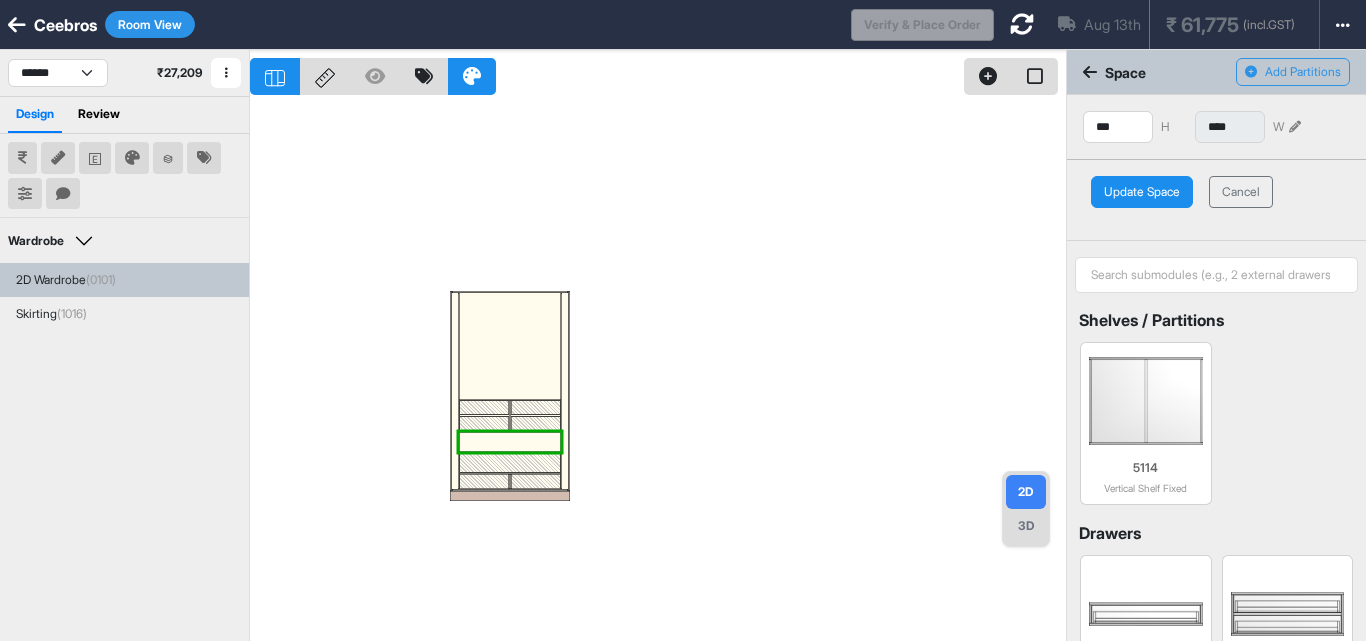 click on "Update Space" at bounding box center [1142, 192] 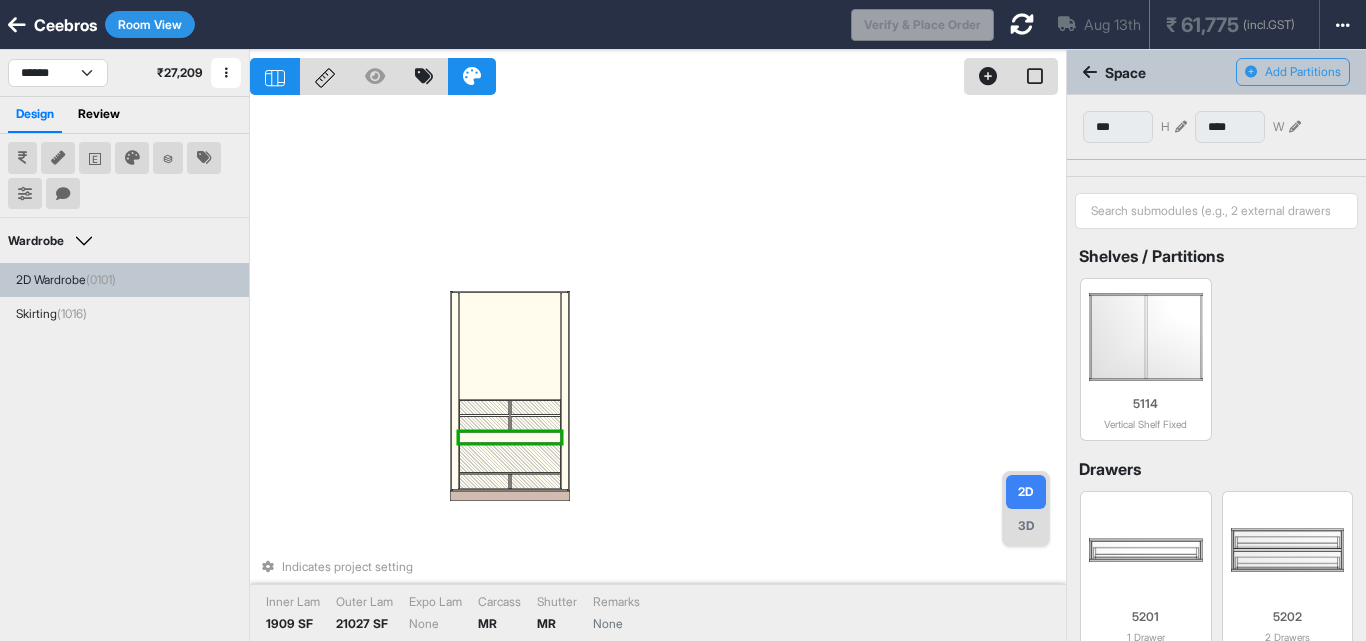 click at bounding box center [510, 458] 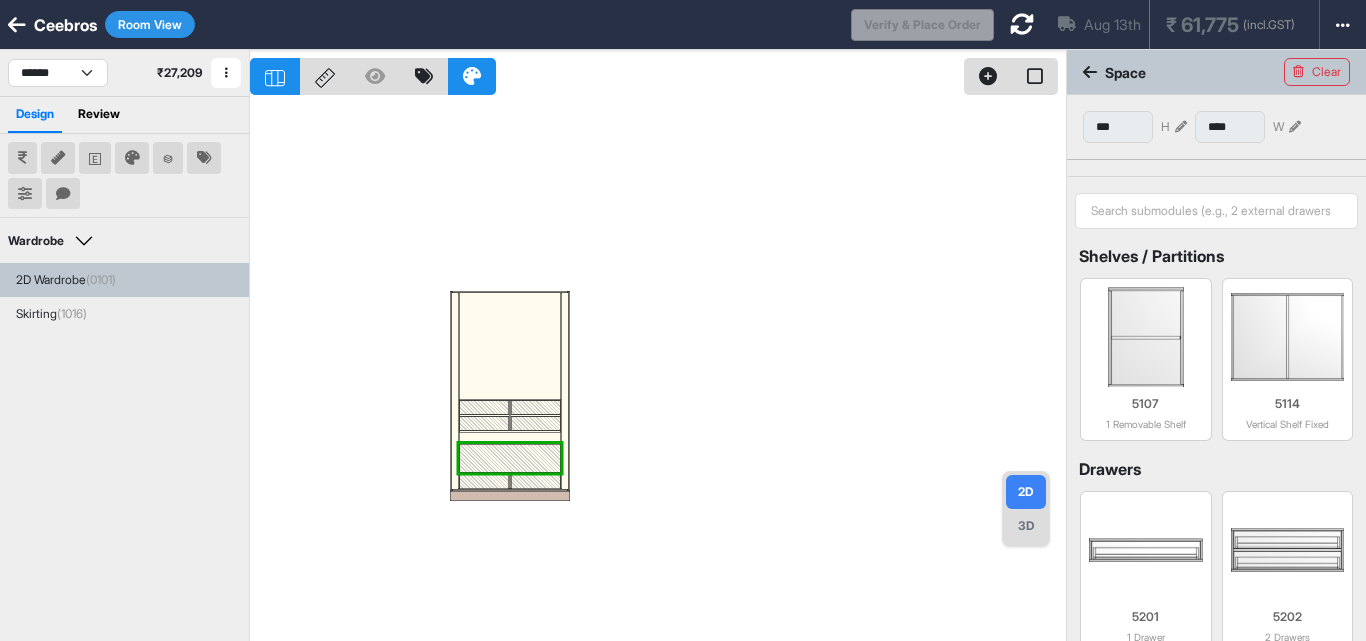 click on "*** H" at bounding box center [1135, 127] 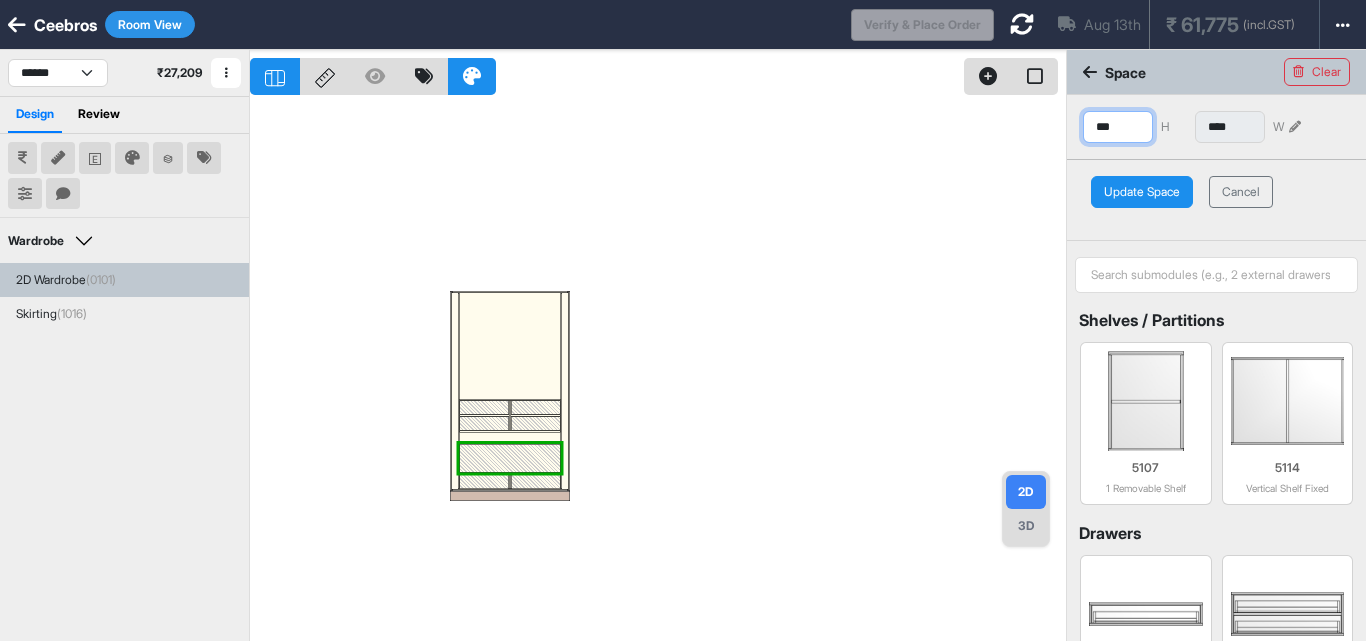 drag, startPoint x: 1127, startPoint y: 125, endPoint x: 1057, endPoint y: 136, distance: 70.85902 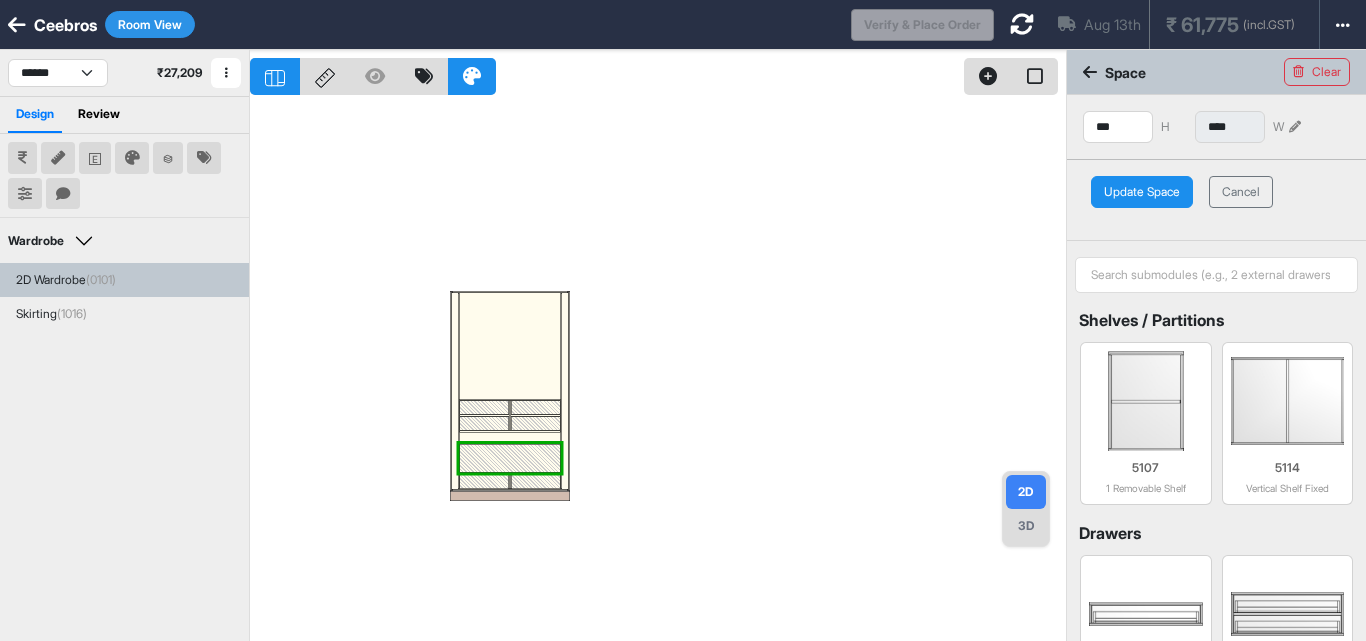 click at bounding box center [658, 370] 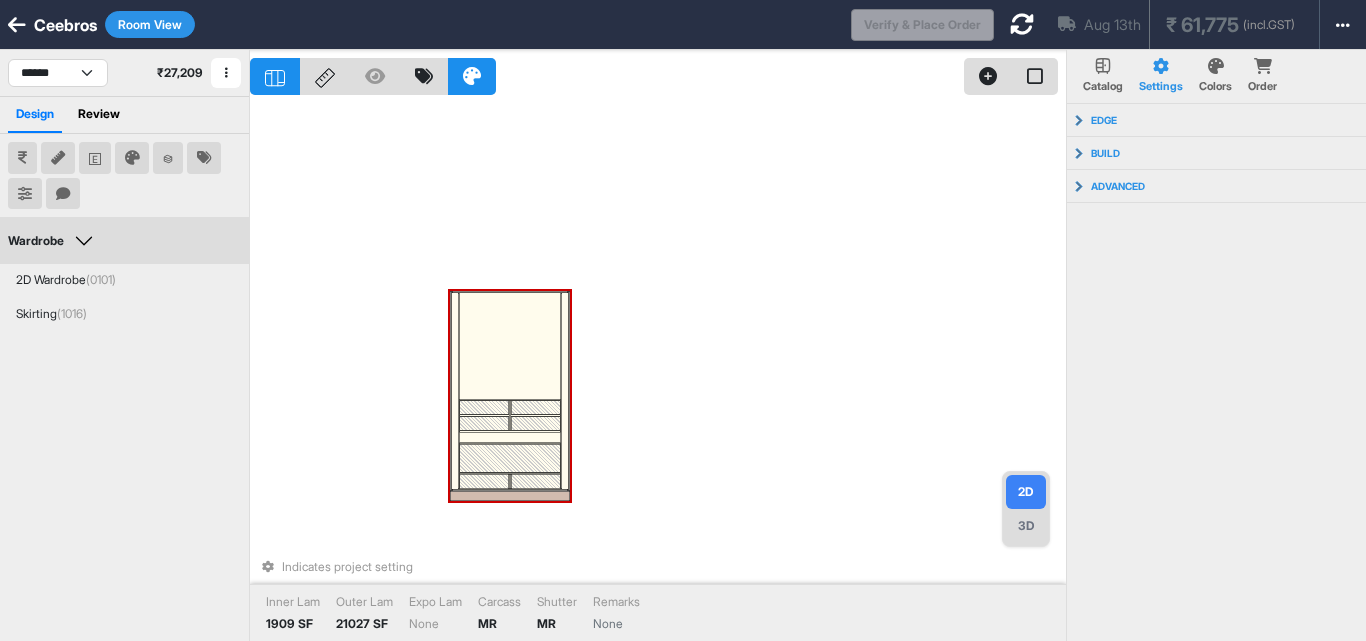 click at bounding box center (510, 437) 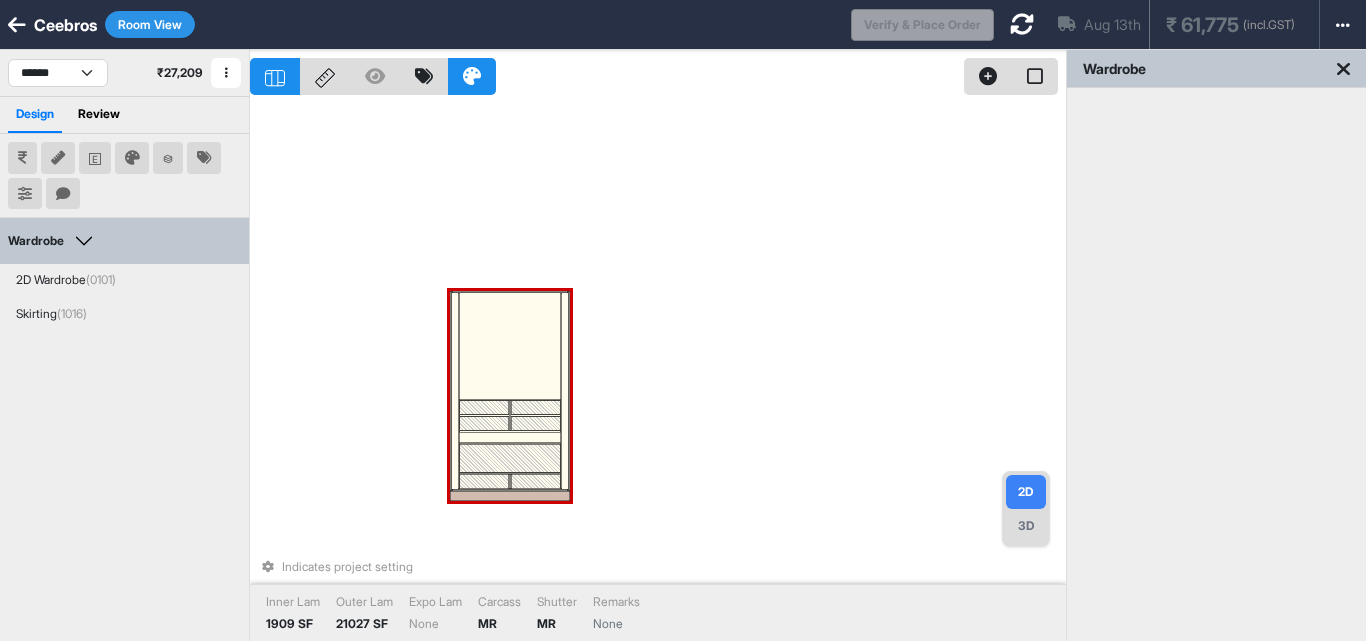 click at bounding box center (510, 437) 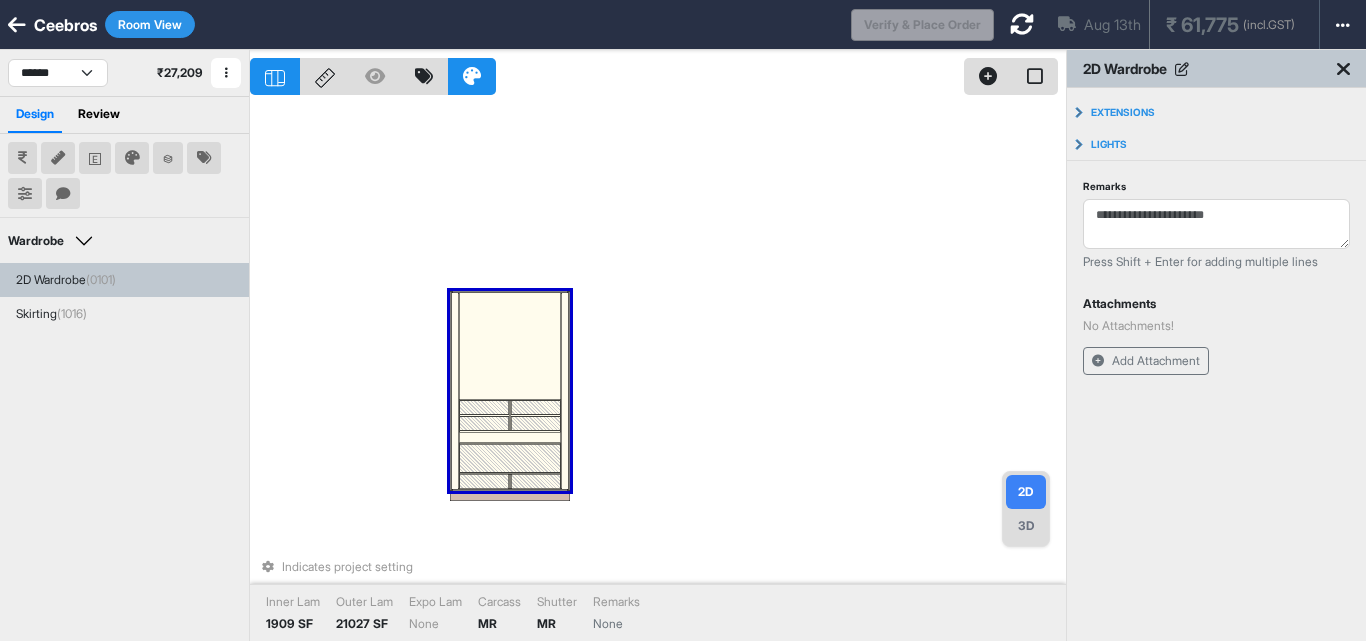 click at bounding box center (510, 458) 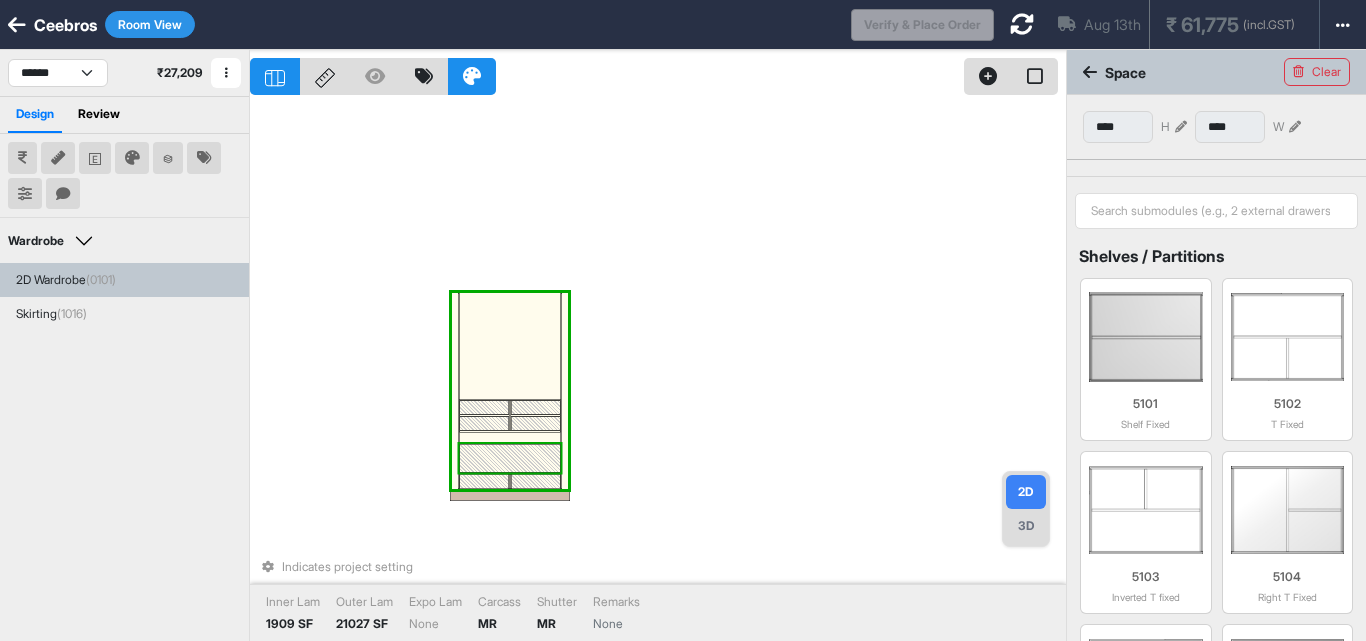 click at bounding box center [510, 458] 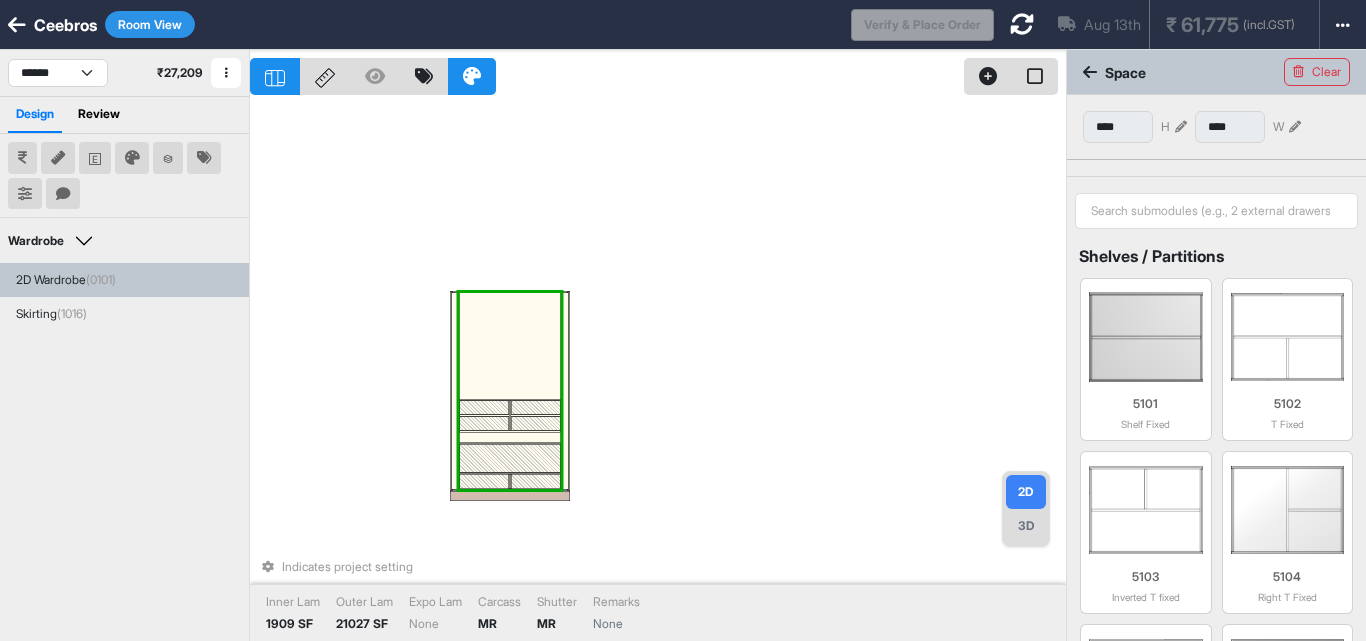click at bounding box center [510, 458] 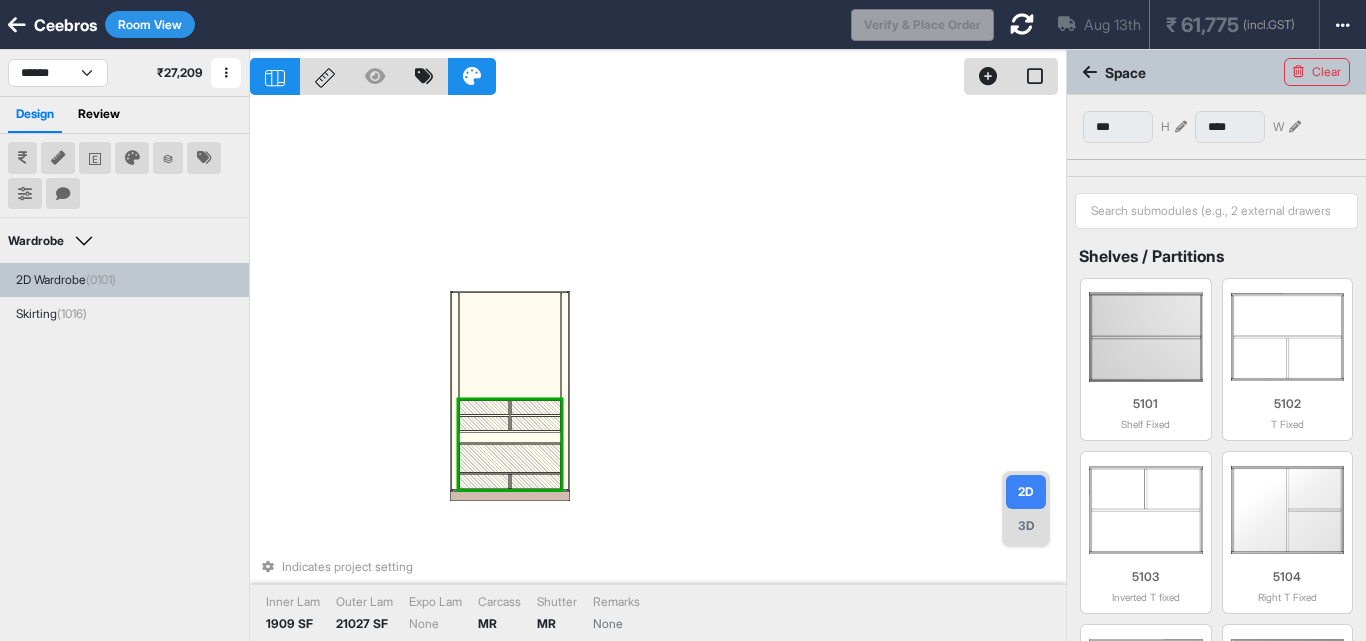 click at bounding box center (510, 458) 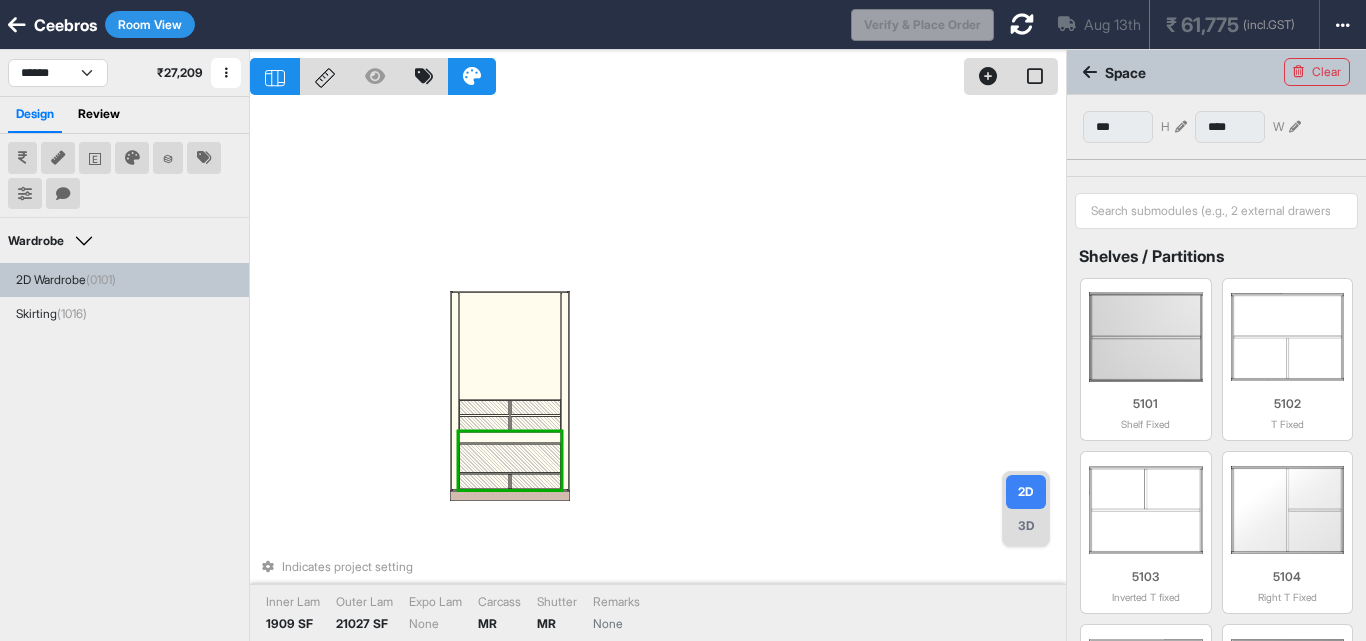 click at bounding box center [510, 458] 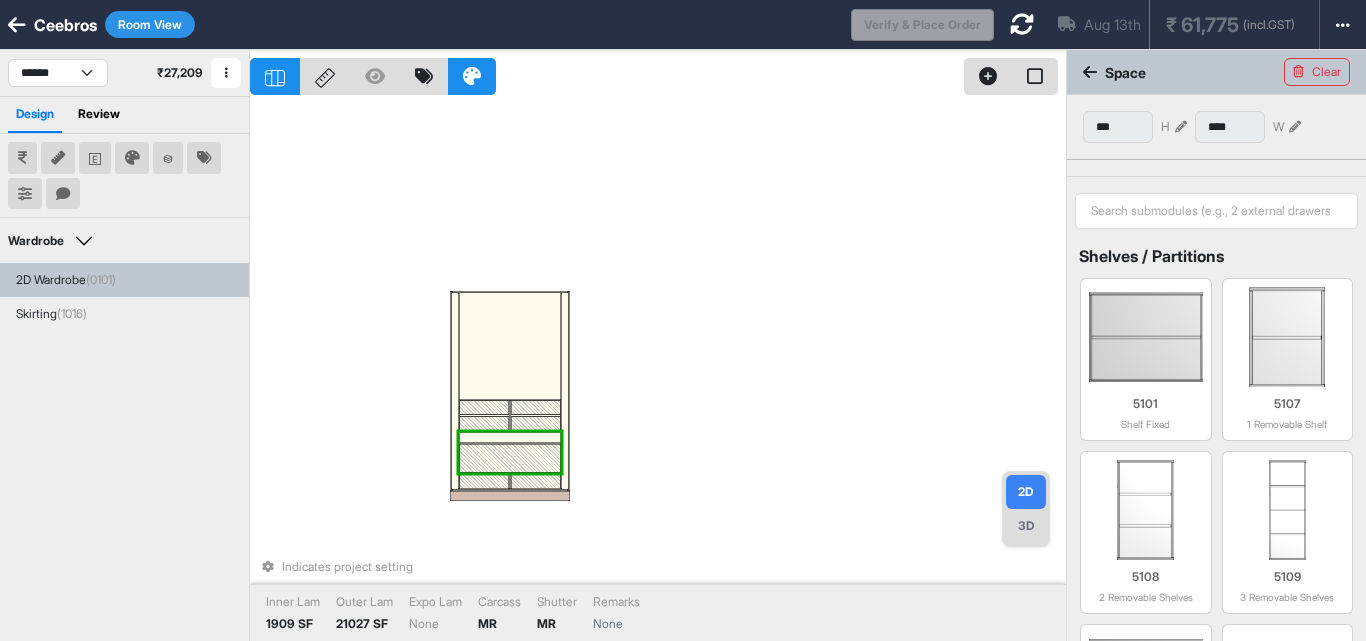 click at bounding box center [510, 458] 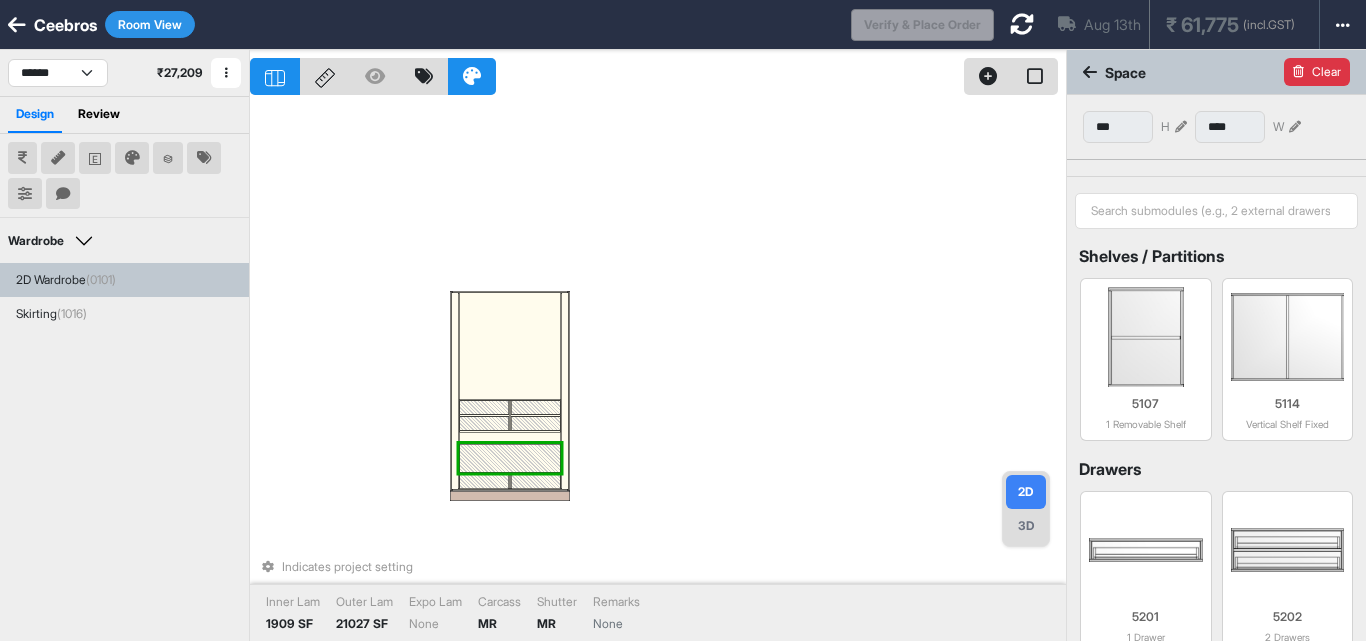 click on "Clear" at bounding box center (1317, 72) 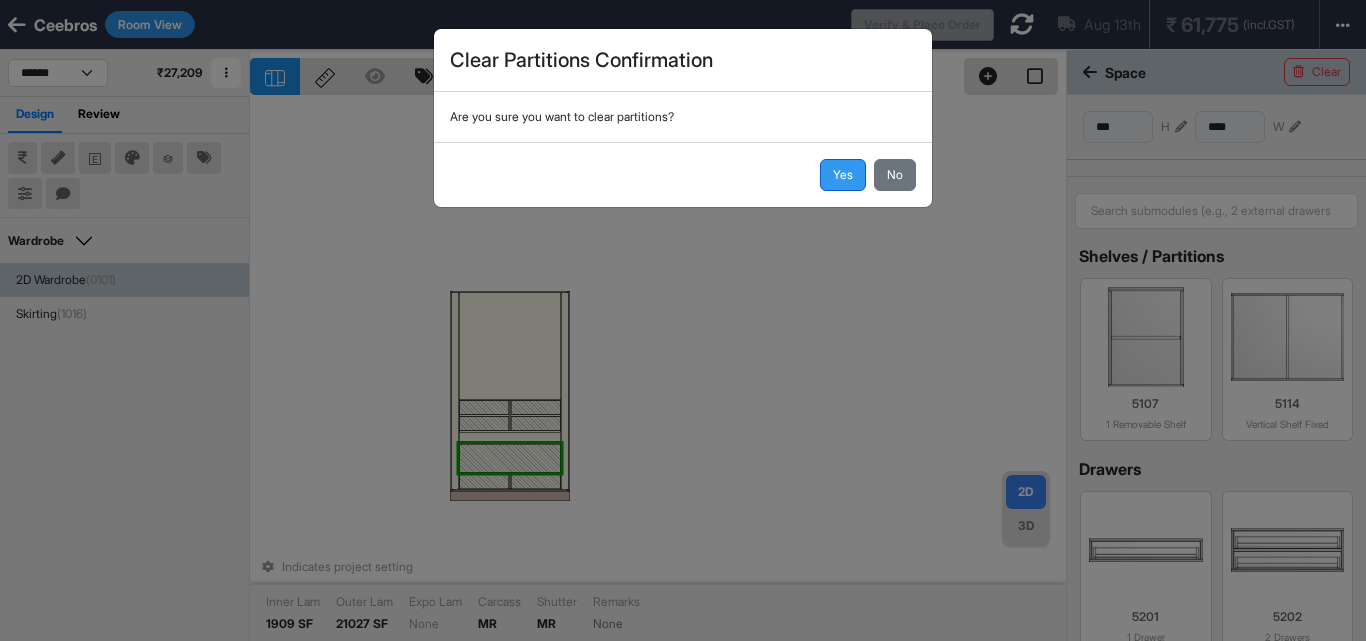 click on "Yes" at bounding box center [843, 175] 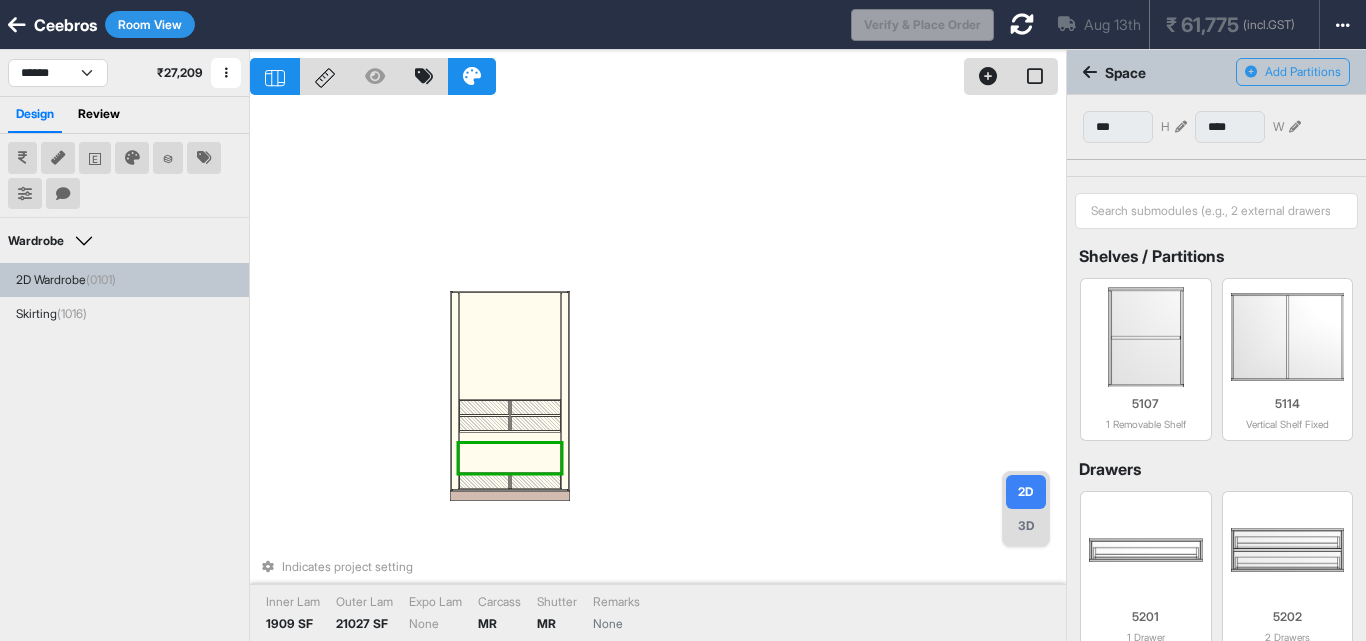 click at bounding box center (510, 458) 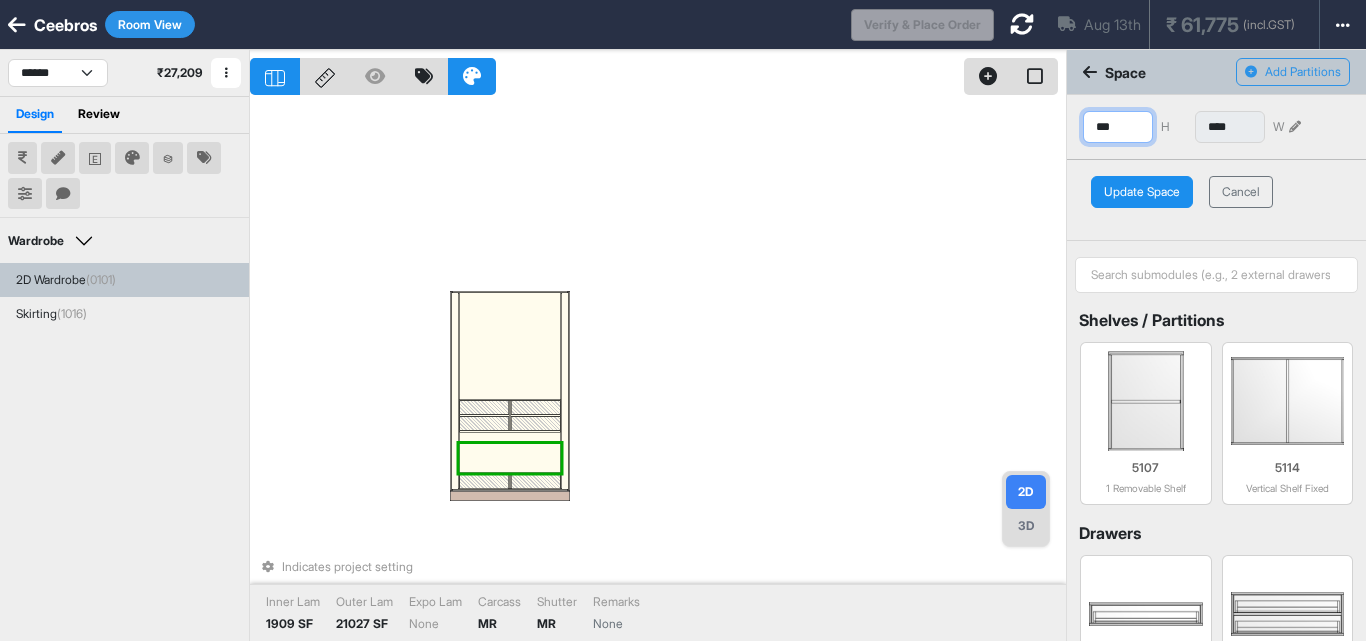 drag, startPoint x: 1120, startPoint y: 132, endPoint x: 1067, endPoint y: 128, distance: 53.15073 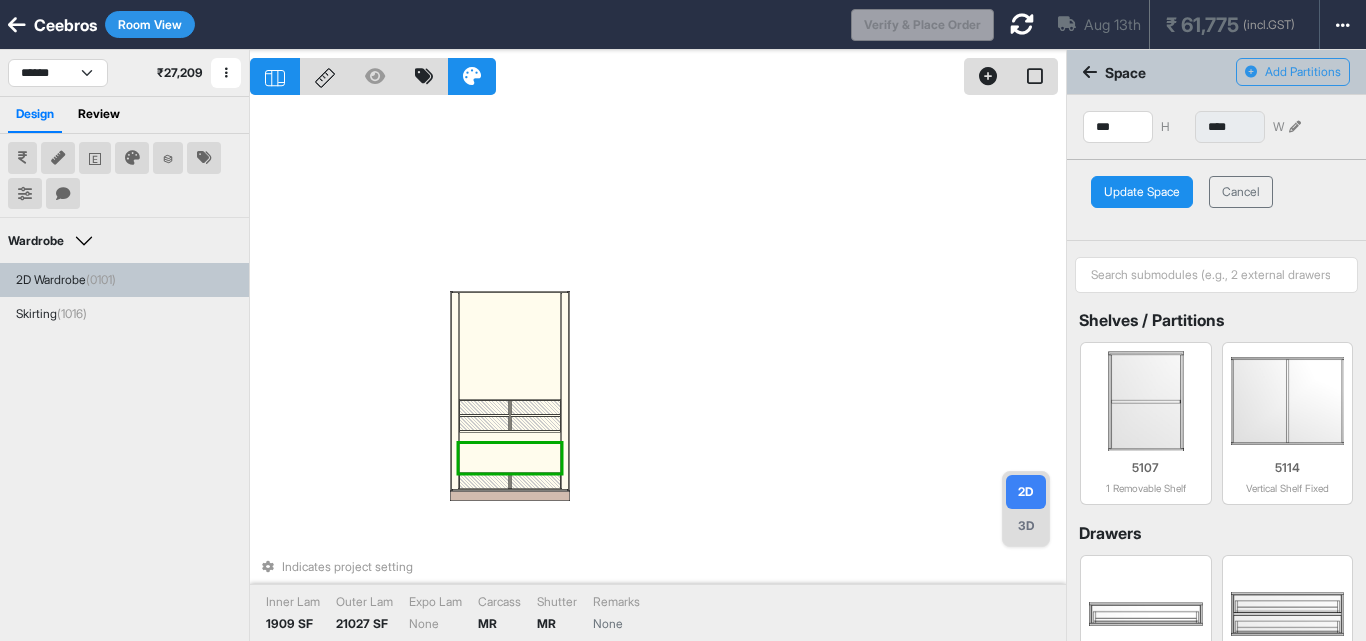 click on "Update Space" at bounding box center (1142, 192) 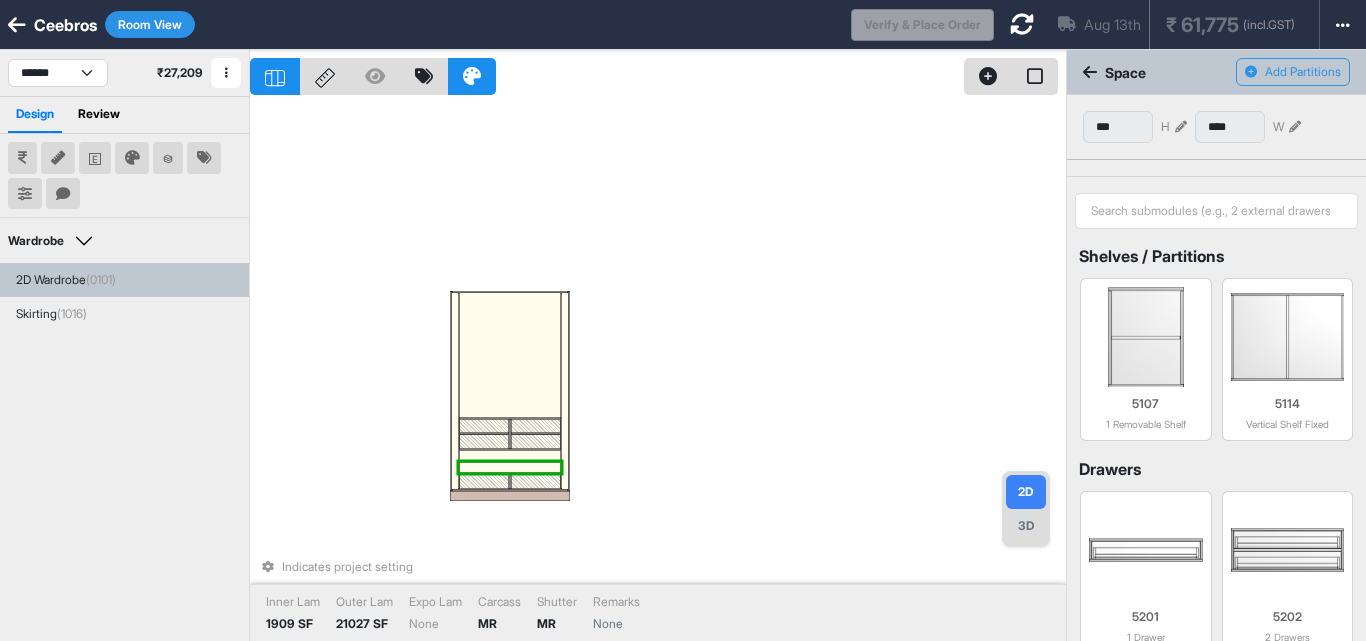 click at bounding box center [510, 456] 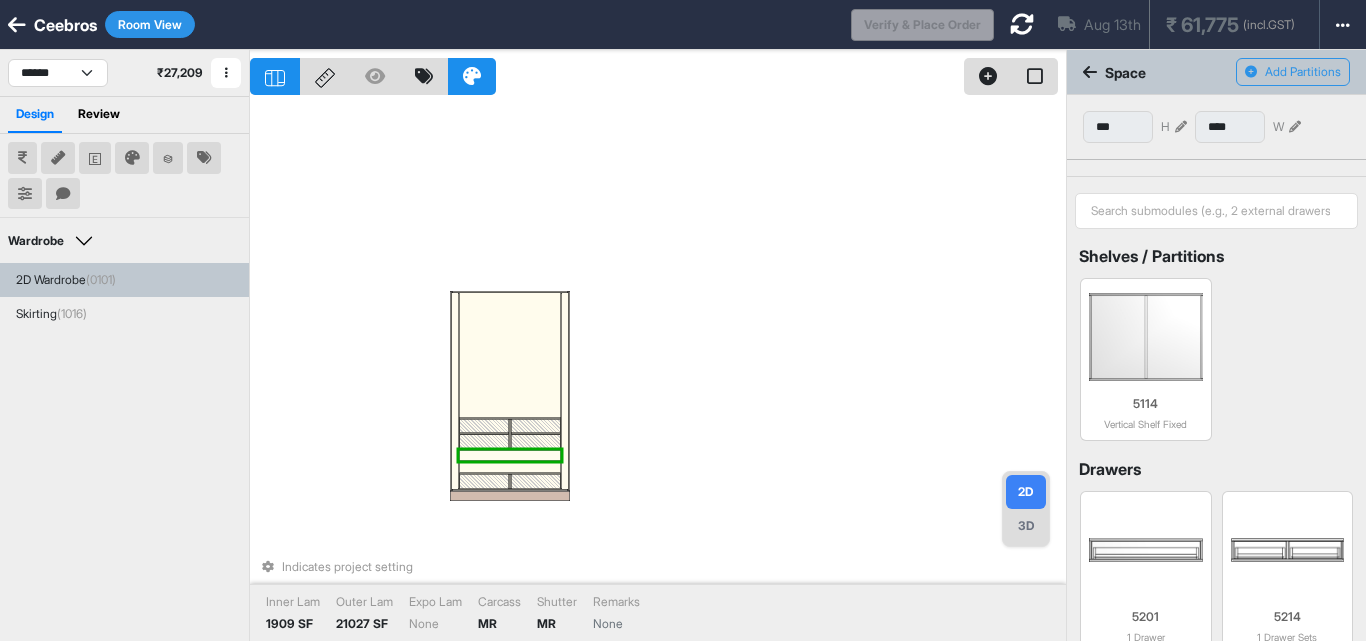 click at bounding box center (536, 442) 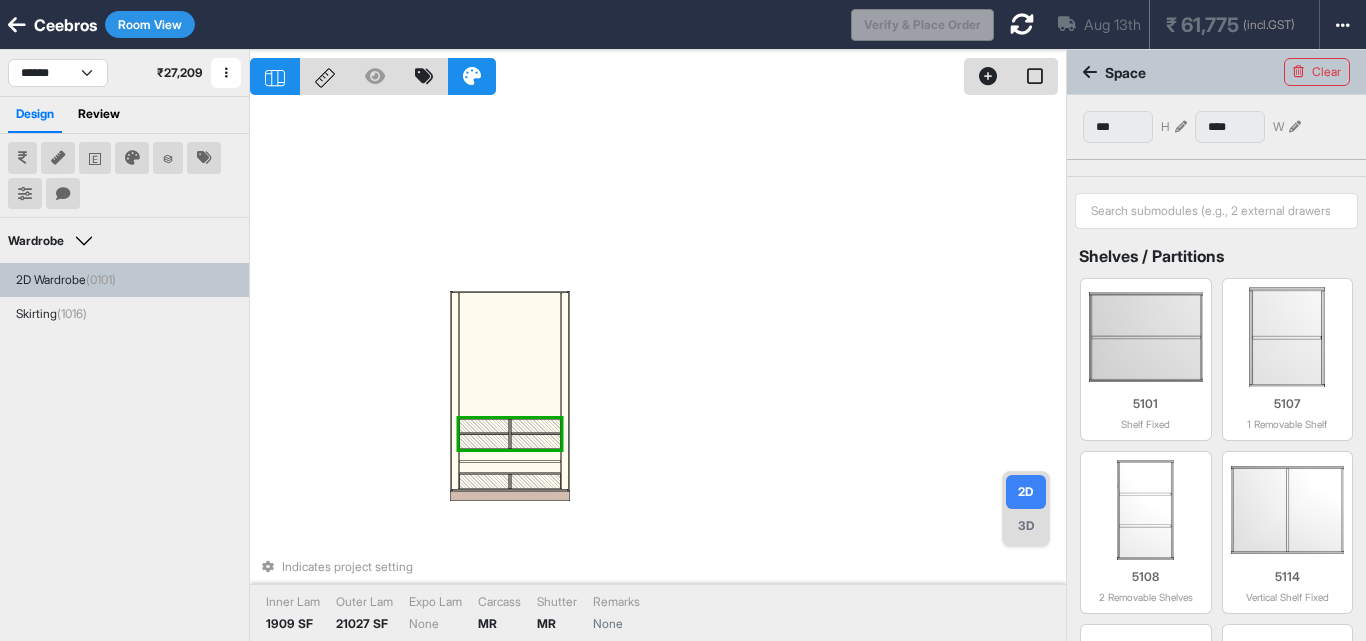 click at bounding box center (536, 442) 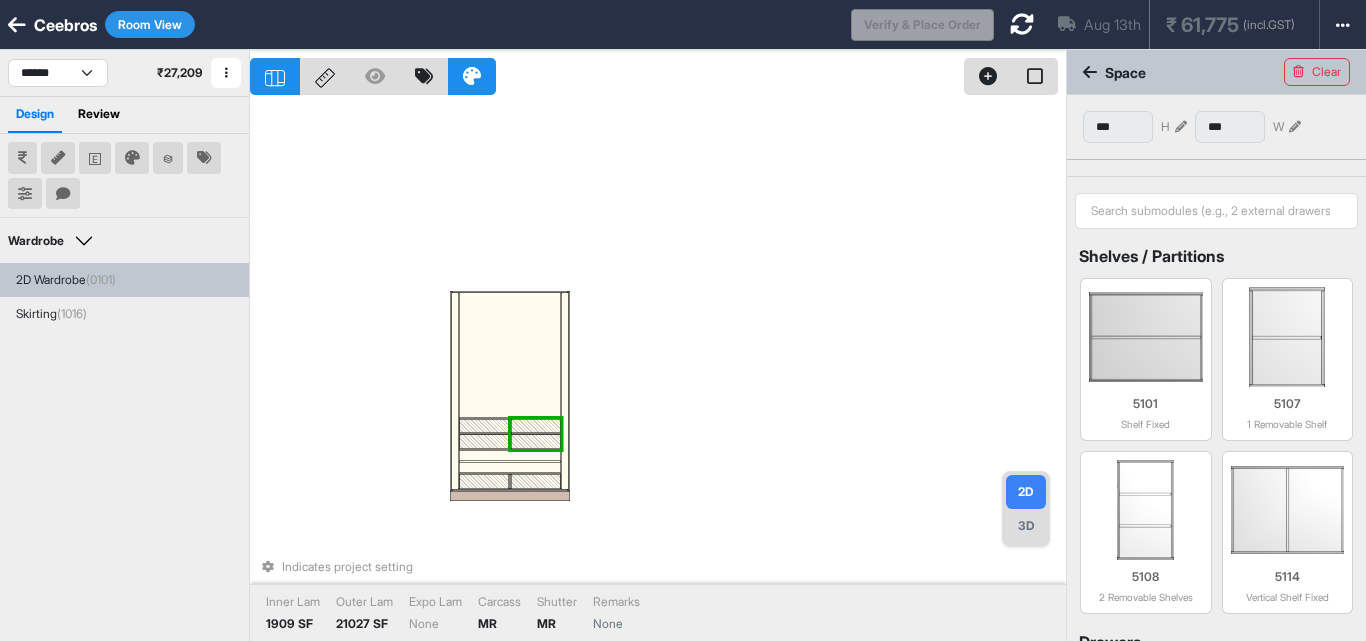 click at bounding box center (536, 442) 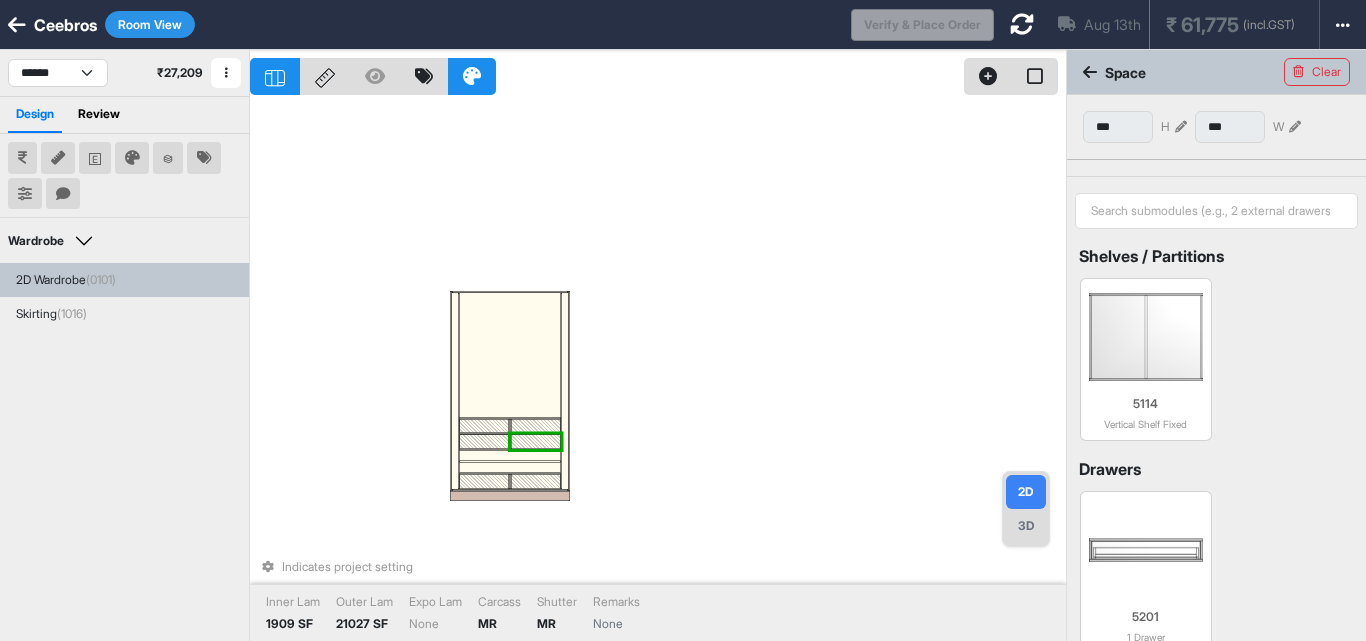 click at bounding box center [536, 426] 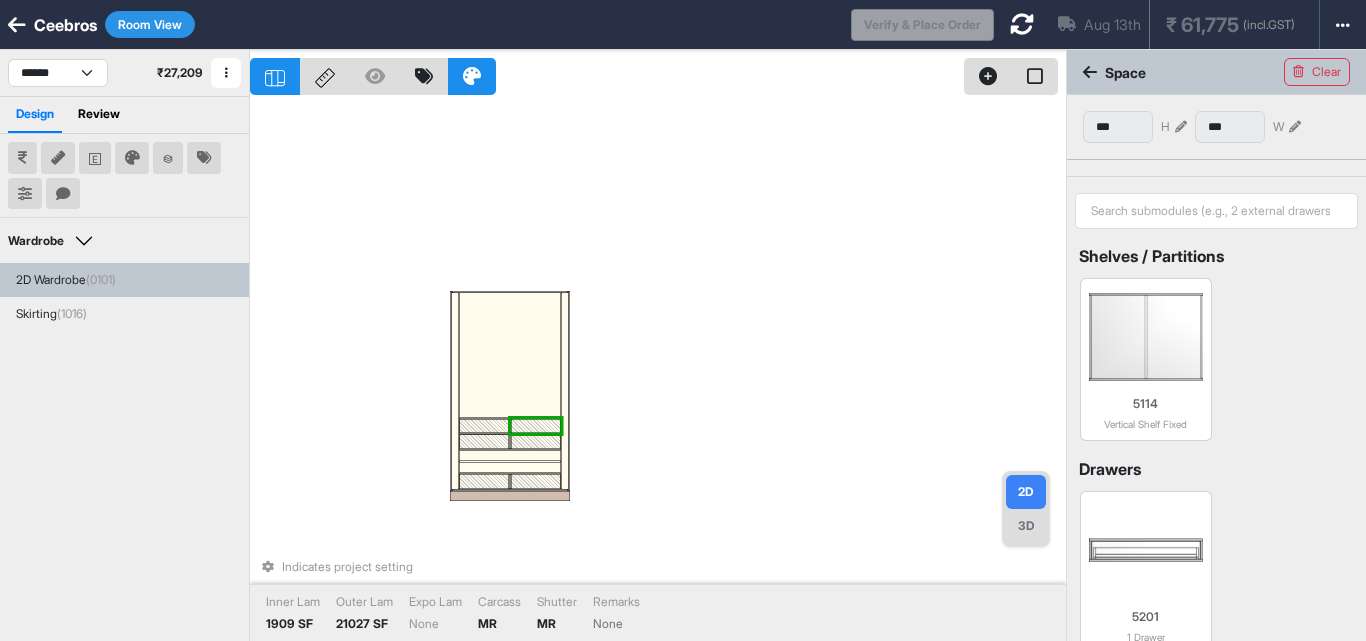 click at bounding box center [510, 467] 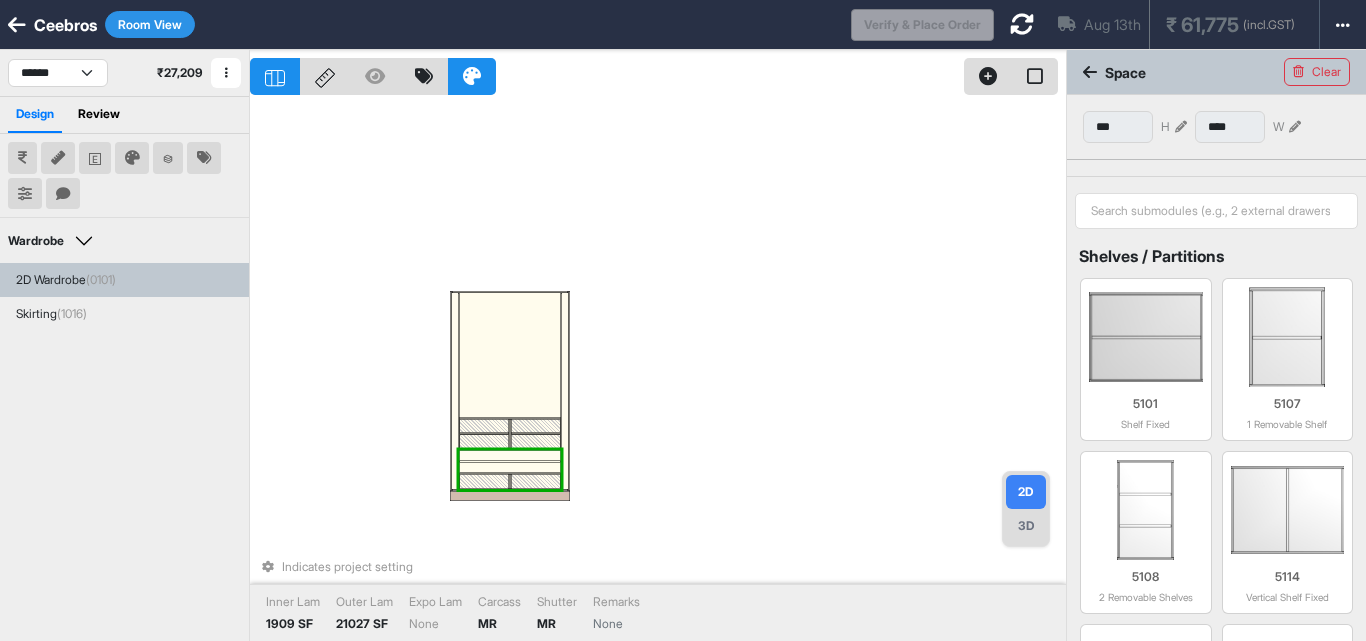 click at bounding box center (510, 467) 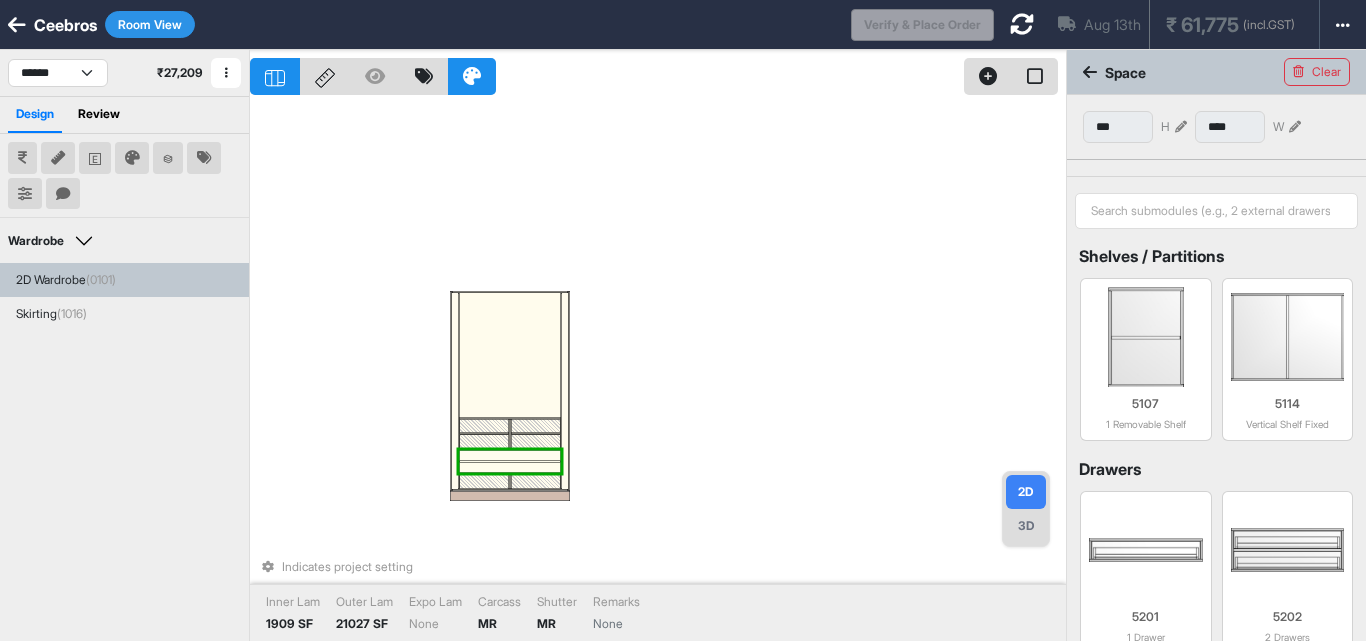 click at bounding box center (510, 467) 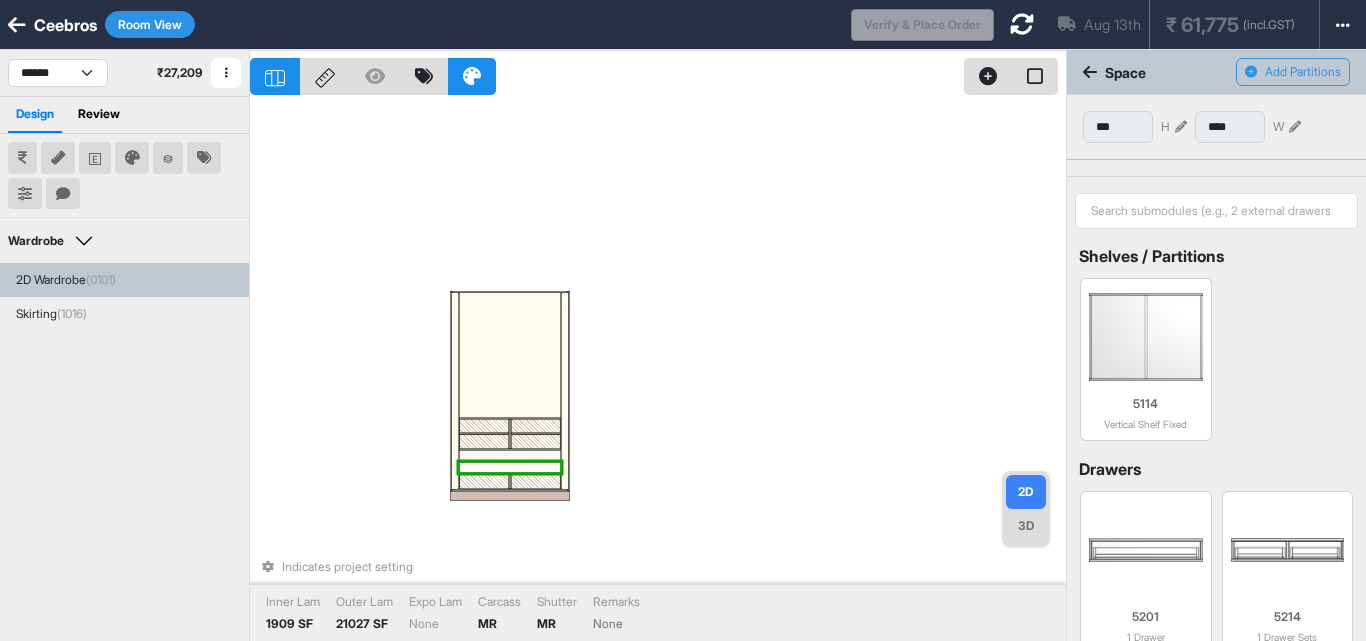 click at bounding box center (1181, 127) 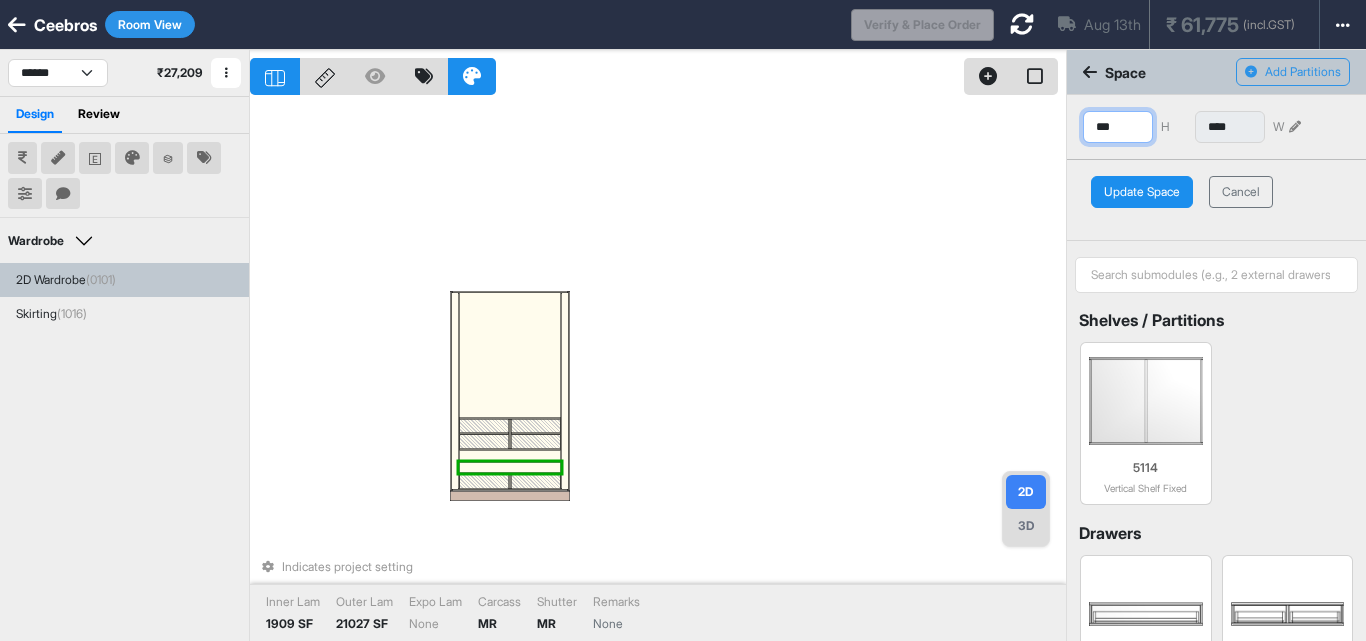 drag, startPoint x: 1128, startPoint y: 126, endPoint x: 1059, endPoint y: 137, distance: 69.87131 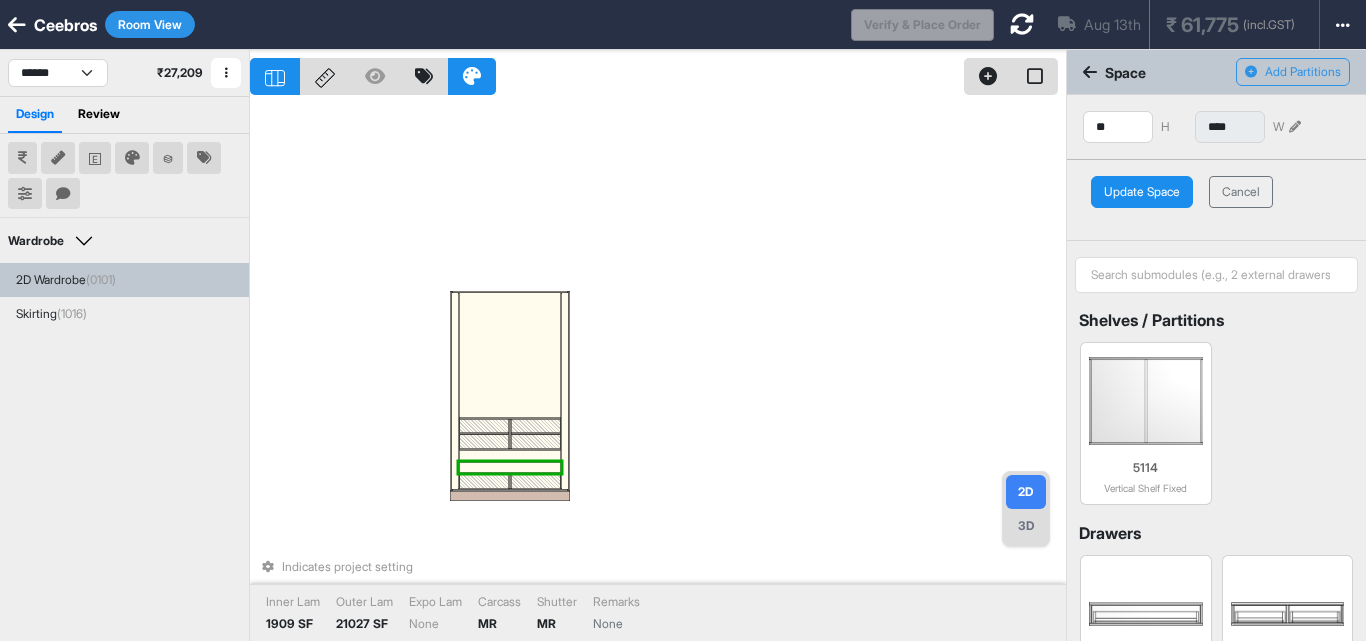 click on "Update Space" at bounding box center (1142, 192) 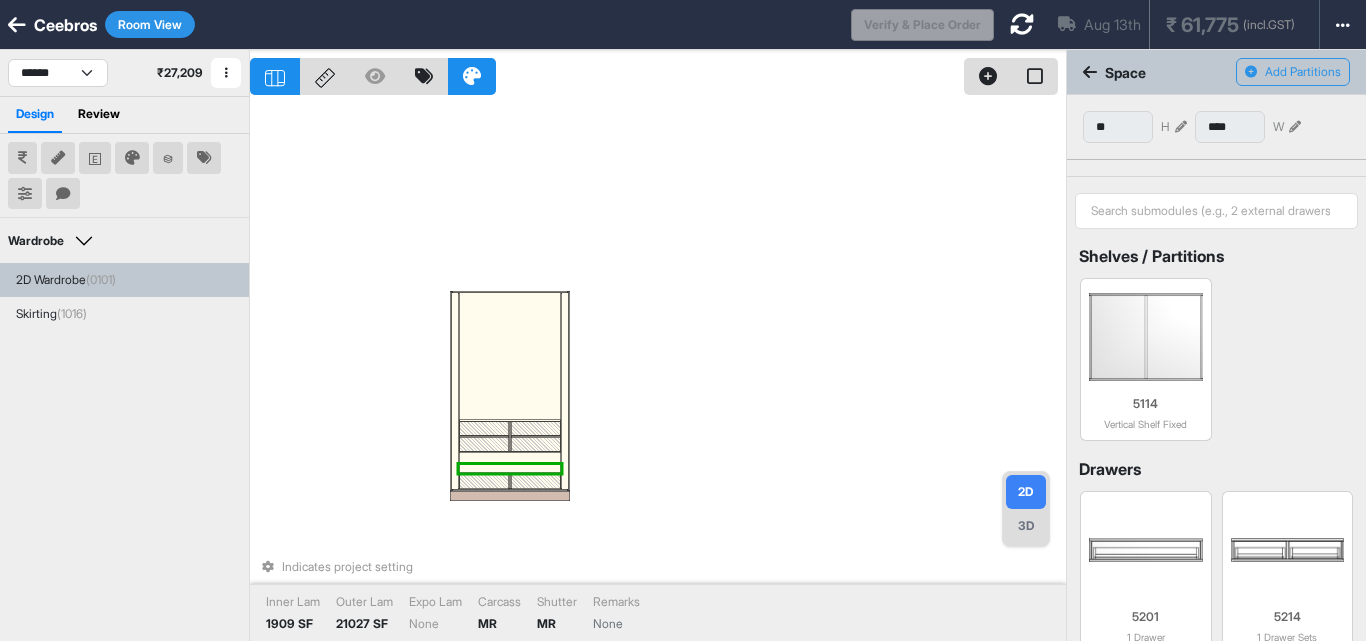 click at bounding box center (510, 458) 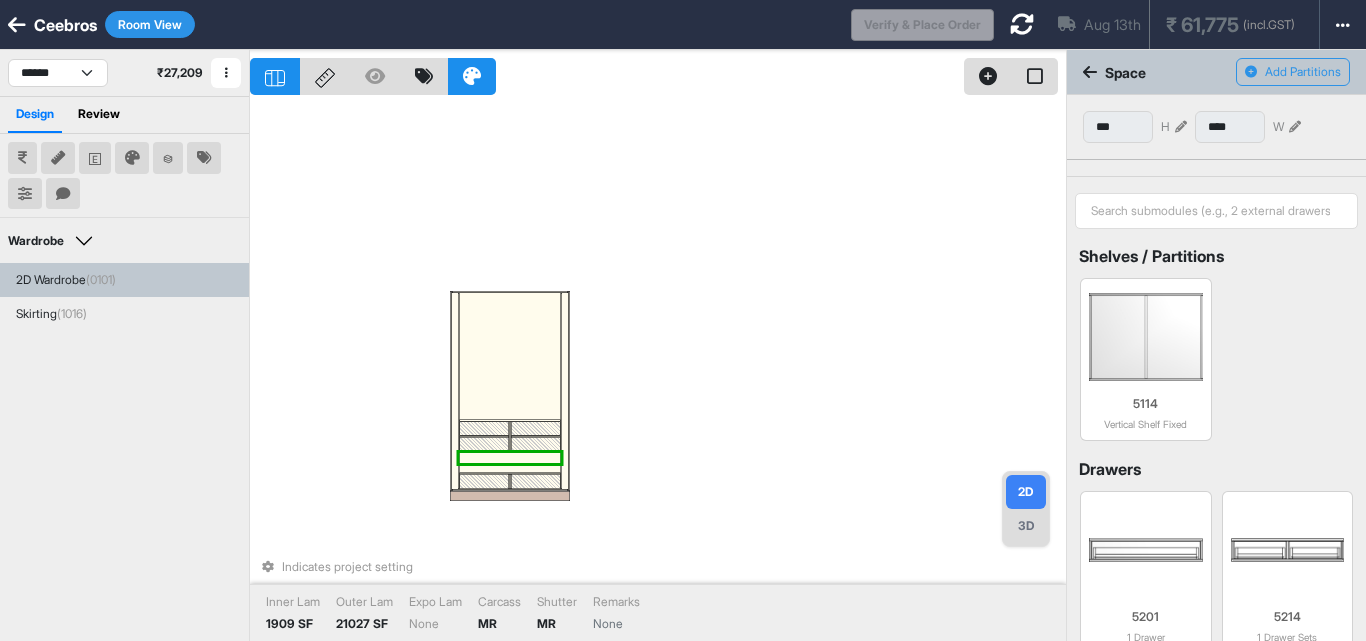 click at bounding box center [536, 444] 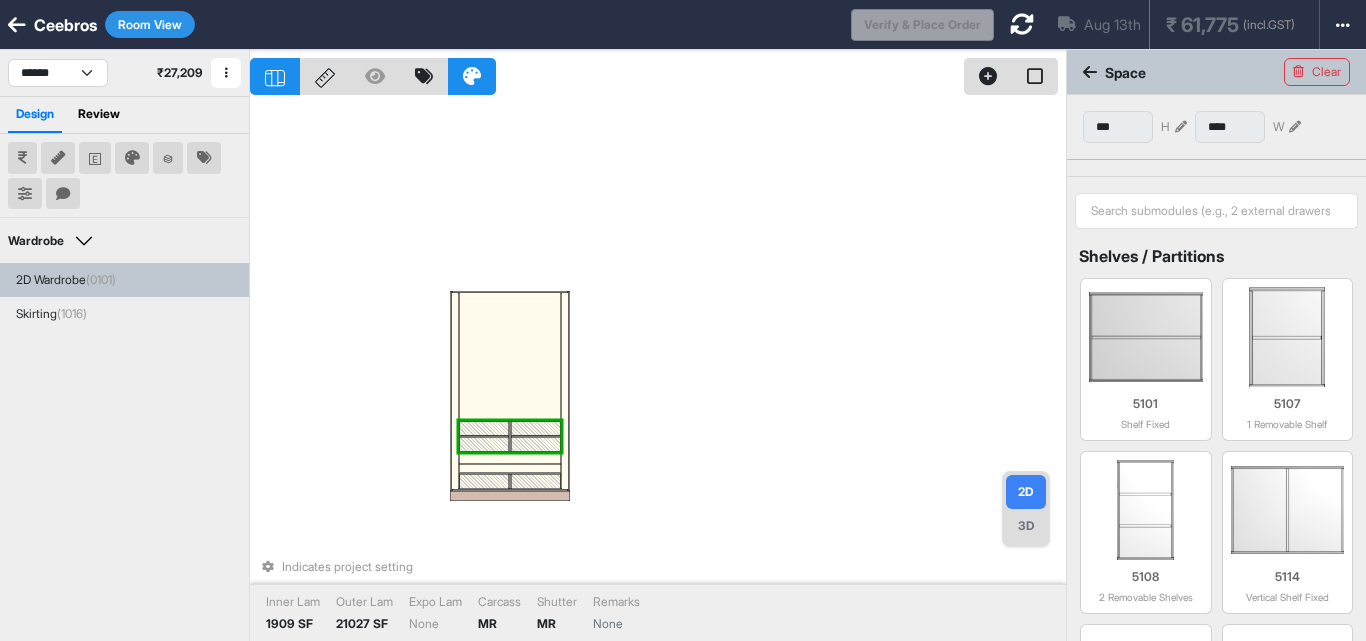 click at bounding box center [536, 444] 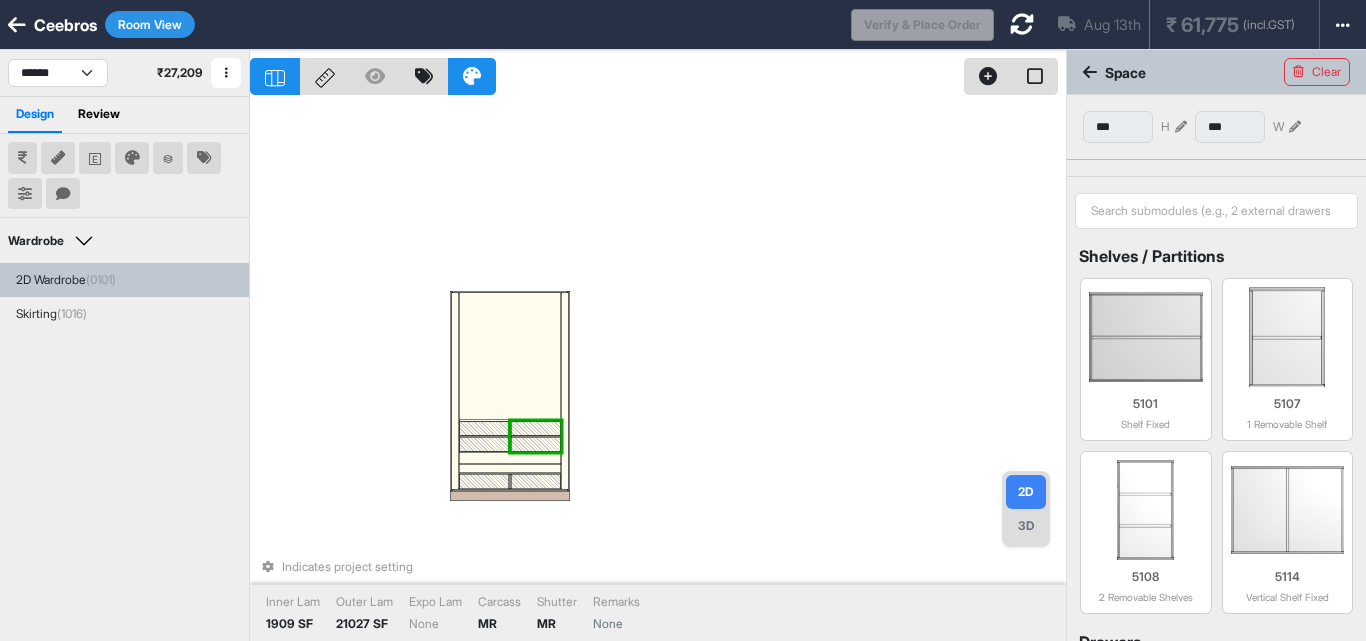 click at bounding box center (536, 444) 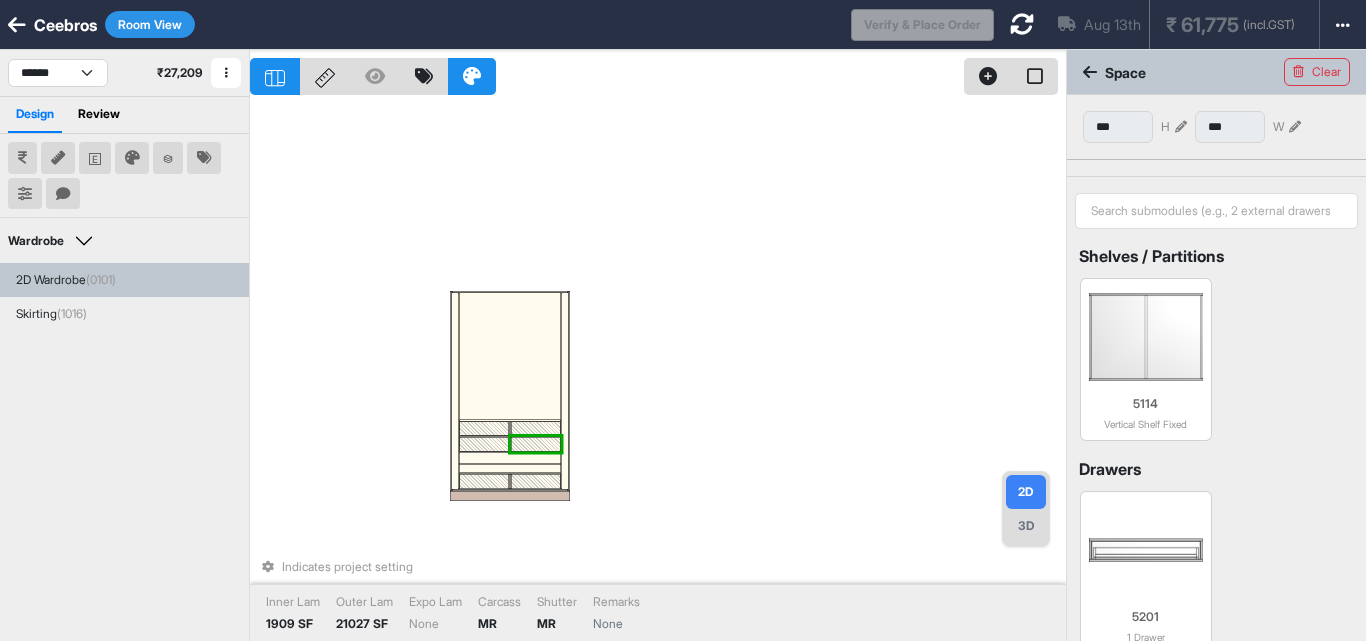 click at bounding box center [536, 481] 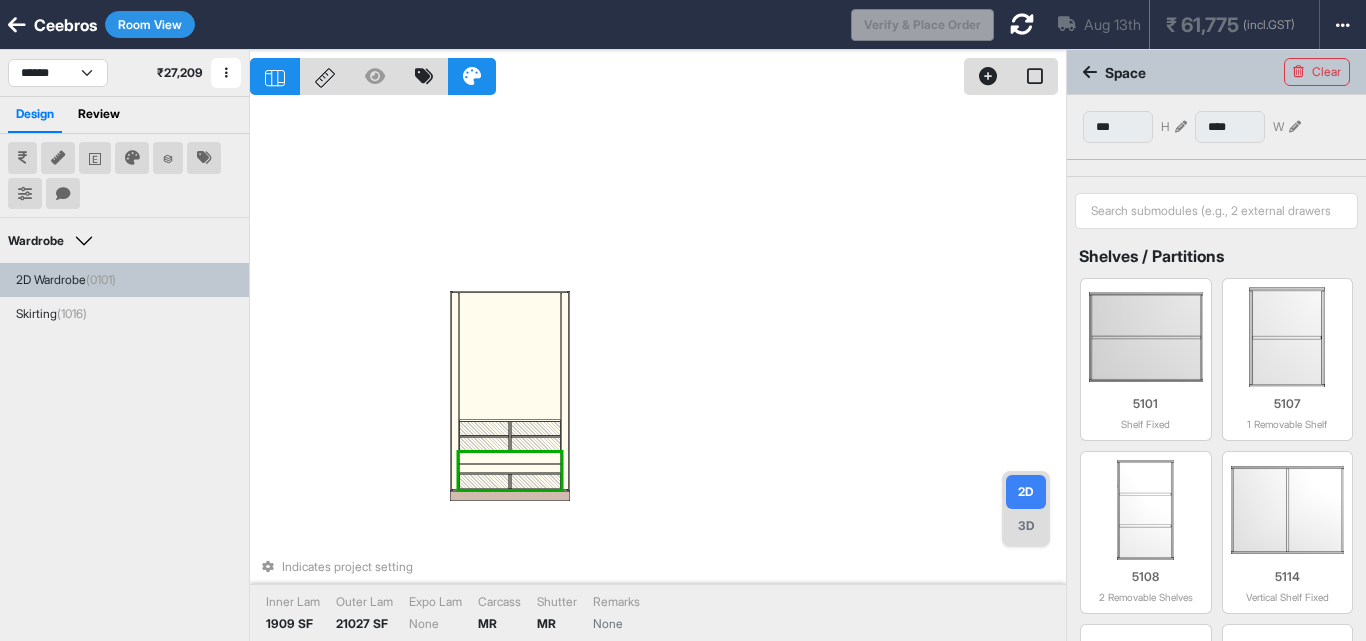 click at bounding box center (536, 481) 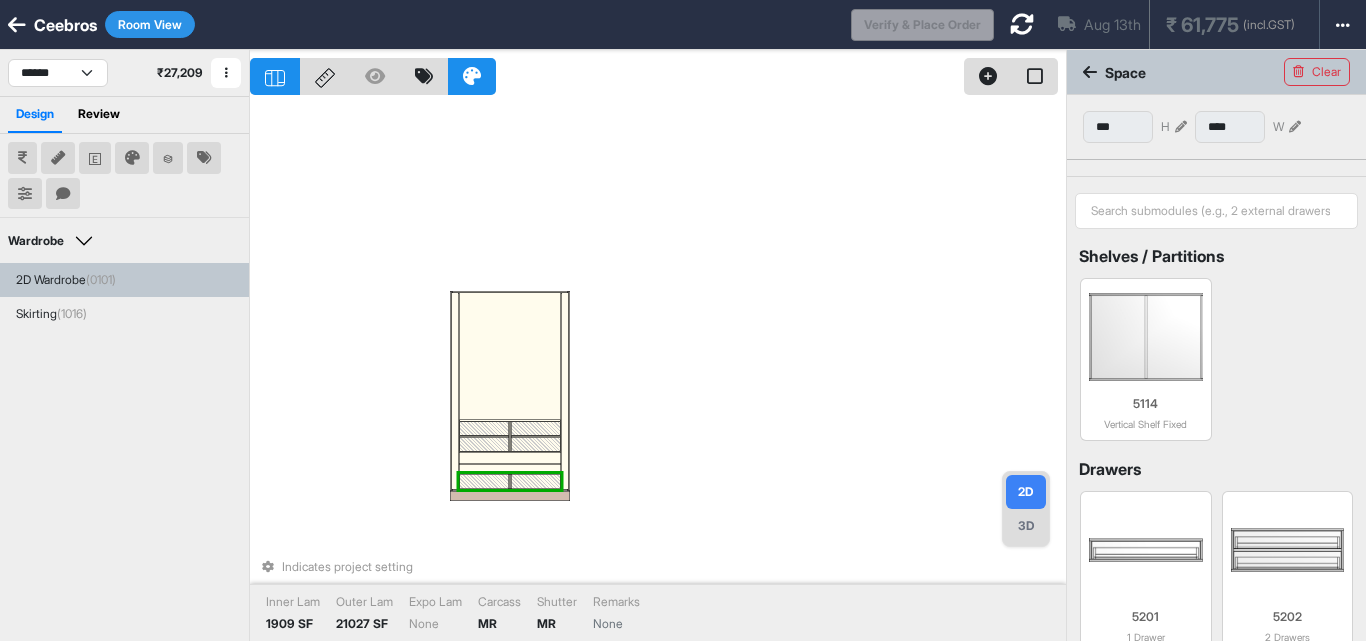 click at bounding box center [536, 481] 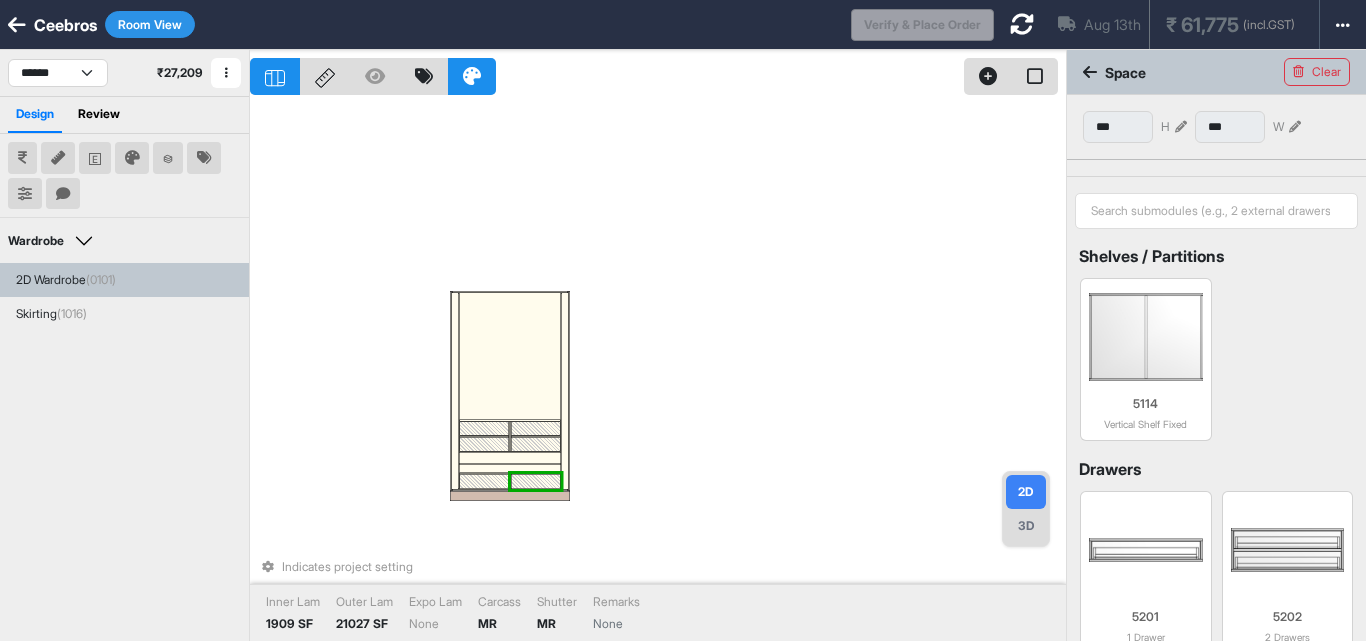 click at bounding box center [536, 481] 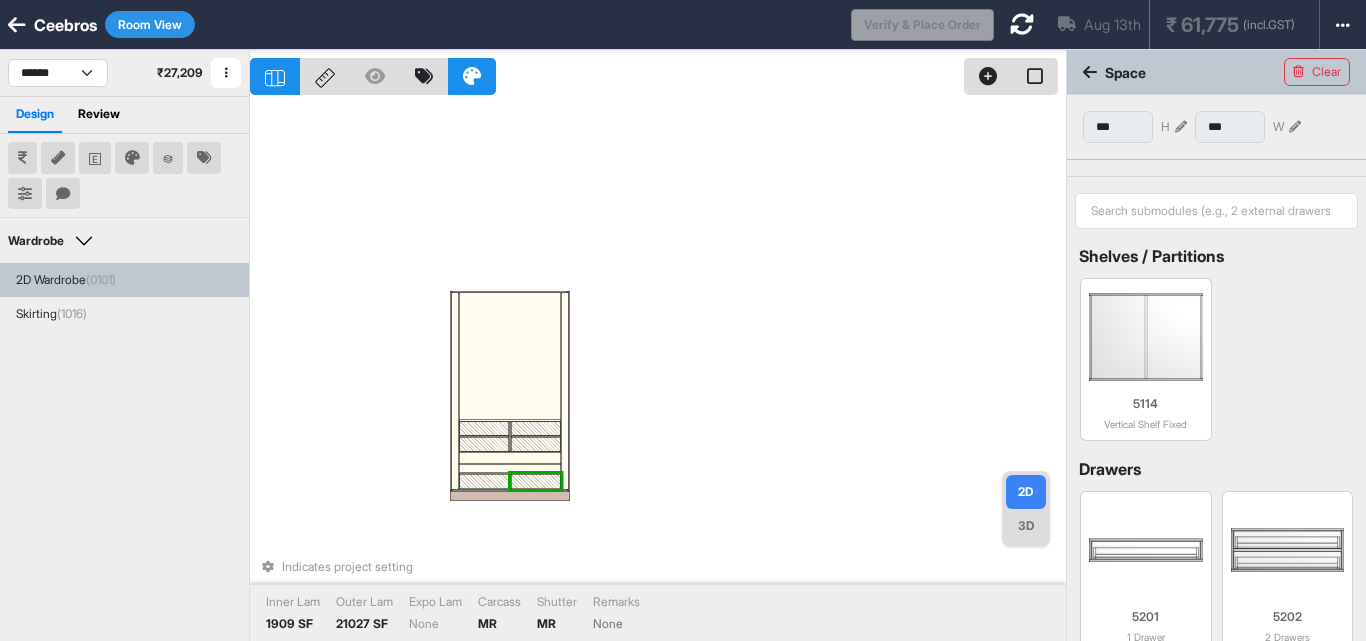 click at bounding box center [536, 444] 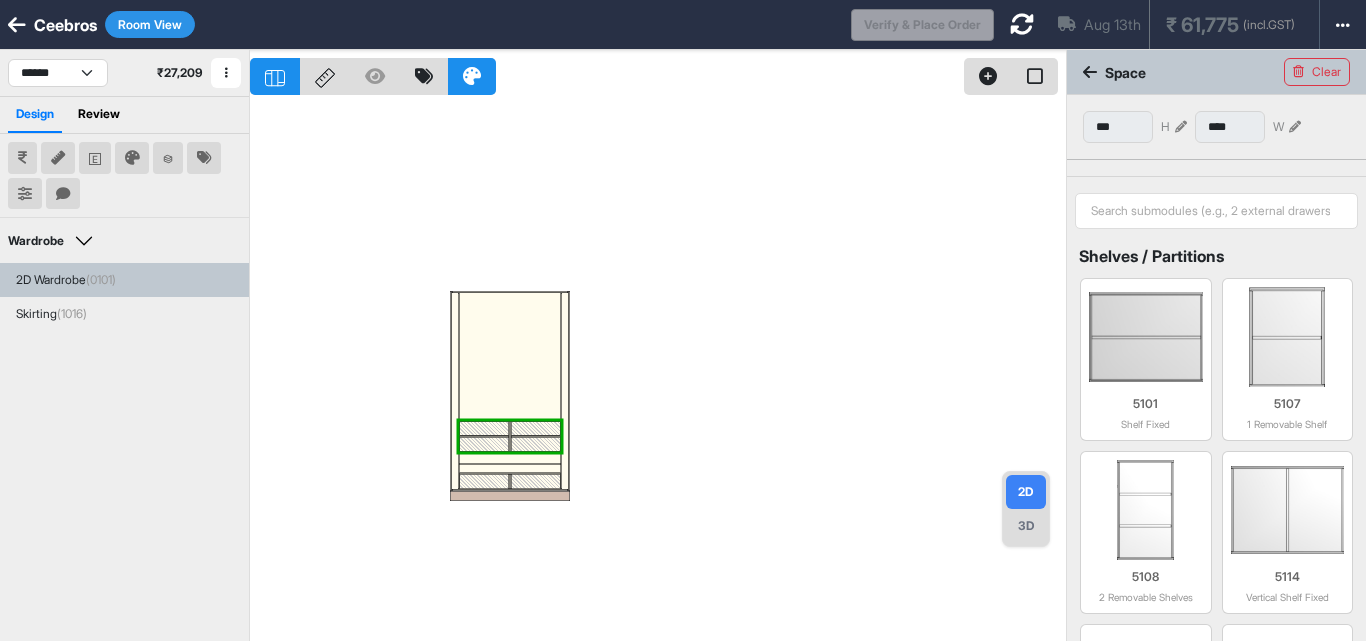 click at bounding box center [1022, 24] 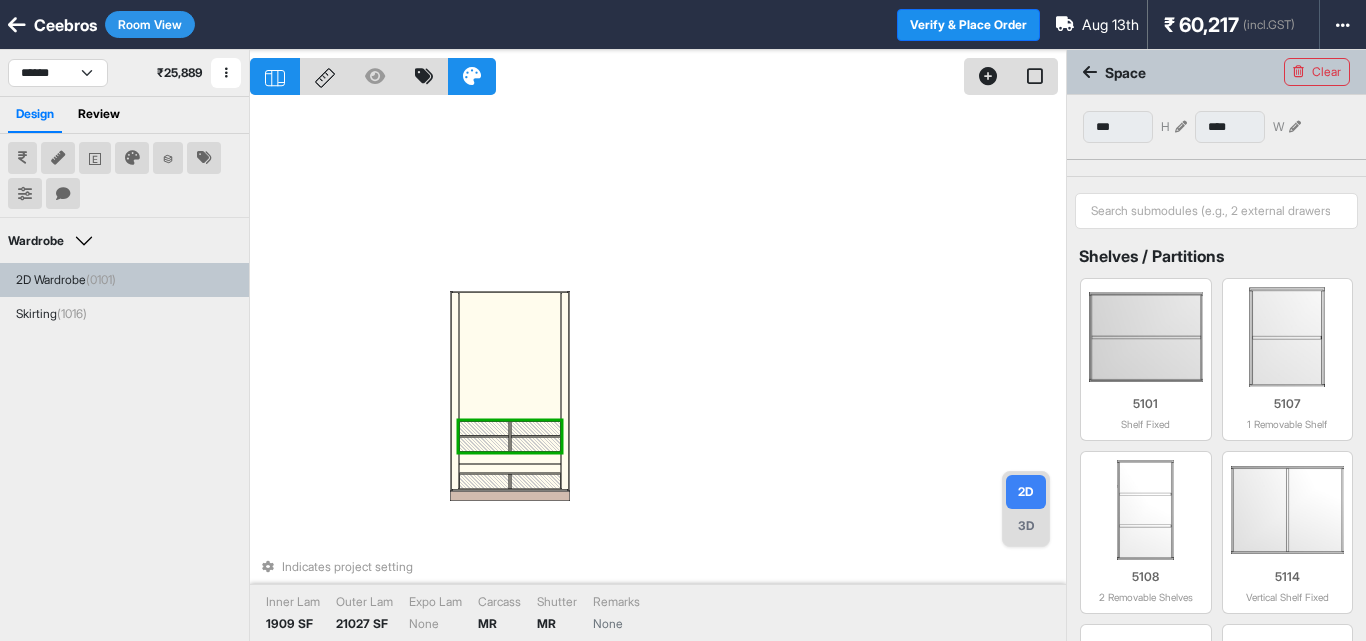 click at bounding box center [536, 444] 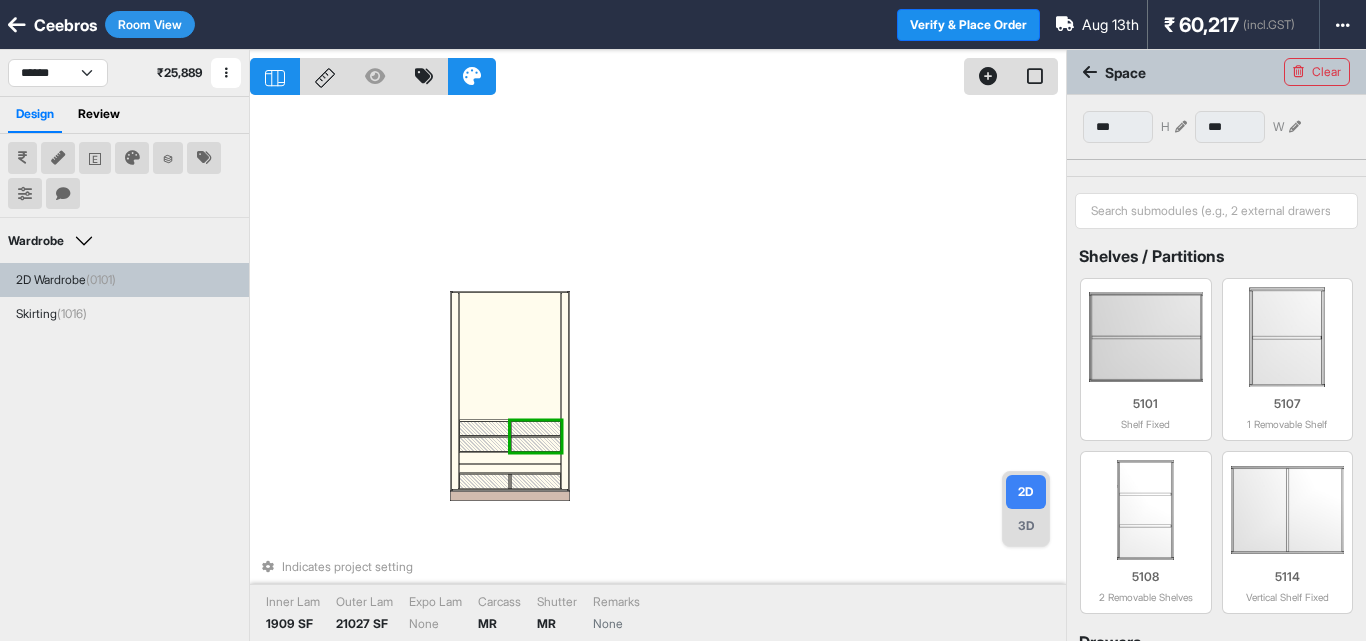 click at bounding box center (536, 444) 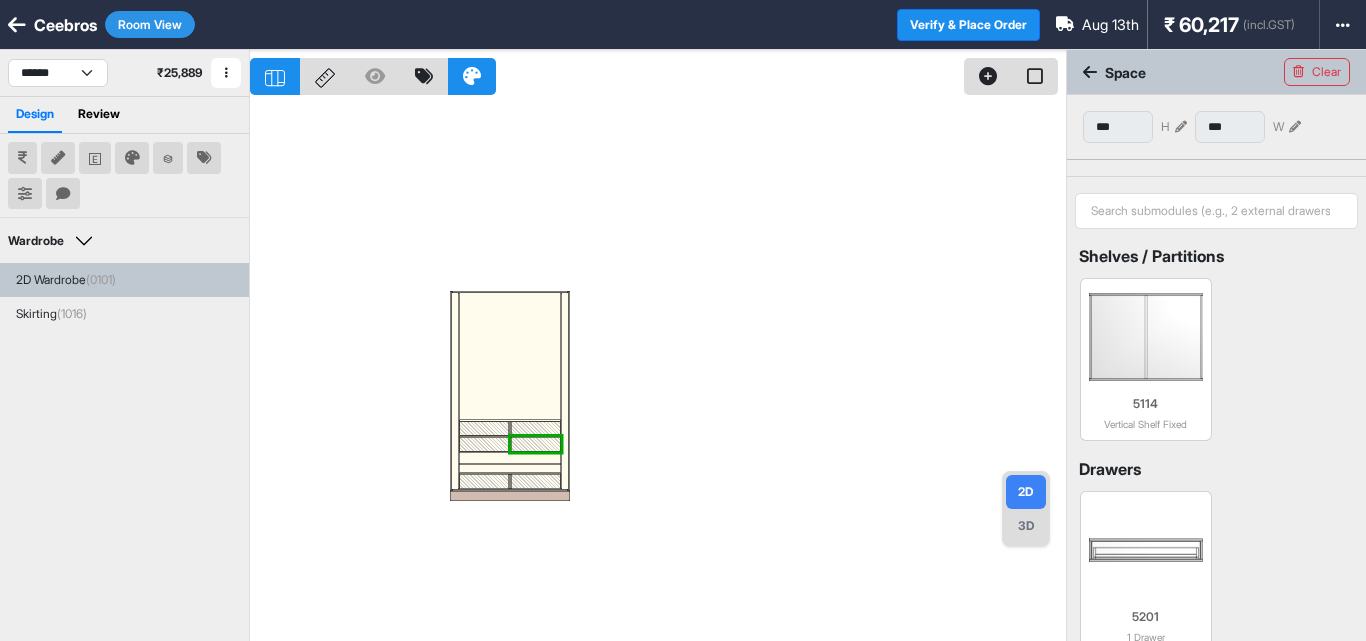 drag, startPoint x: 716, startPoint y: 473, endPoint x: 666, endPoint y: 458, distance: 52.201534 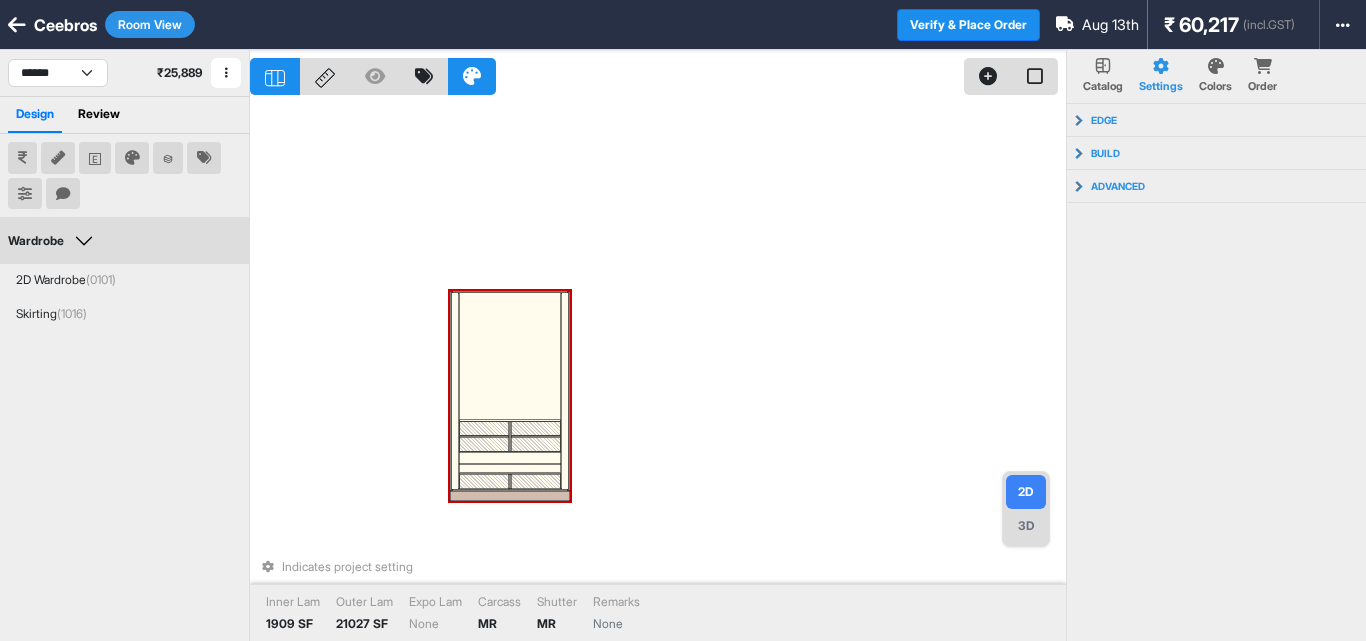 click at bounding box center (536, 428) 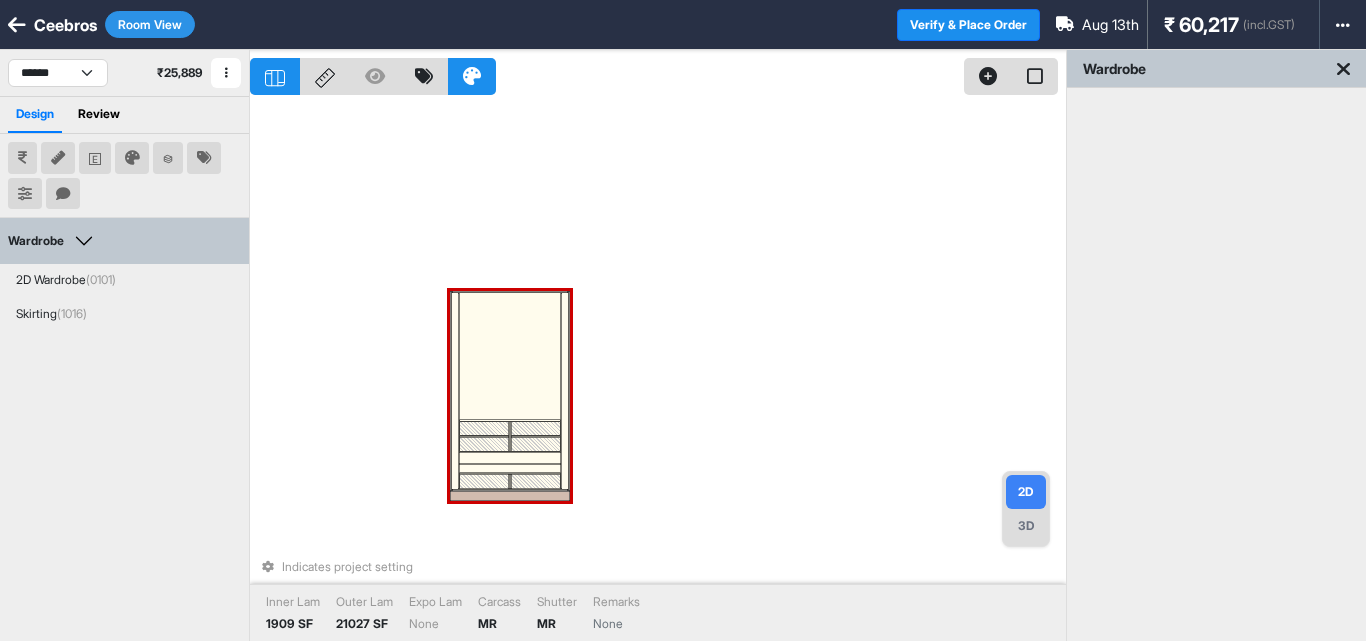 click at bounding box center (536, 428) 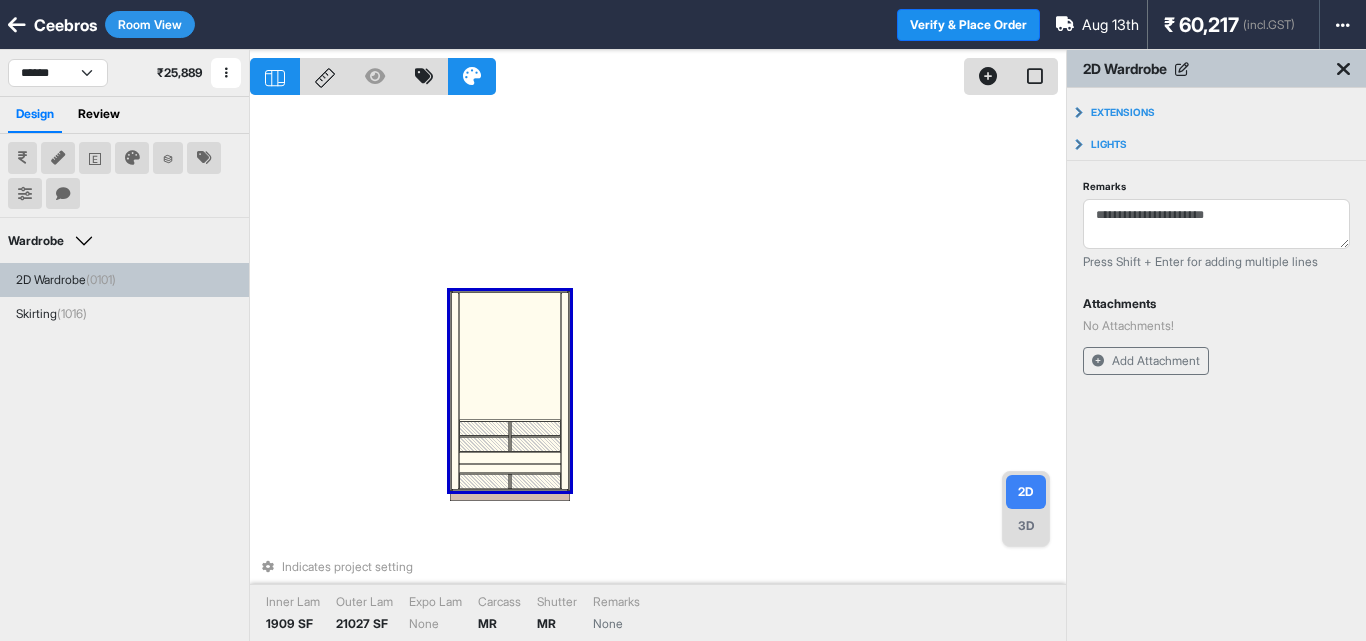 click at bounding box center (536, 428) 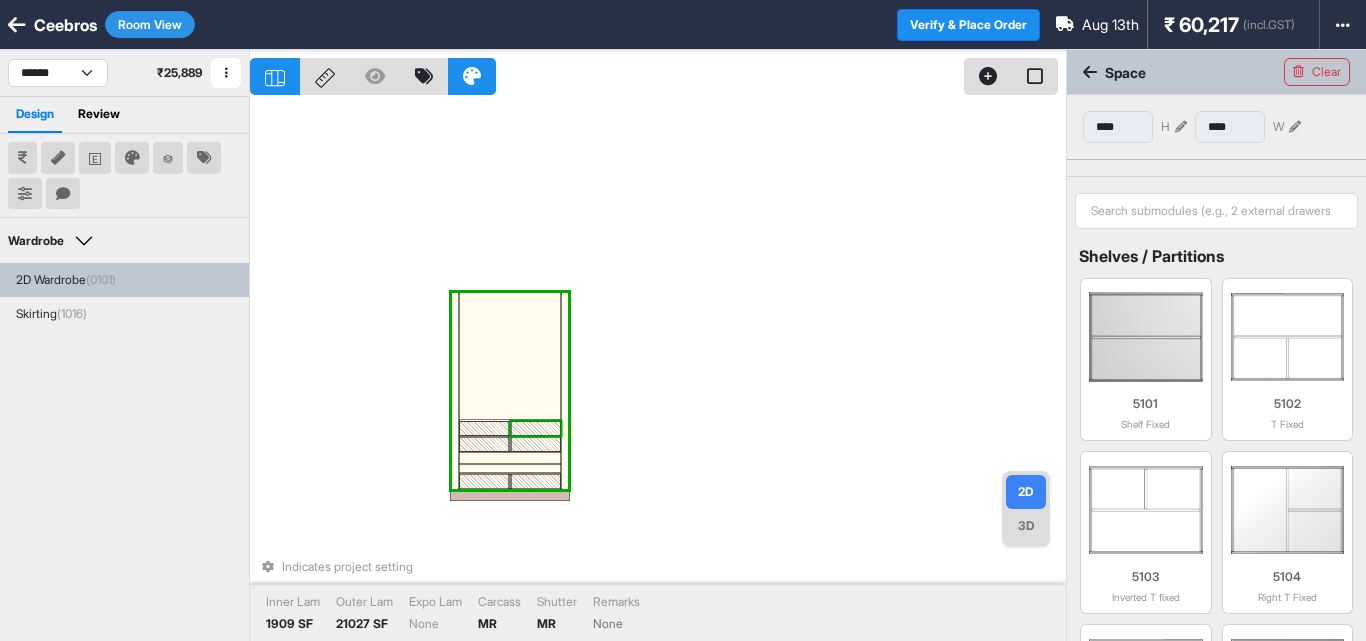 click at bounding box center (536, 428) 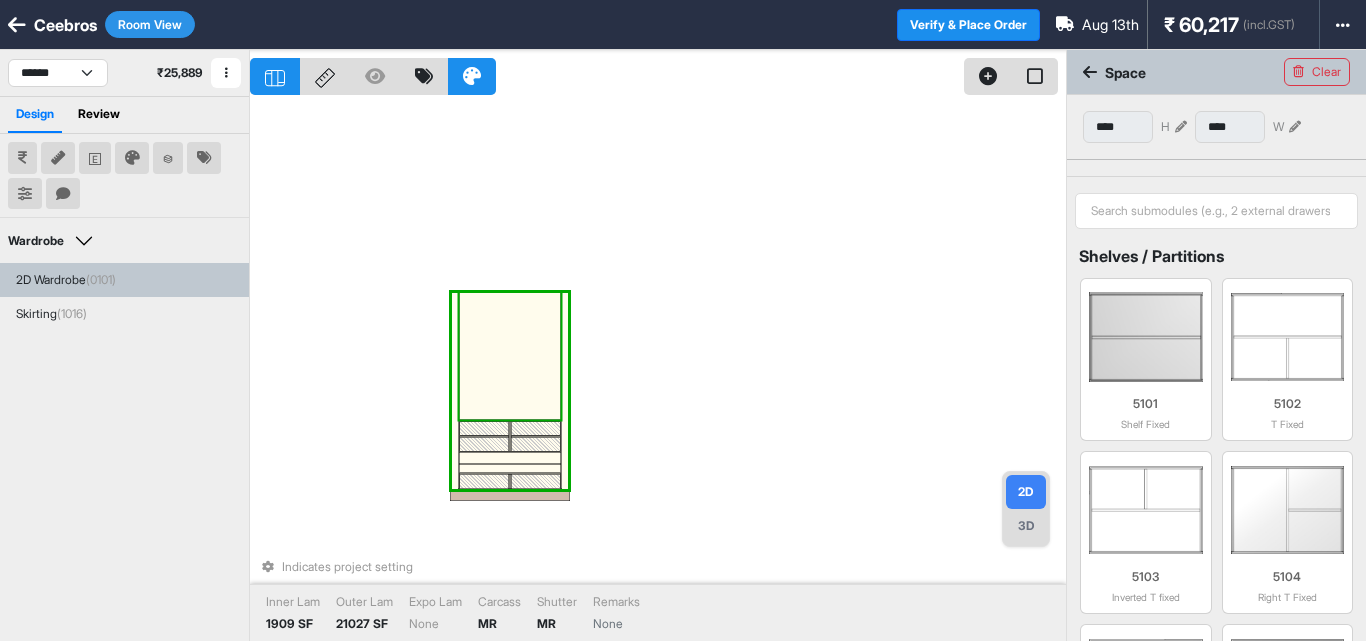 click at bounding box center [510, 356] 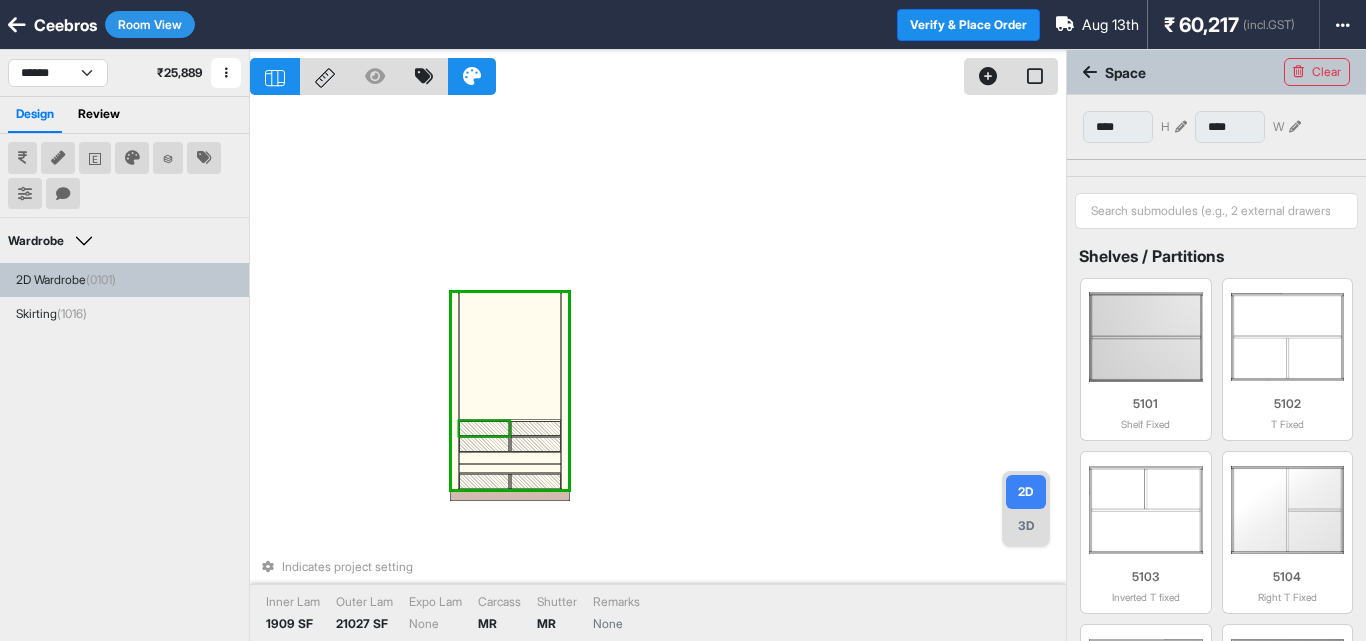 click at bounding box center [485, 428] 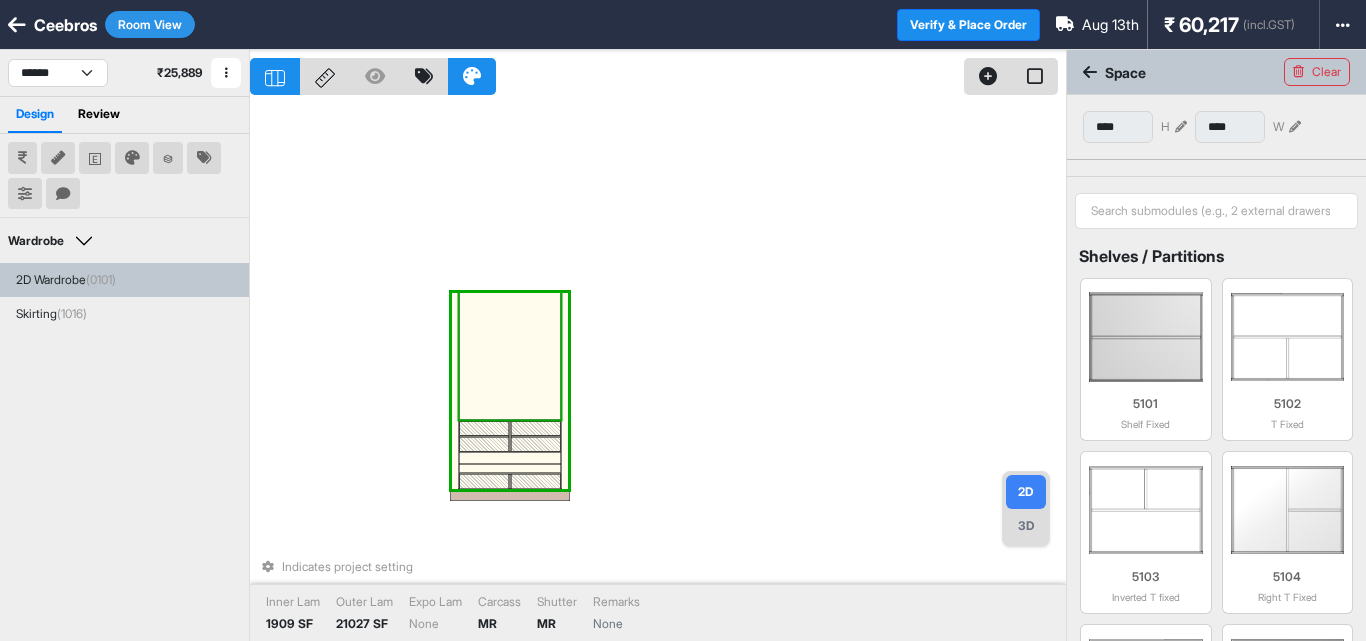 click at bounding box center (510, 356) 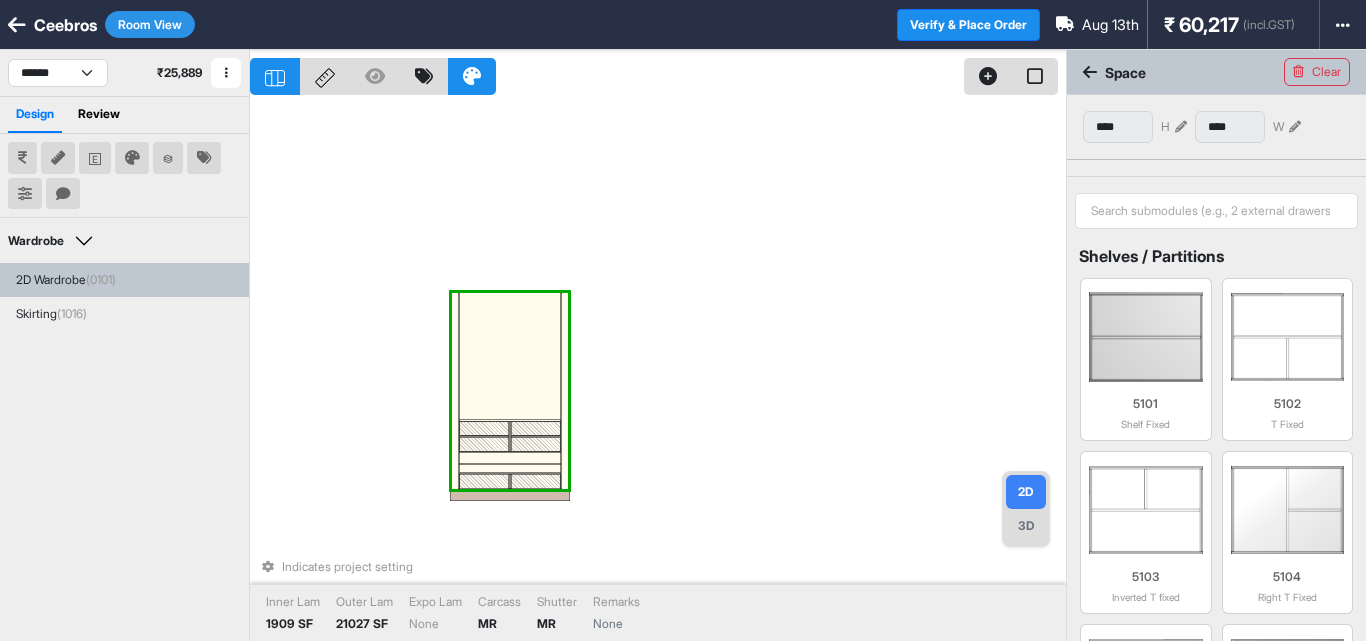 click on "Indicates project setting Inner Lam 1909 SF Outer Lam 21027 SF Expo Lam None Carcass MR Shutter MR Remarks None" at bounding box center [658, 370] 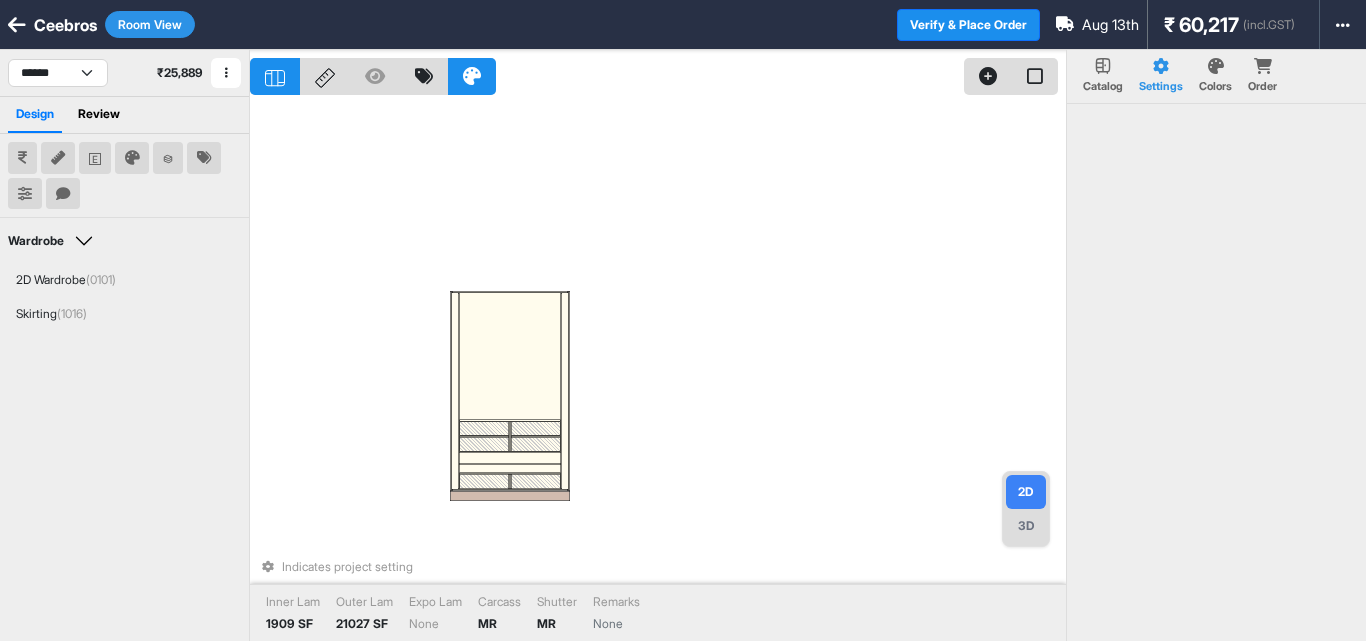 click on "Indicates project setting Inner Lam 1909 SF Outer Lam 21027 SF Expo Lam None Carcass MR Shutter MR Remarks None" at bounding box center (658, 370) 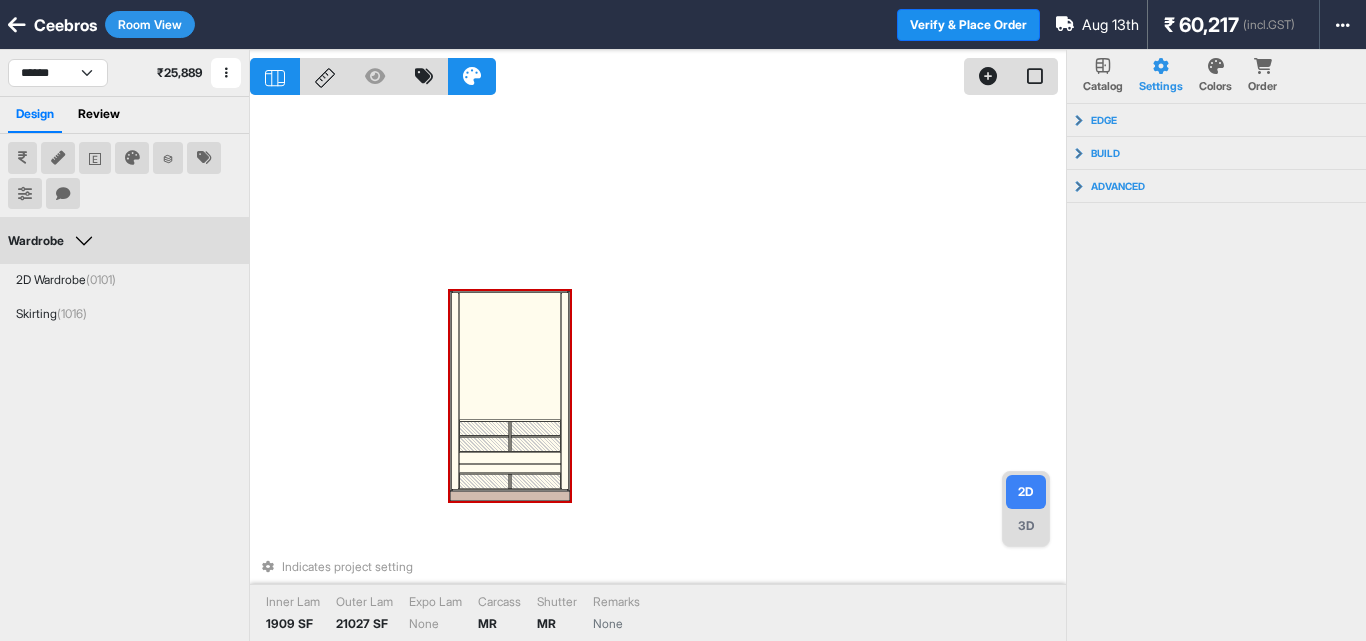 click at bounding box center [536, 428] 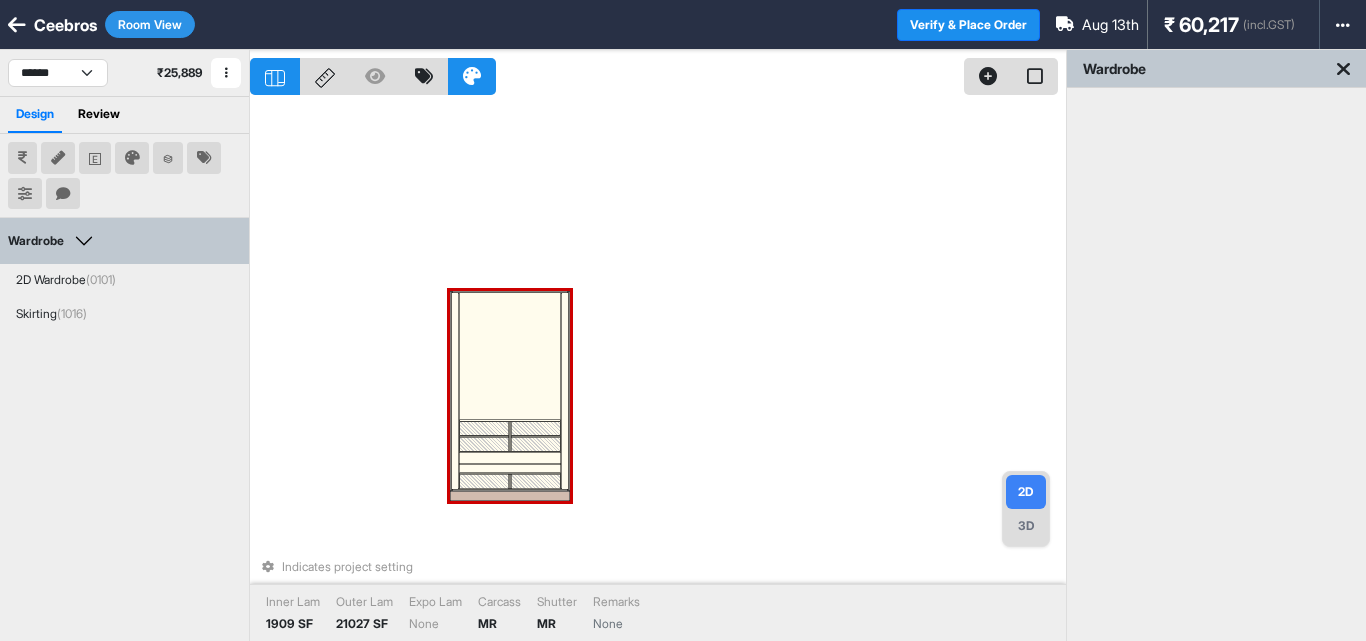 click at bounding box center [536, 428] 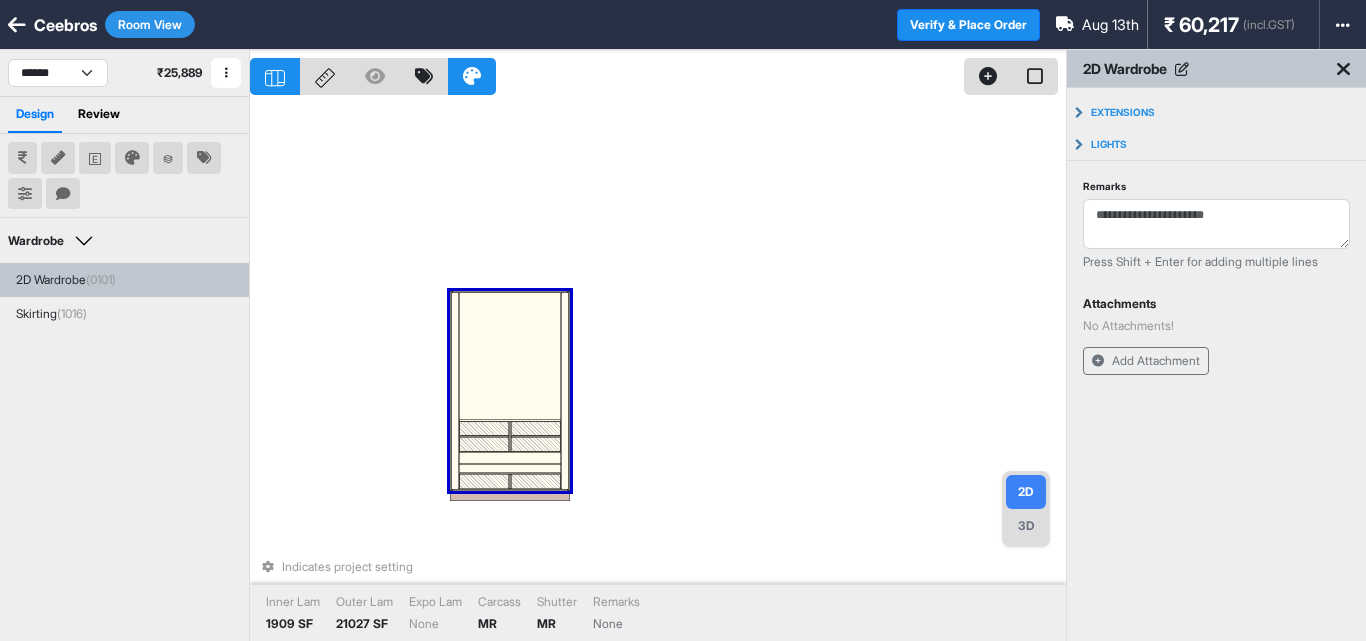 click at bounding box center [536, 428] 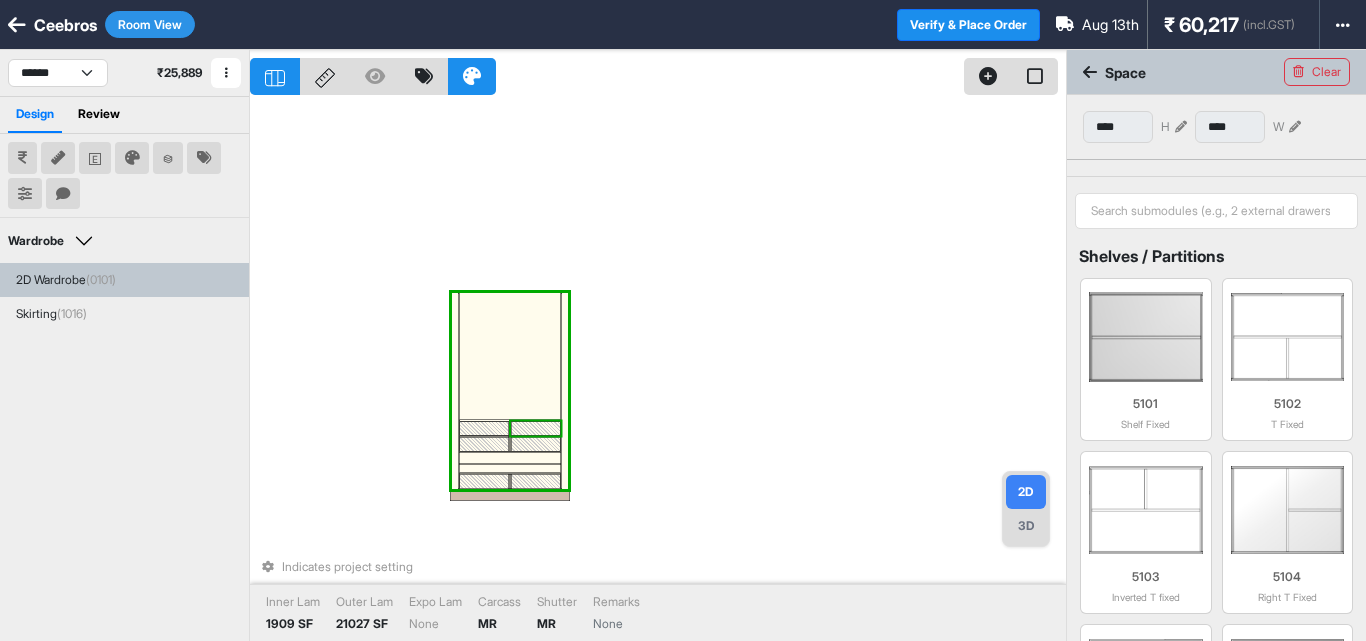 click at bounding box center (536, 428) 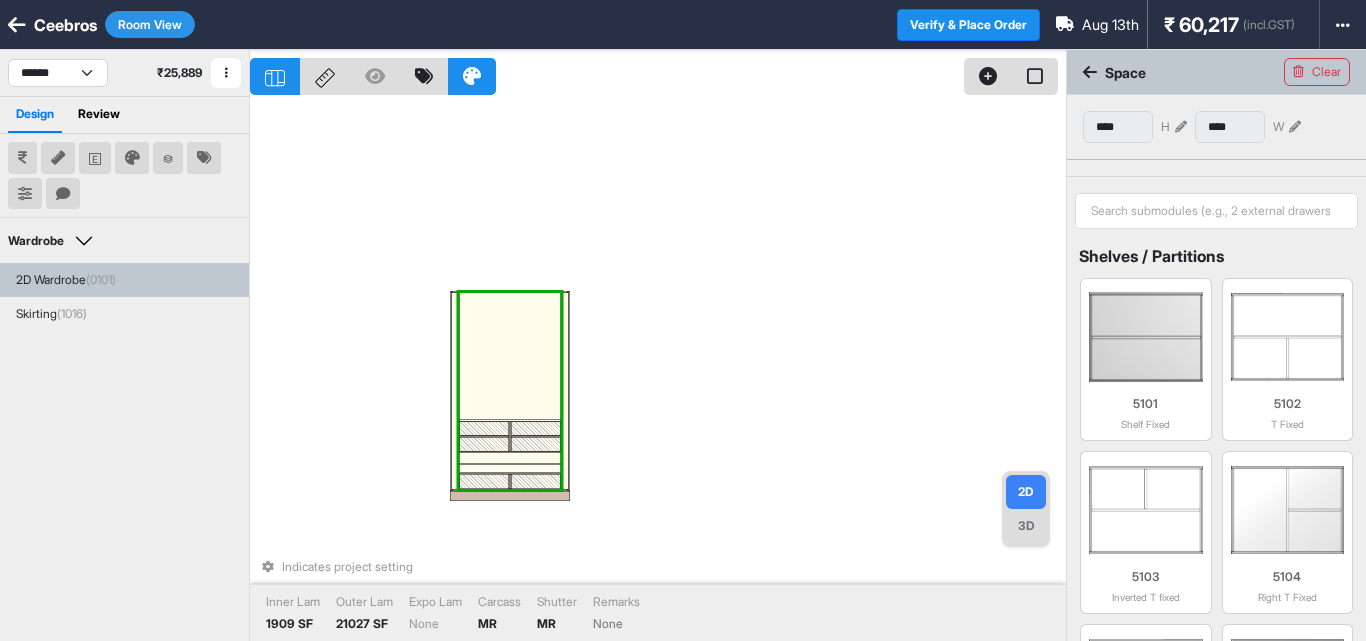 click at bounding box center (536, 428) 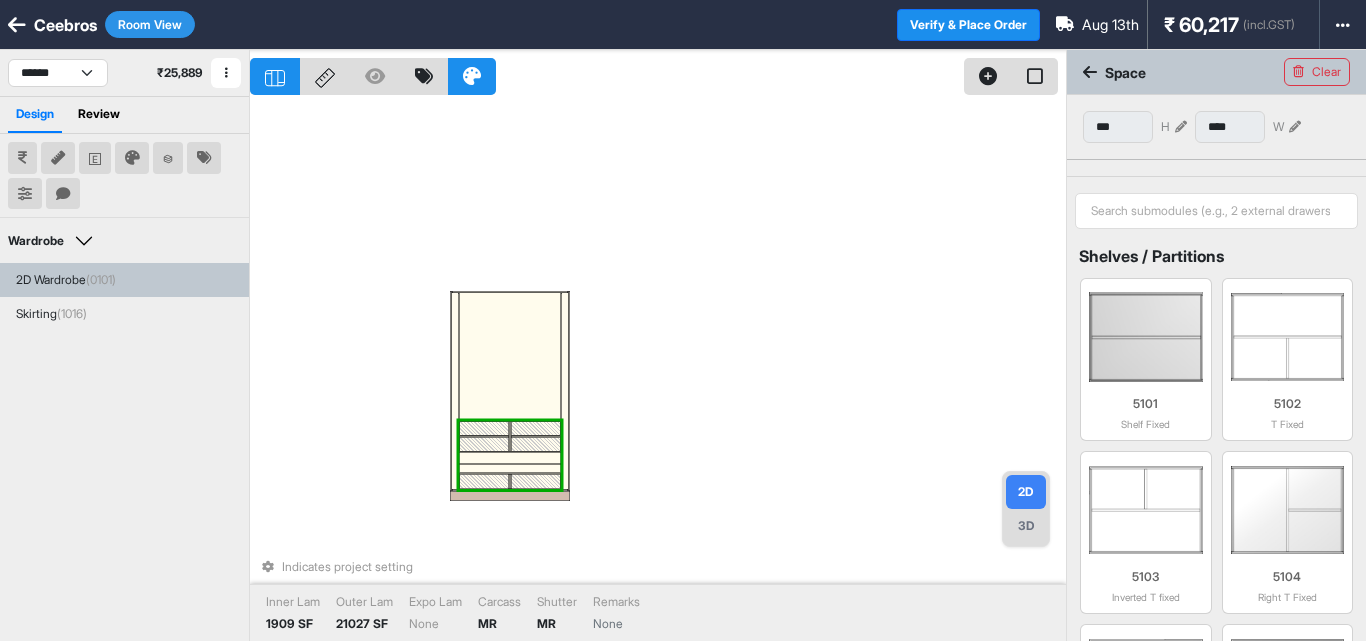 click at bounding box center [536, 428] 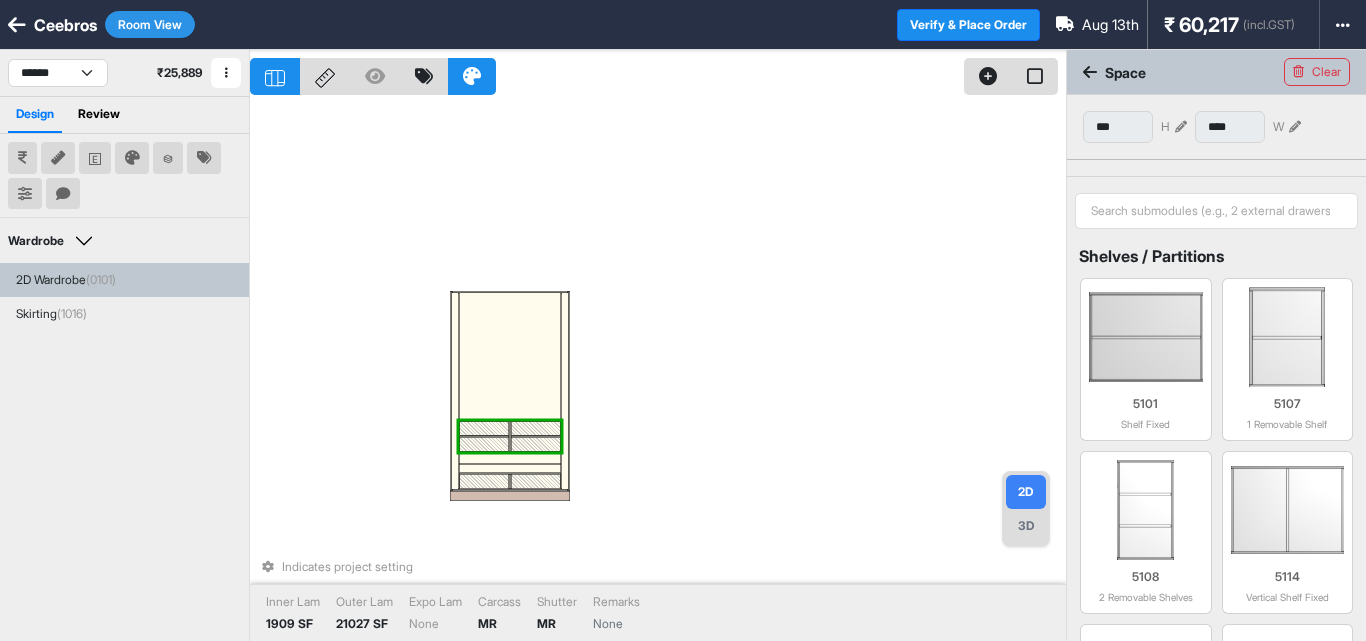 click at bounding box center (1181, 127) 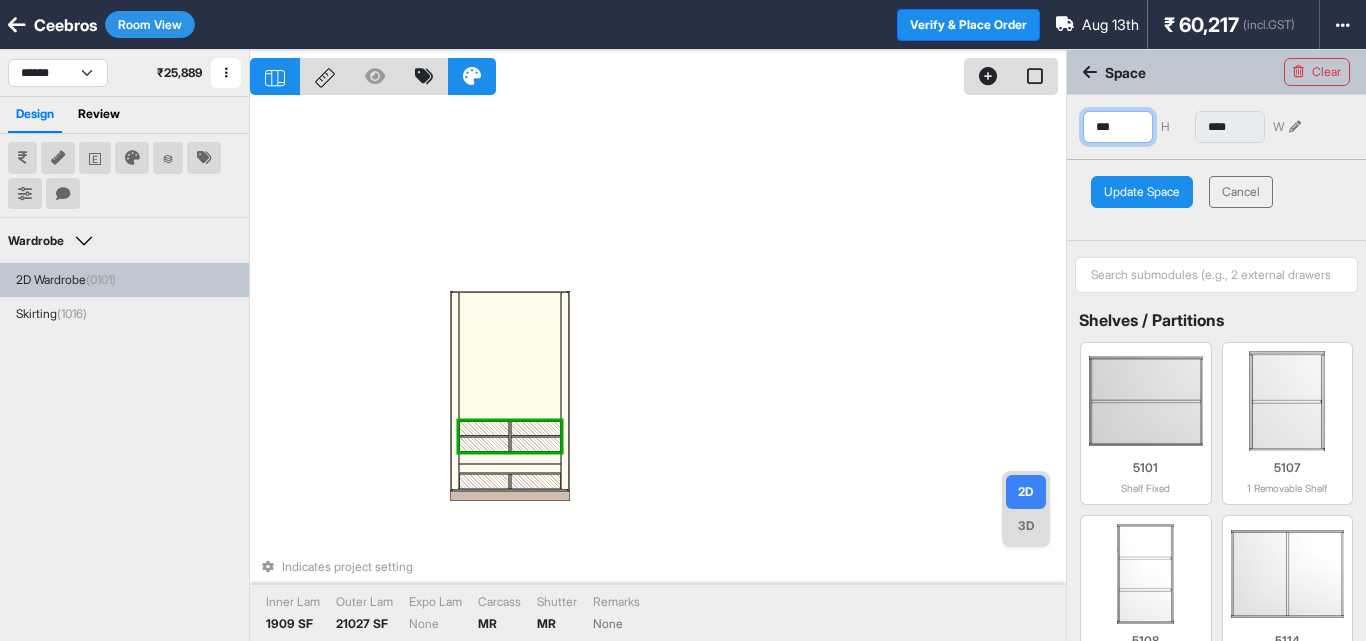 drag, startPoint x: 1119, startPoint y: 125, endPoint x: 1065, endPoint y: 123, distance: 54.037025 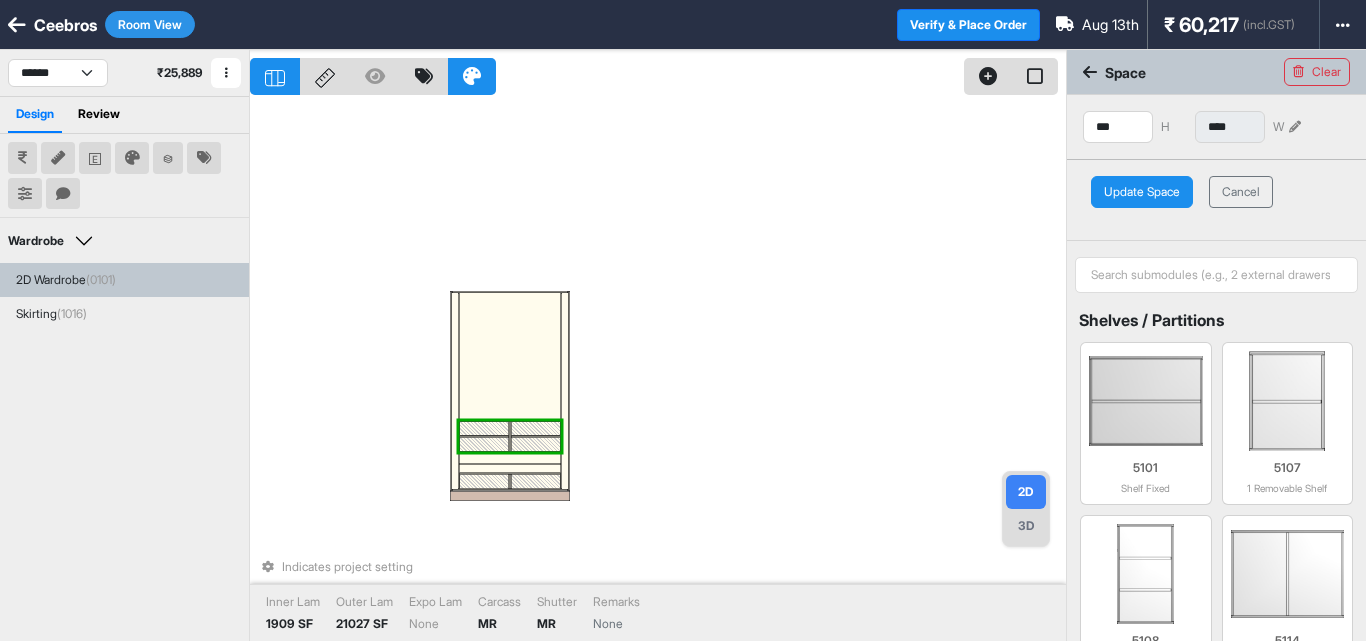 click on "Update Space" at bounding box center (1142, 192) 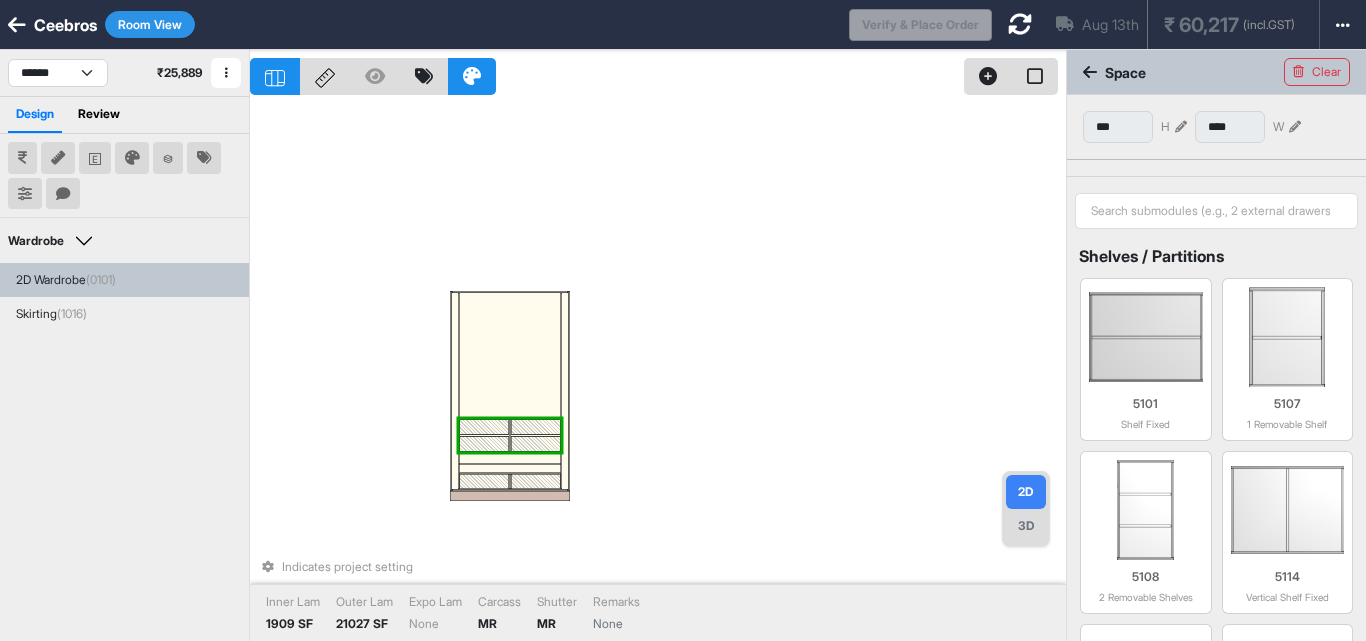 click at bounding box center (536, 427) 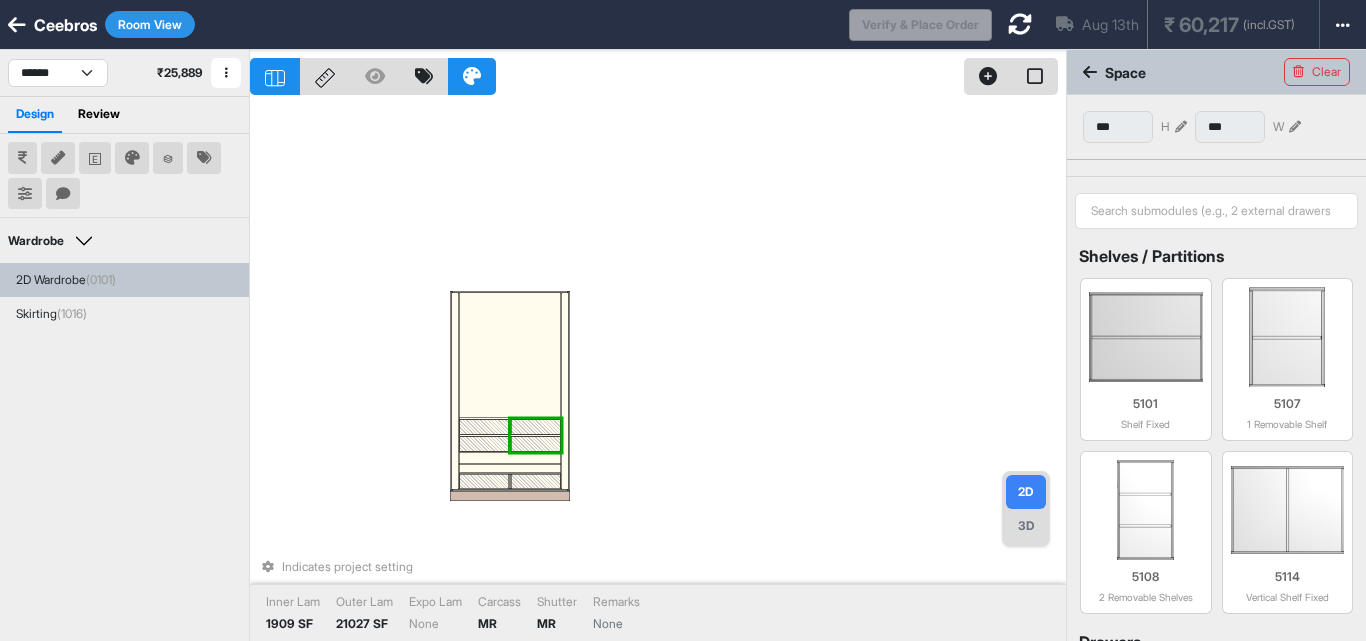 click at bounding box center (536, 427) 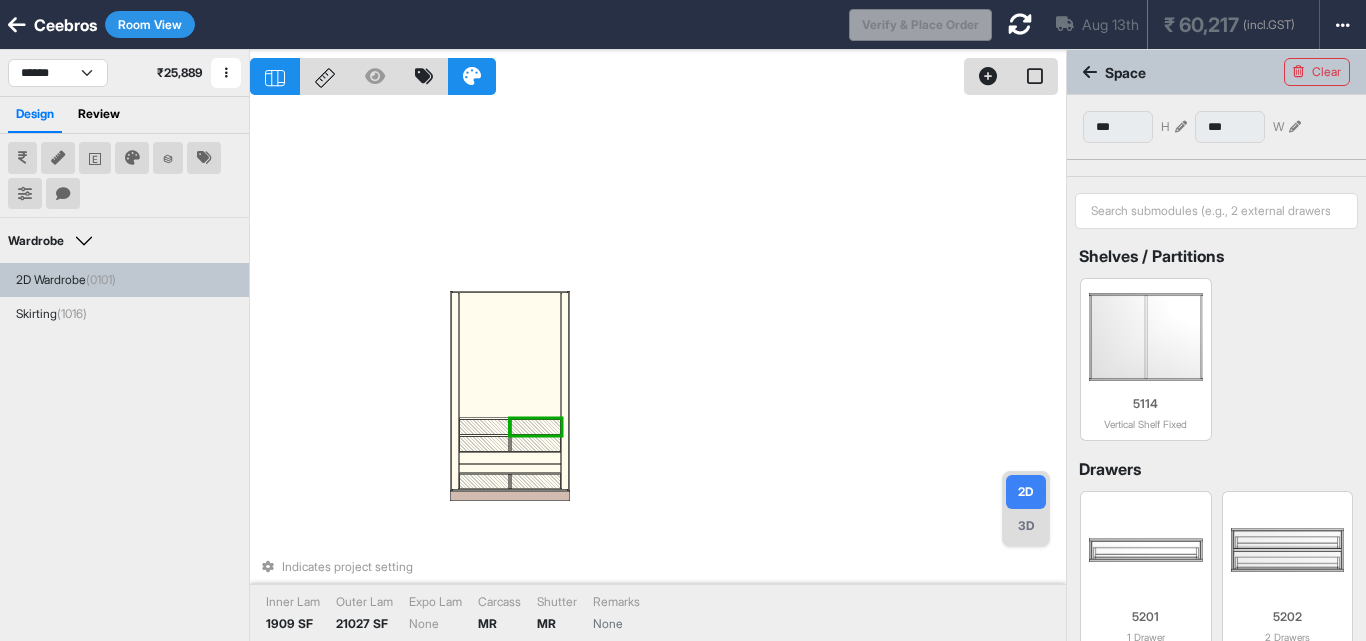 click at bounding box center (536, 443) 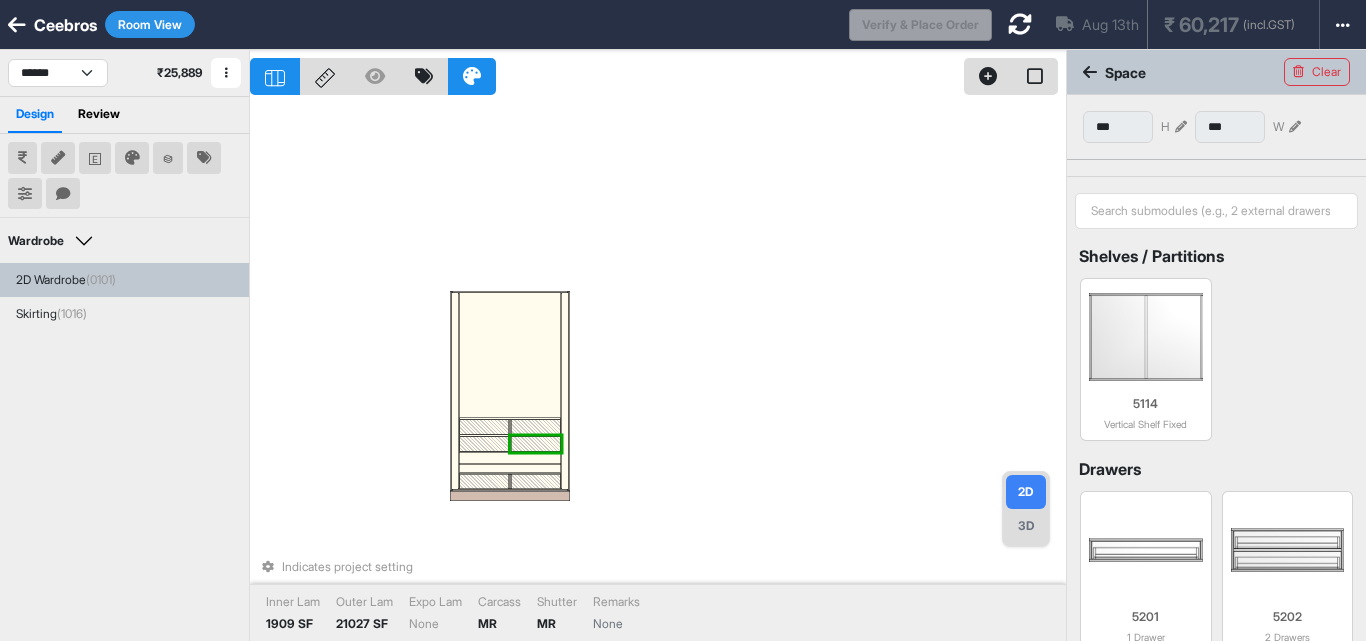 click at bounding box center [536, 443] 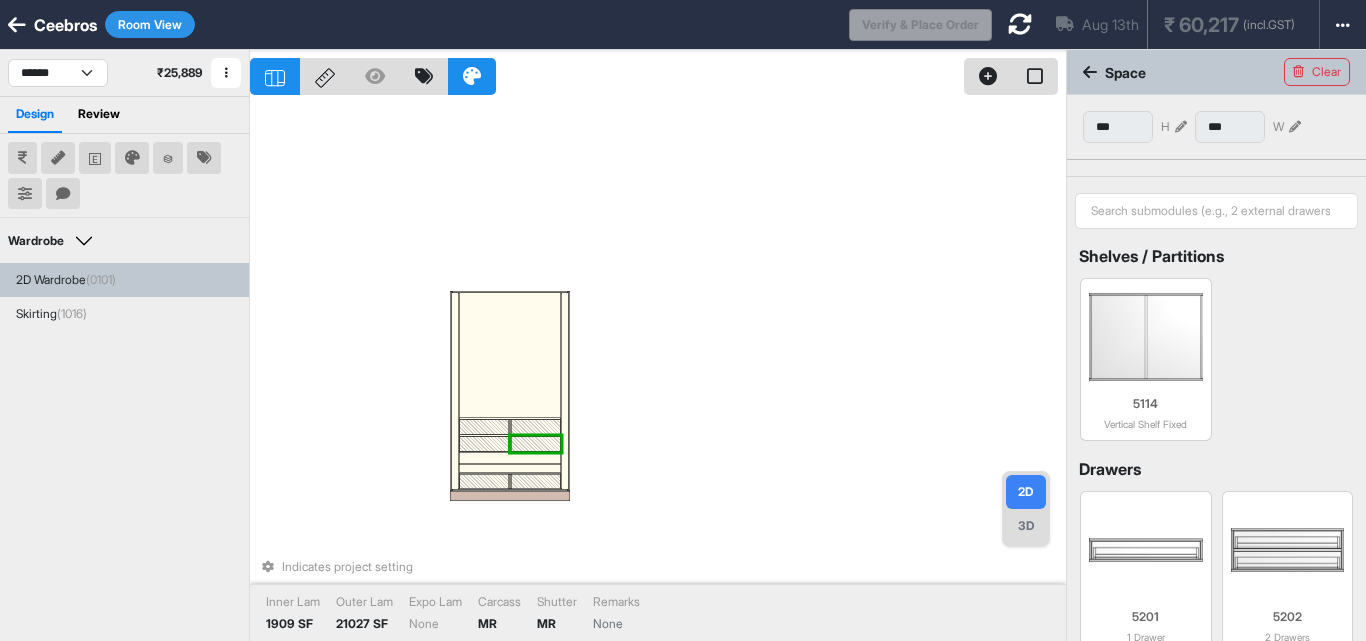 click on "Indicates project setting Inner Lam 1909 SF Outer Lam 21027 SF Expo Lam None Carcass MR Shutter MR Remarks None" at bounding box center (658, 370) 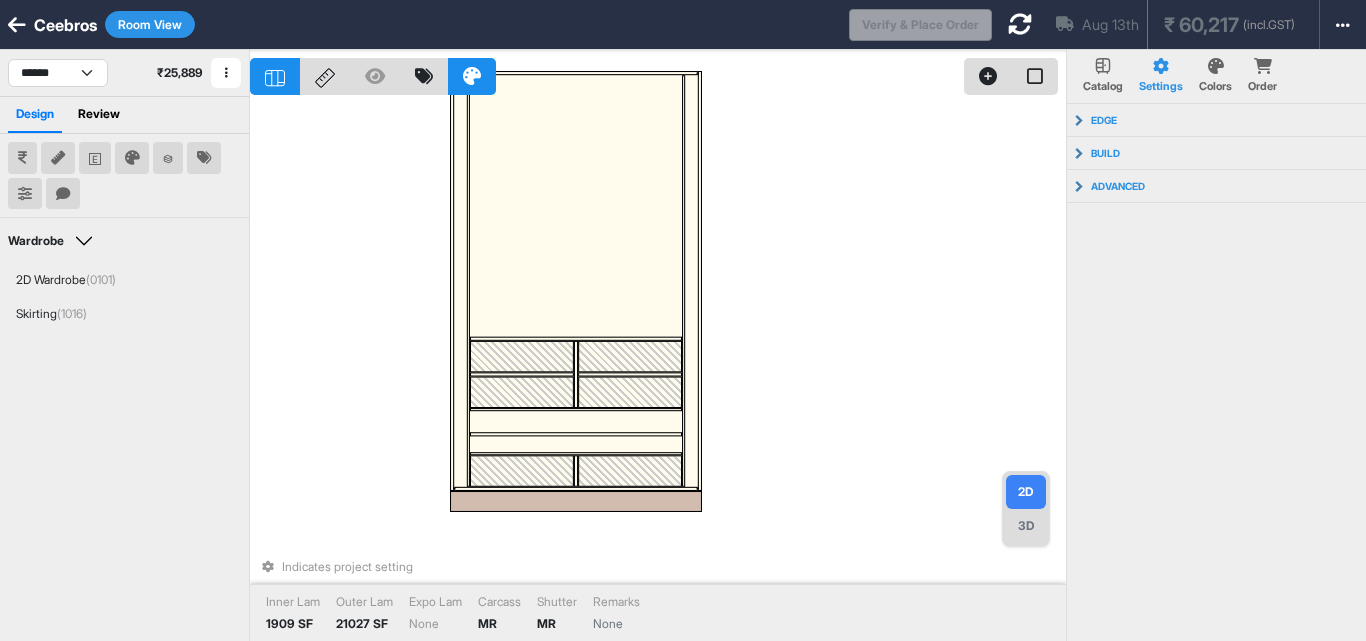 click on "3D" at bounding box center (1026, 526) 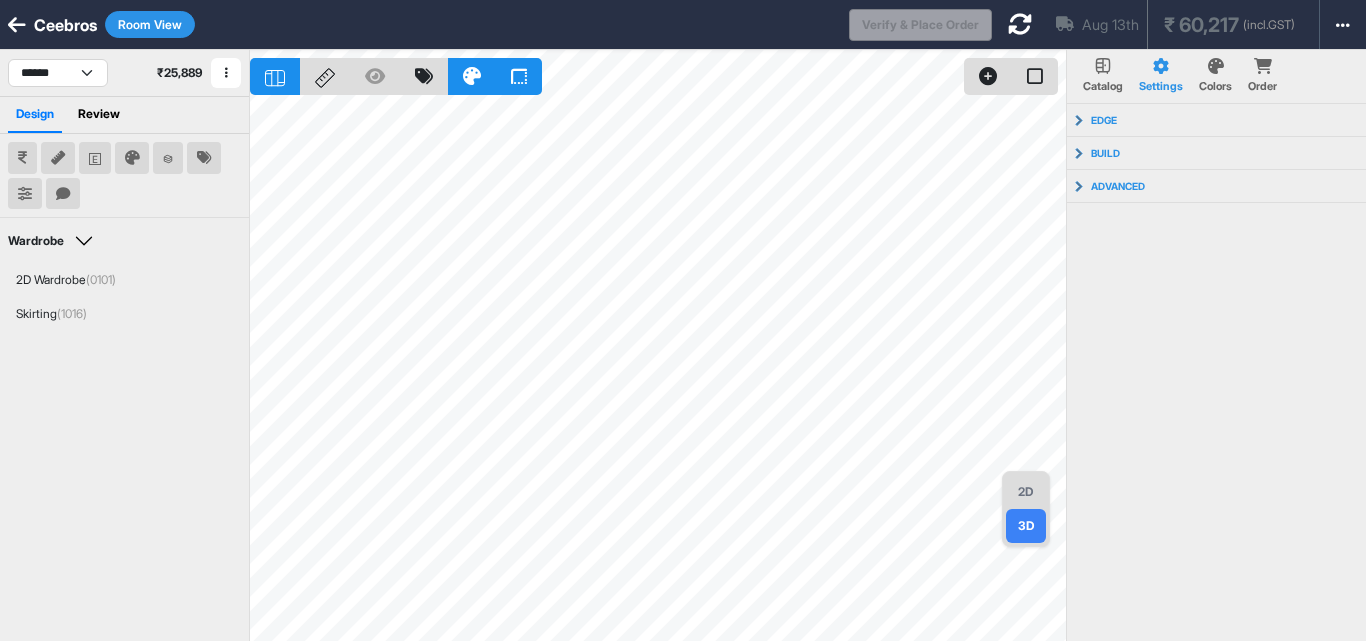 click on "2D" at bounding box center [1026, 492] 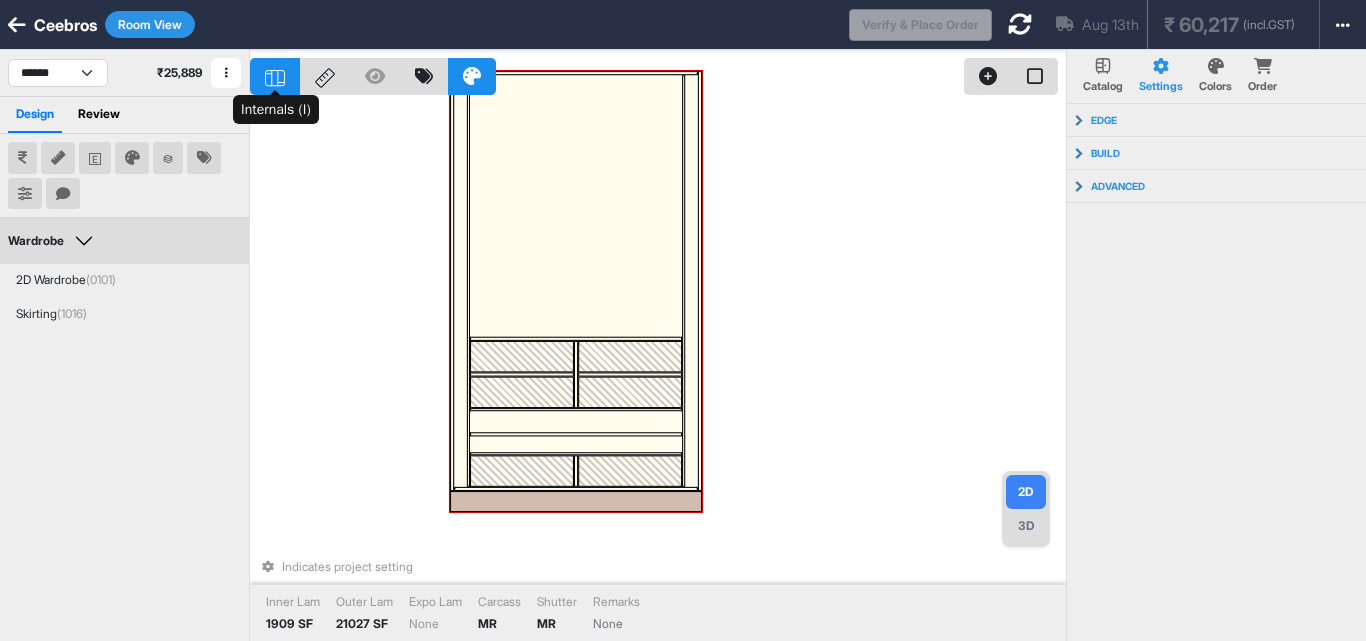 click 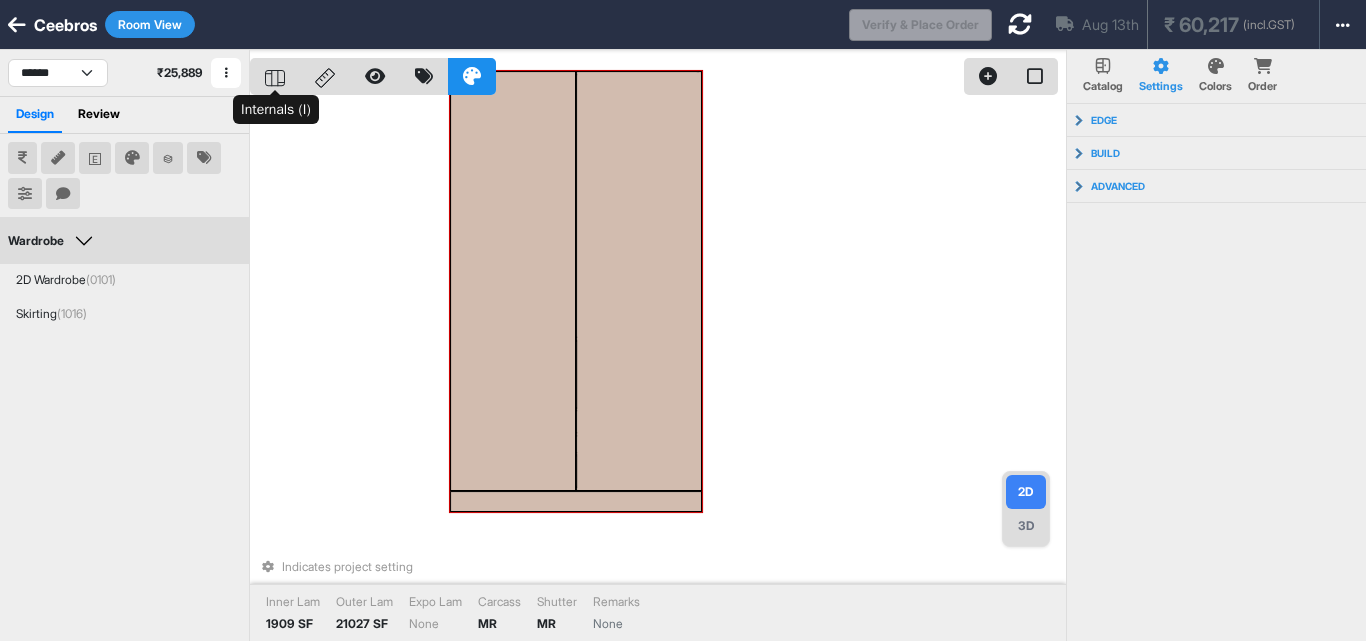 click 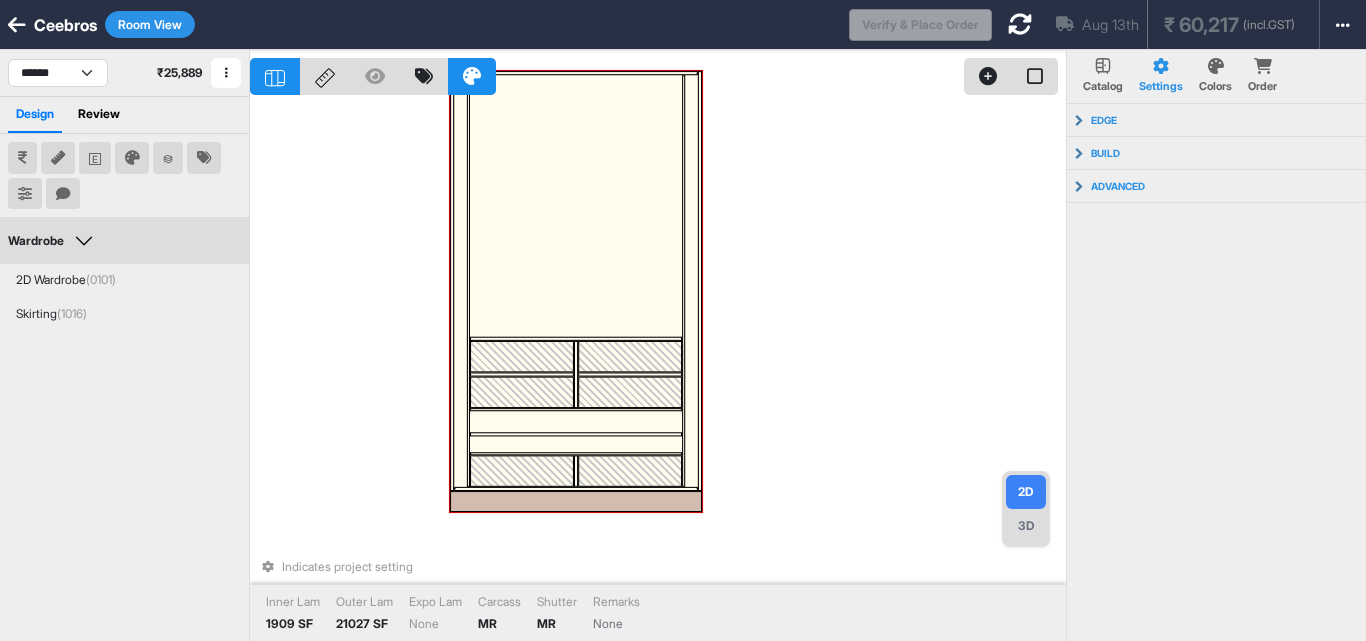 click on "Room View" at bounding box center [150, 24] 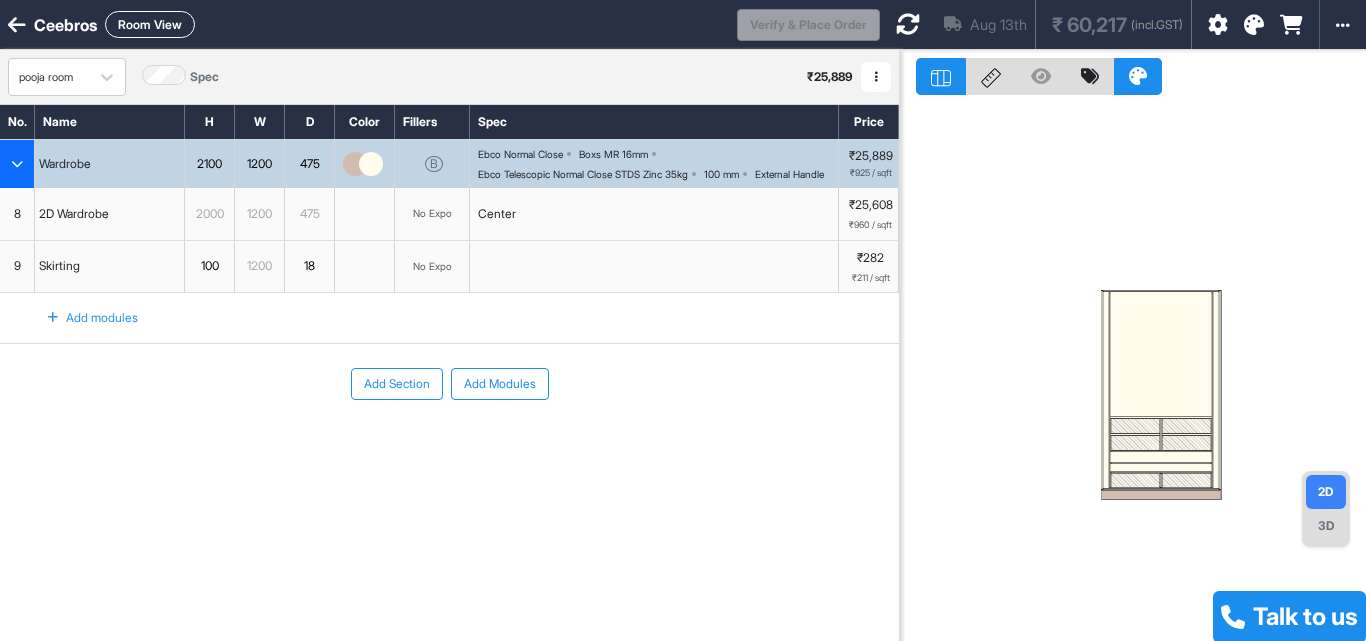 click on "Center" at bounding box center [497, 214] 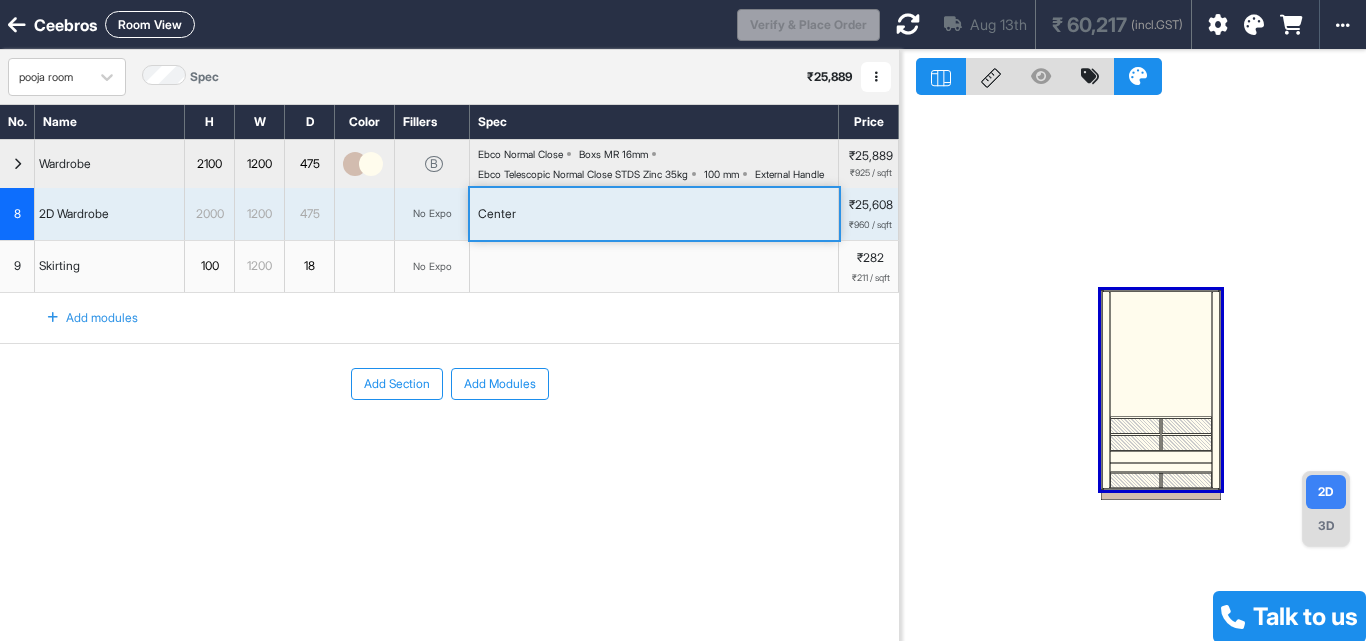 click on "Center" at bounding box center (497, 214) 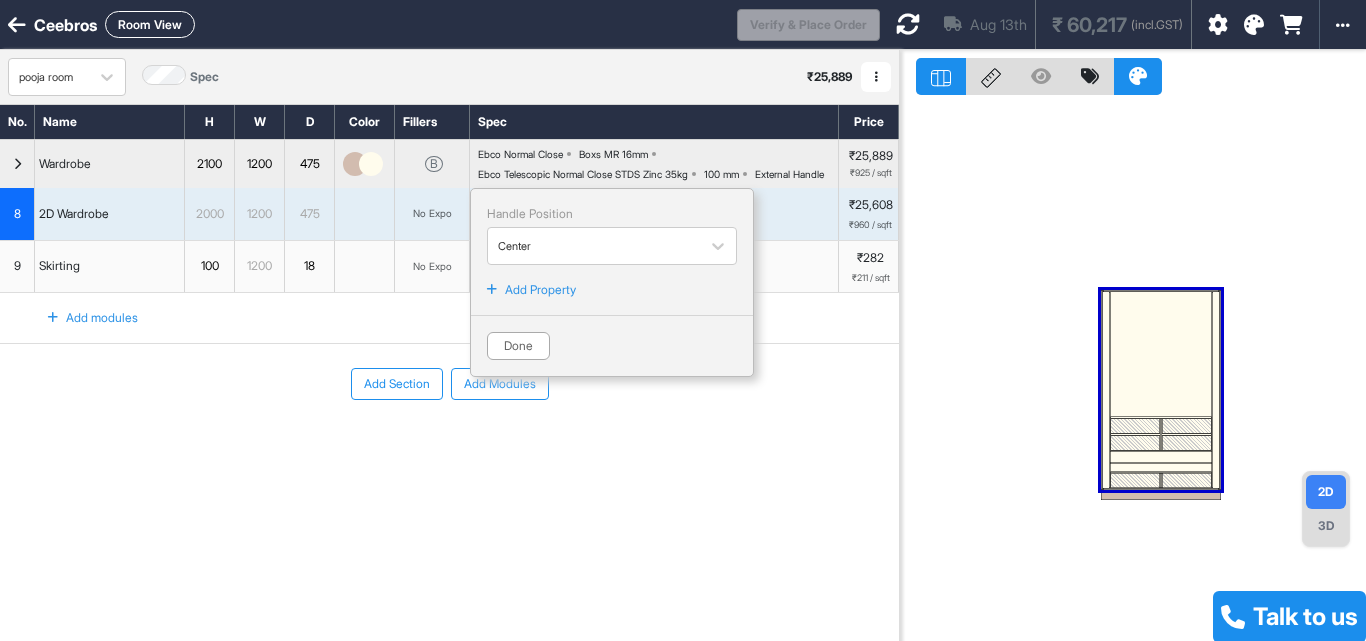 click on "Add Property" at bounding box center (540, 290) 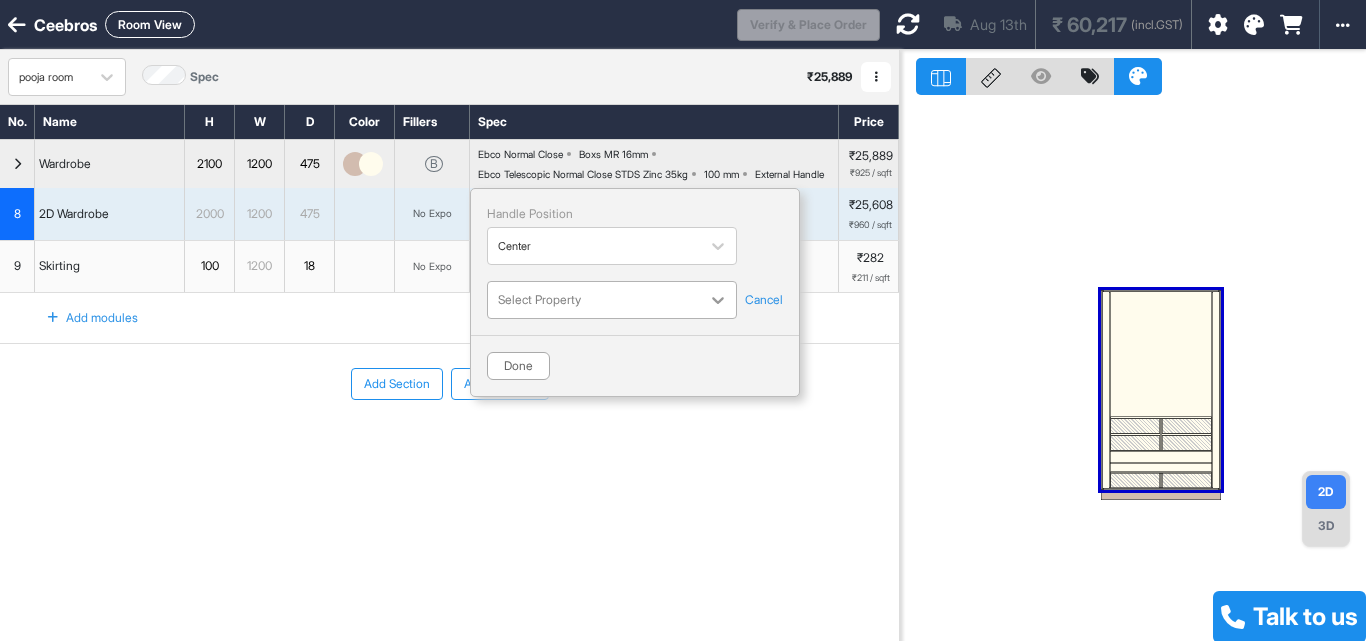click 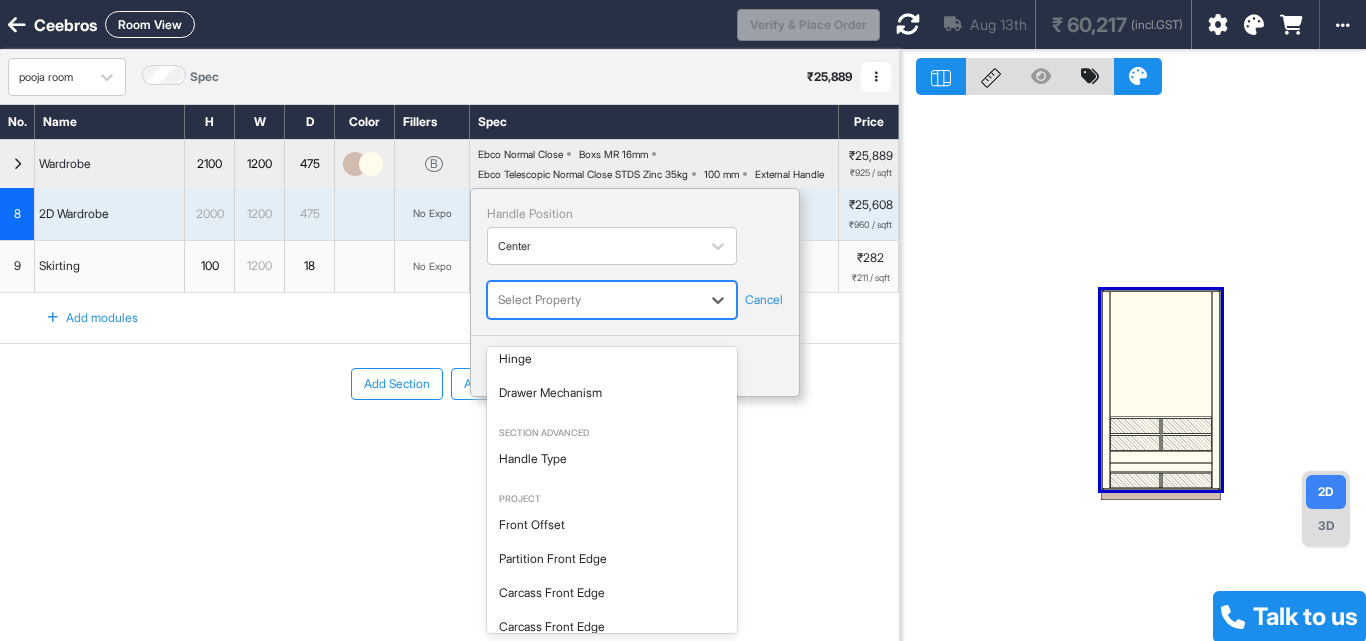 scroll, scrollTop: 300, scrollLeft: 0, axis: vertical 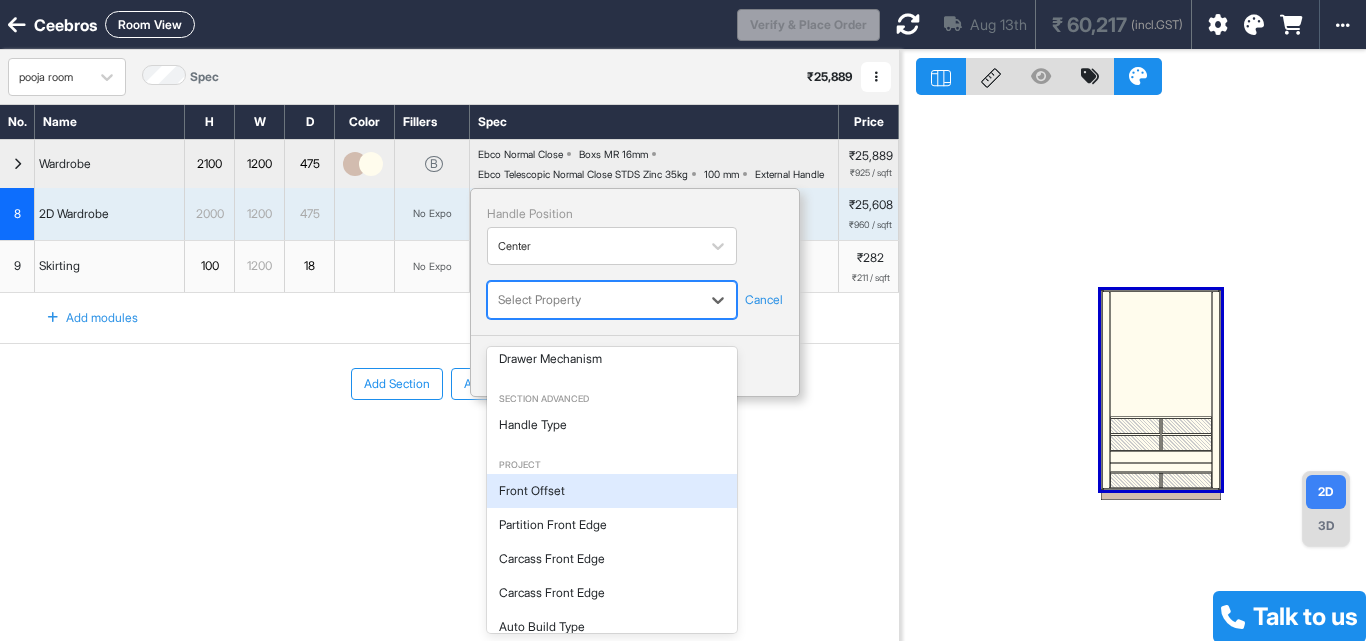 click on "Front Offset" at bounding box center [612, 491] 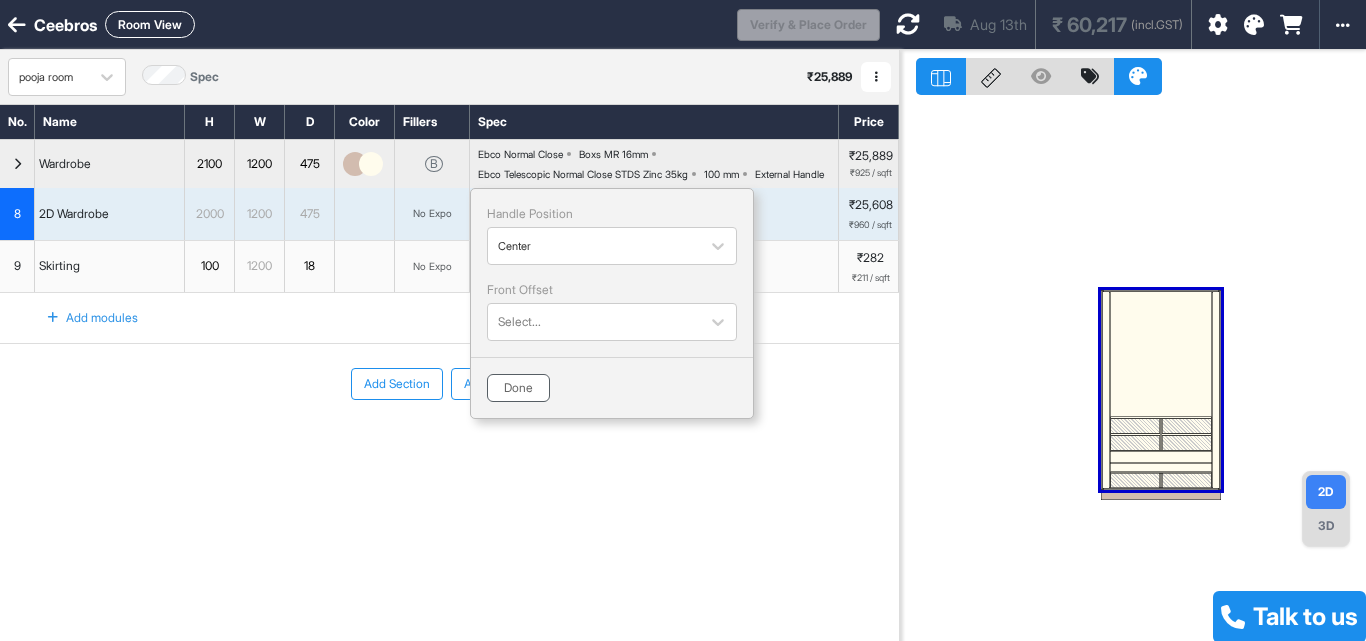 click on "Done" at bounding box center [518, 388] 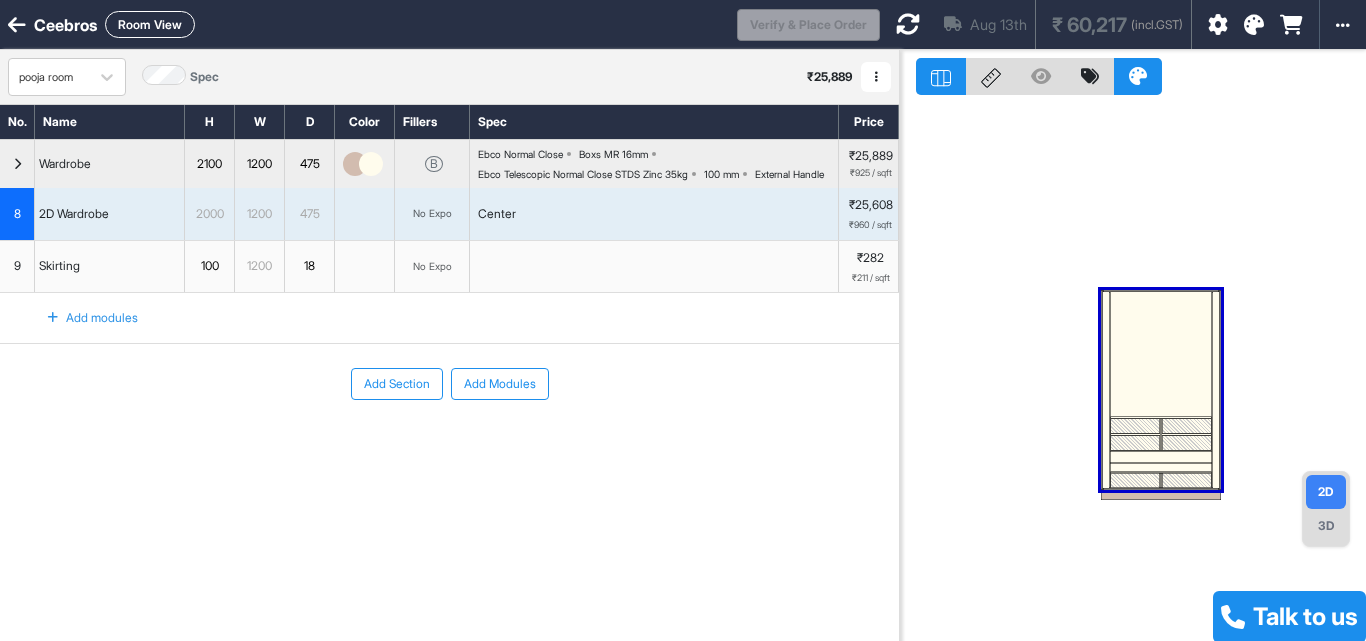 click on "Center" at bounding box center (497, 214) 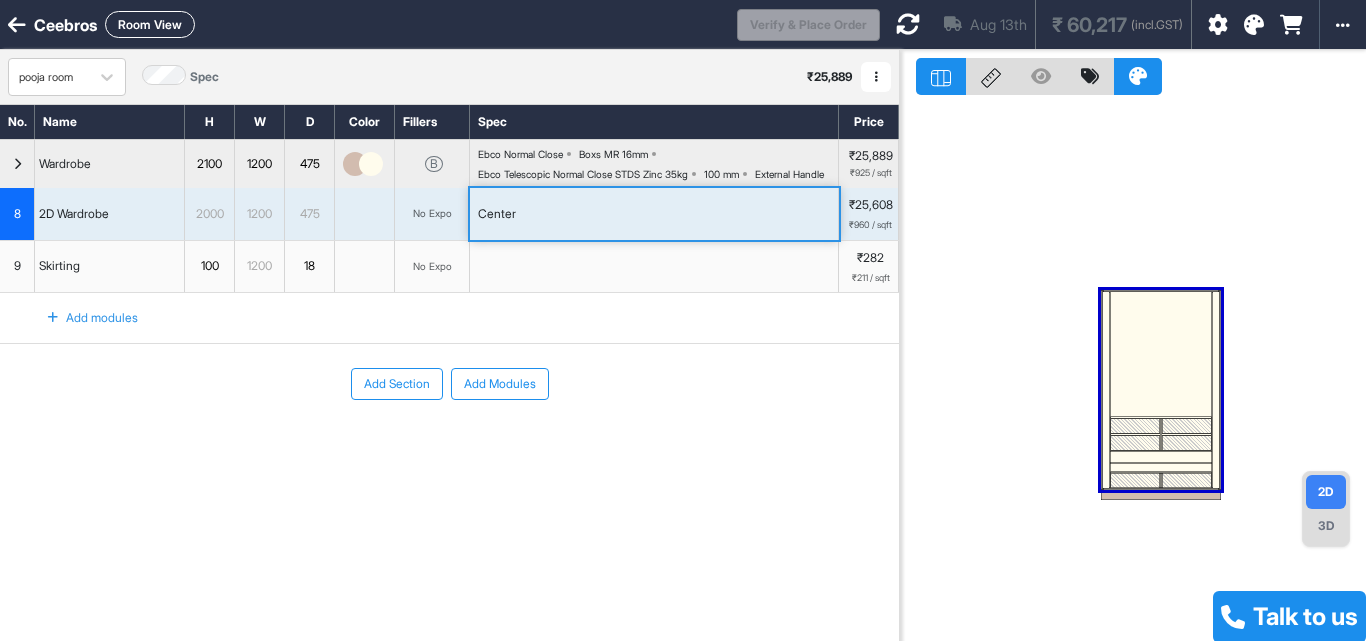 click on "Center" at bounding box center (497, 214) 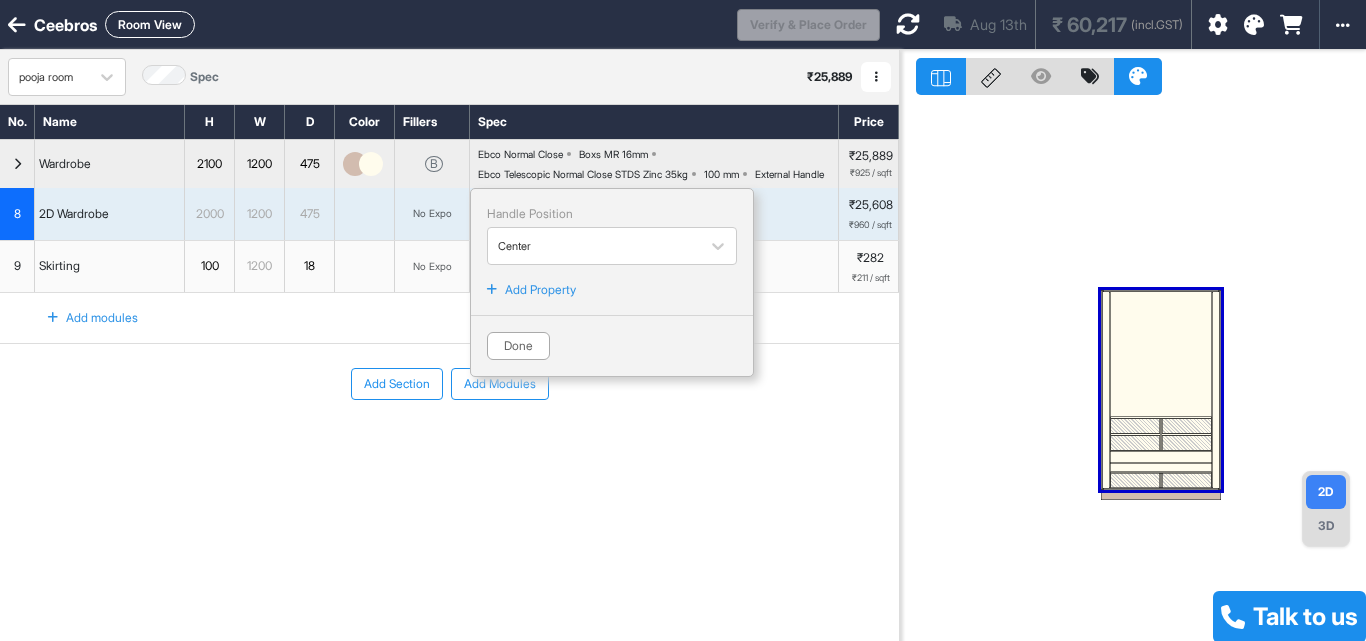 click on "Add Property" at bounding box center (540, 290) 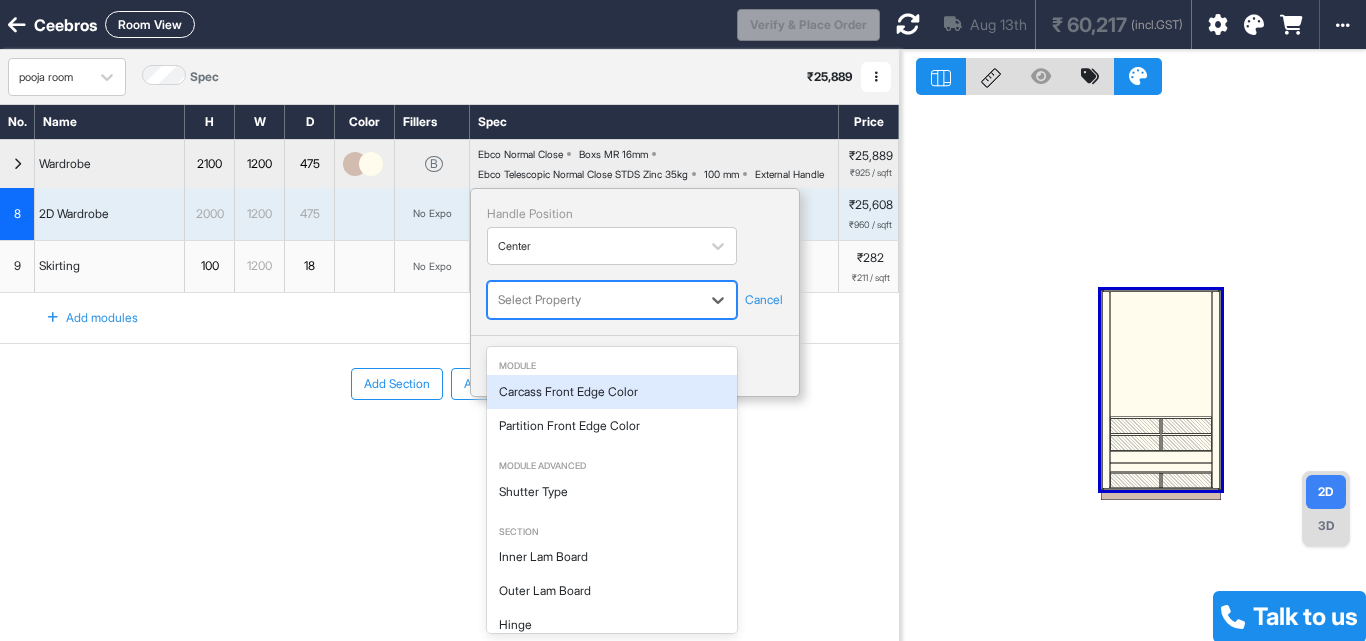 click at bounding box center (594, 300) 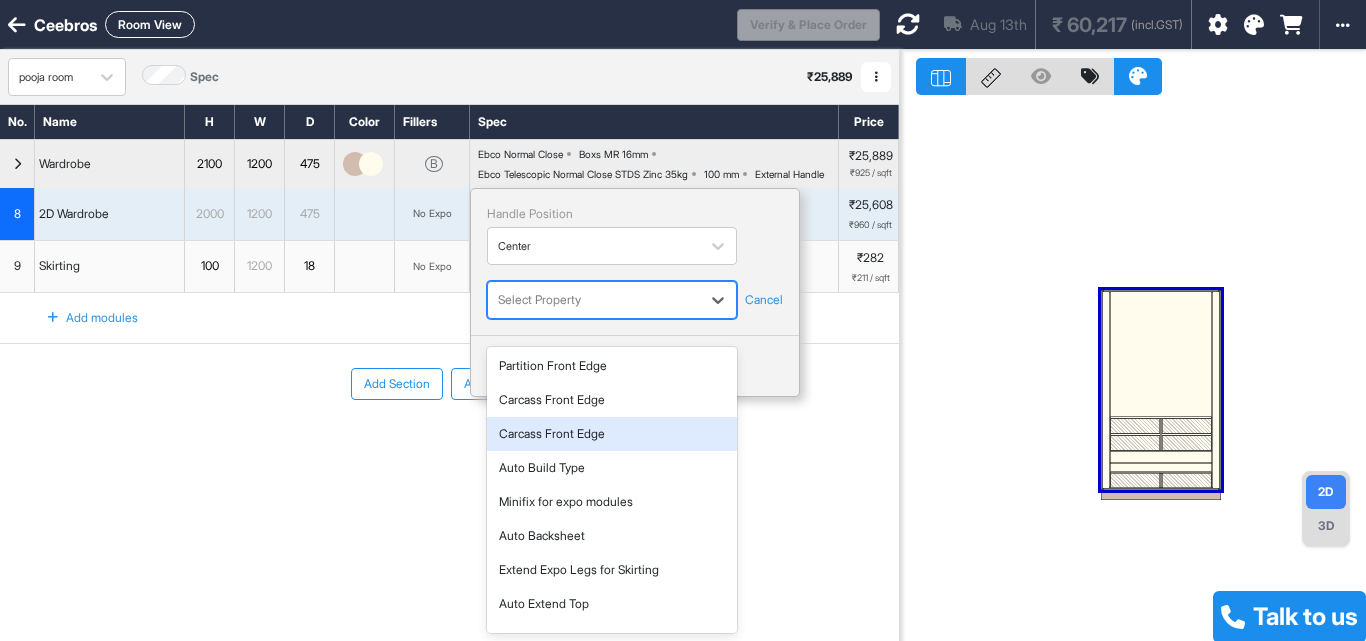 scroll, scrollTop: 359, scrollLeft: 0, axis: vertical 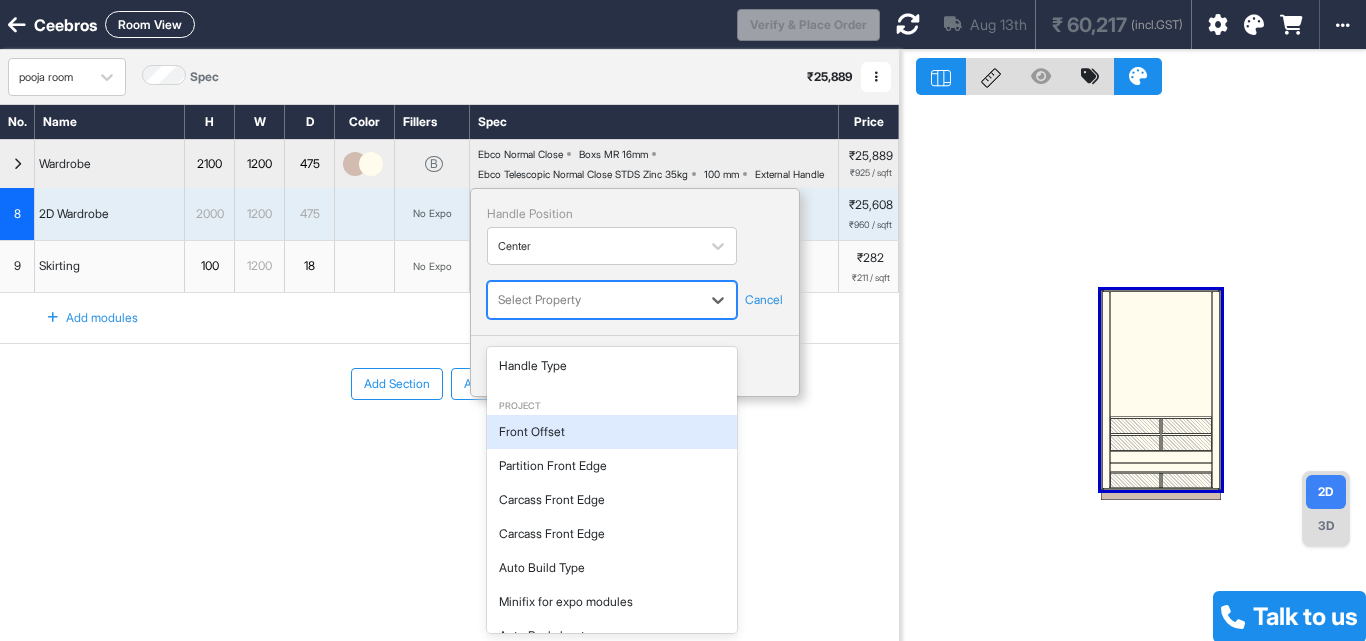 click on "Front Offset" at bounding box center (612, 432) 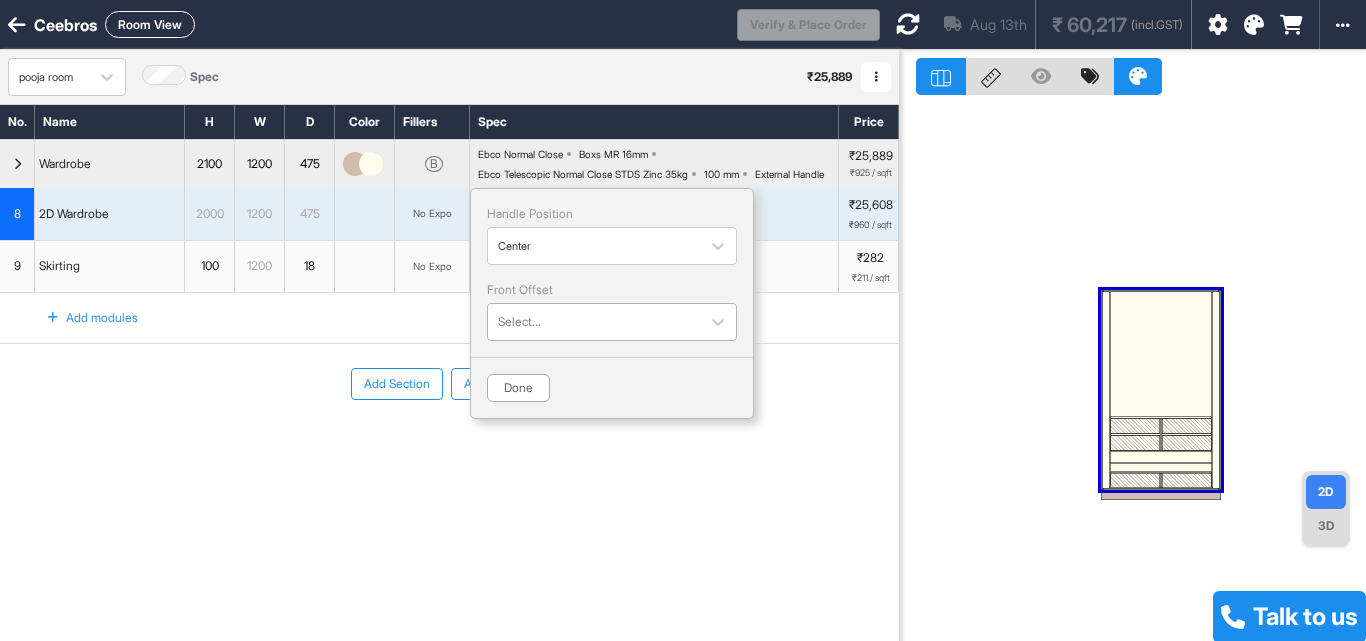 click at bounding box center [594, 322] 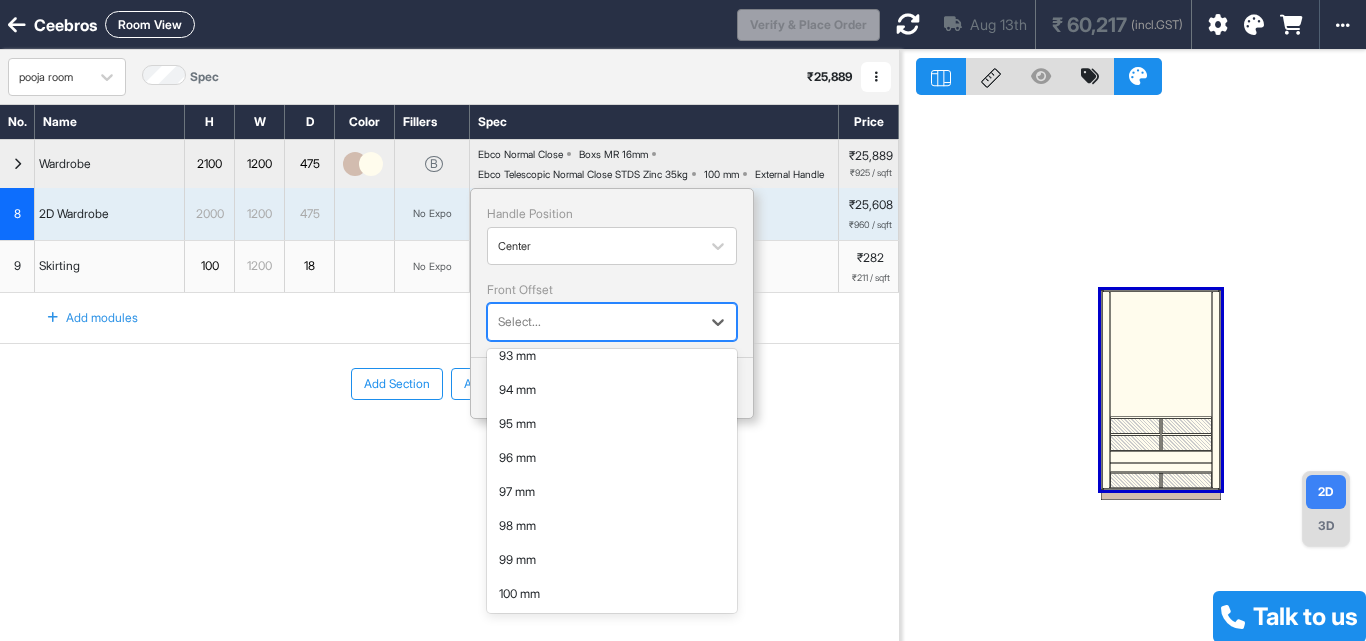 scroll, scrollTop: 3178, scrollLeft: 0, axis: vertical 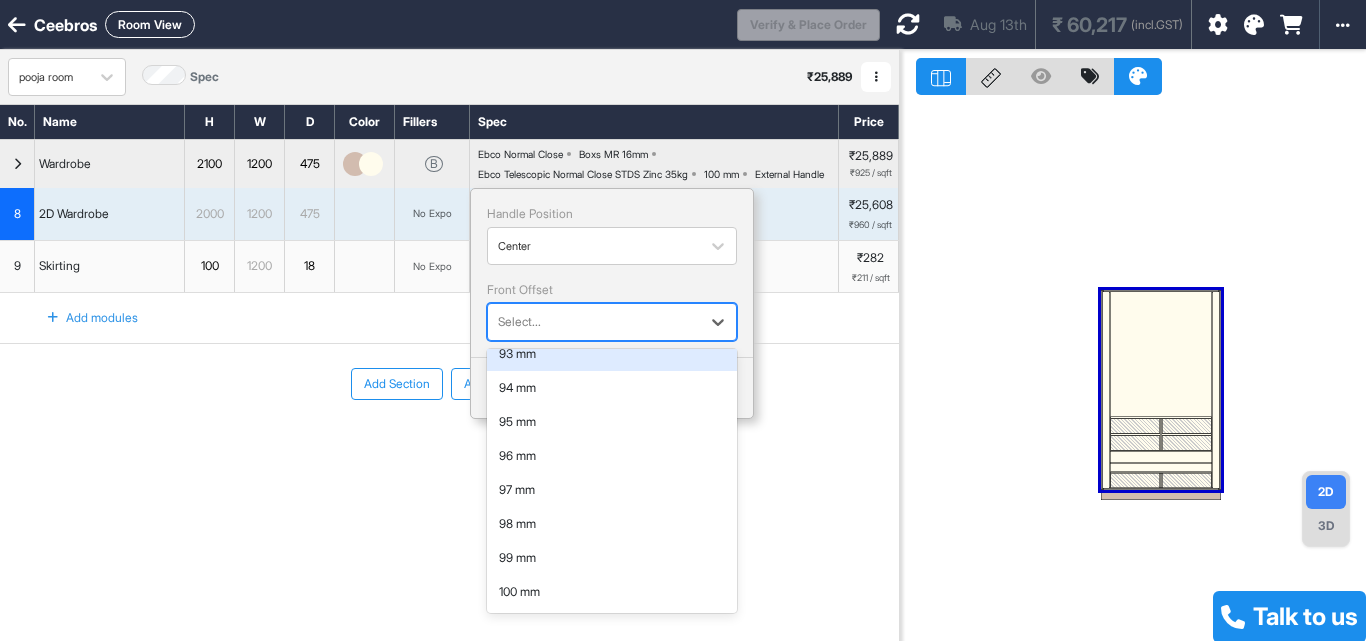 click at bounding box center [594, 322] 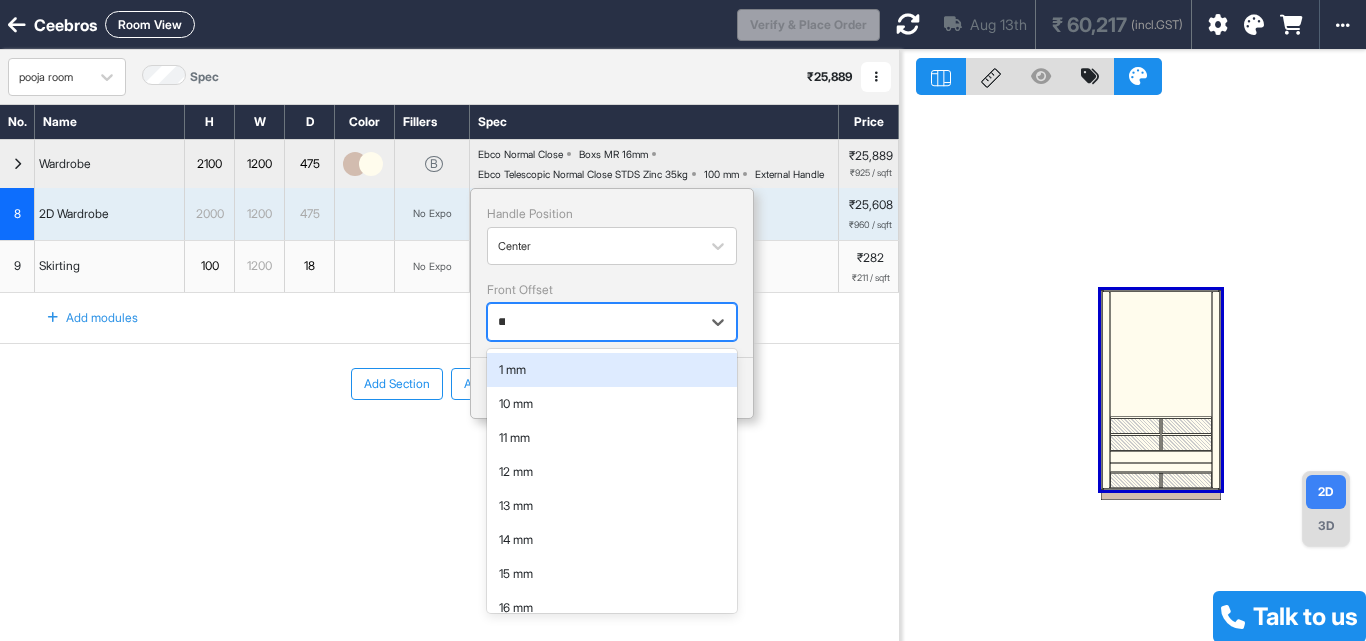 type on "***" 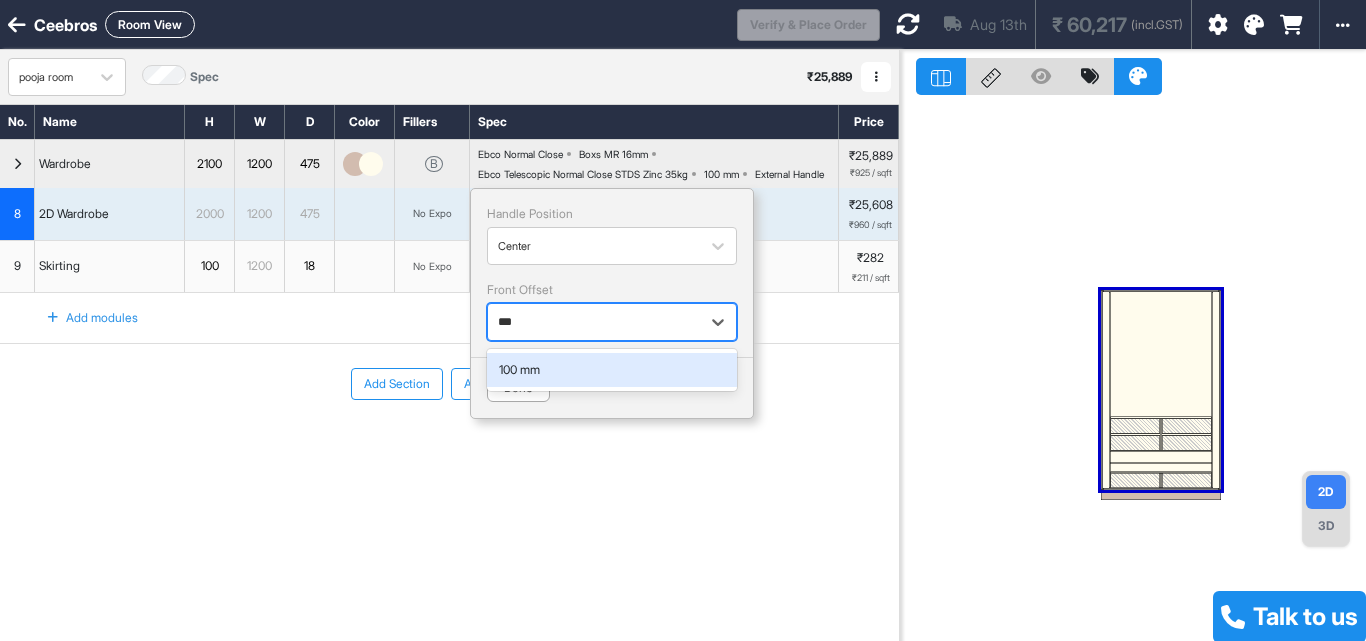 click on "100 mm" at bounding box center (612, 370) 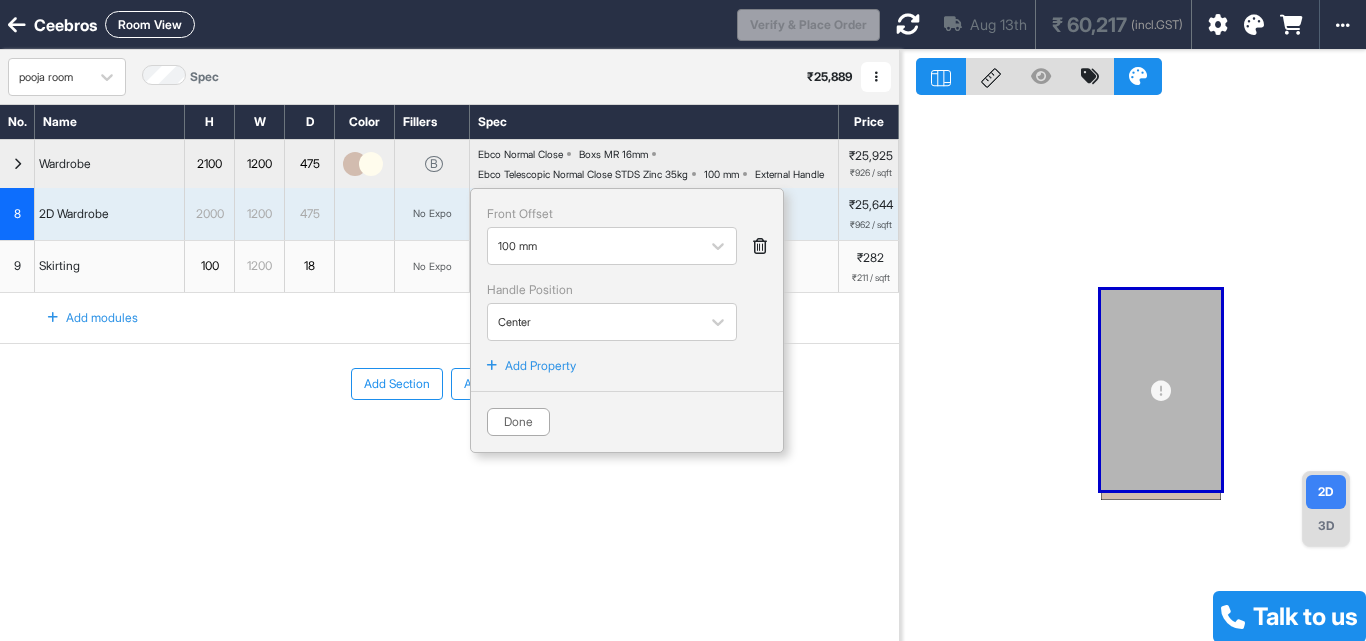 click on "Done" at bounding box center (518, 422) 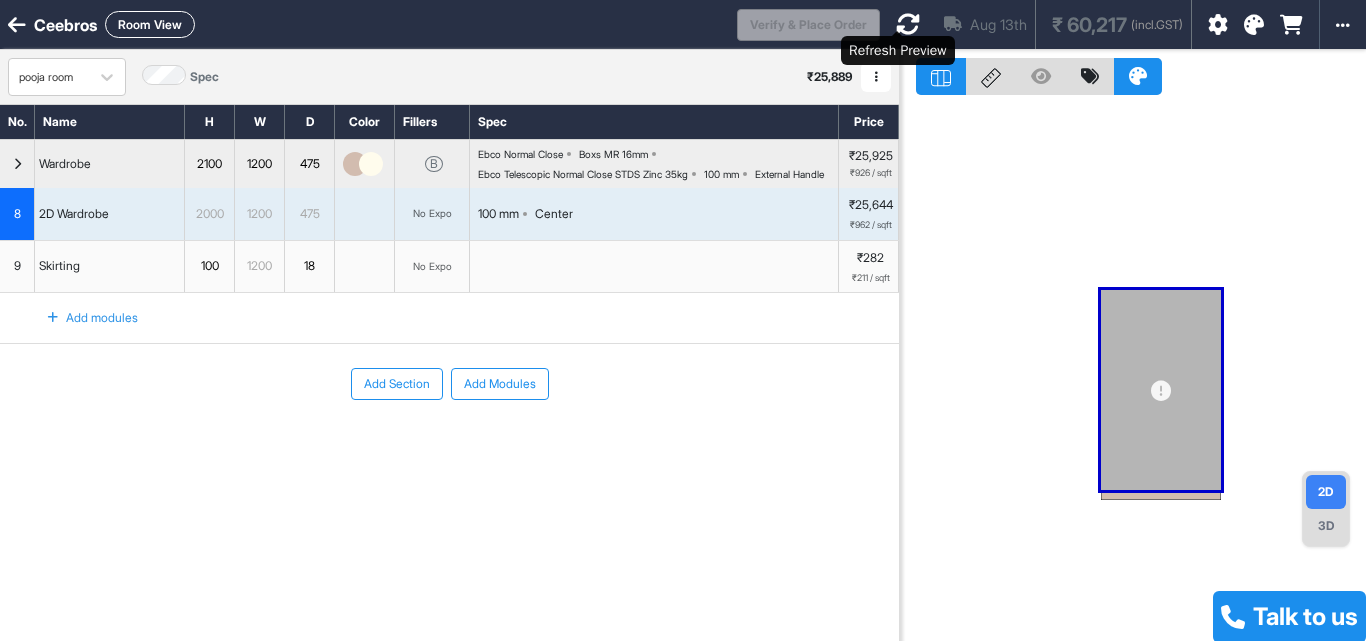 click at bounding box center [908, 24] 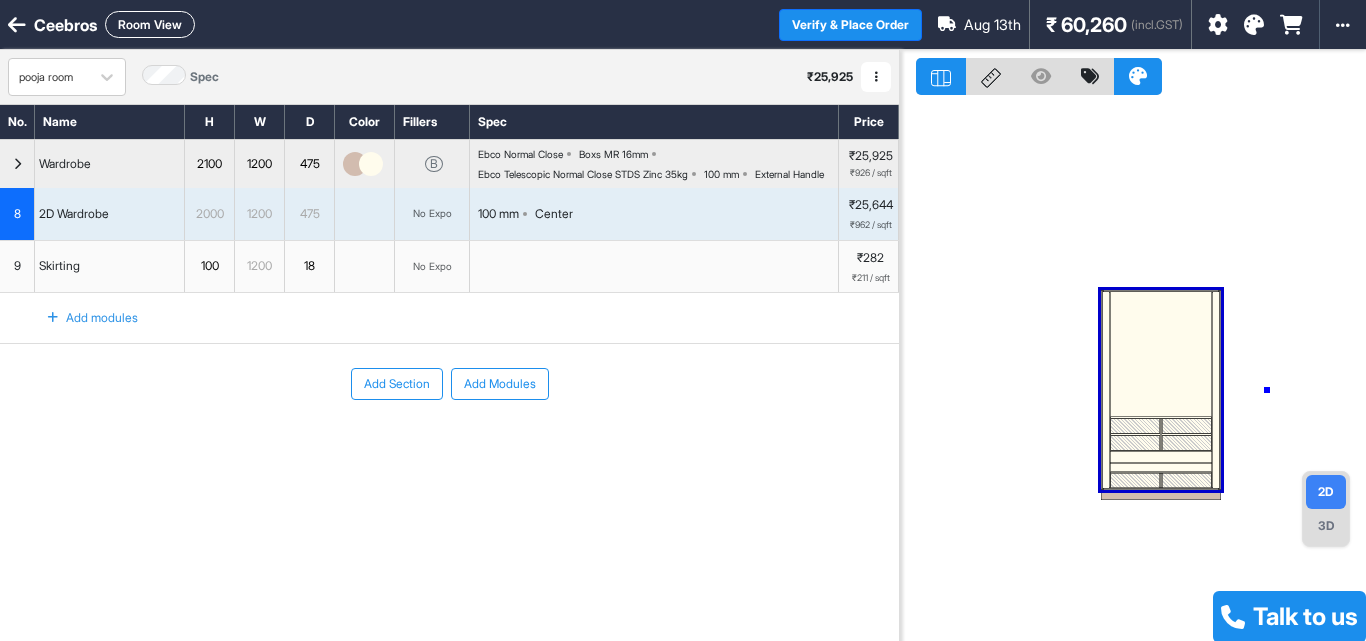 click at bounding box center (1133, 370) 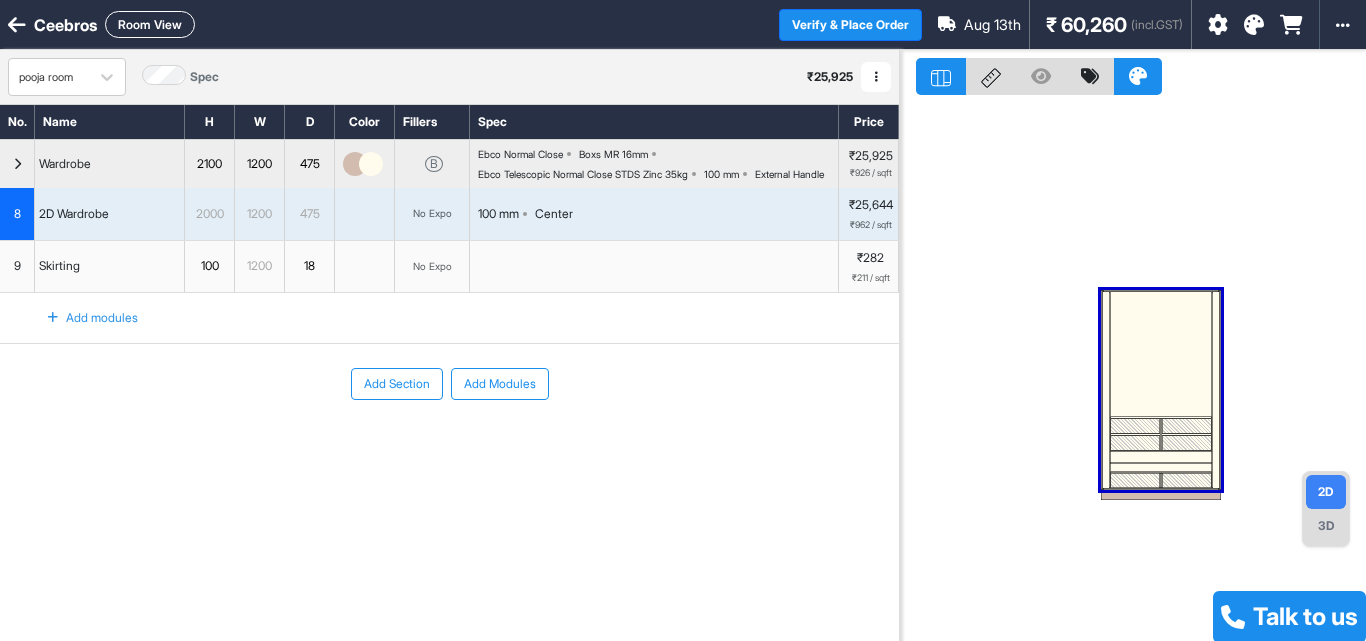 click at bounding box center [1133, 370] 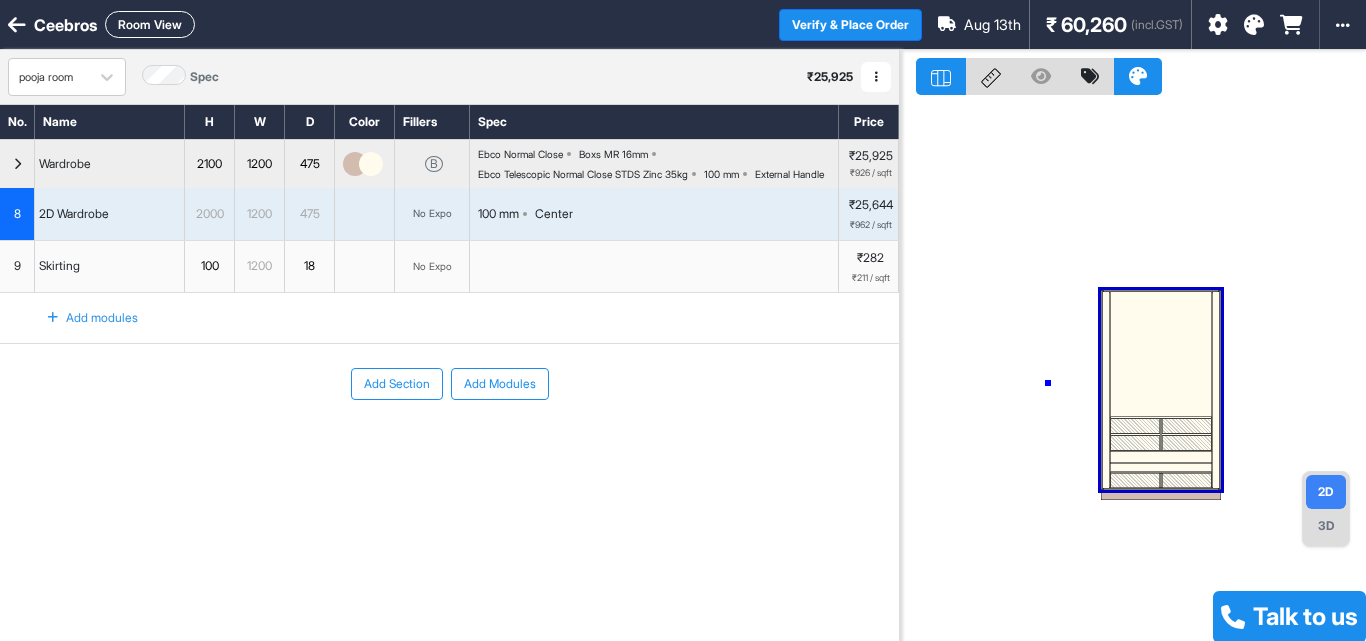 click at bounding box center (1133, 370) 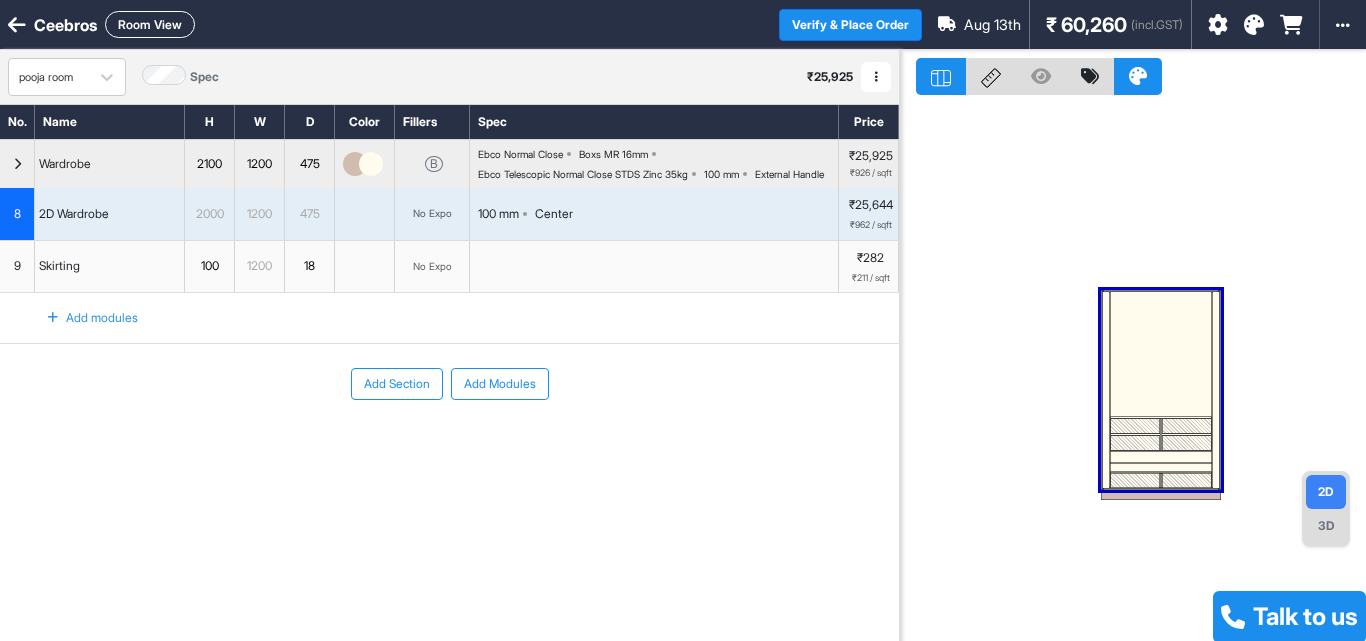 click on "2D" at bounding box center [1326, 492] 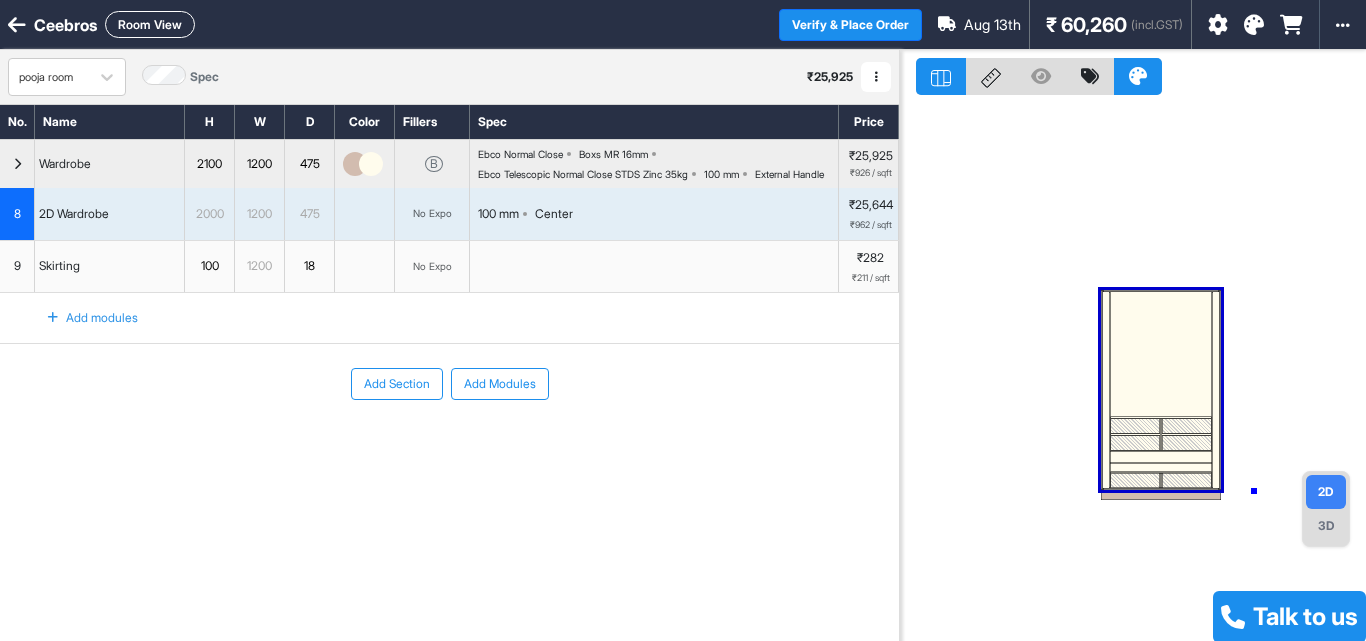 click at bounding box center [1133, 370] 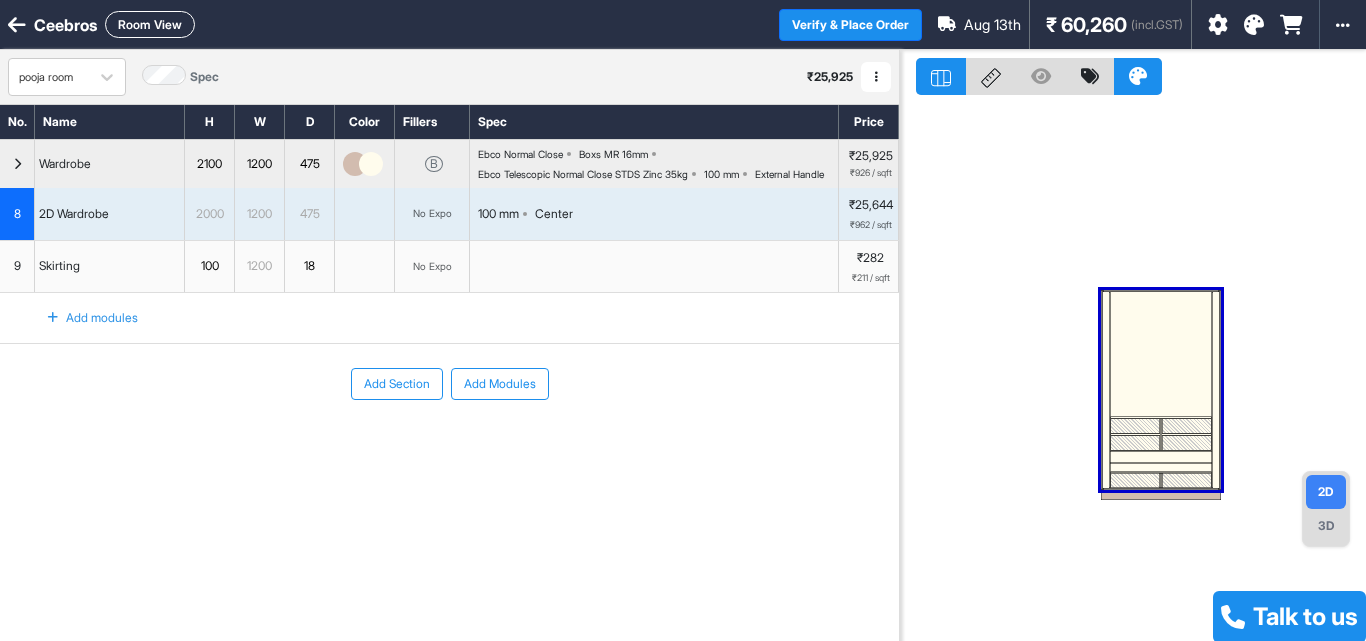 click on "Room View" at bounding box center (150, 24) 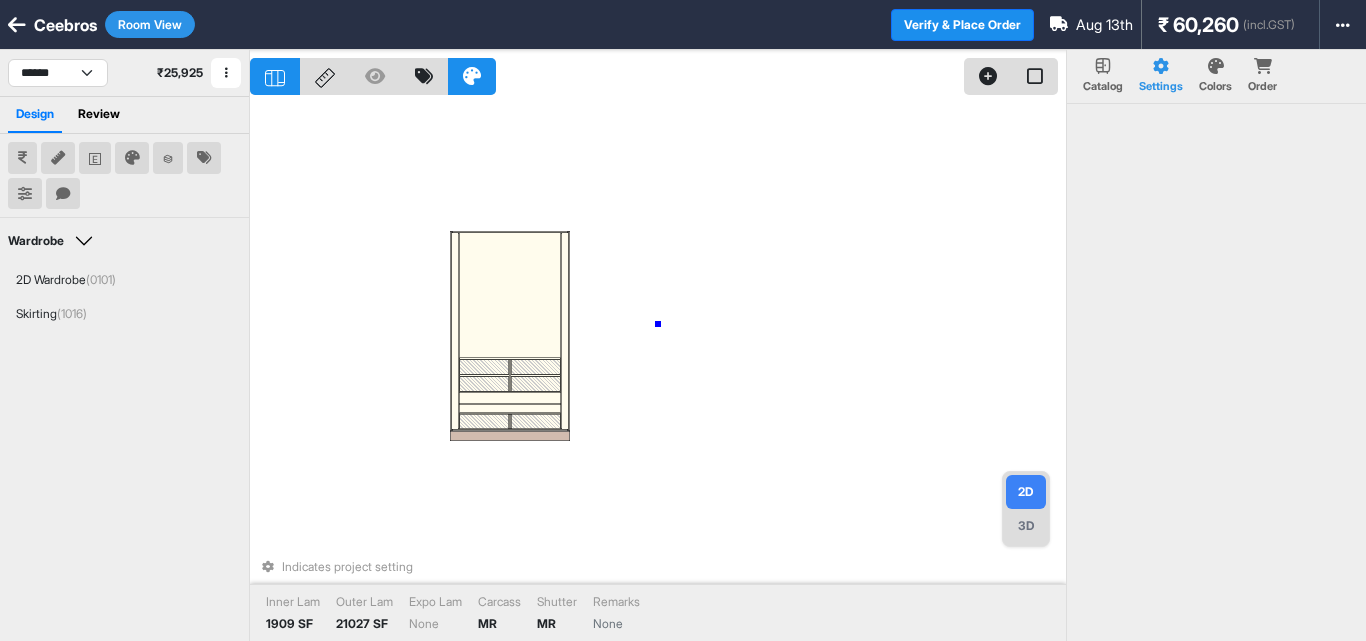 click on "Indicates project setting Inner Lam 1909 SF Outer Lam 21027 SF Expo Lam None Carcass MR Shutter MR Remarks None" at bounding box center (658, 370) 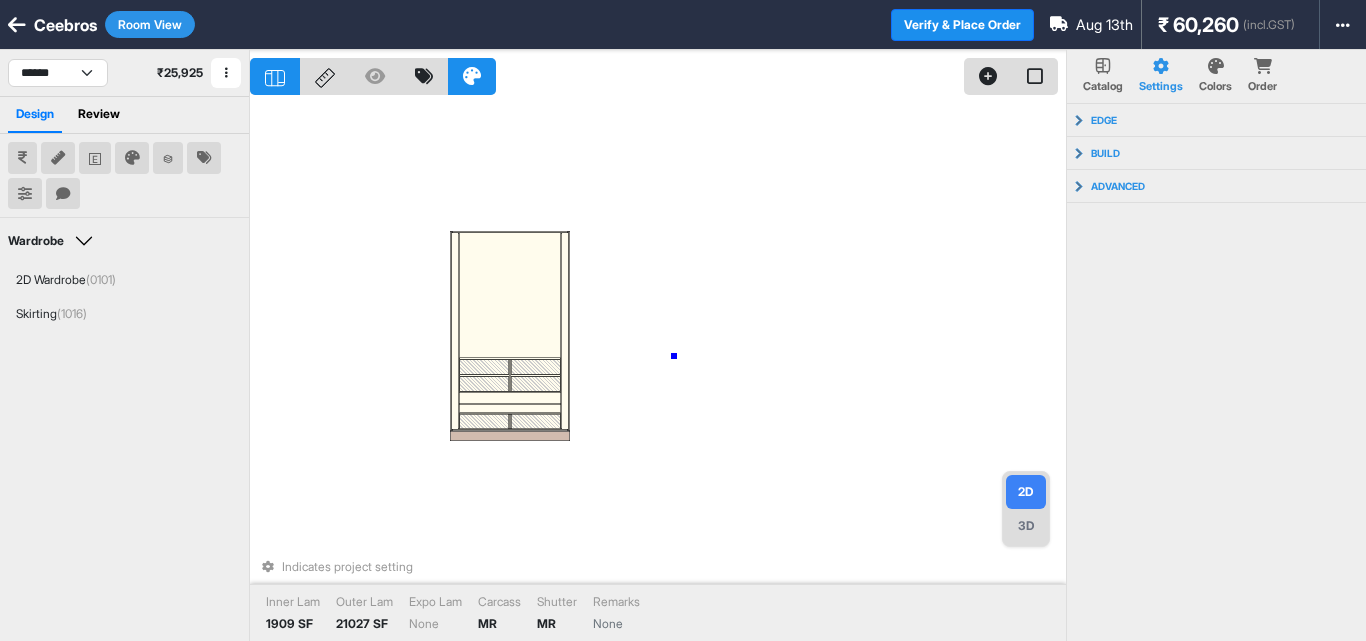 drag, startPoint x: 674, startPoint y: 356, endPoint x: 883, endPoint y: 429, distance: 221.38202 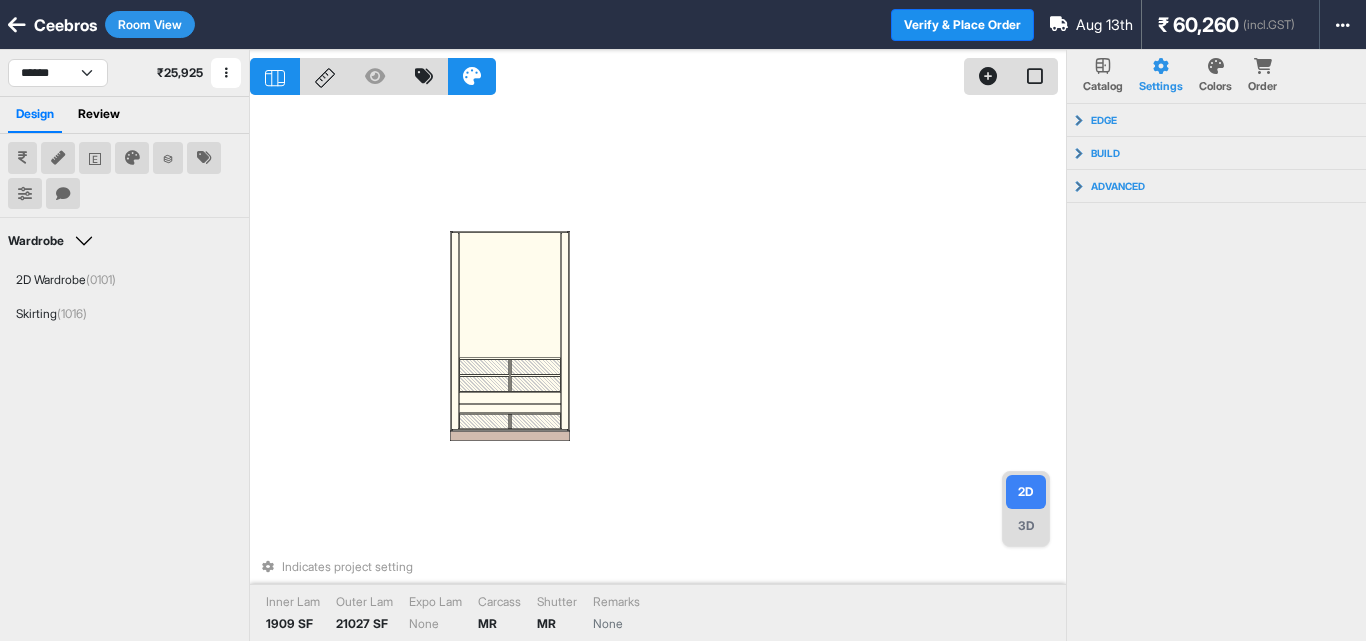 click on "3D" at bounding box center (1026, 526) 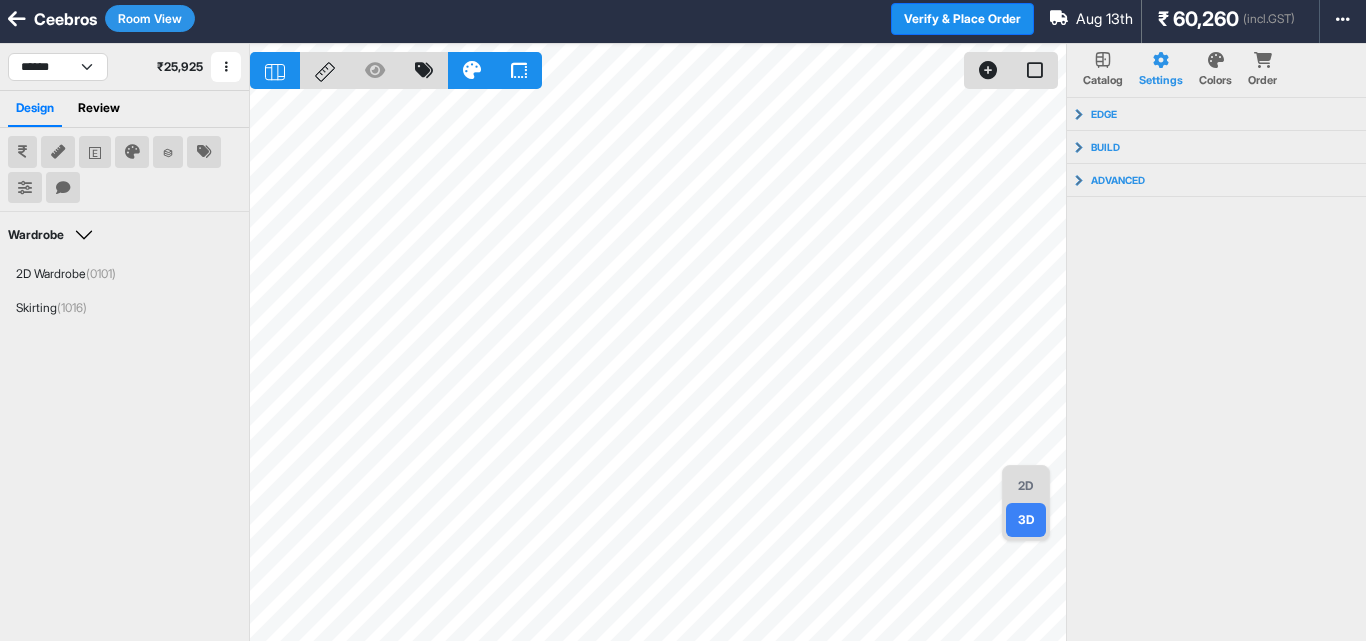 scroll, scrollTop: 0, scrollLeft: 0, axis: both 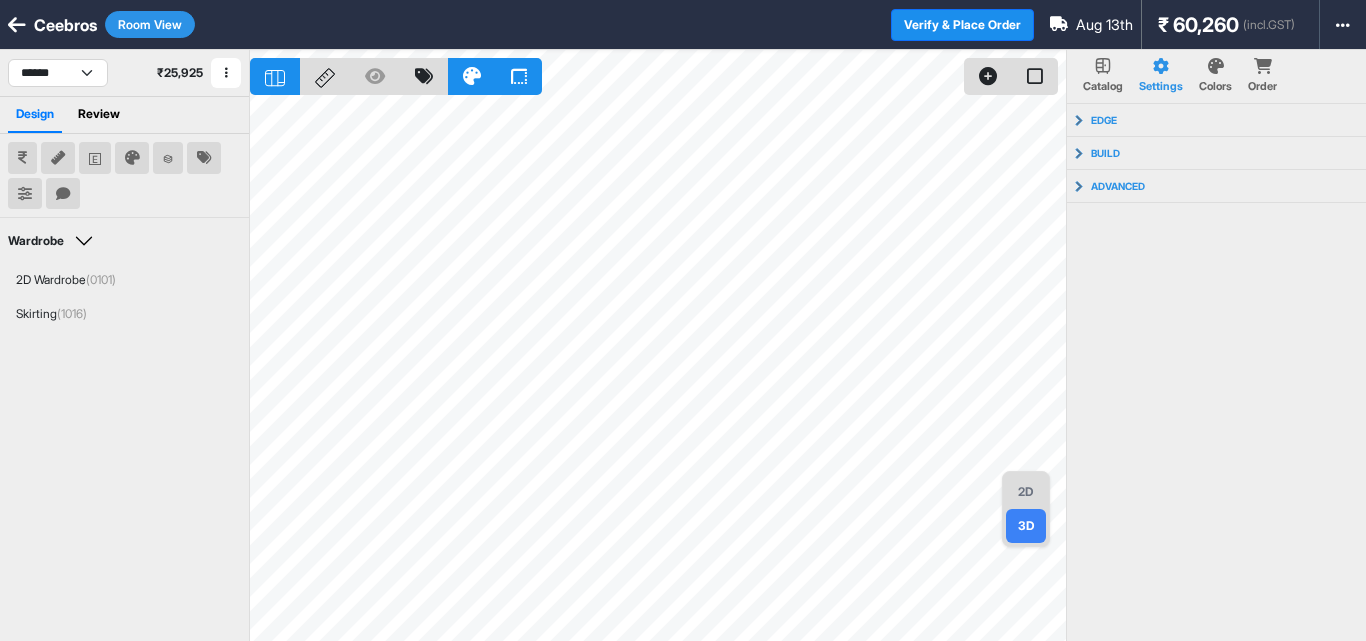 click on "2D" at bounding box center (1026, 492) 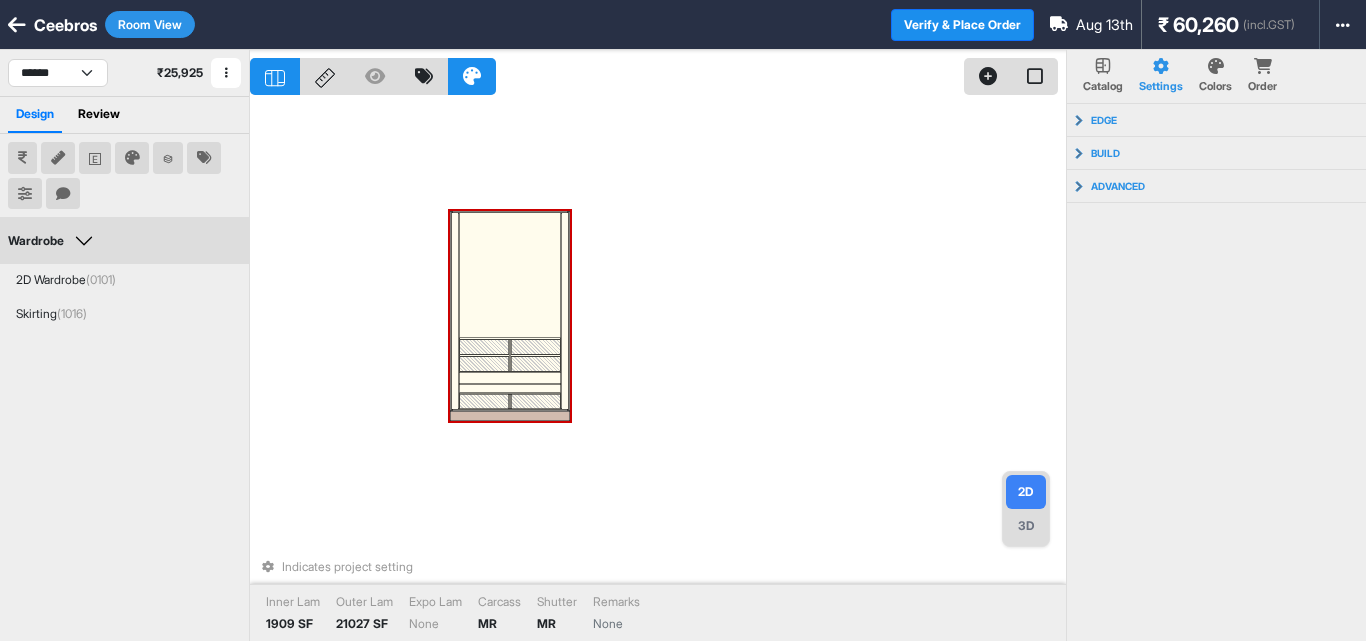 click at bounding box center (510, 389) 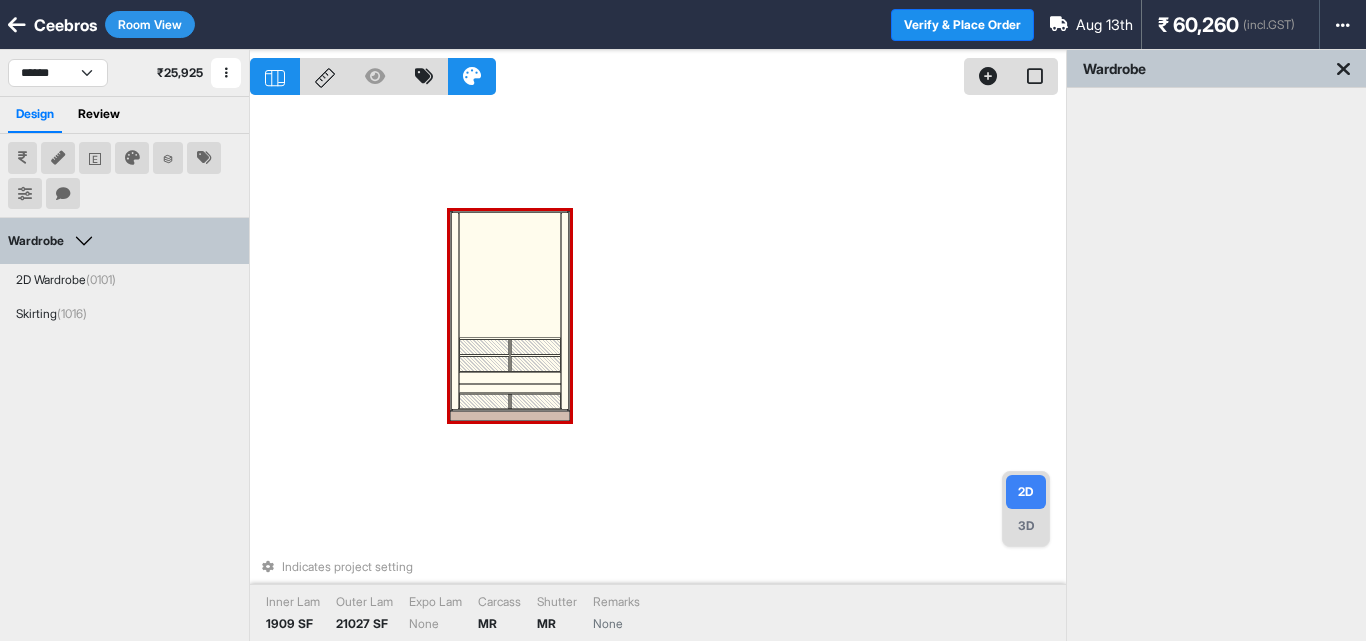click at bounding box center (510, 389) 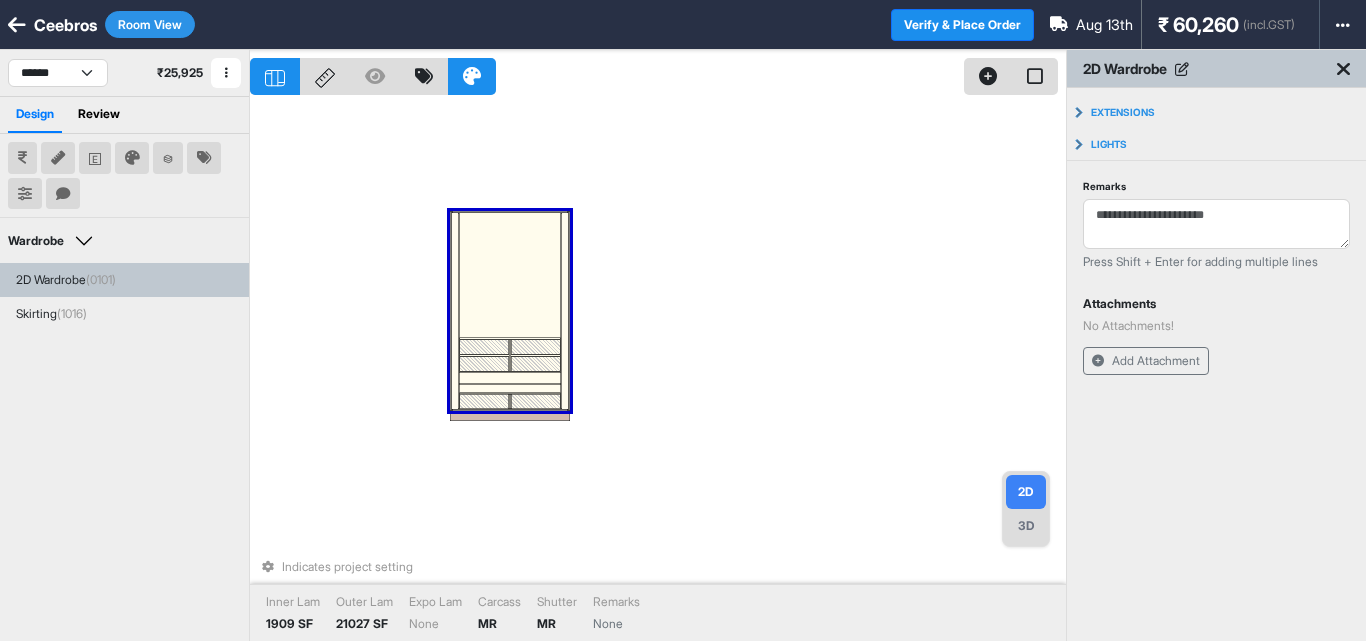 click at bounding box center (510, 389) 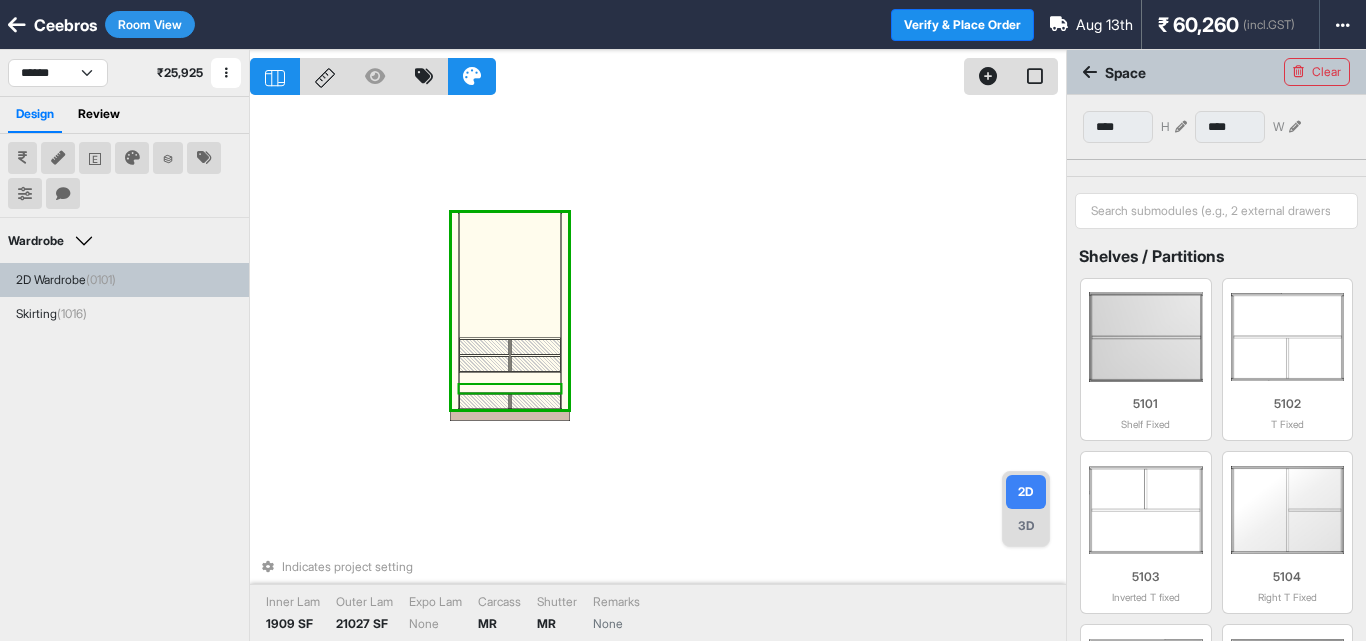 click at bounding box center (510, 389) 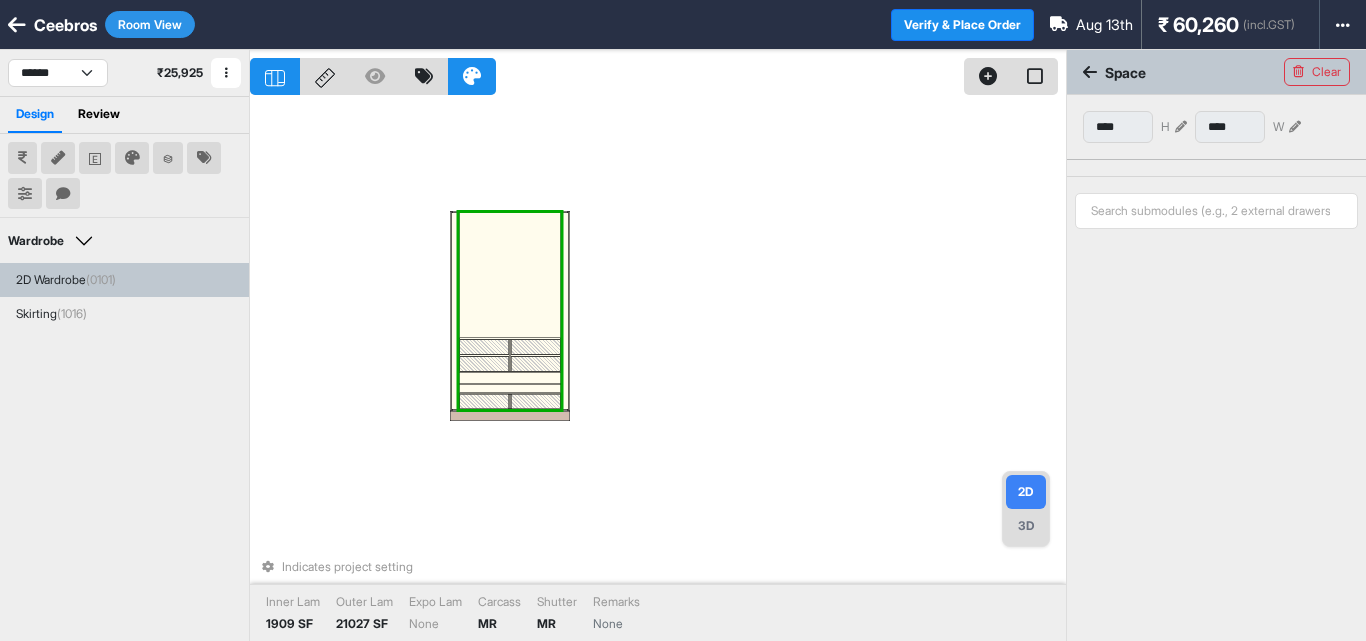 type on "****" 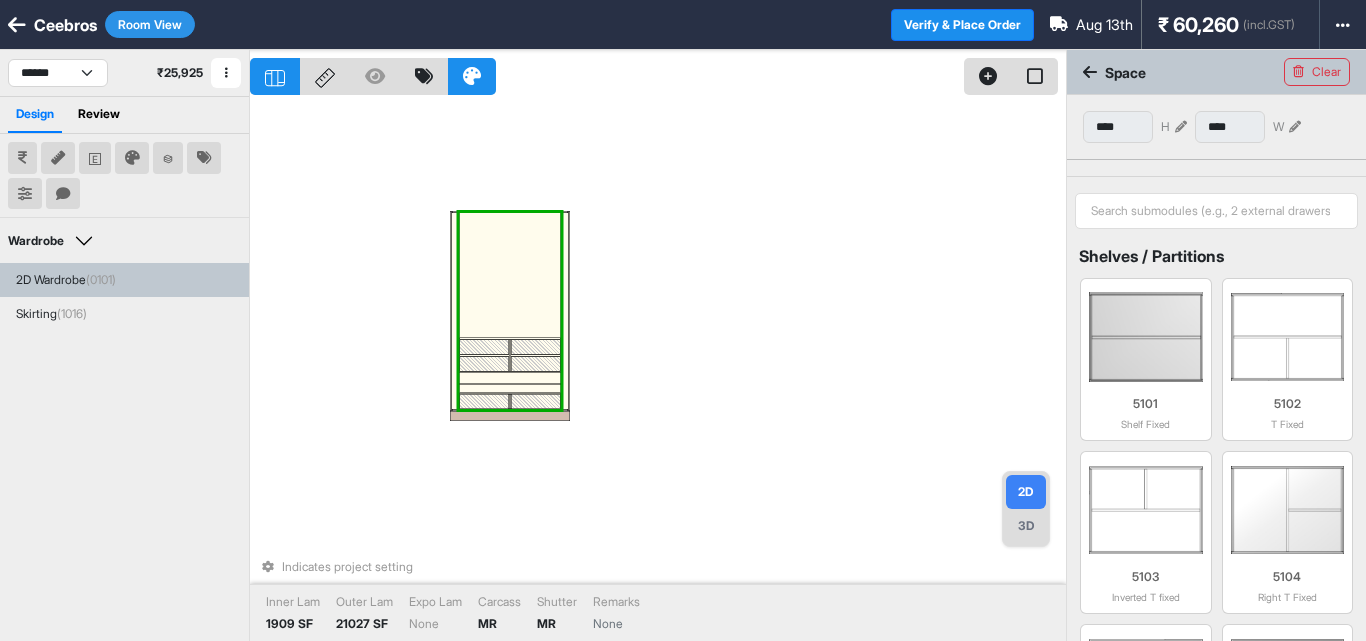 click at bounding box center [510, 389] 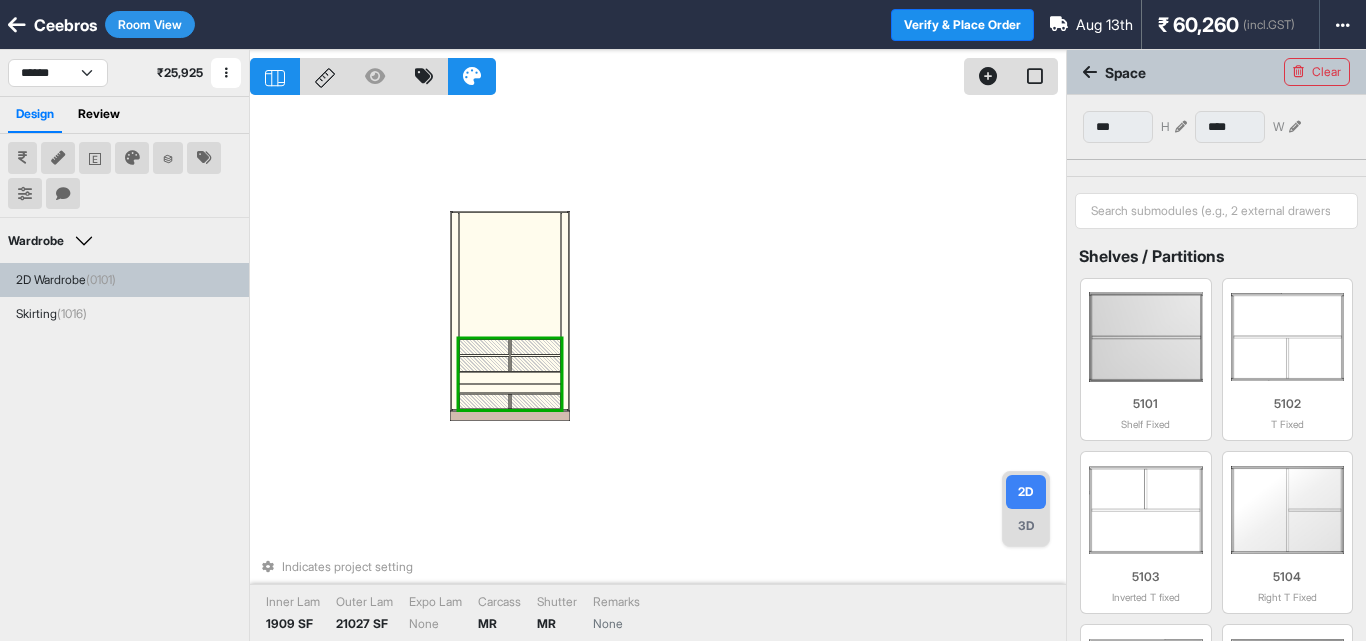 click at bounding box center (510, 389) 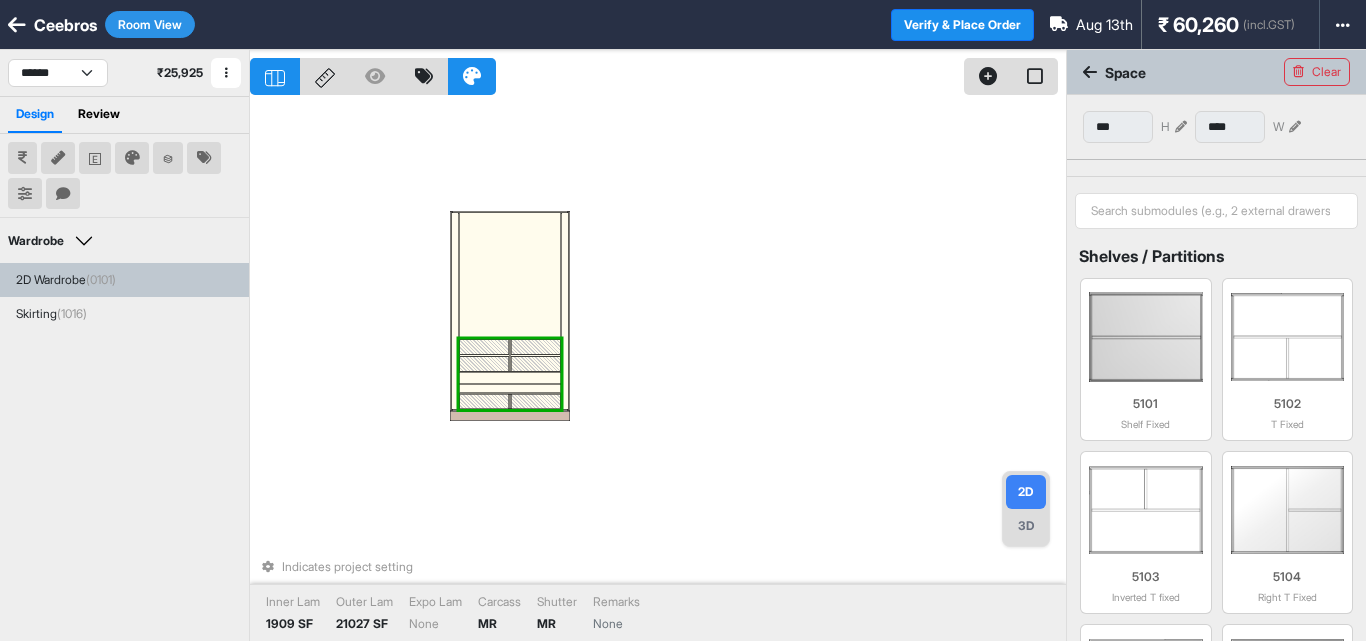 click at bounding box center [510, 389] 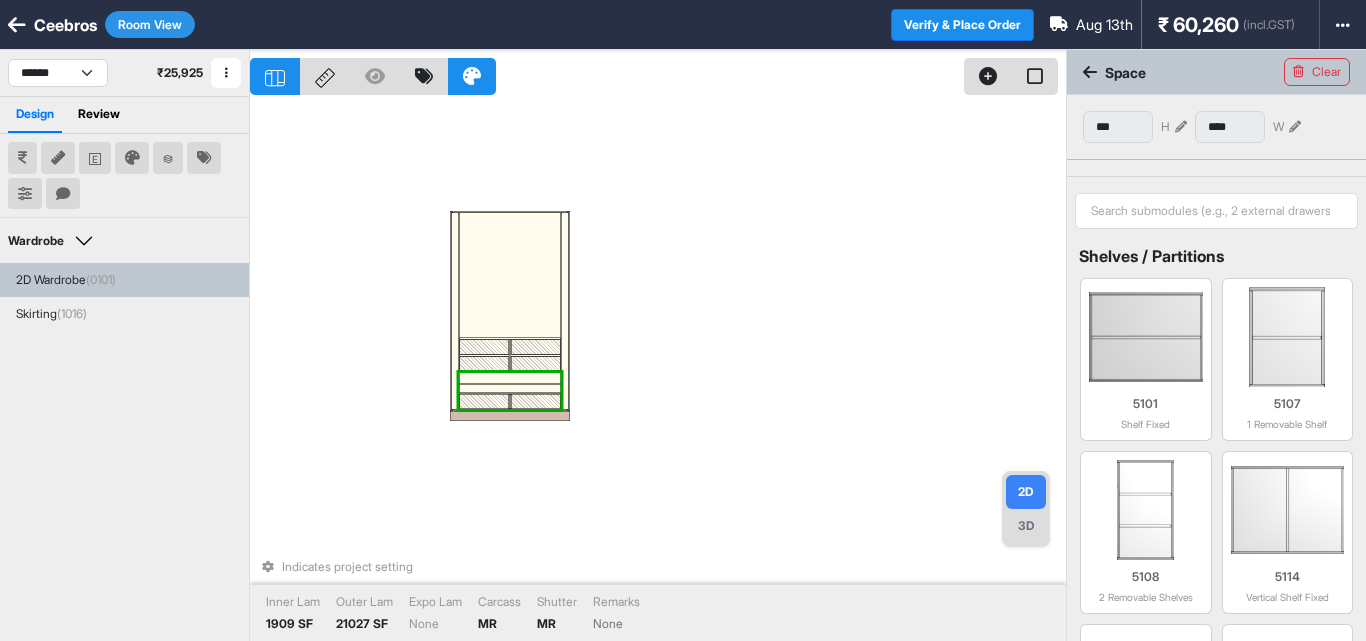 click at bounding box center [510, 389] 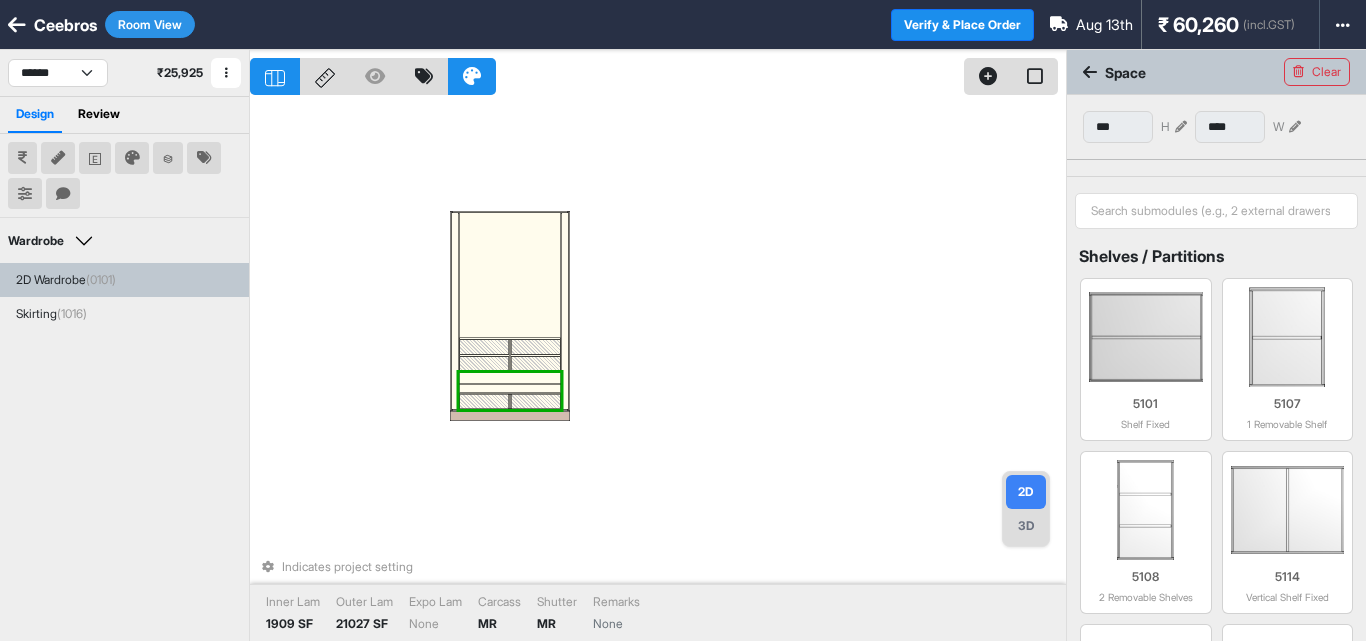 click at bounding box center (510, 389) 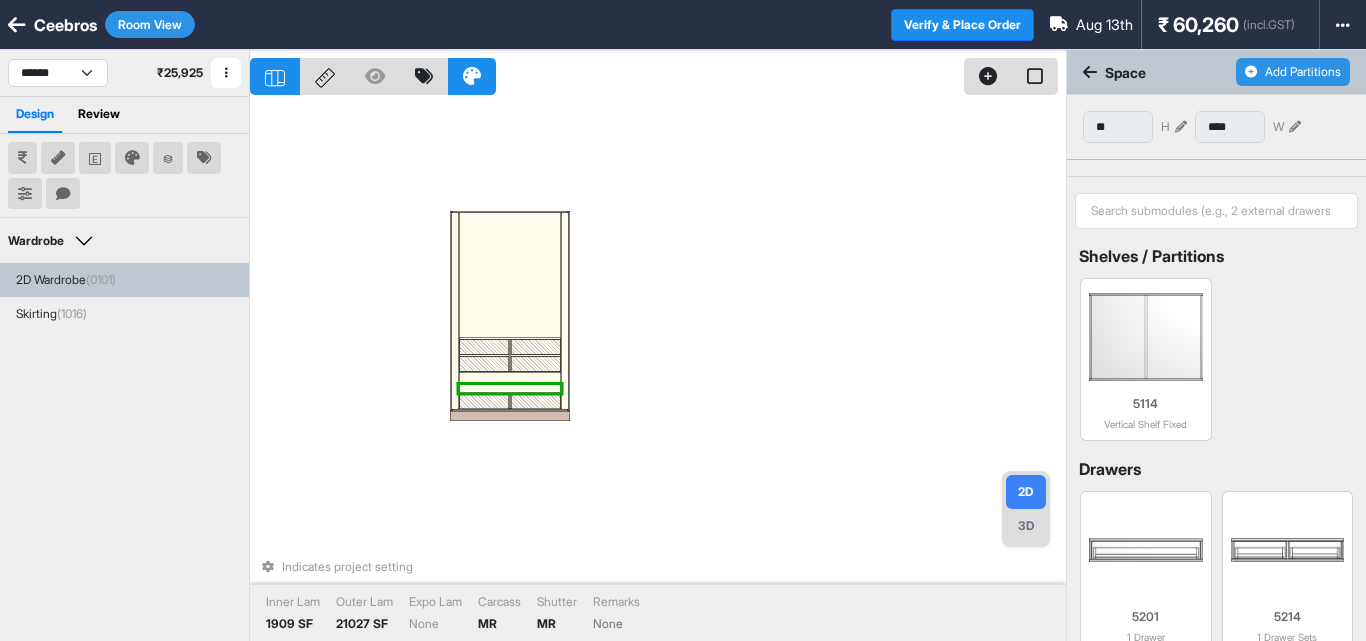 click on "Add Partitions" at bounding box center [1293, 72] 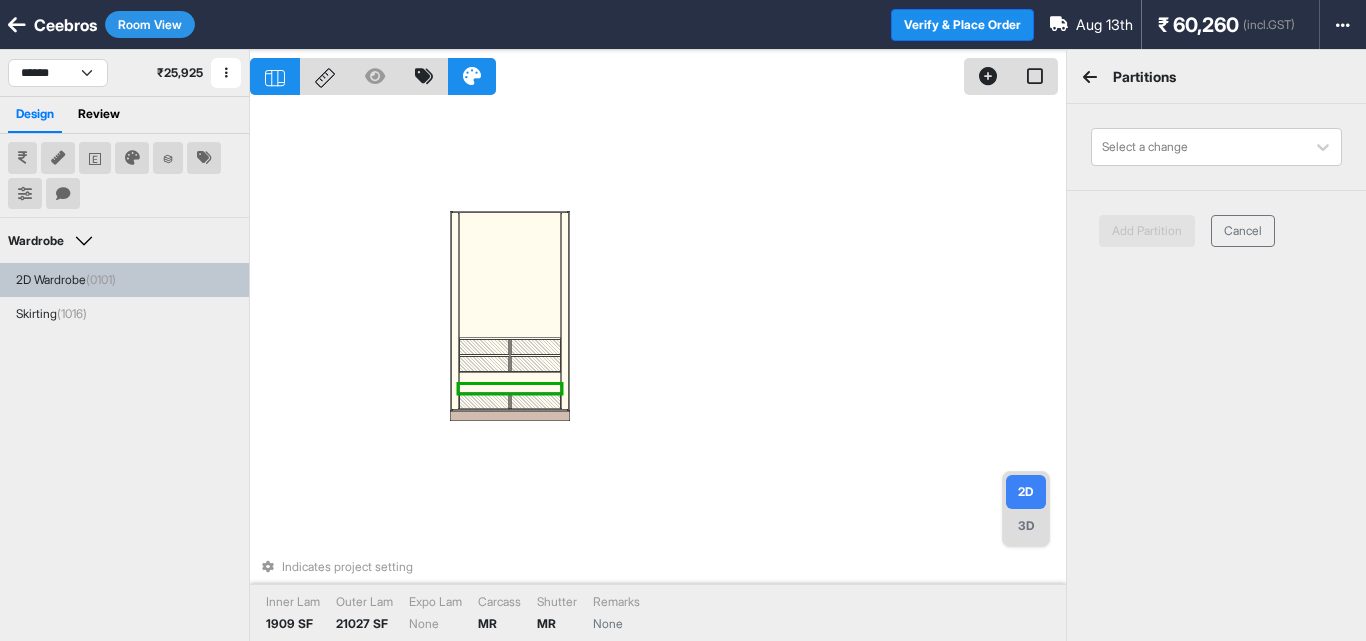 click on "Add Partition Cancel" at bounding box center [1216, 231] 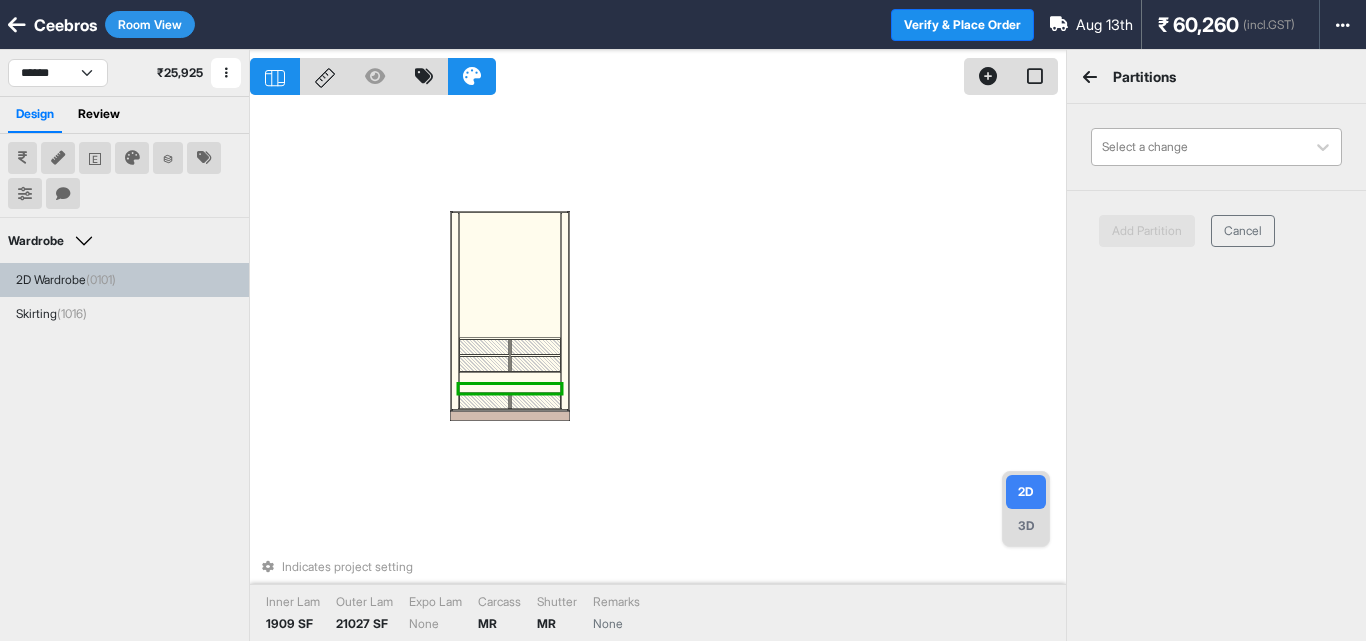 click at bounding box center [1198, 147] 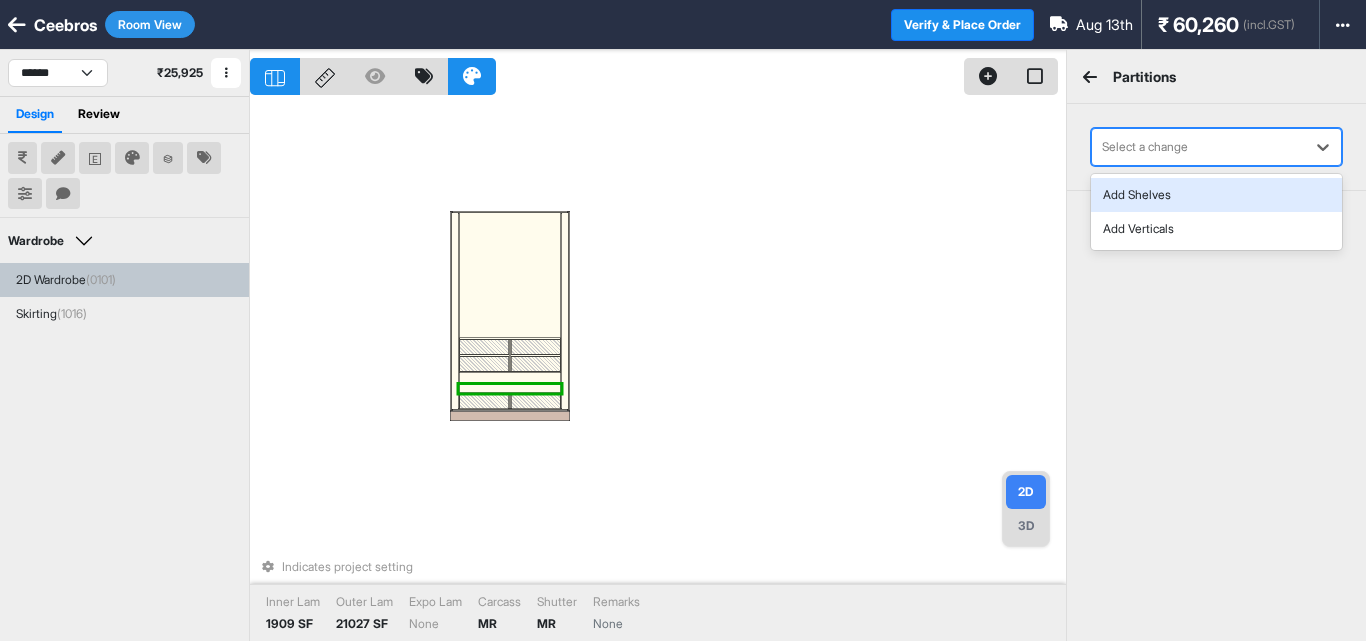 click on "Add Shelves" at bounding box center [1216, 195] 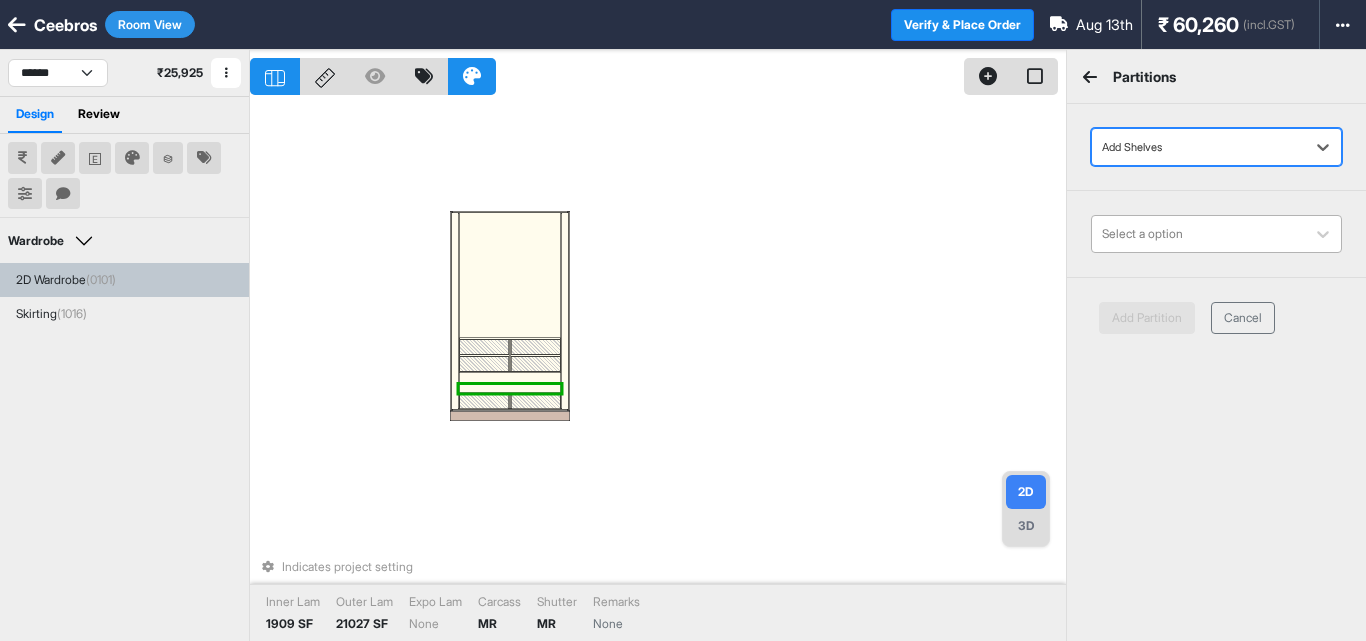 click at bounding box center [1198, 234] 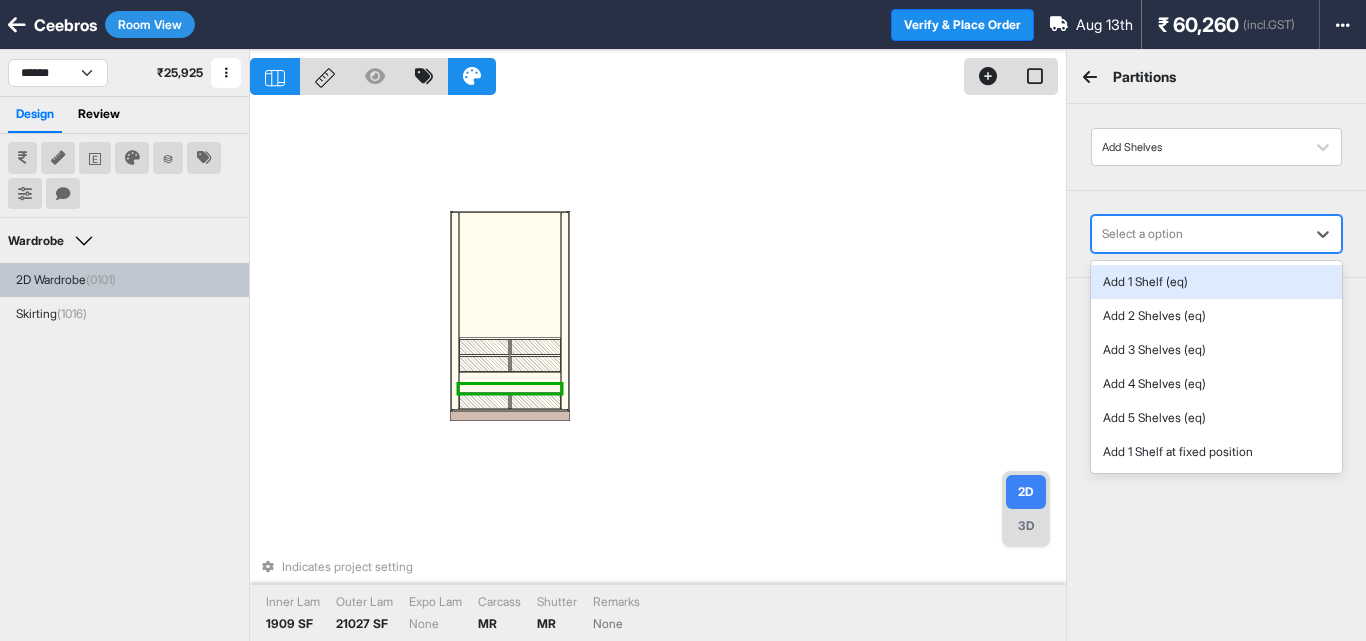 click on "Add 1 Shelf (eq)" at bounding box center [1216, 282] 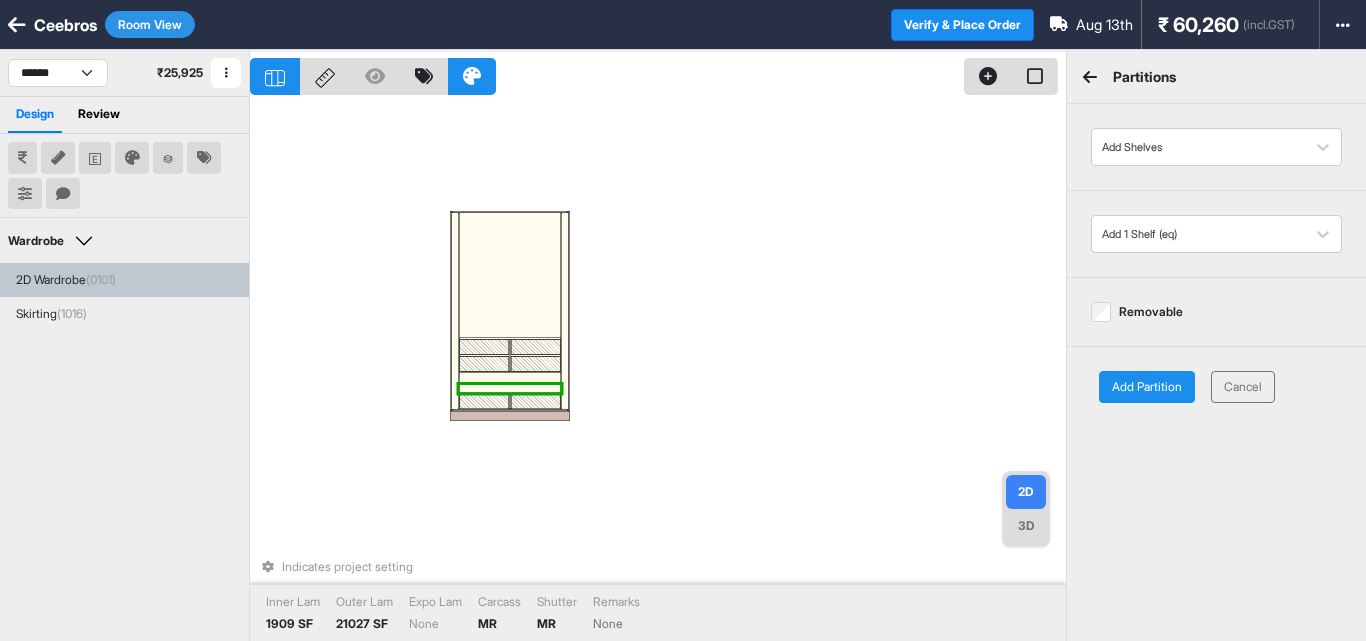 click on "Add Partition" at bounding box center (1147, 387) 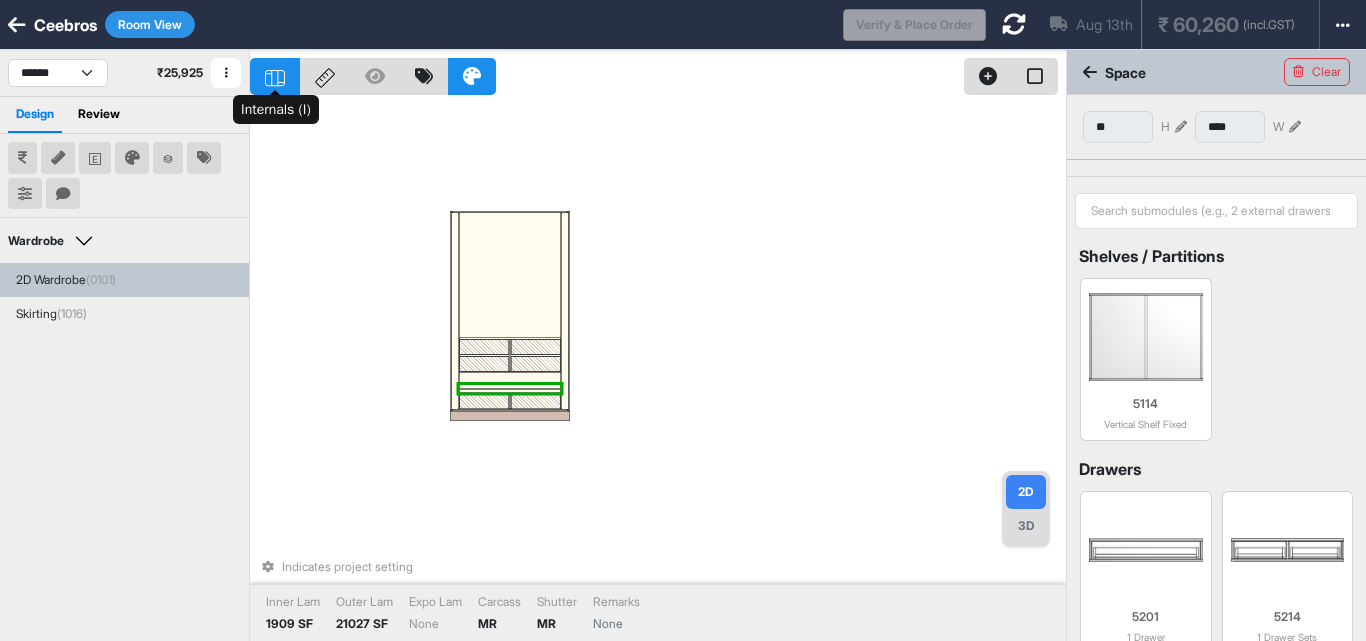 click 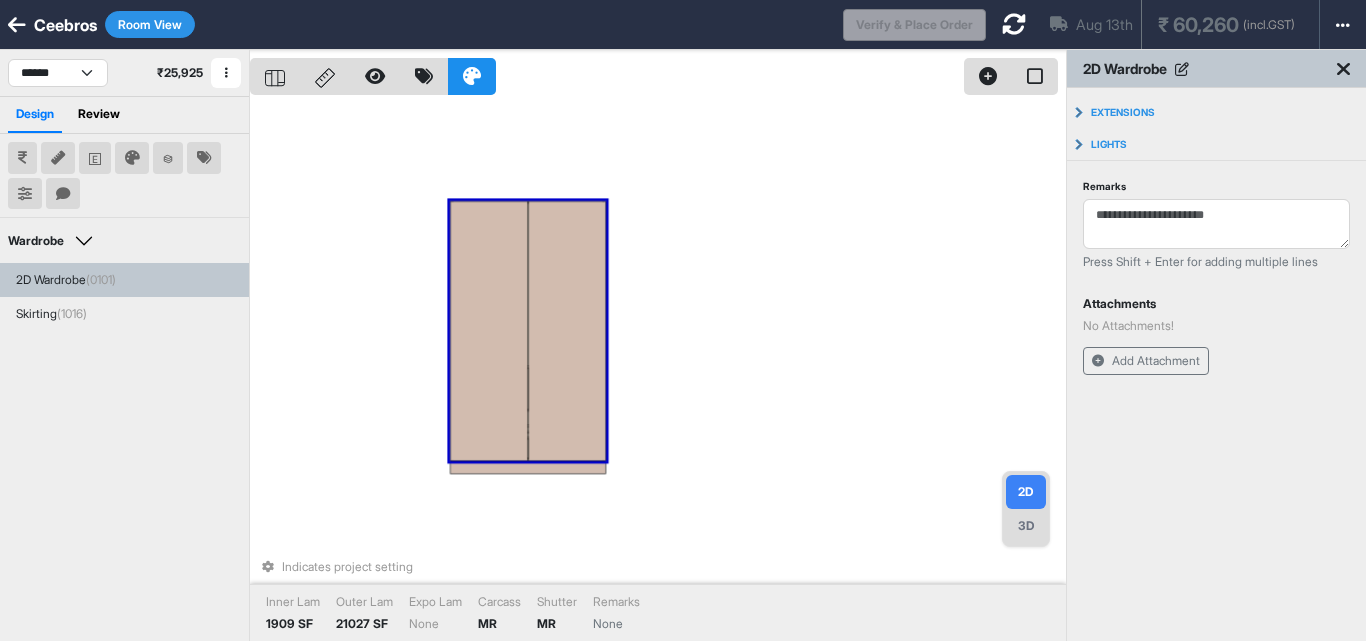 click at bounding box center (489, 331) 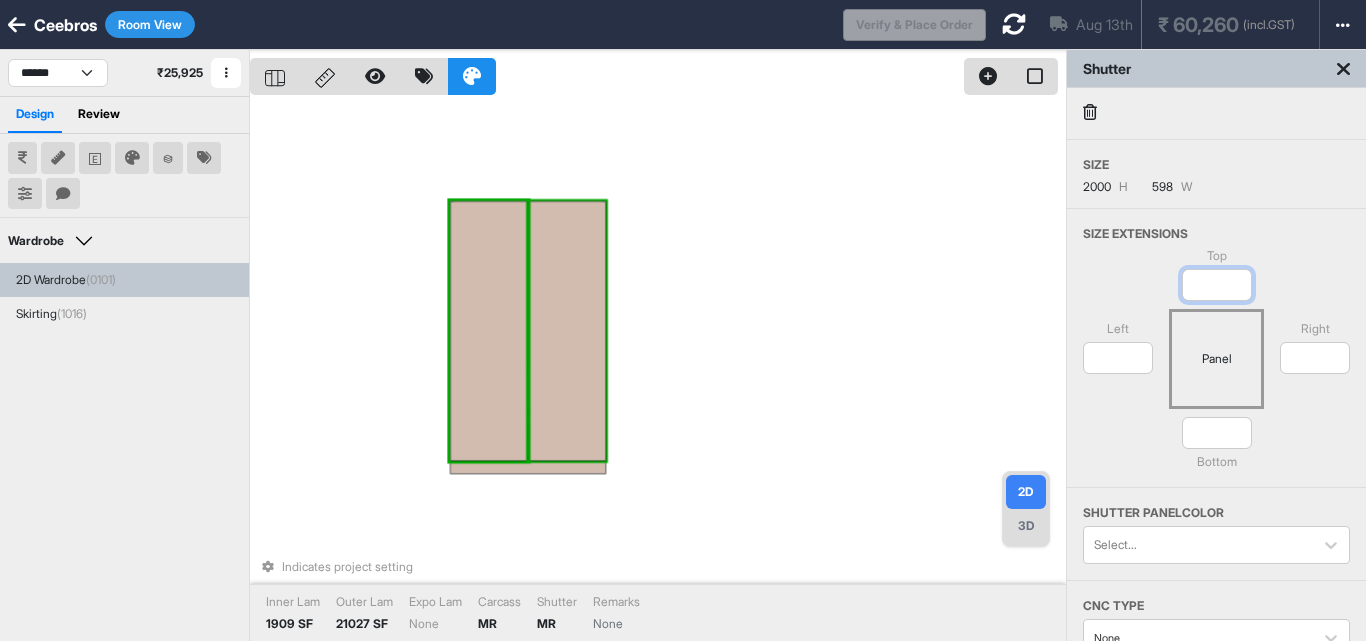 click on "*" at bounding box center (1217, 285) 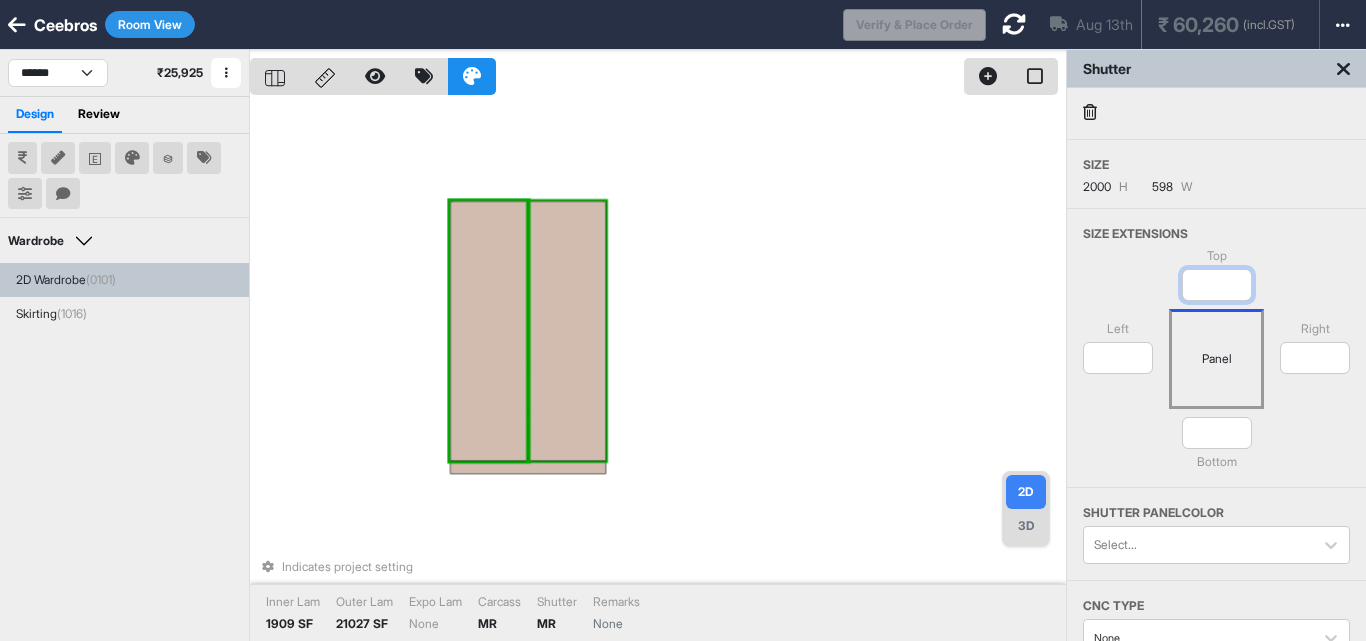 click on "****" at bounding box center (1217, 285) 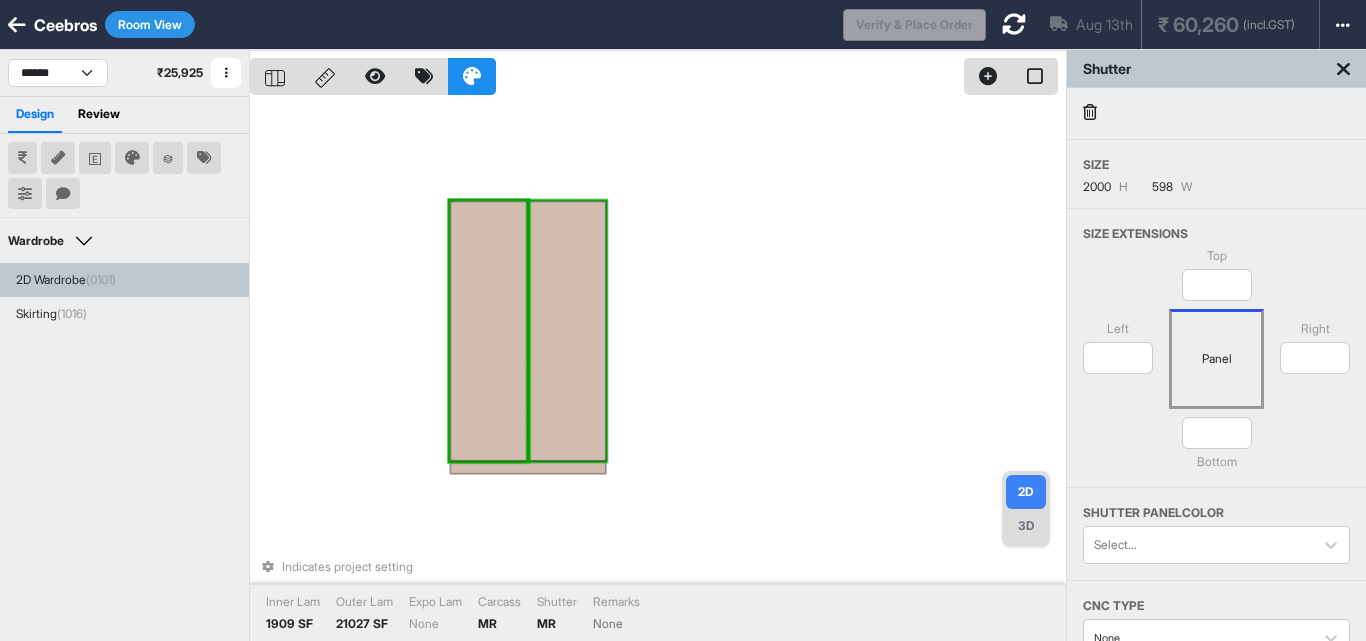 click on "Panel" at bounding box center (1216, 359) 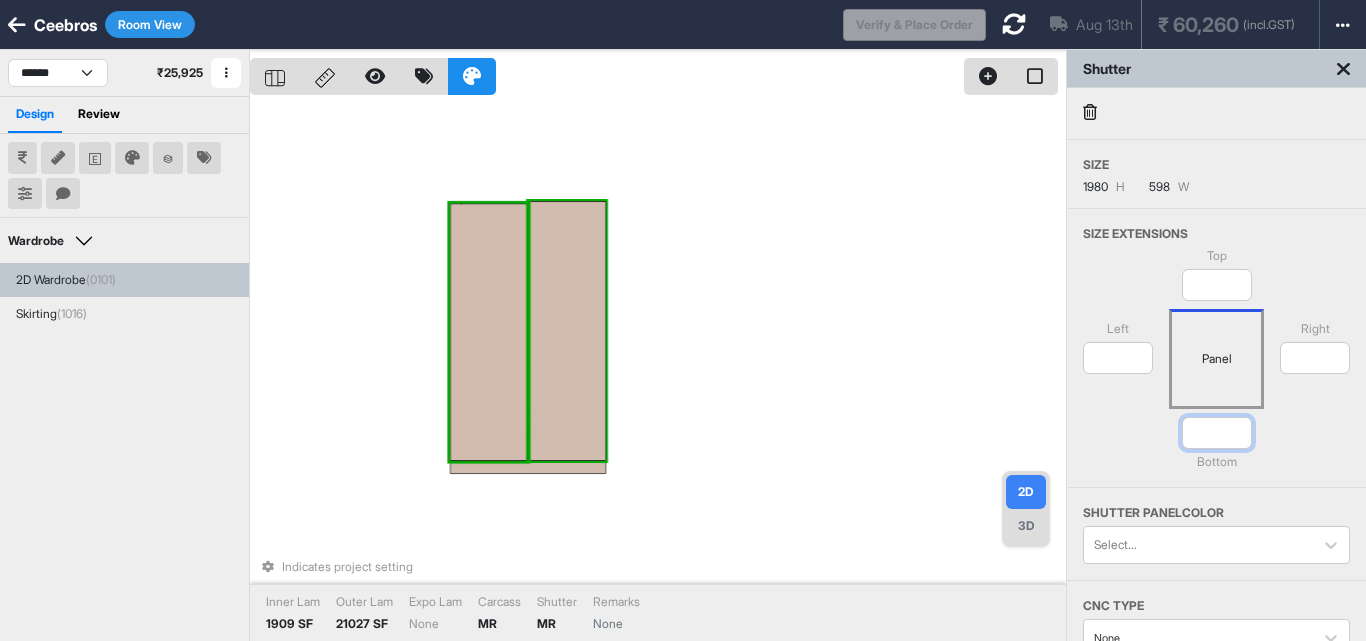 click on "*" at bounding box center (1217, 433) 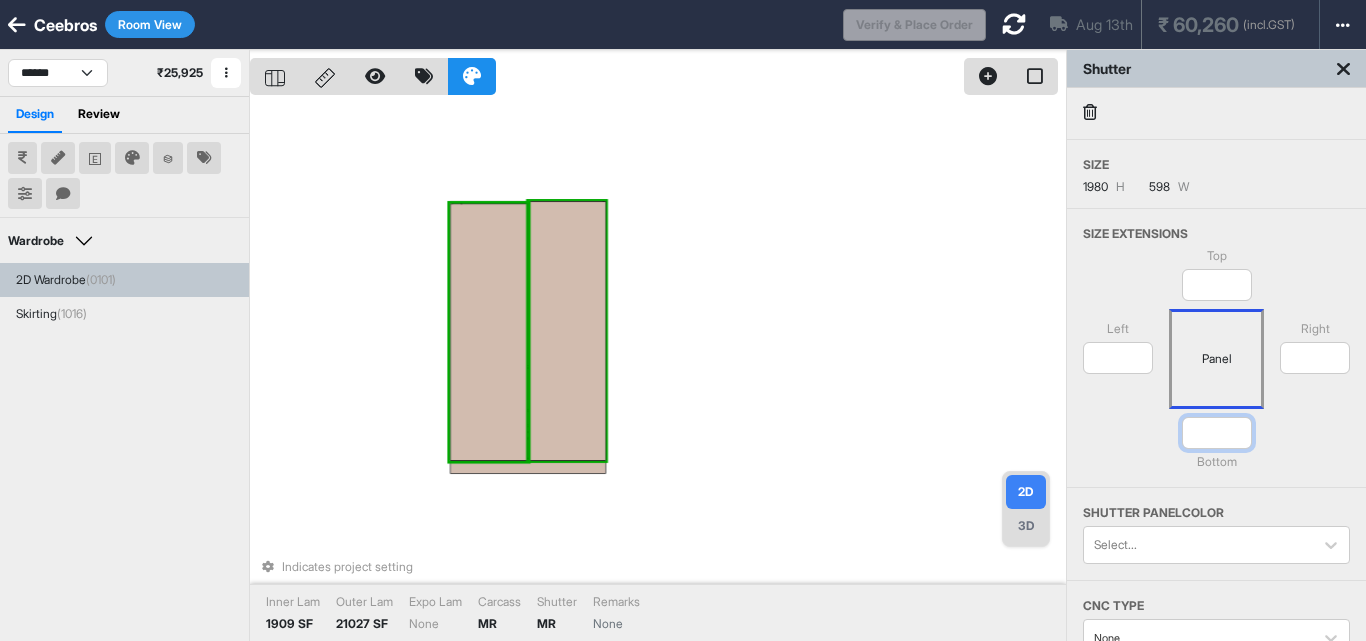 drag, startPoint x: 1210, startPoint y: 430, endPoint x: 1196, endPoint y: 432, distance: 14.142136 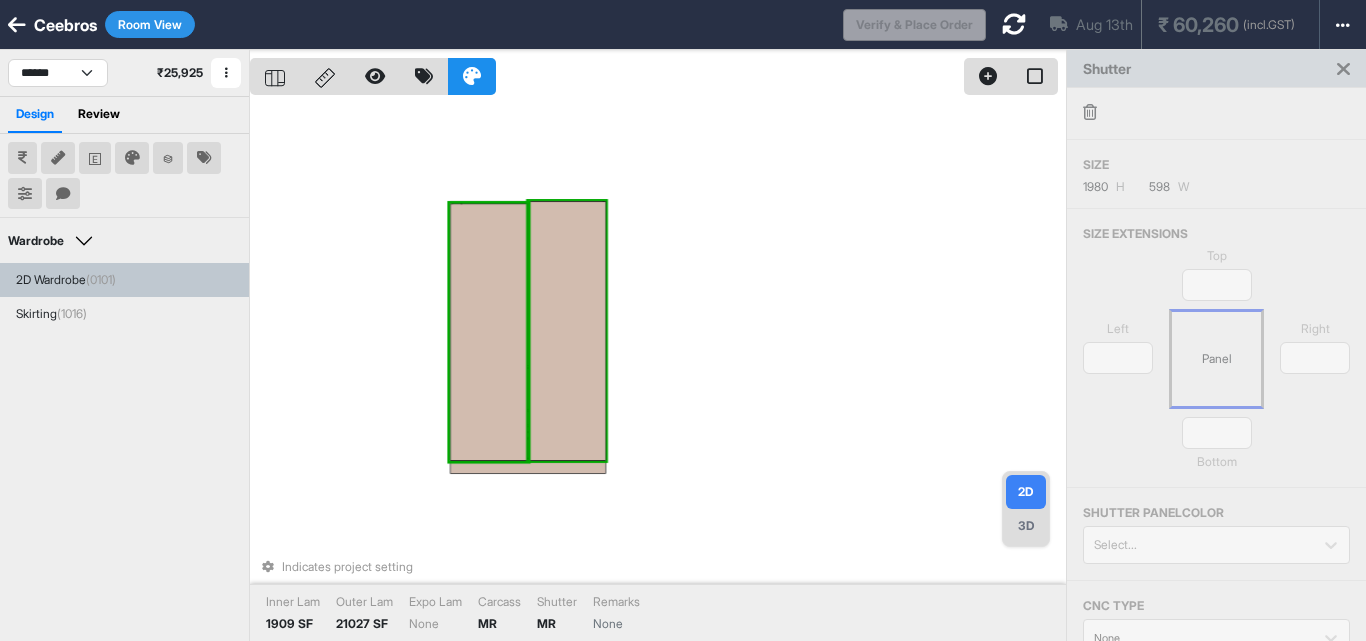 click on "Panel" at bounding box center [1216, 359] 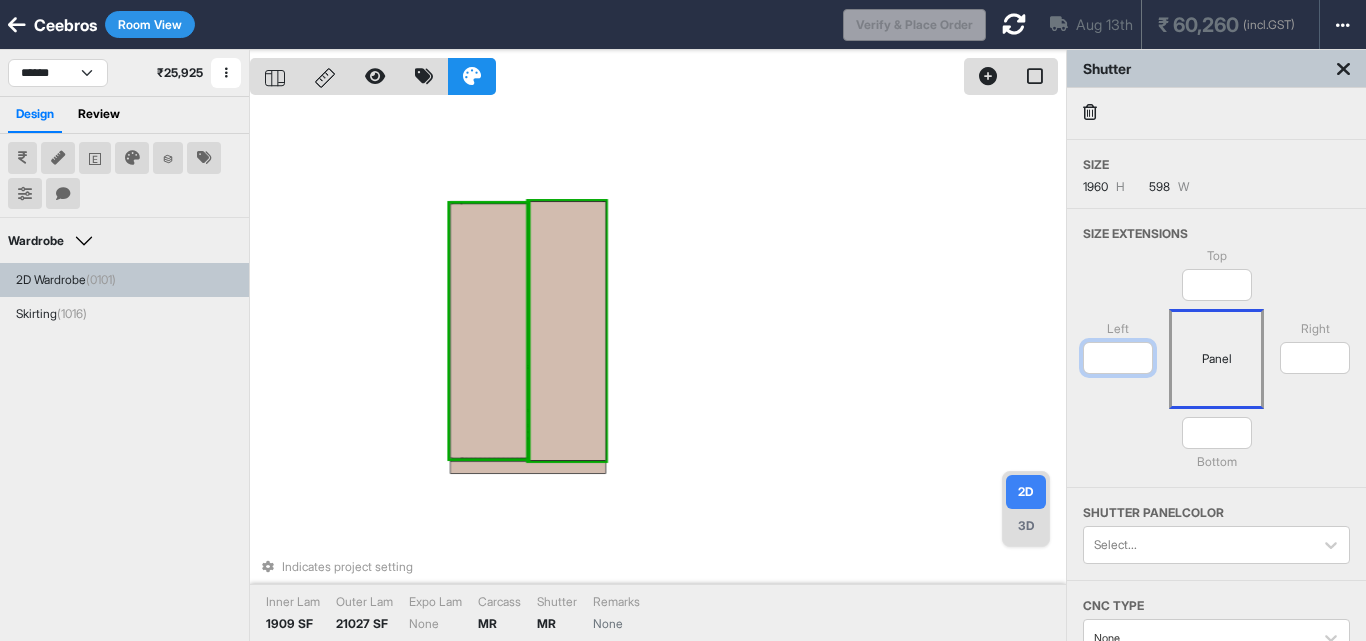 drag, startPoint x: 1126, startPoint y: 361, endPoint x: 1107, endPoint y: 362, distance: 19.026299 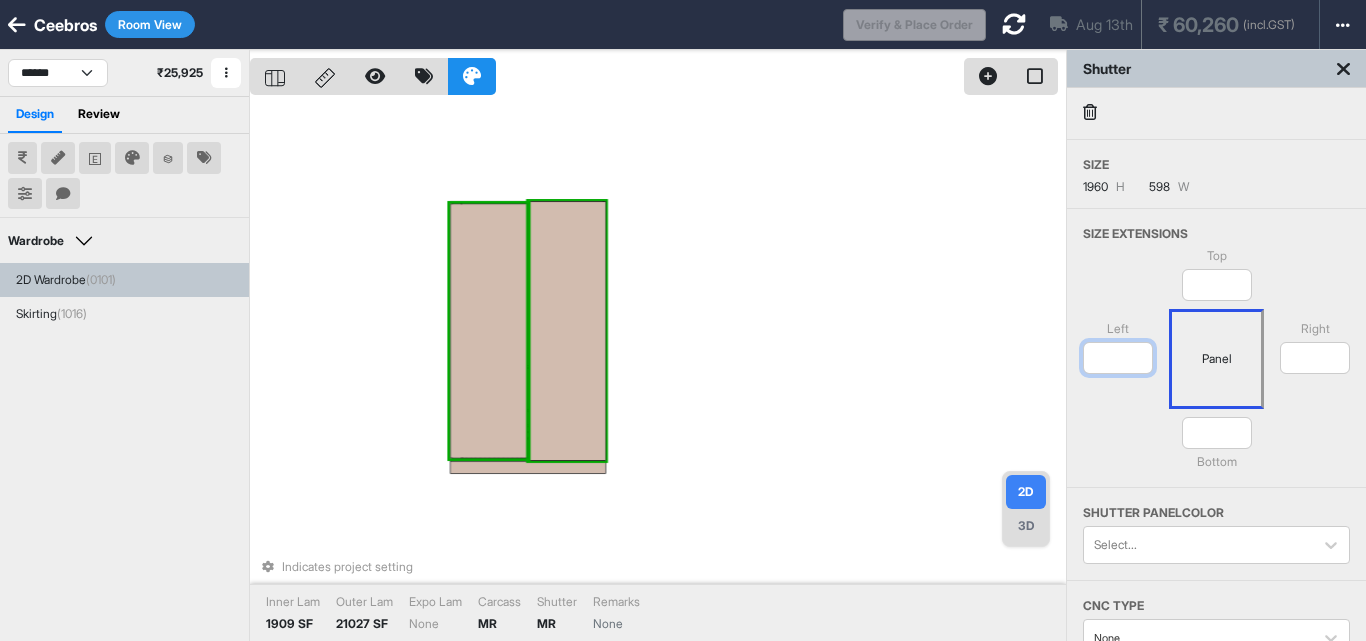 type on "***" 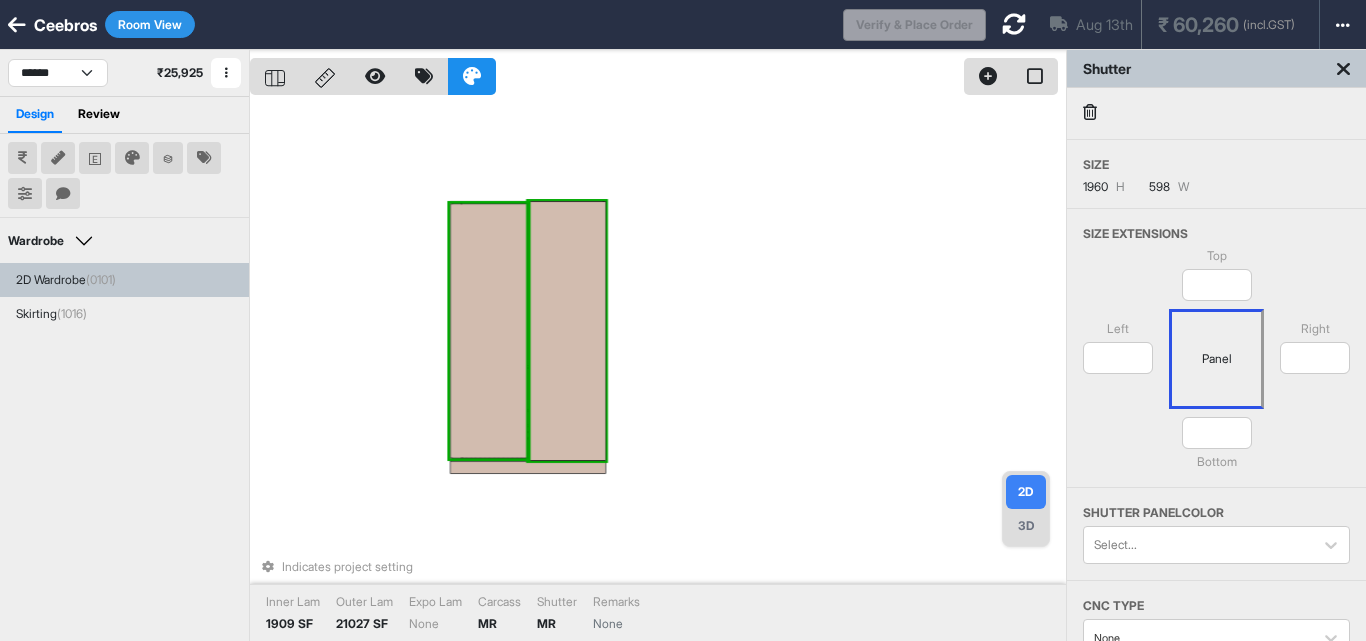 click on "Top *** Left *** Panel Right * *** Bottom" at bounding box center (1216, 367) 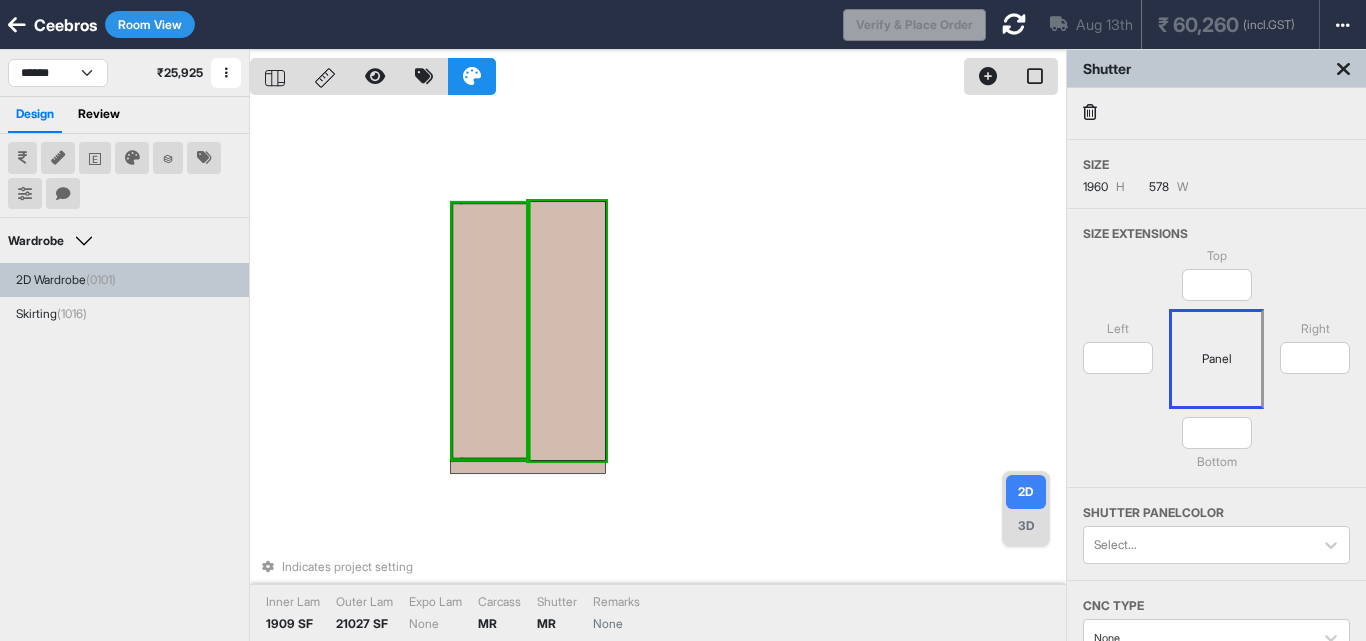 click at bounding box center (567, 331) 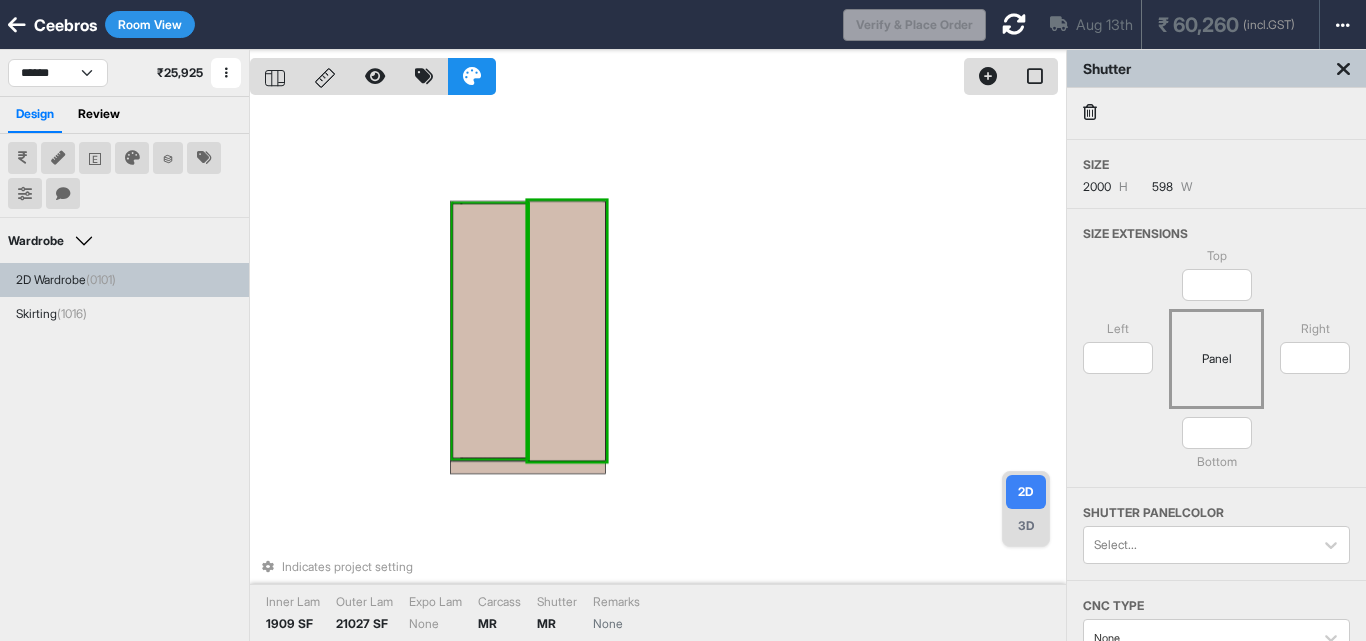 click at bounding box center [490, 331] 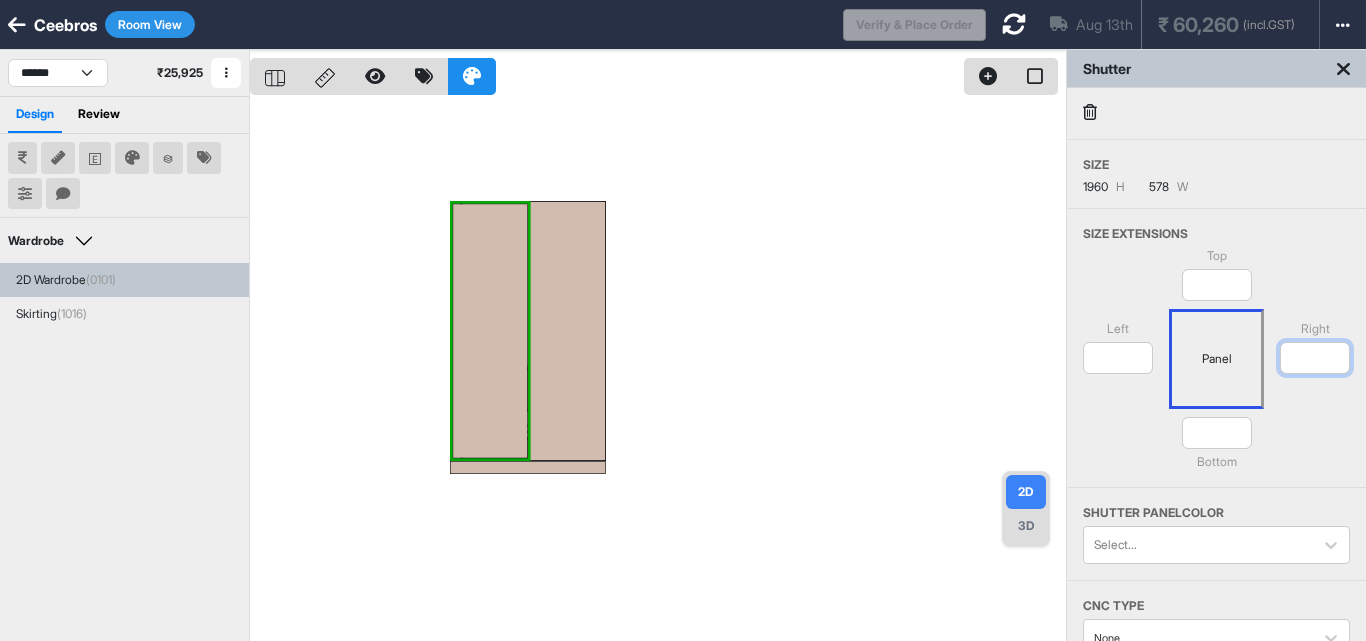 drag, startPoint x: 1326, startPoint y: 354, endPoint x: 1303, endPoint y: 363, distance: 24.698177 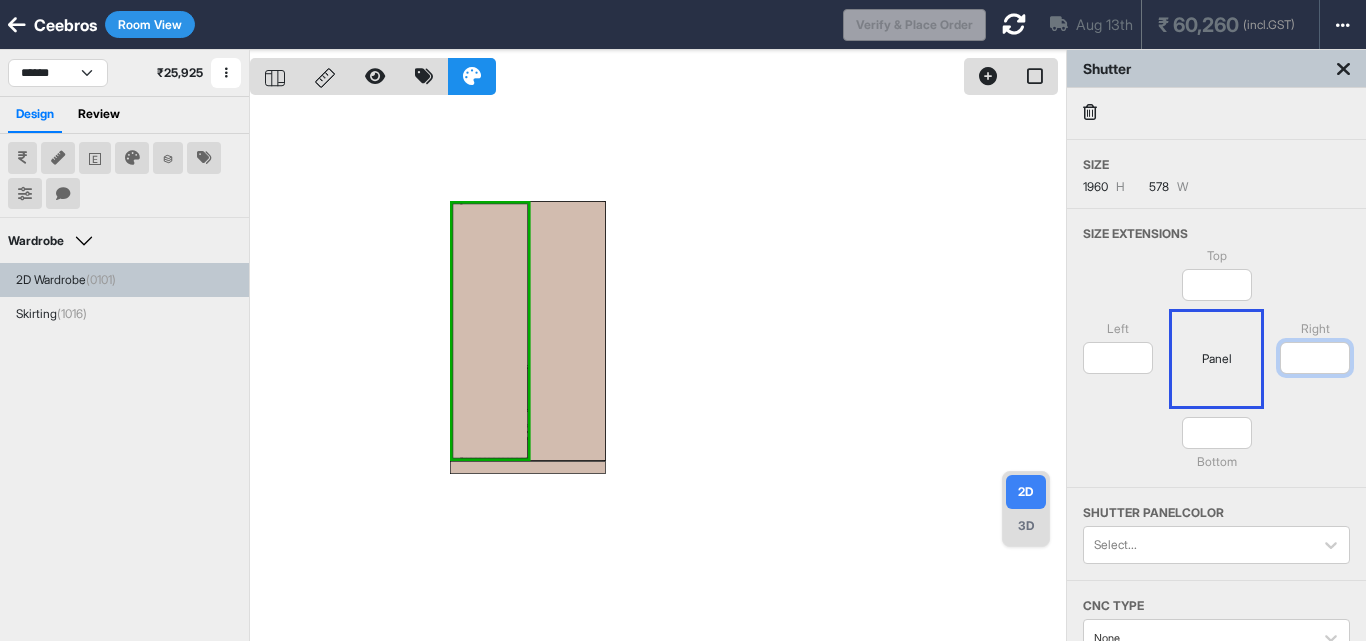 type on "**" 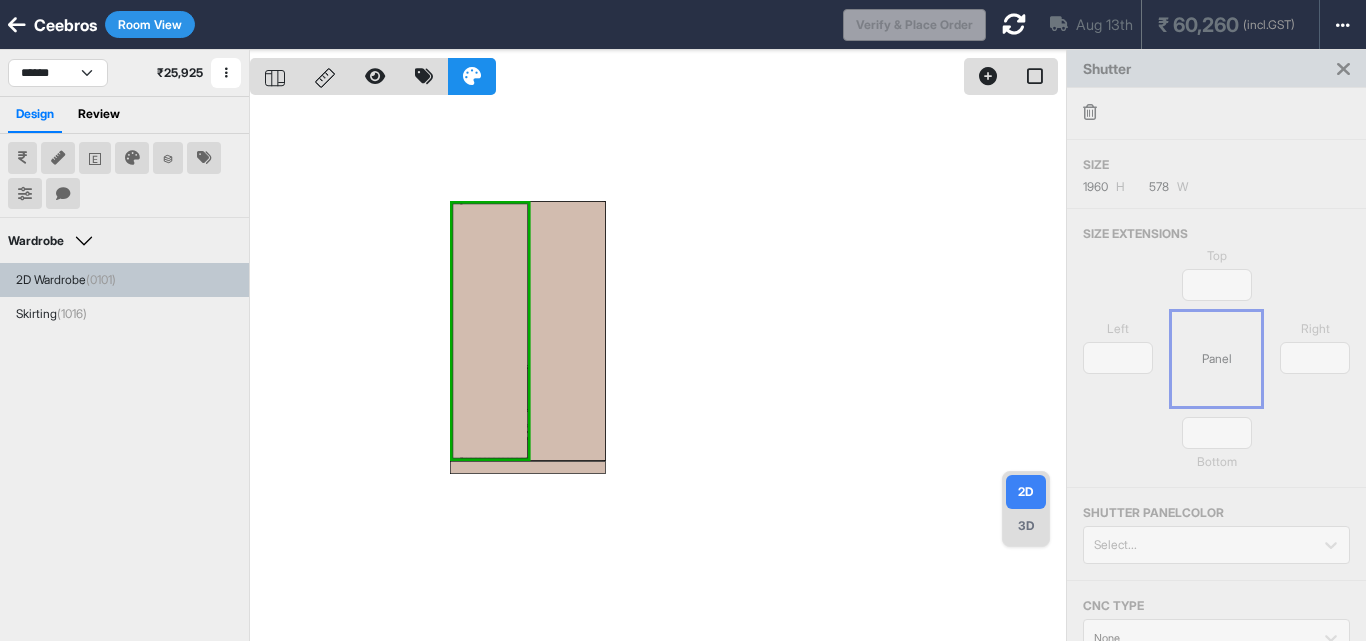 click on "Panel" at bounding box center (1216, 359) 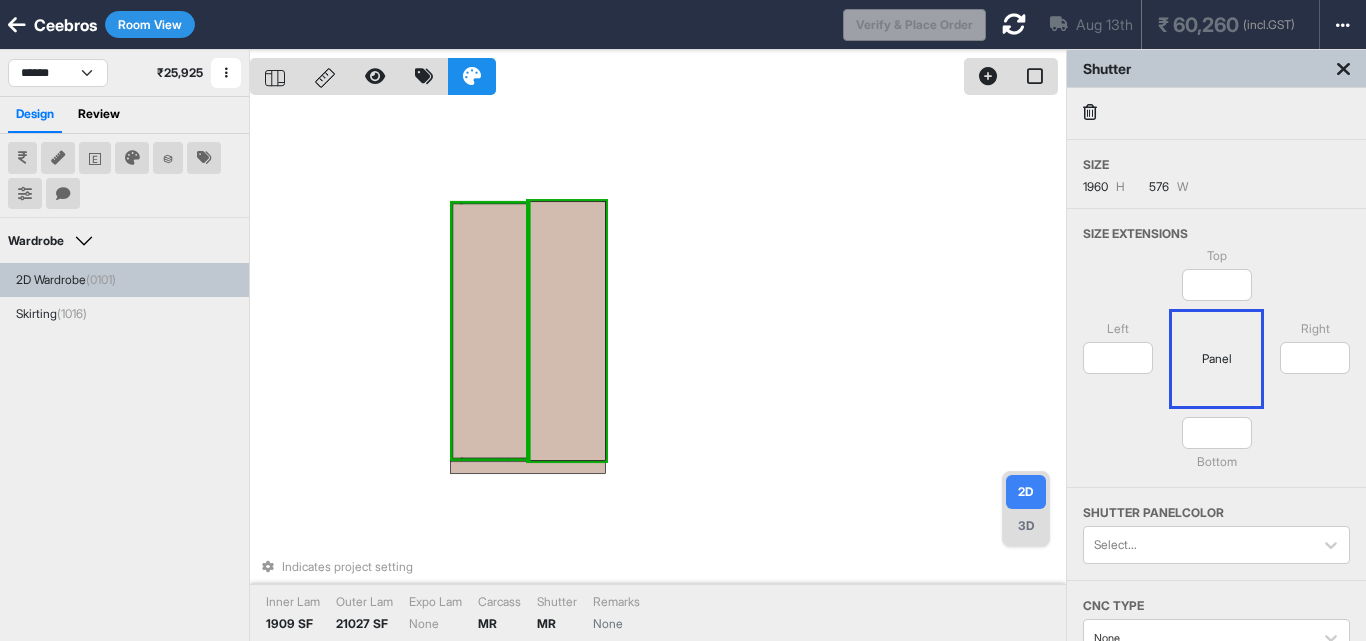 click at bounding box center (567, 331) 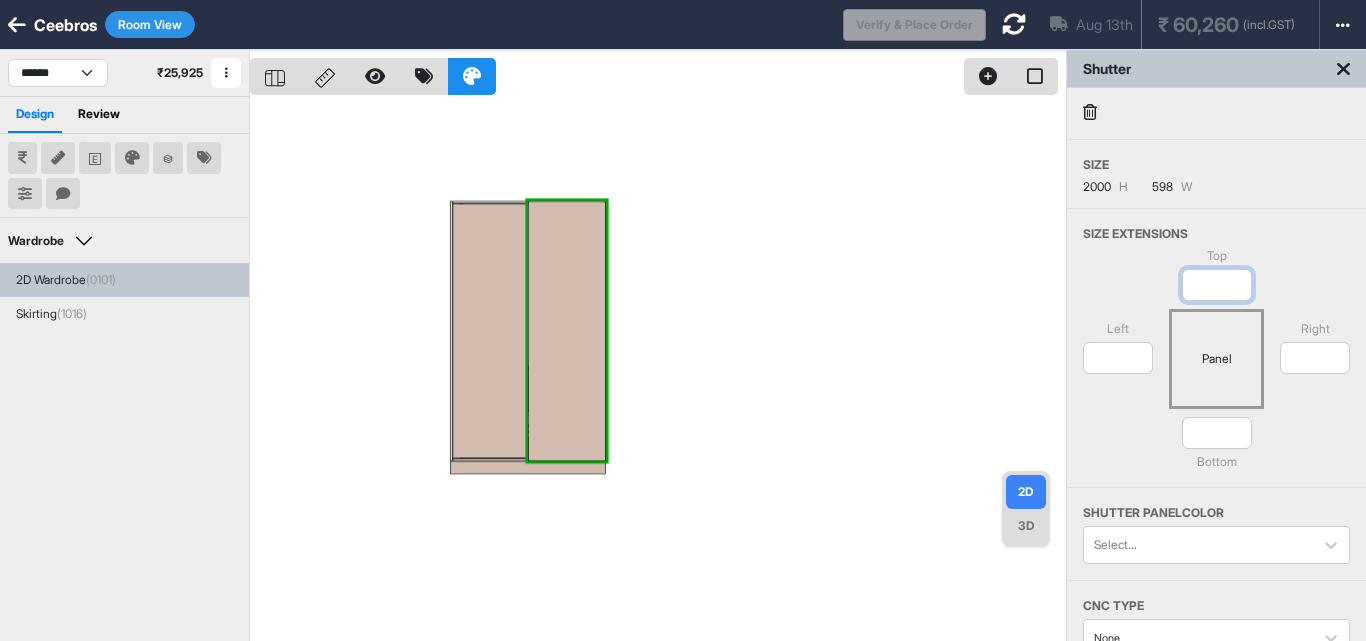 drag, startPoint x: 1221, startPoint y: 285, endPoint x: 1183, endPoint y: 285, distance: 38 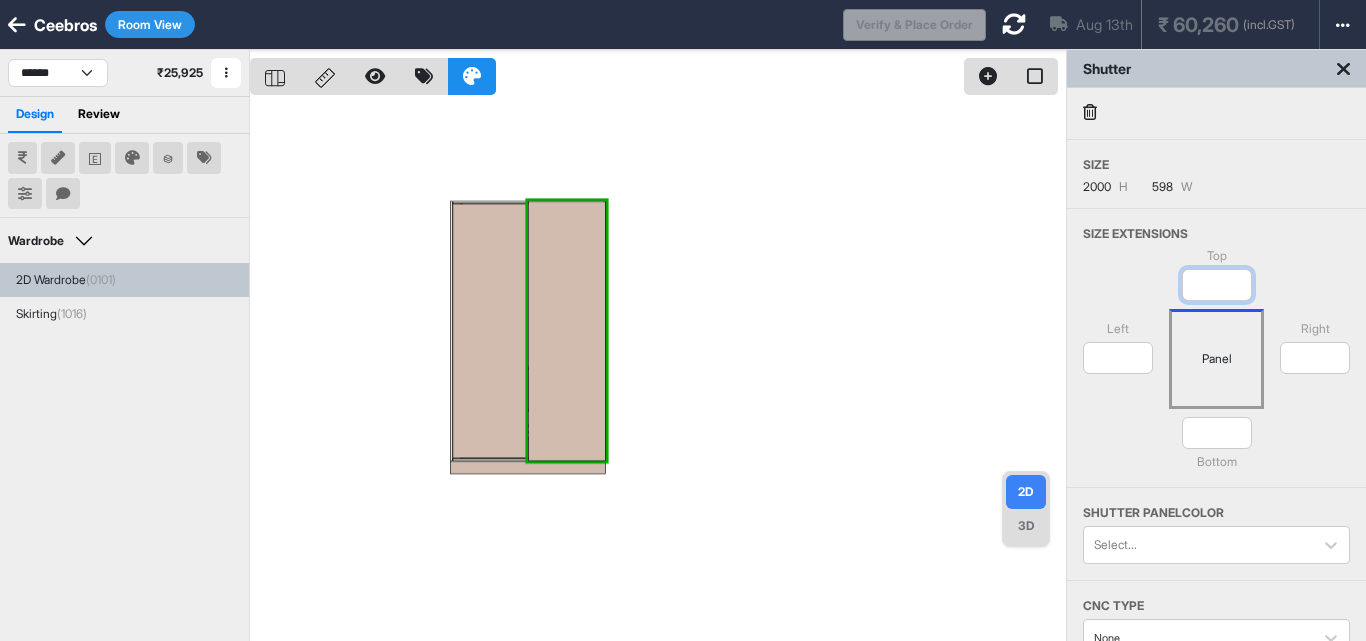 type on "***" 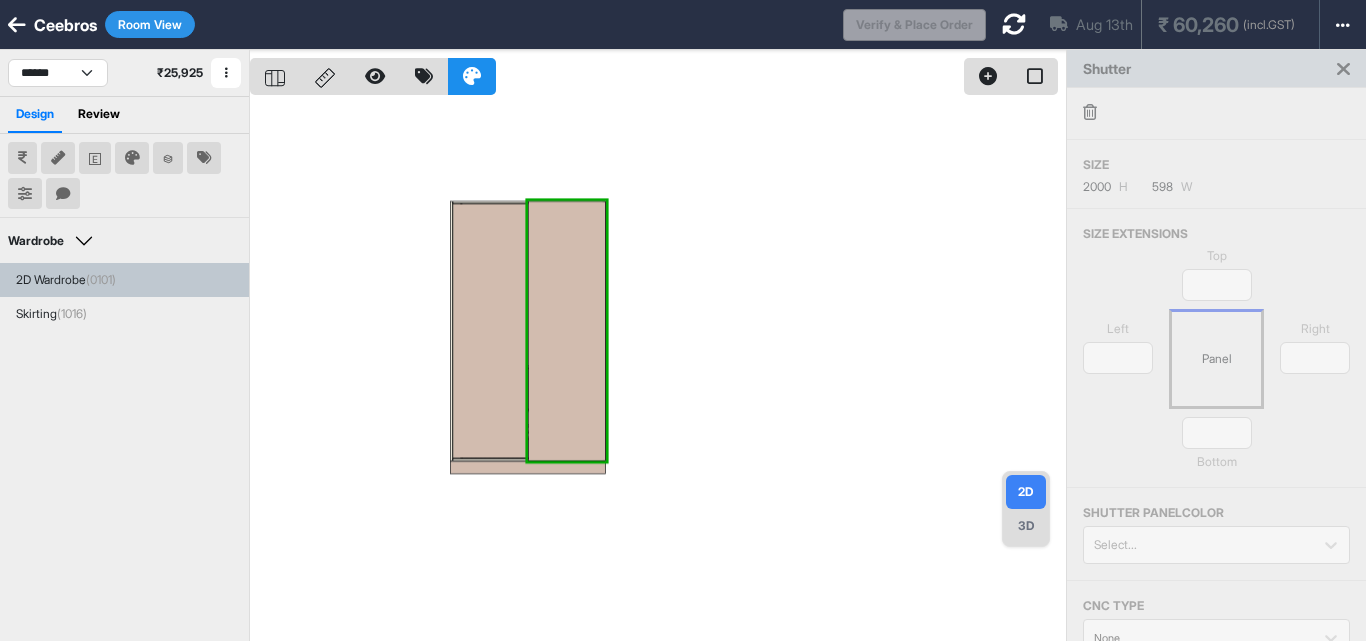 click on "Panel" at bounding box center (1216, 359) 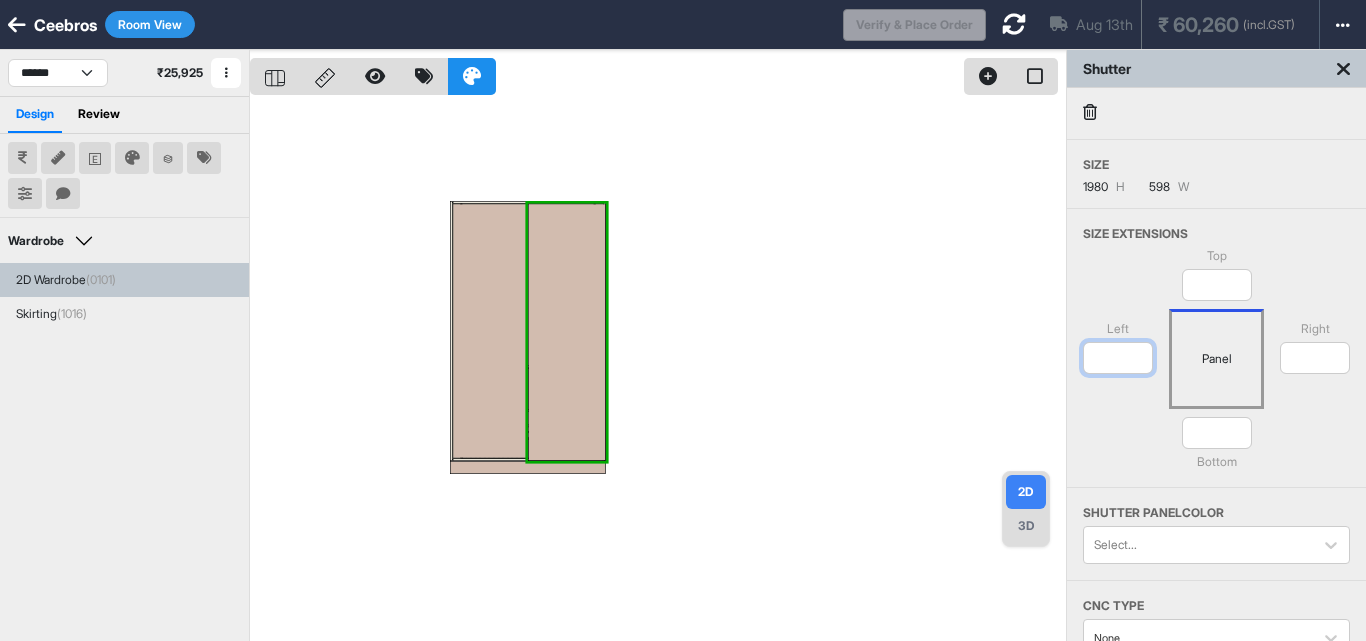 drag, startPoint x: 1134, startPoint y: 359, endPoint x: 1128, endPoint y: 330, distance: 29.614185 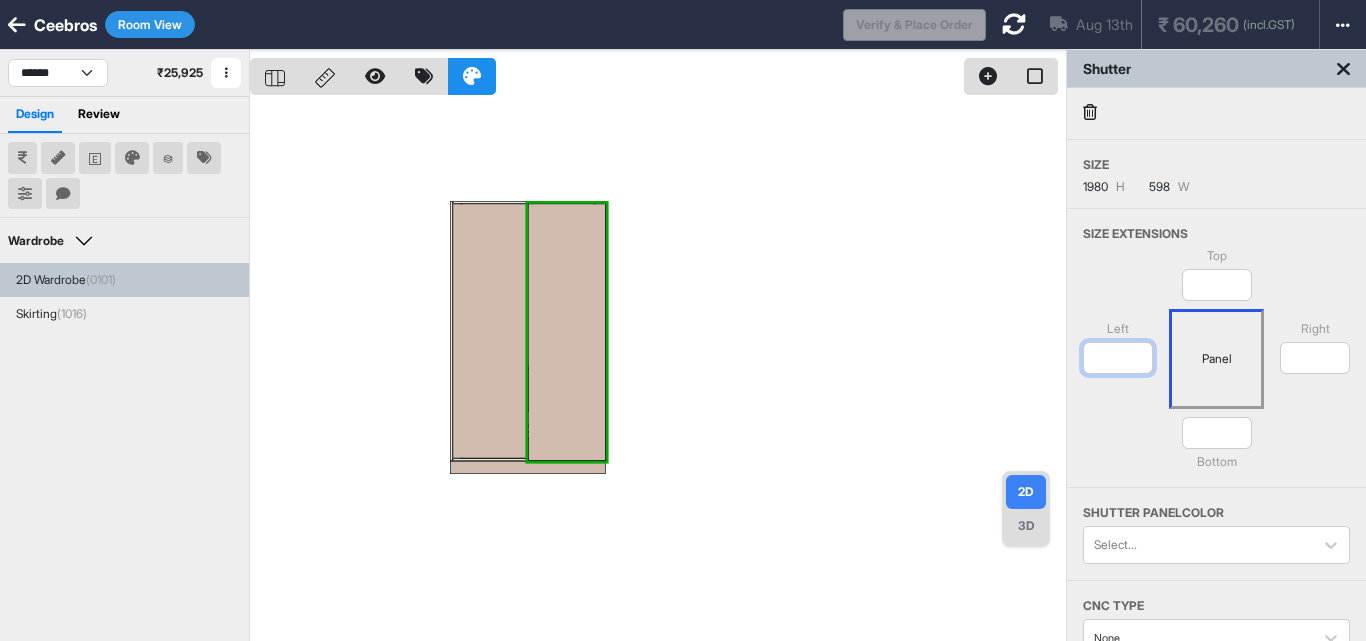 type on "***" 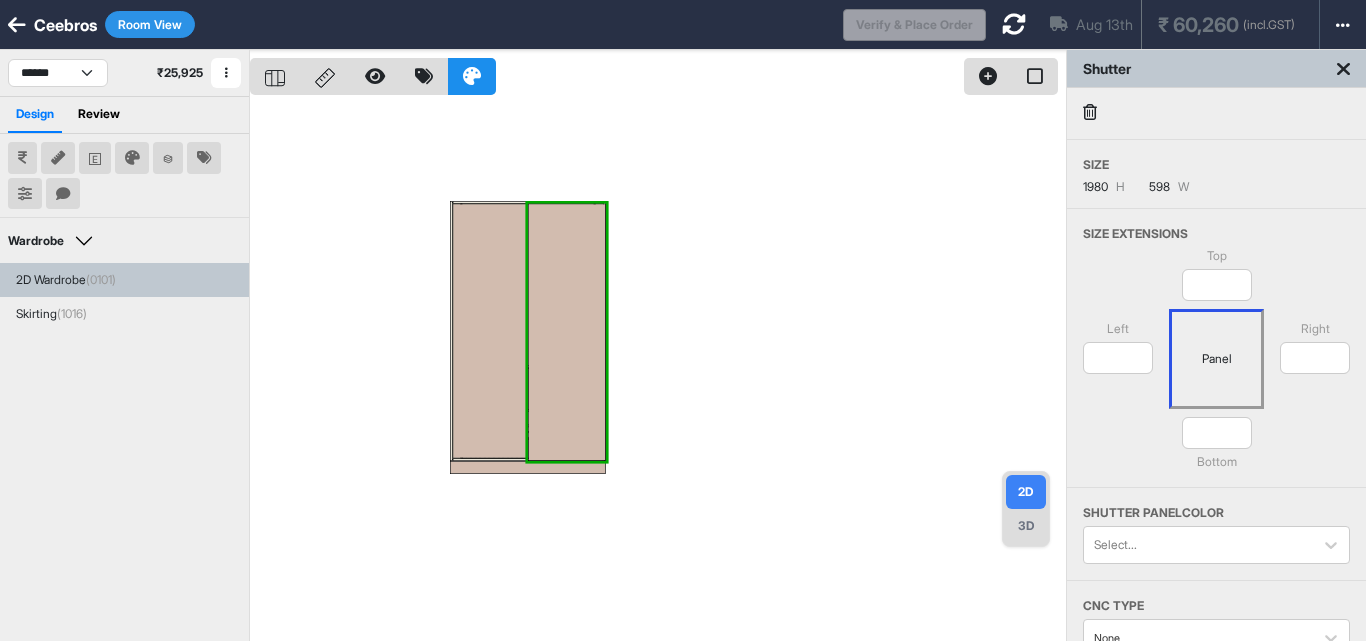 click on "Panel" at bounding box center (1216, 359) 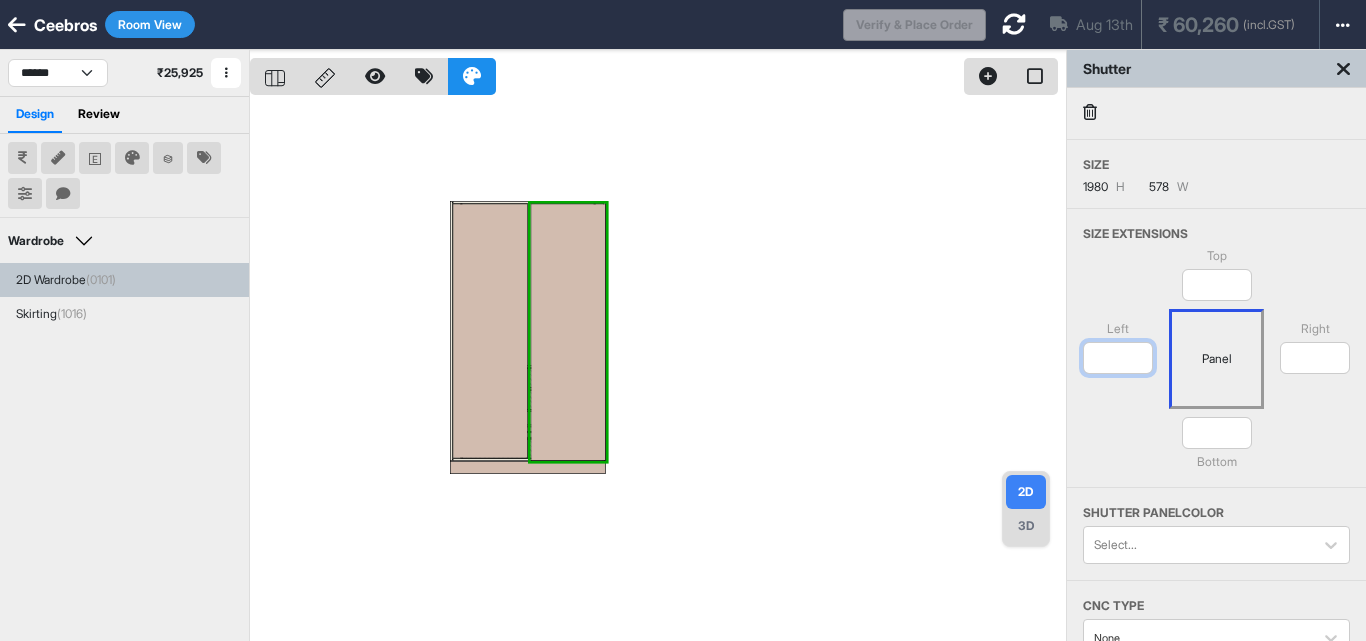 drag, startPoint x: 1131, startPoint y: 362, endPoint x: 1067, endPoint y: 369, distance: 64.381676 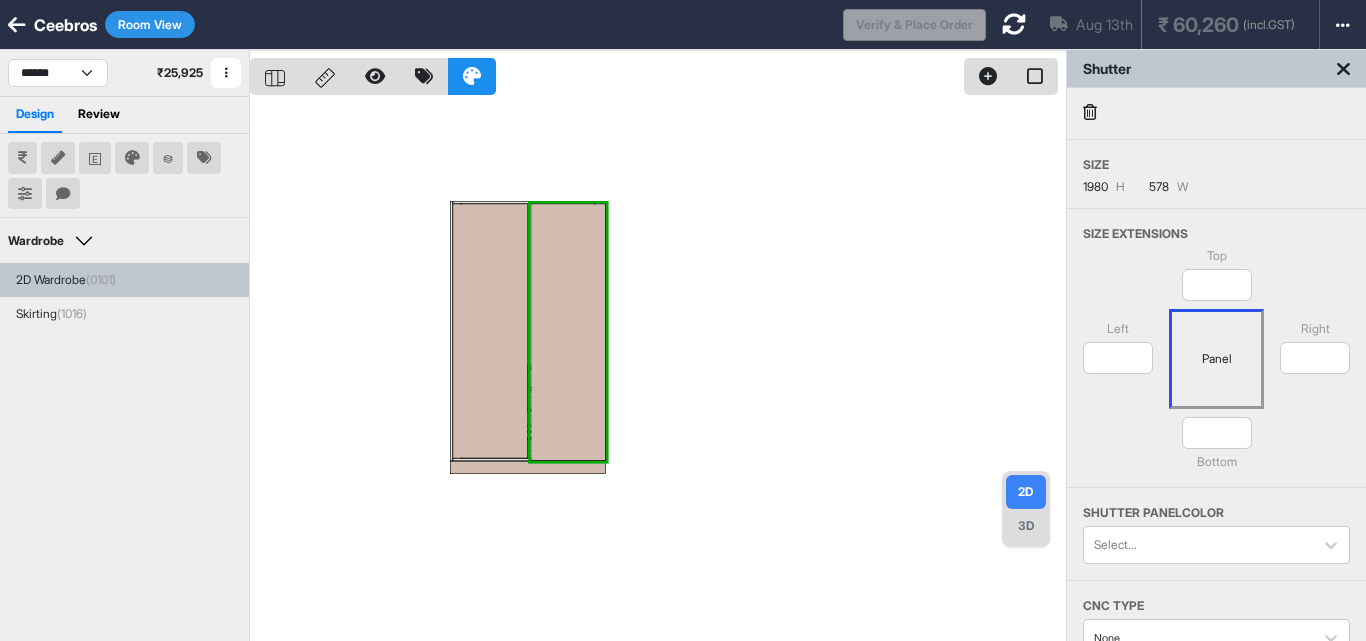 click on "Panel" at bounding box center [1216, 359] 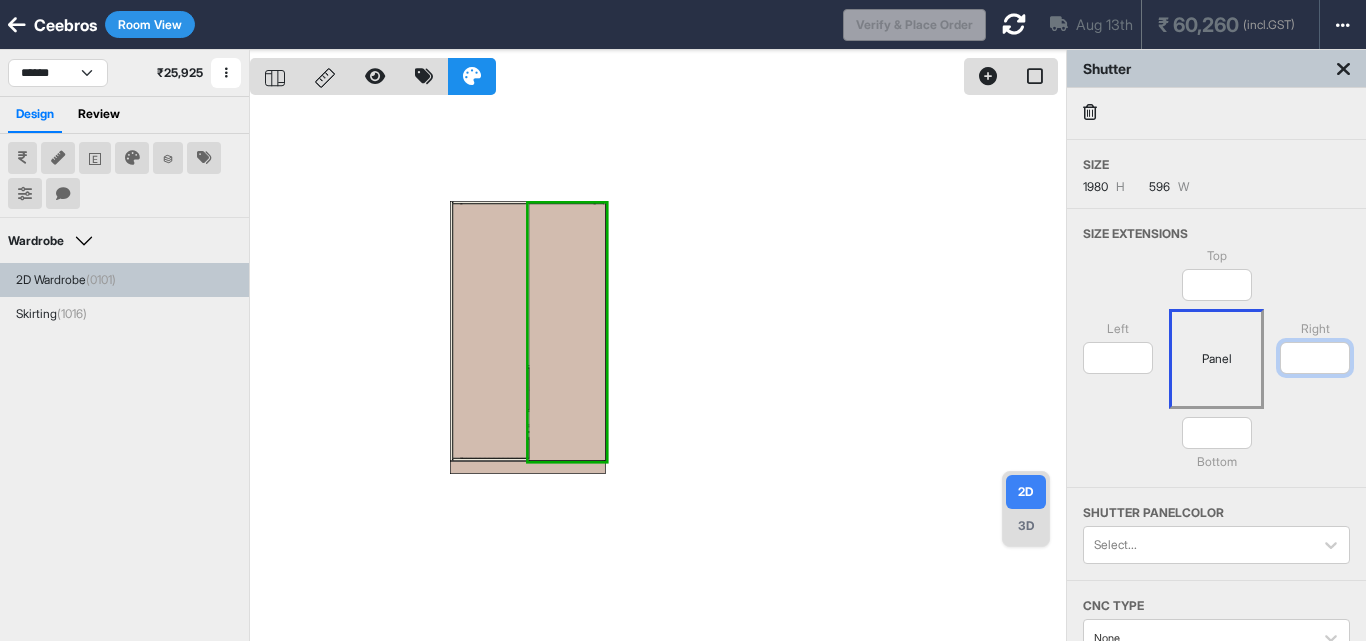 drag, startPoint x: 1319, startPoint y: 357, endPoint x: 1281, endPoint y: 363, distance: 38.470768 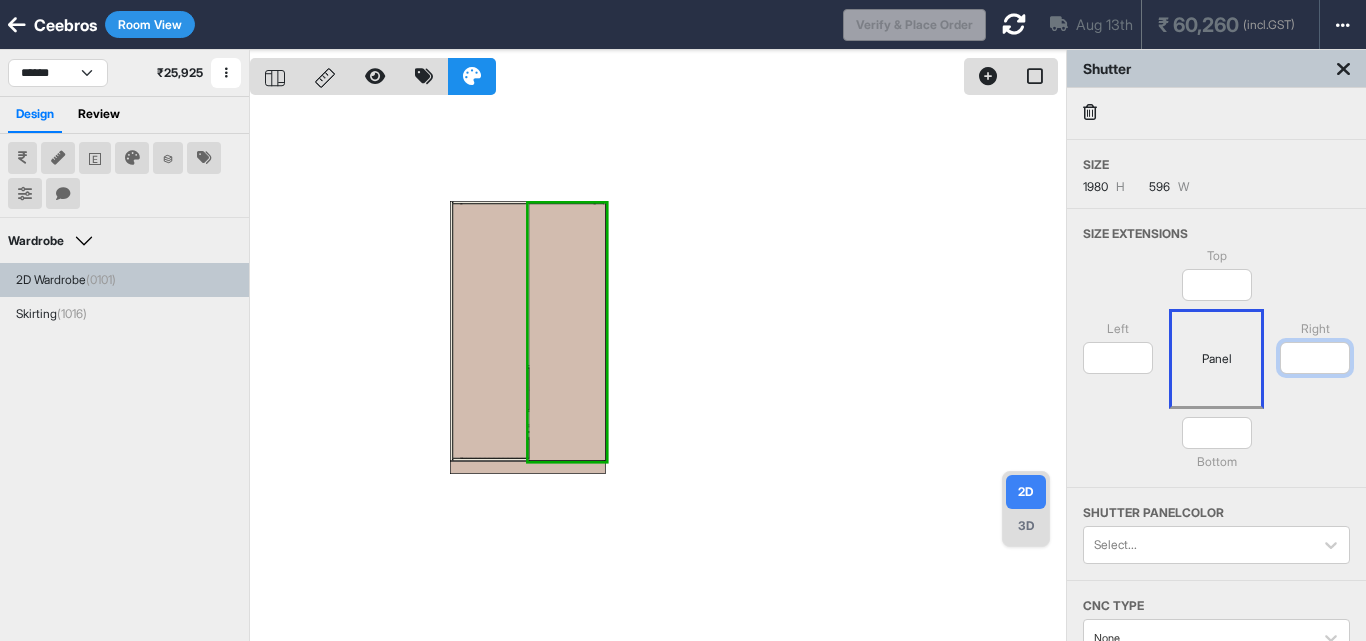type on "***" 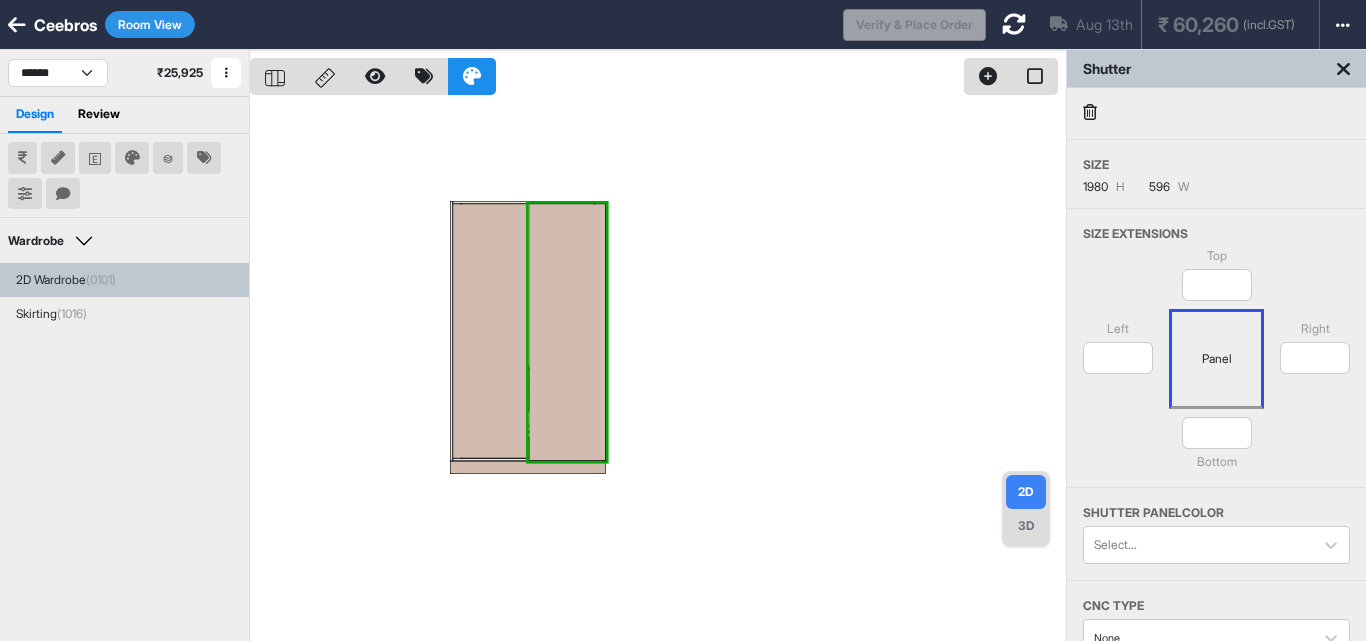 click on "Panel" at bounding box center [1216, 359] 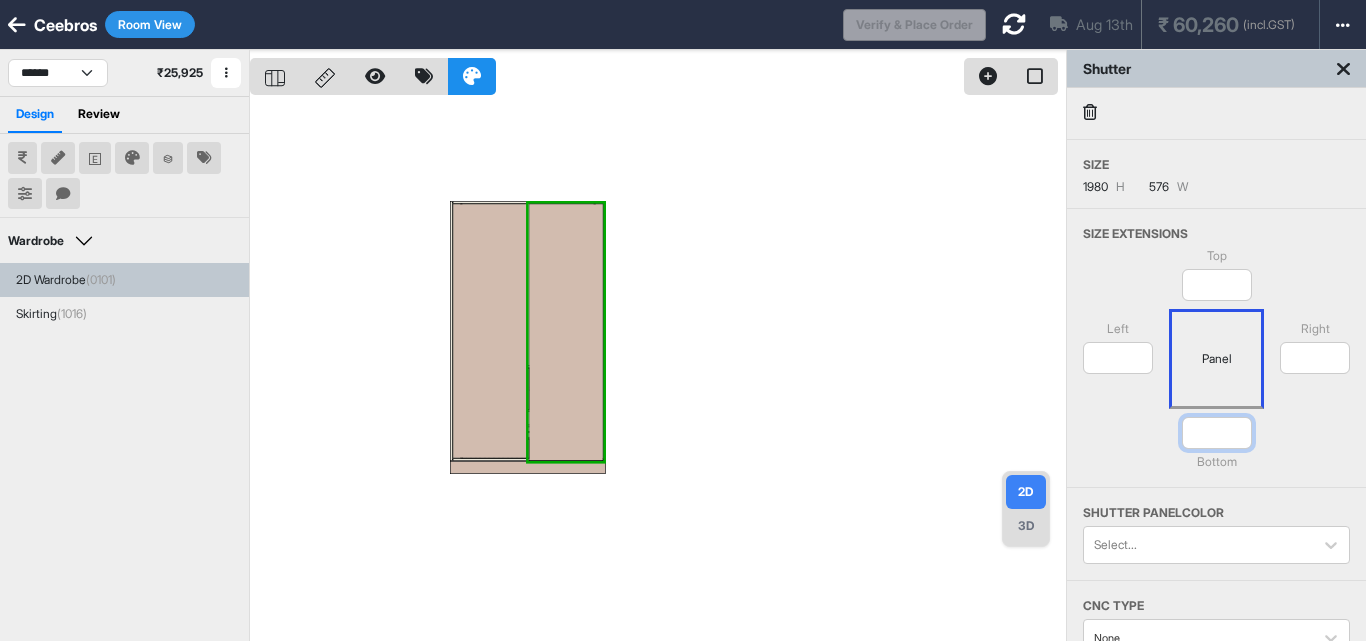 drag, startPoint x: 1235, startPoint y: 435, endPoint x: 1187, endPoint y: 435, distance: 48 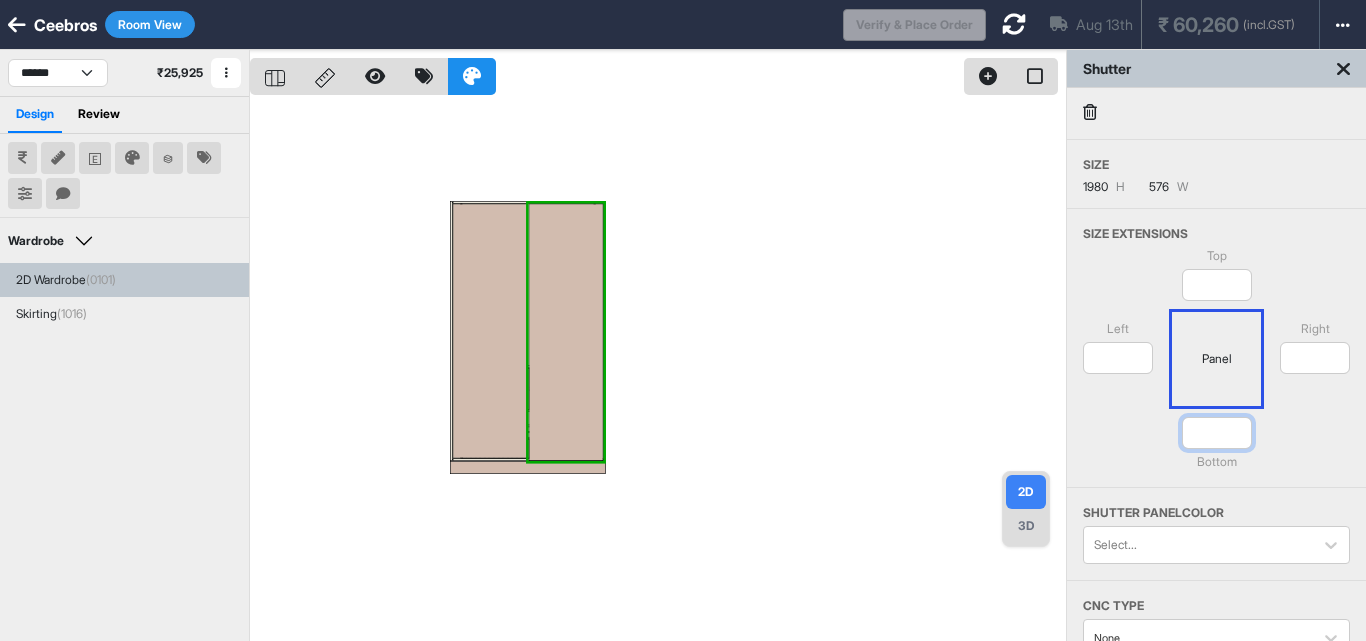 type on "***" 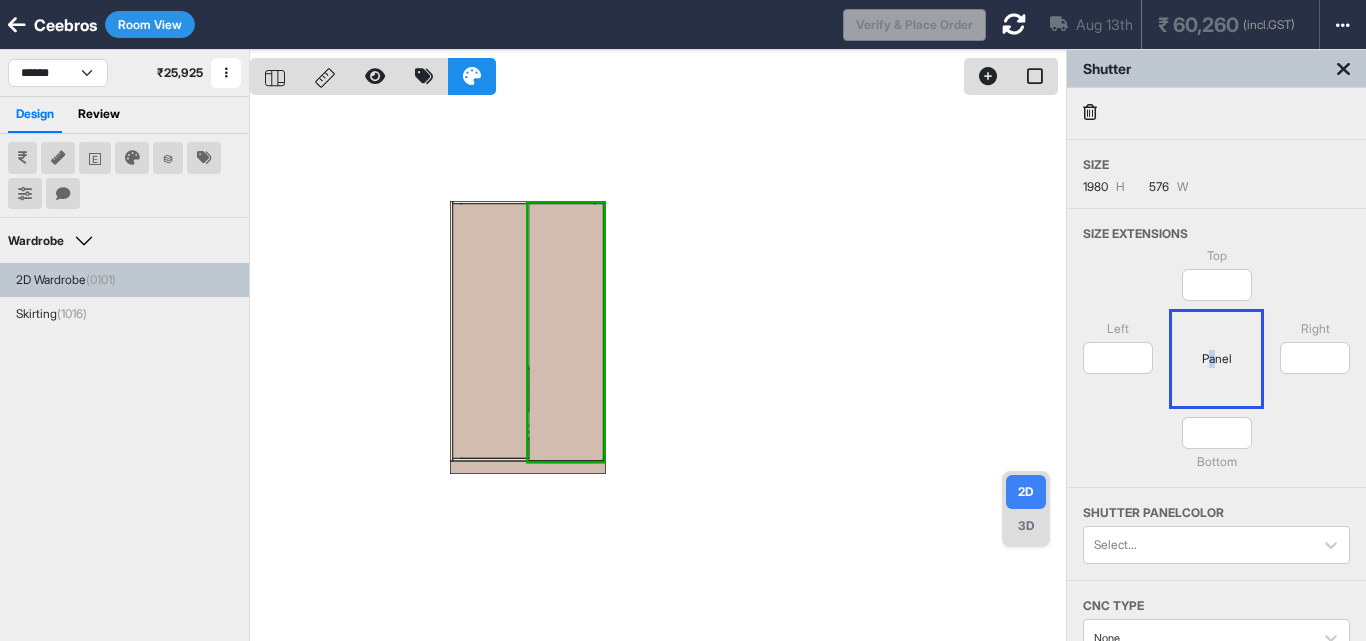 click on "Panel" at bounding box center (1216, 359) 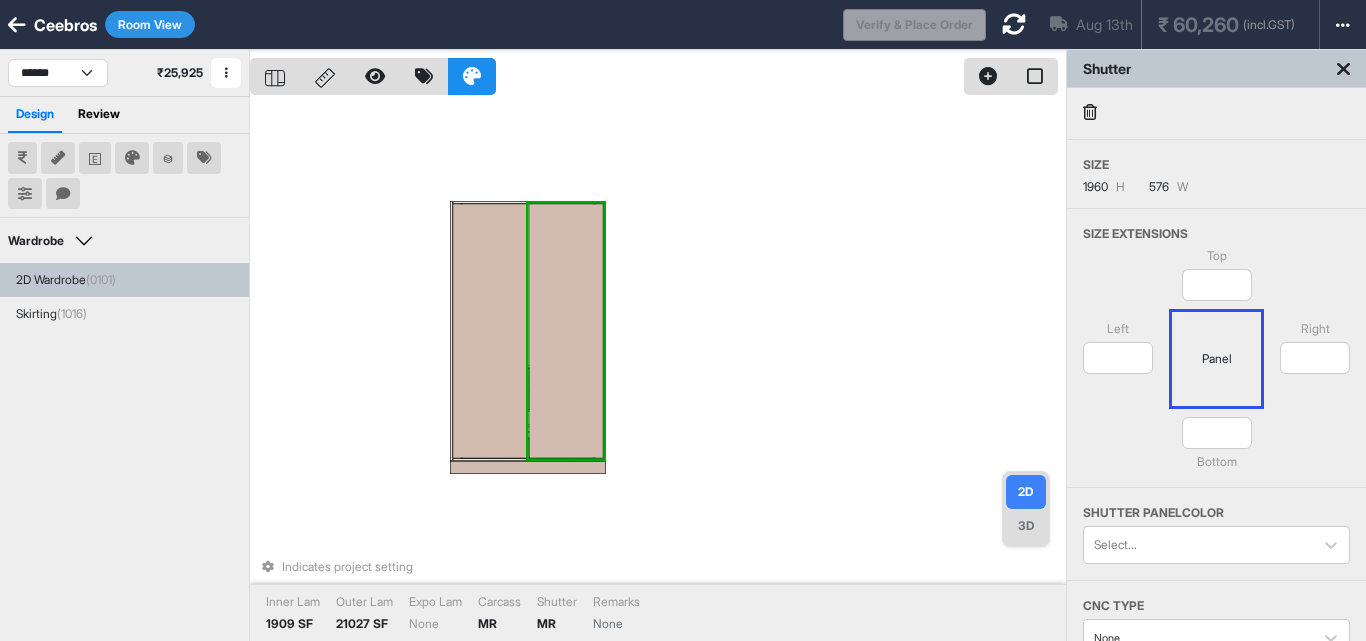click on "Indicates project setting Inner Lam 1909 SF Outer Lam 21027 SF Expo Lam None Carcass MR Shutter MR Remarks None" at bounding box center (658, 370) 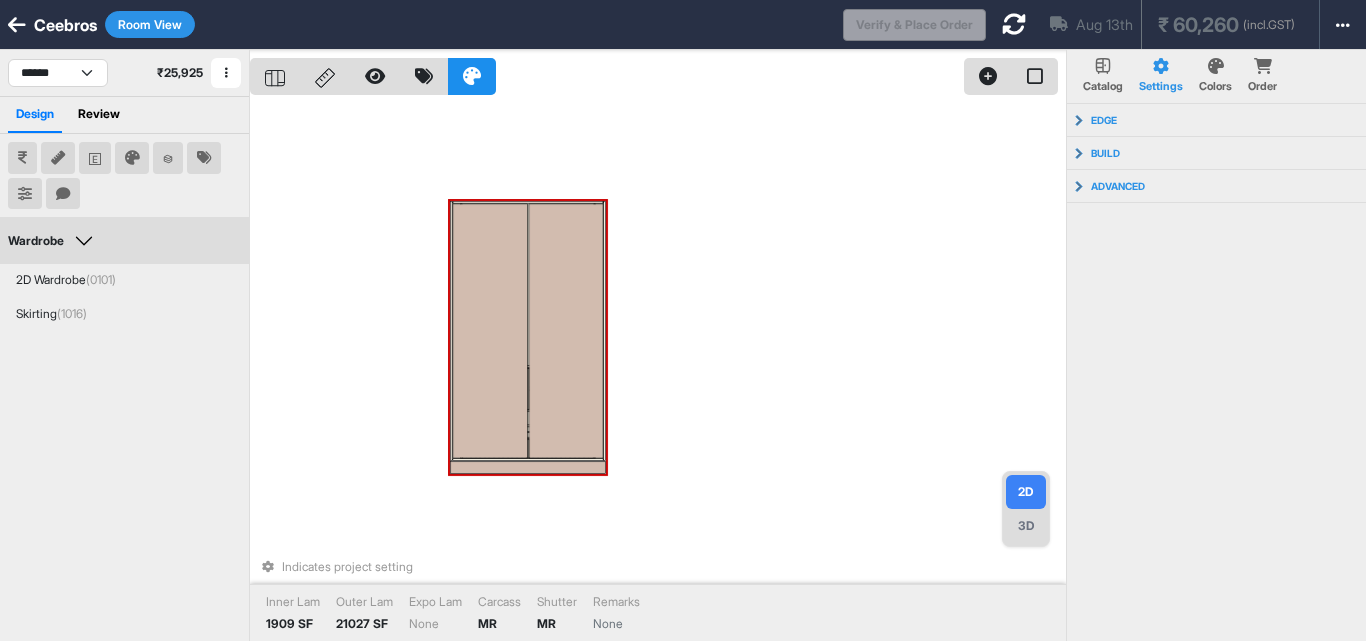 click at bounding box center [566, 331] 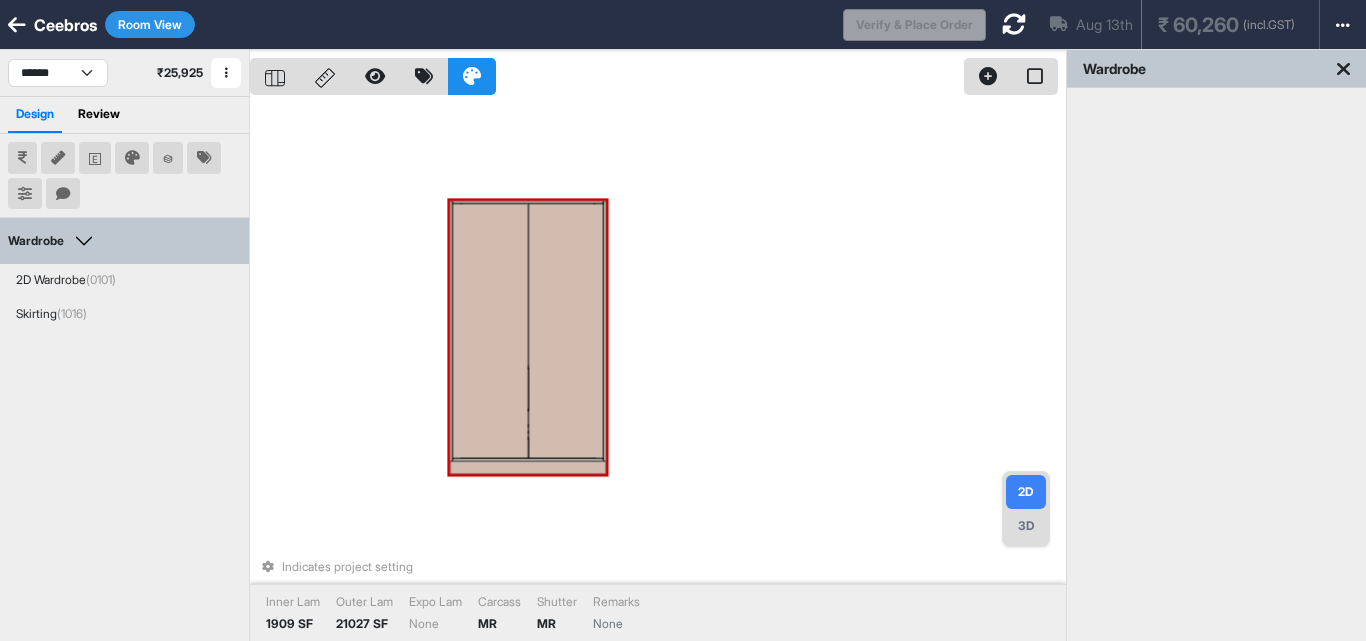 click at bounding box center (566, 331) 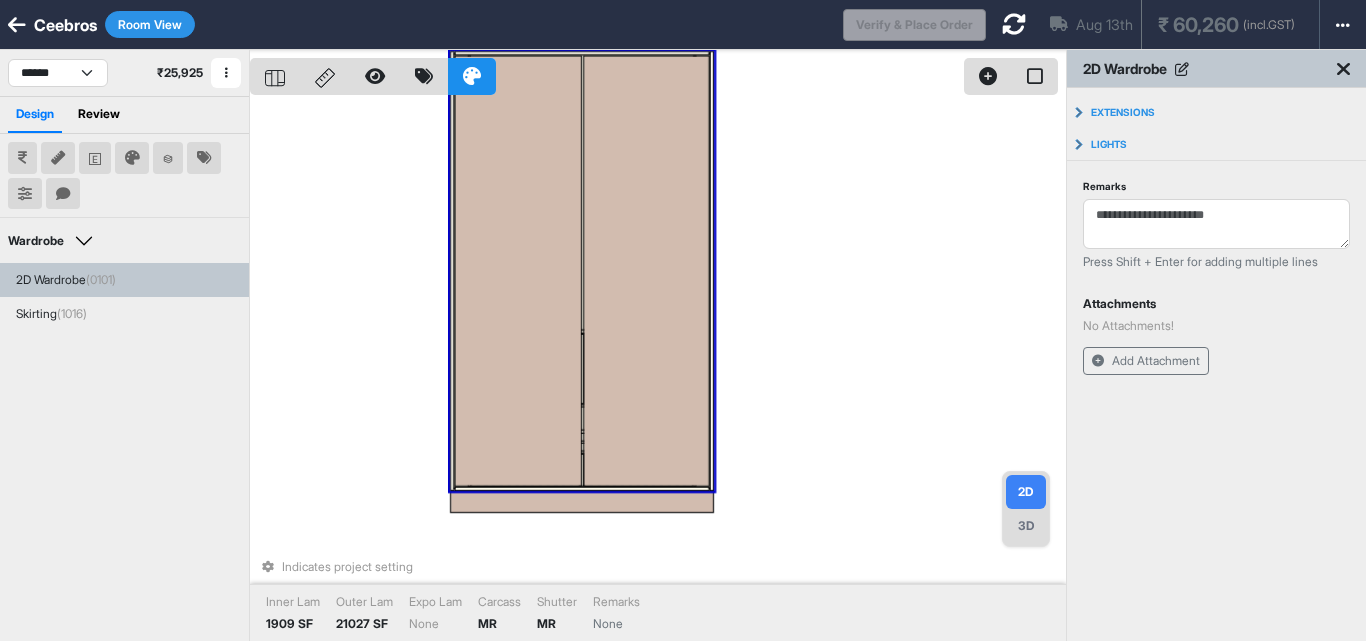 click on "3D" at bounding box center (1026, 526) 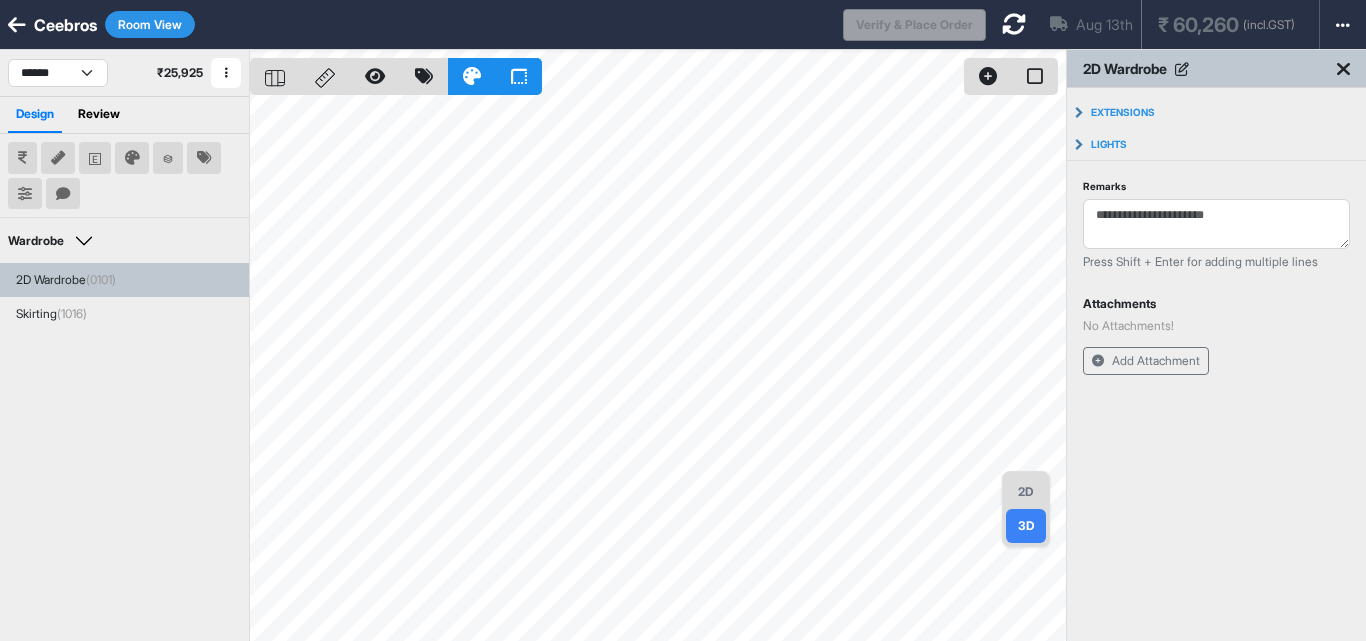 click on "2D" at bounding box center [1026, 492] 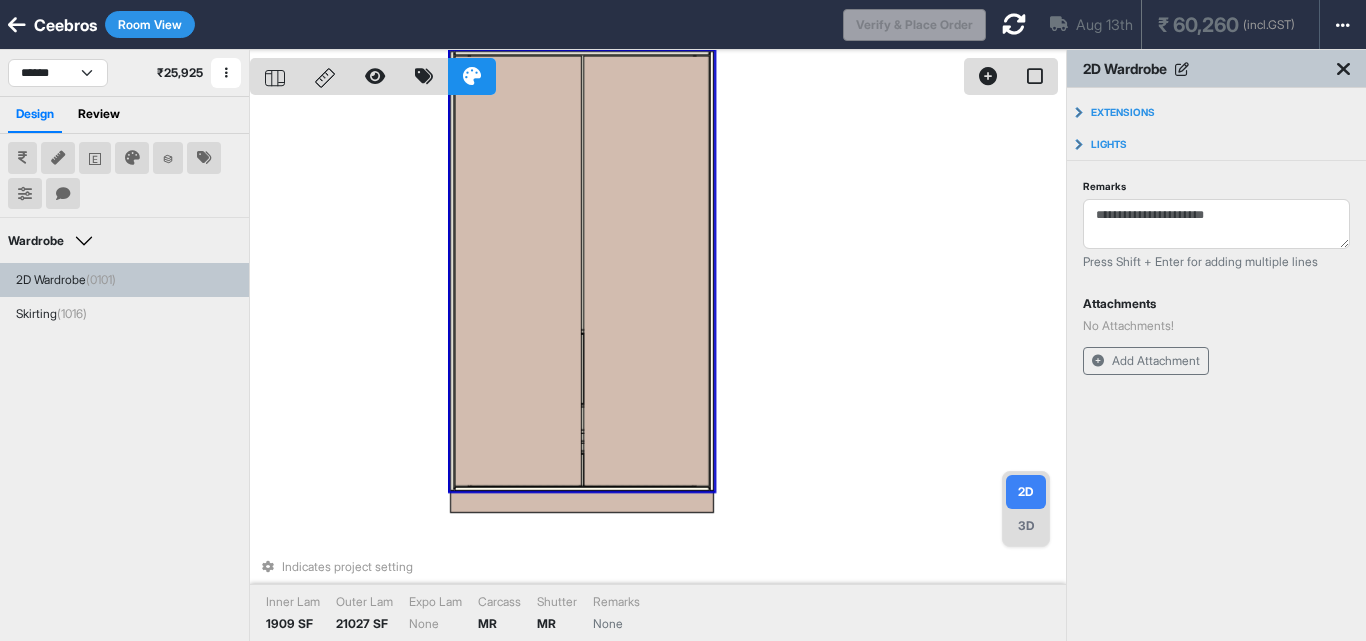 click at bounding box center (712, 271) 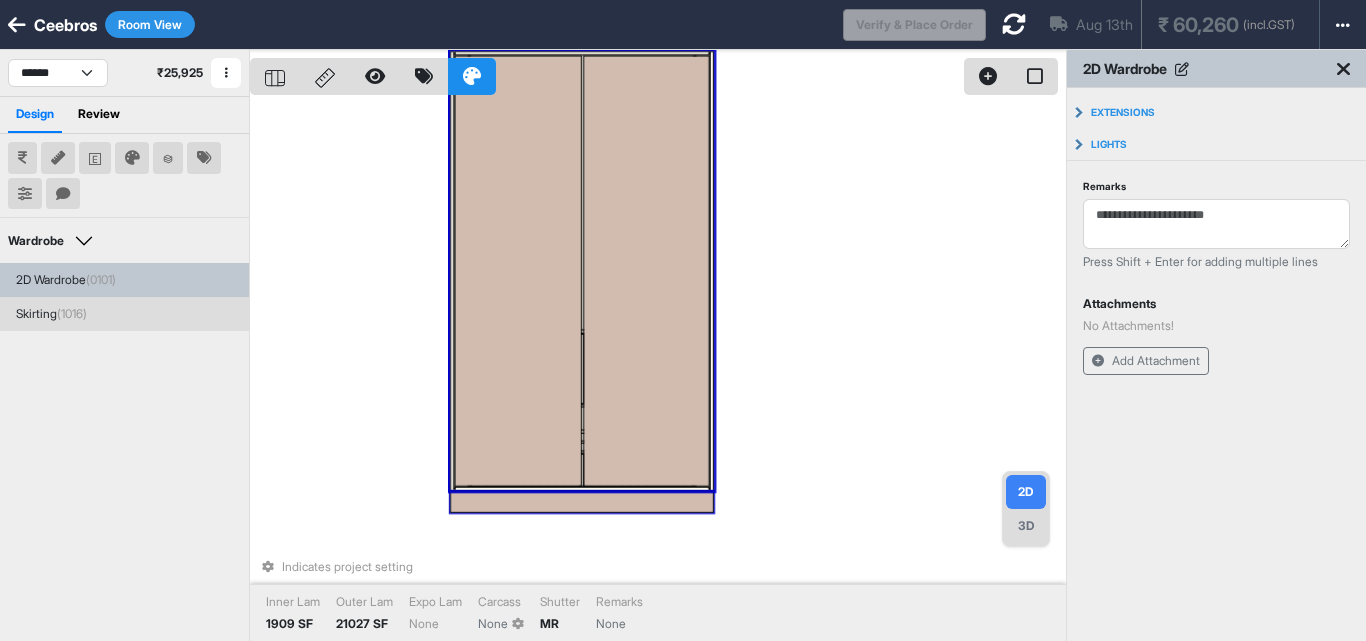 click at bounding box center (582, 502) 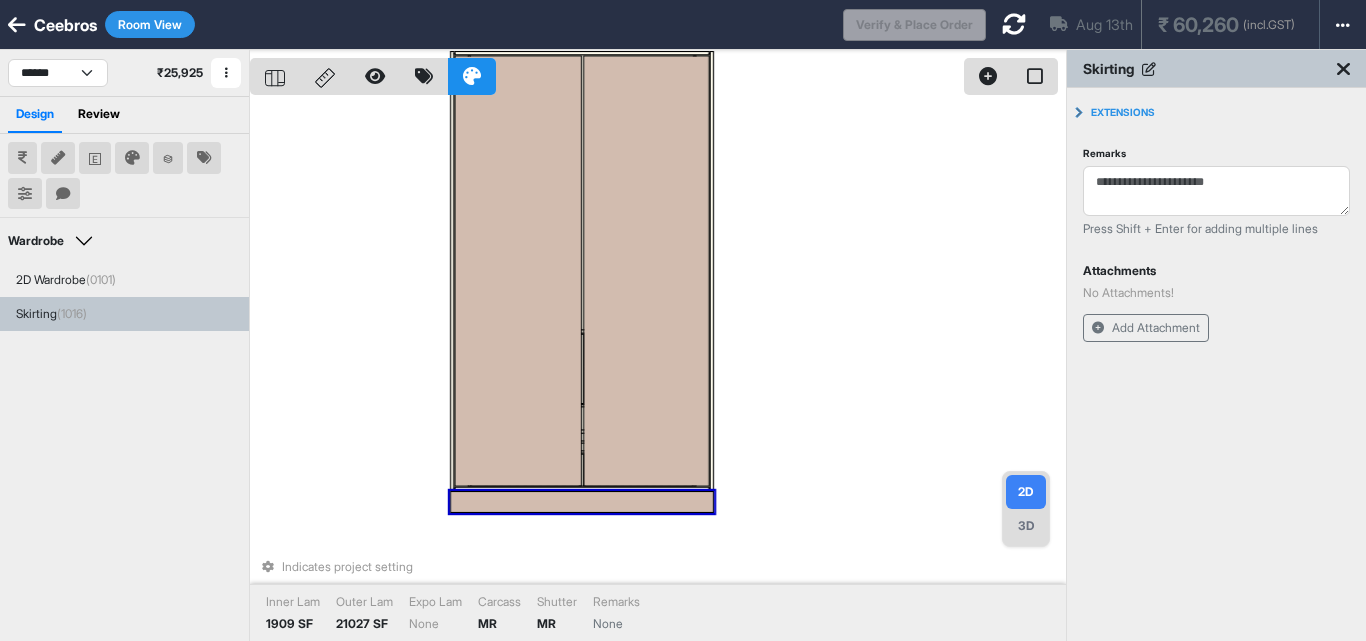 click on "Room View" at bounding box center [150, 24] 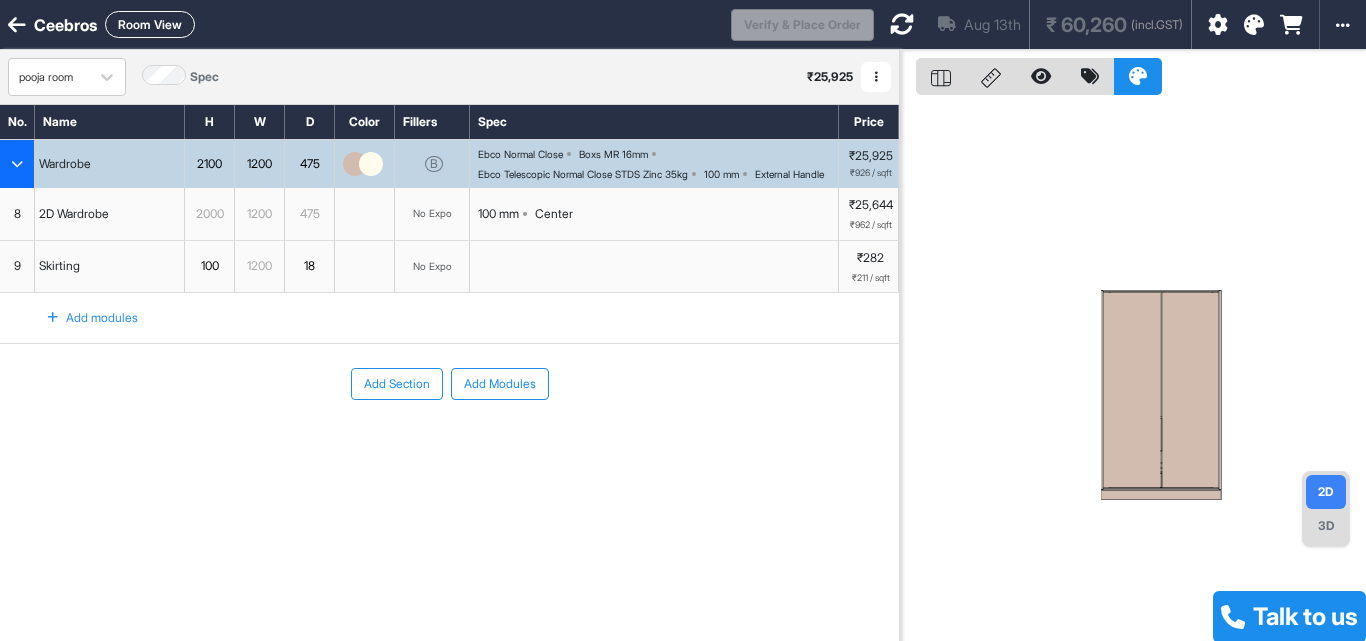 click on "475" at bounding box center [309, 164] 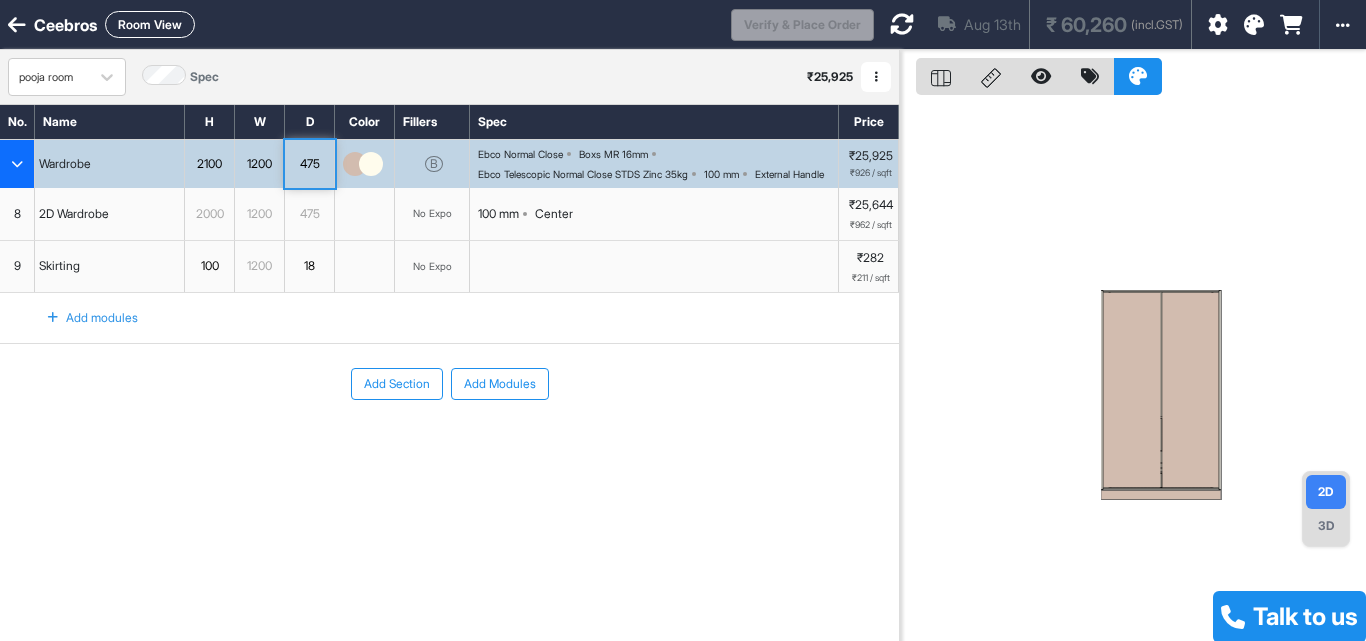 click on "475" at bounding box center [309, 164] 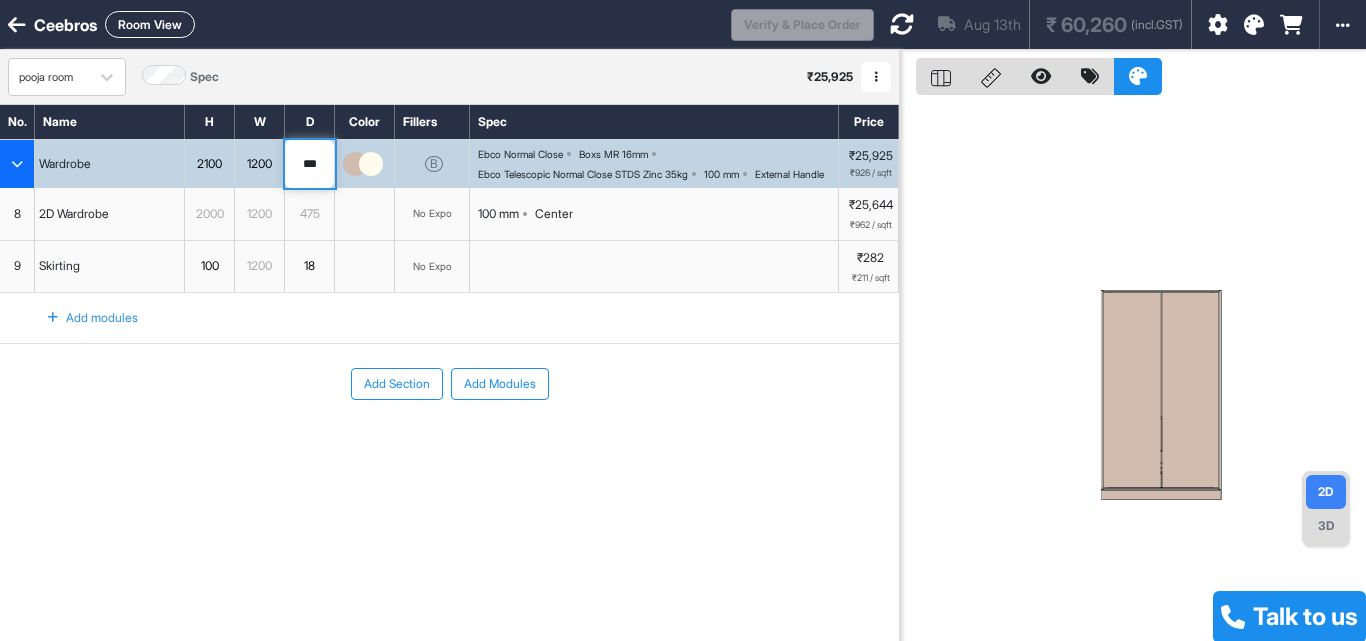 click on "***" at bounding box center (309, 164) 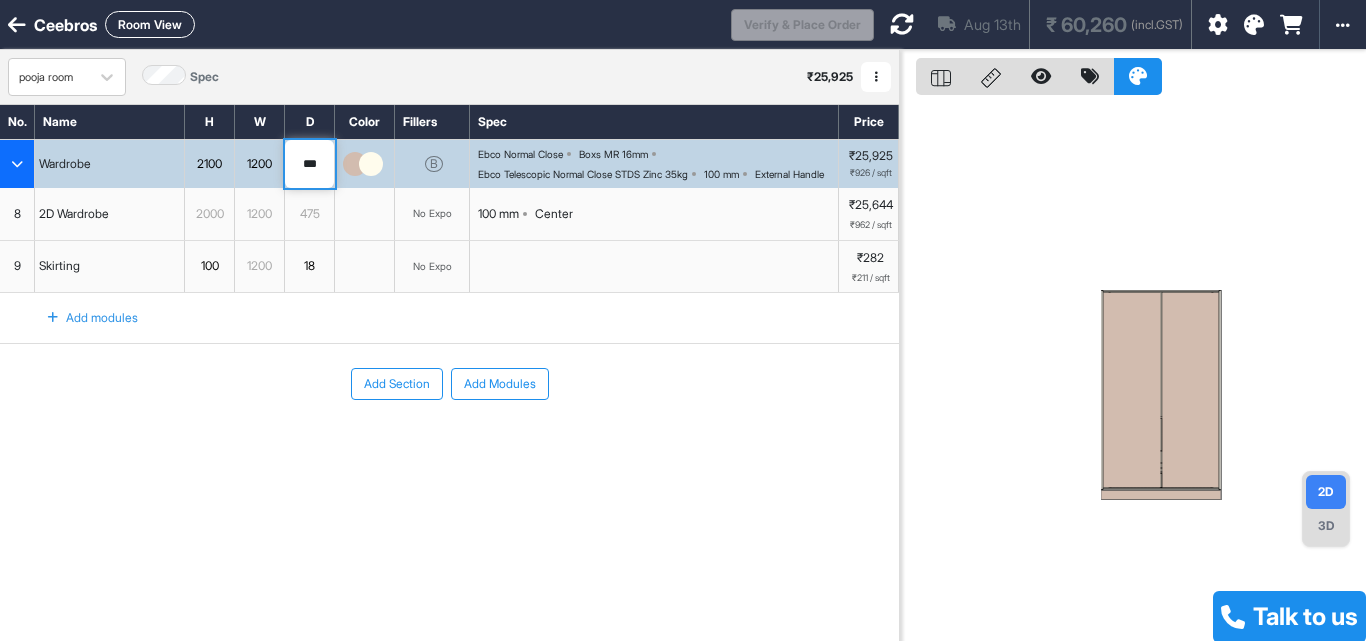 type on "***" 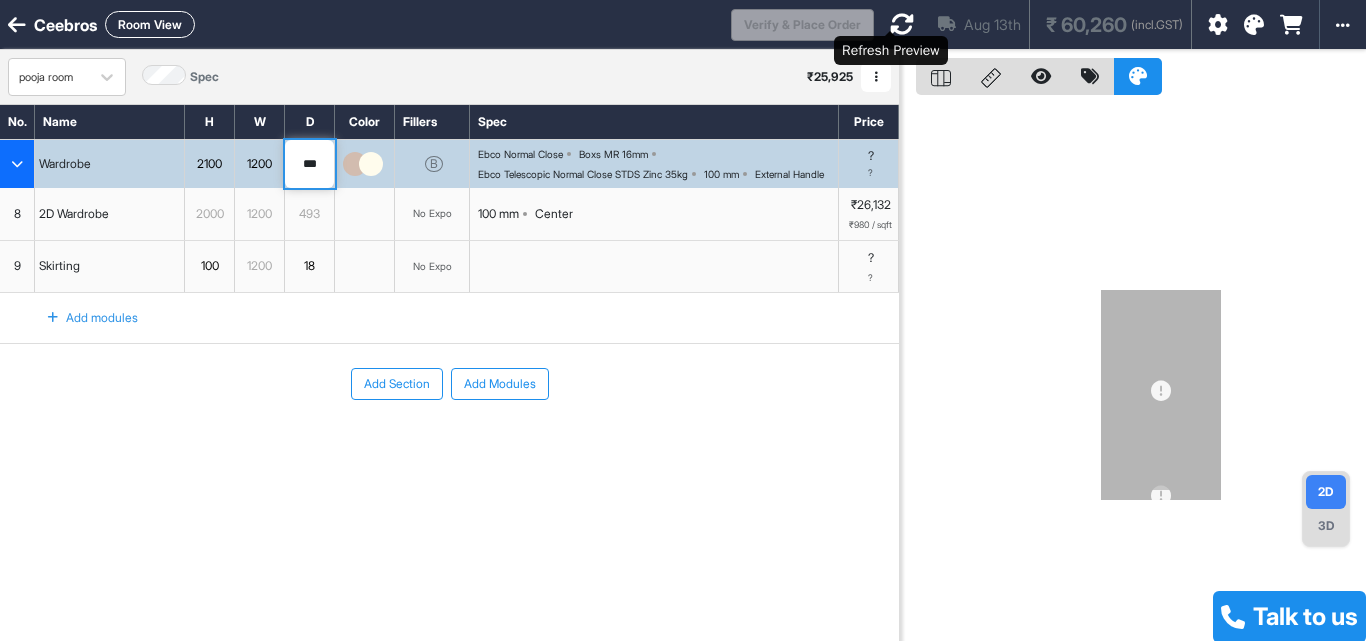 click at bounding box center (902, 24) 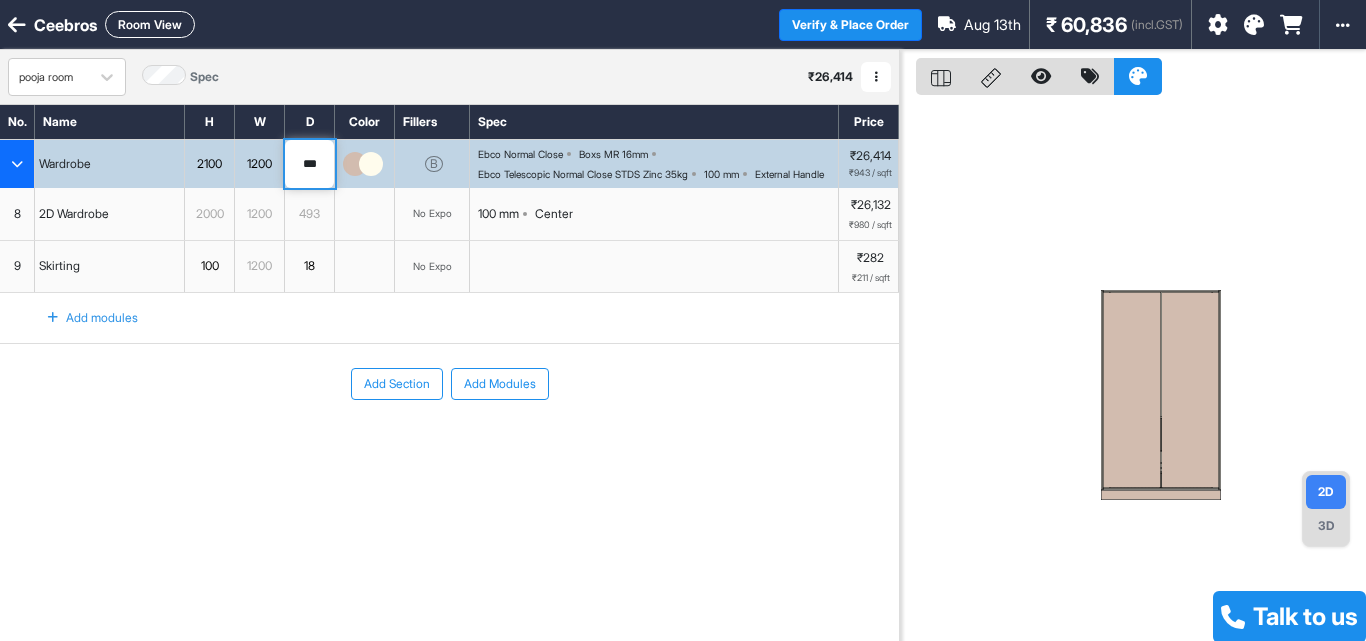 click on "No Expo" at bounding box center [432, 213] 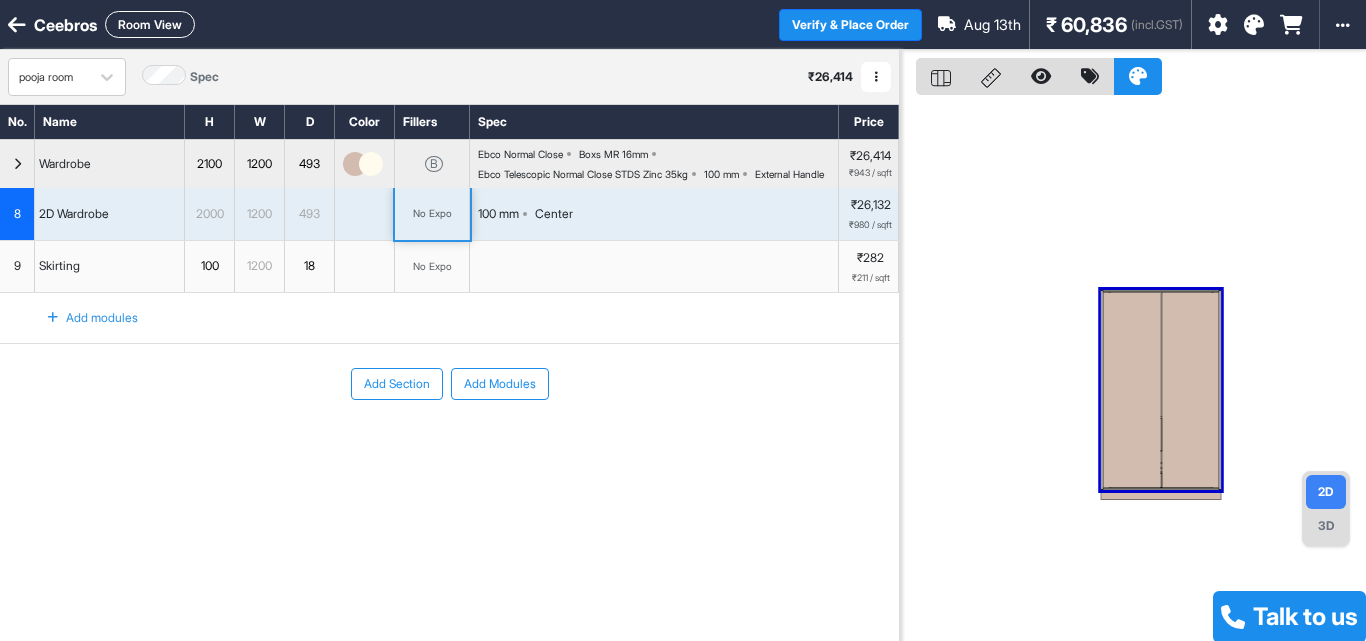 click on "No Expo" at bounding box center [432, 213] 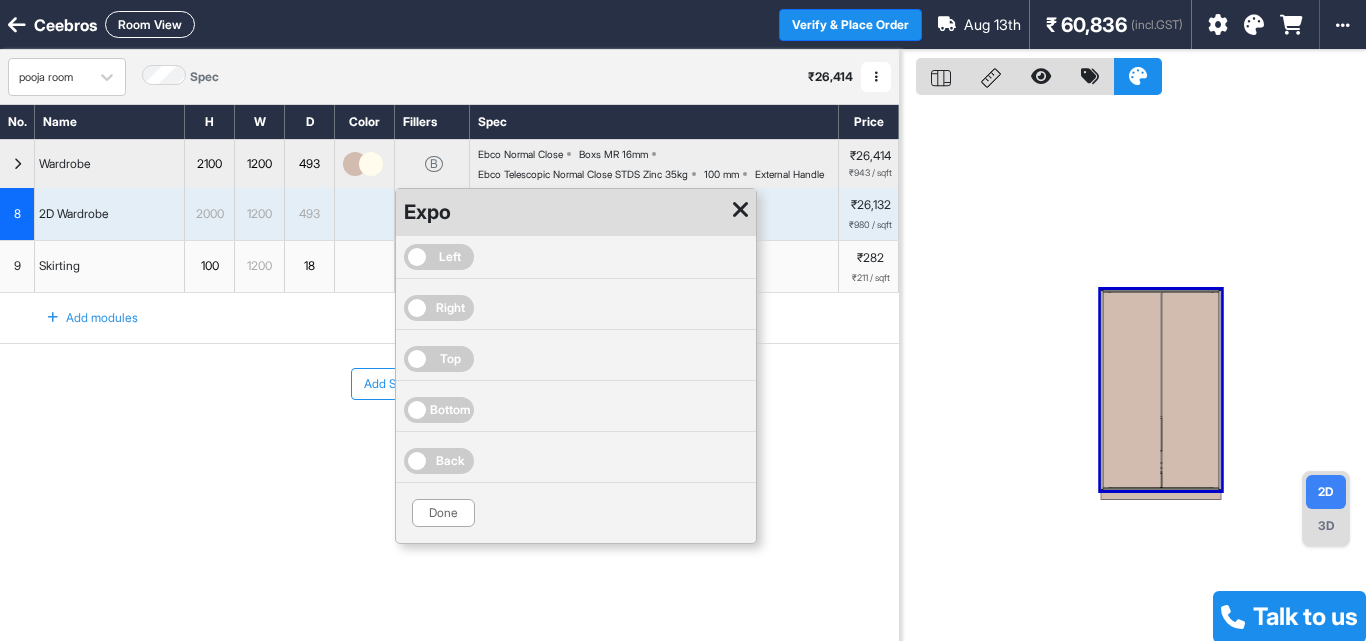 click on "Left" at bounding box center [439, 257] 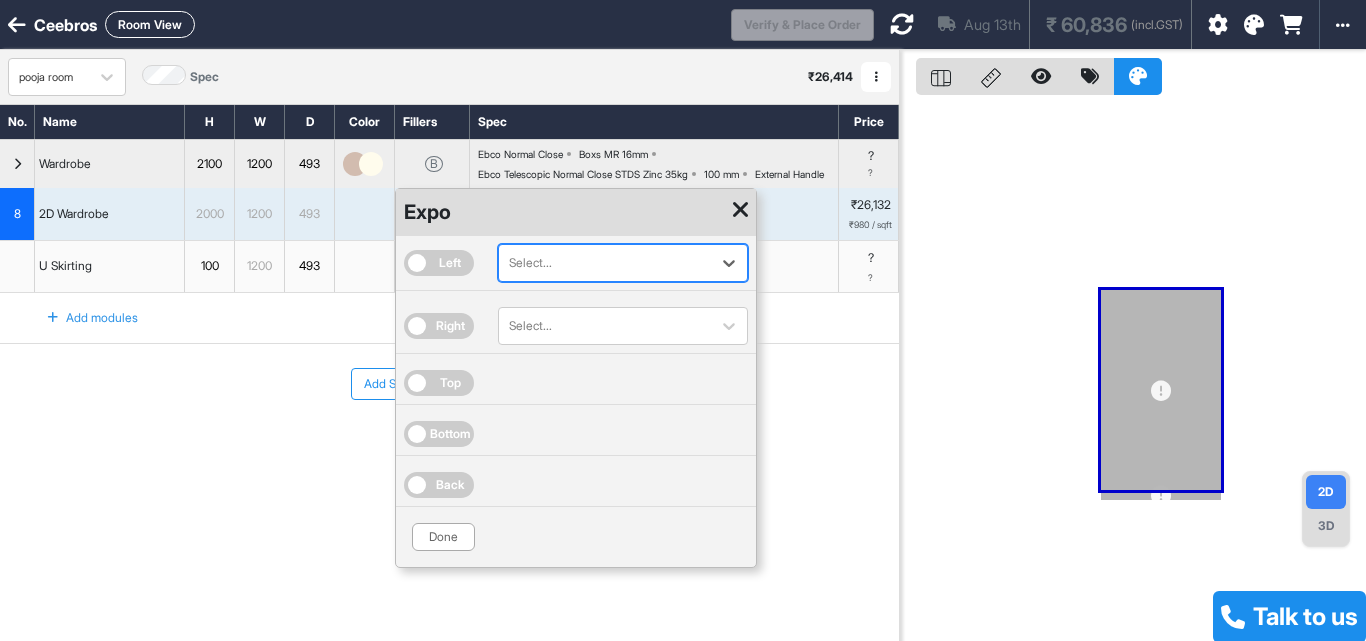 click on "Done" at bounding box center [443, 537] 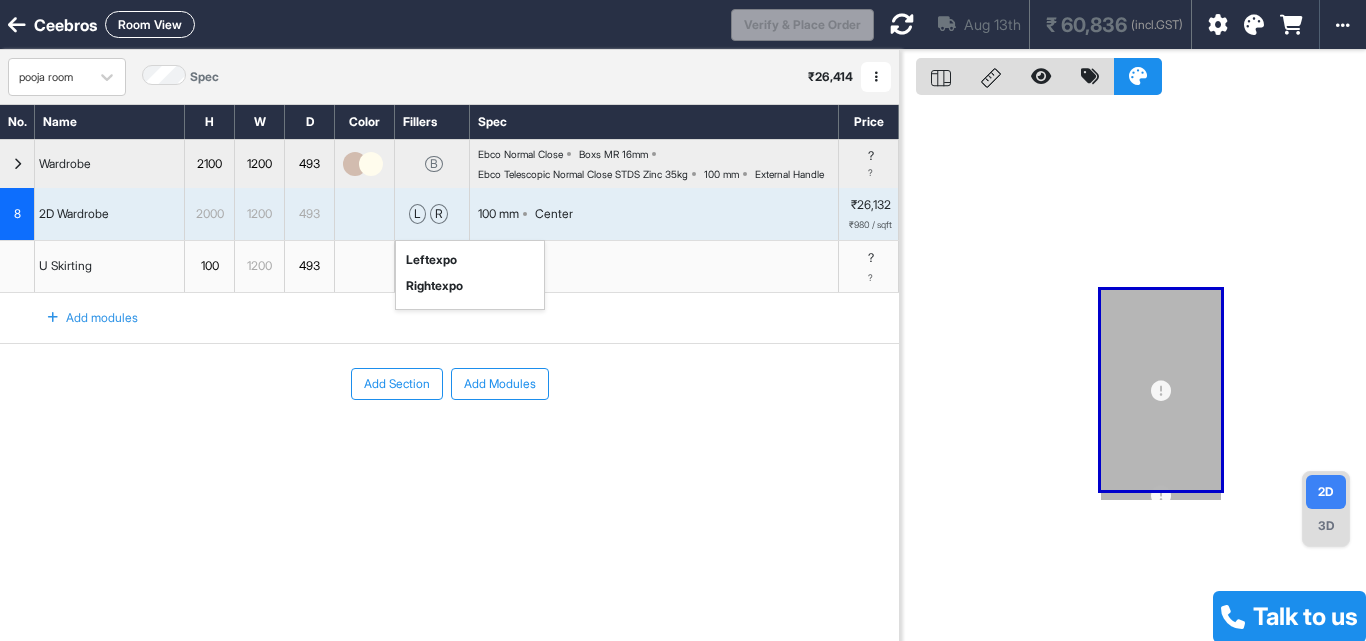 click on "Add Section Add Modules" at bounding box center (449, 444) 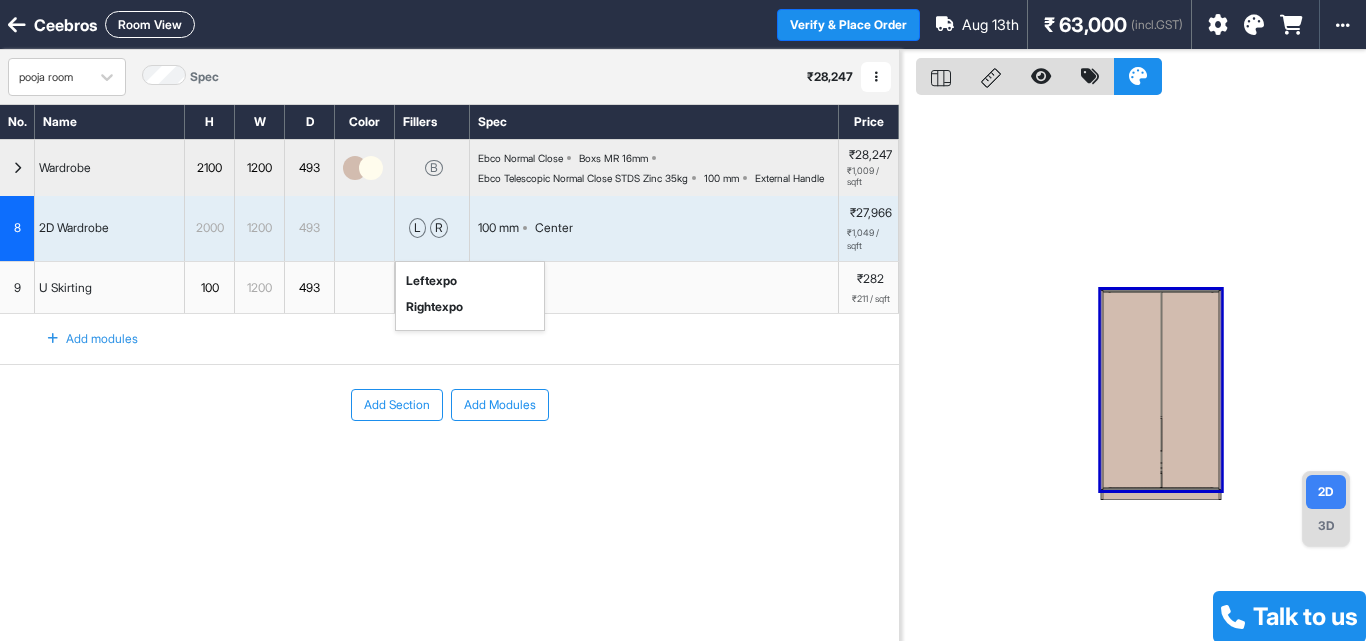 click on "3D" at bounding box center (1326, 526) 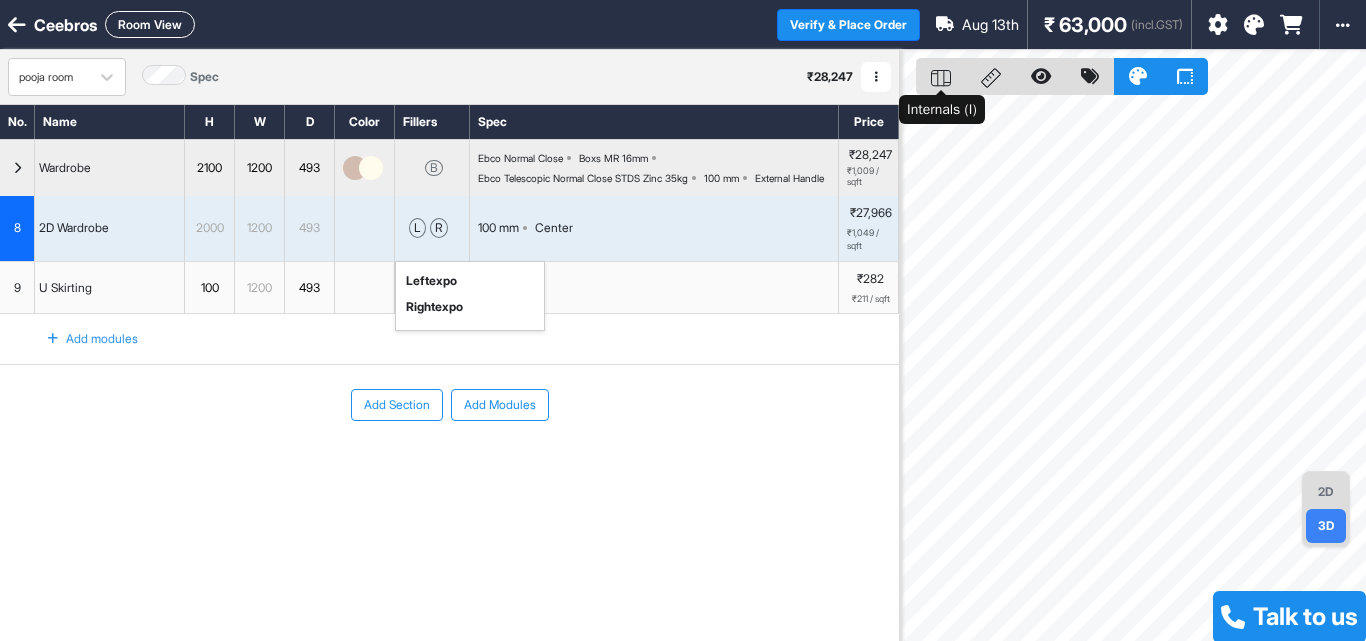 click 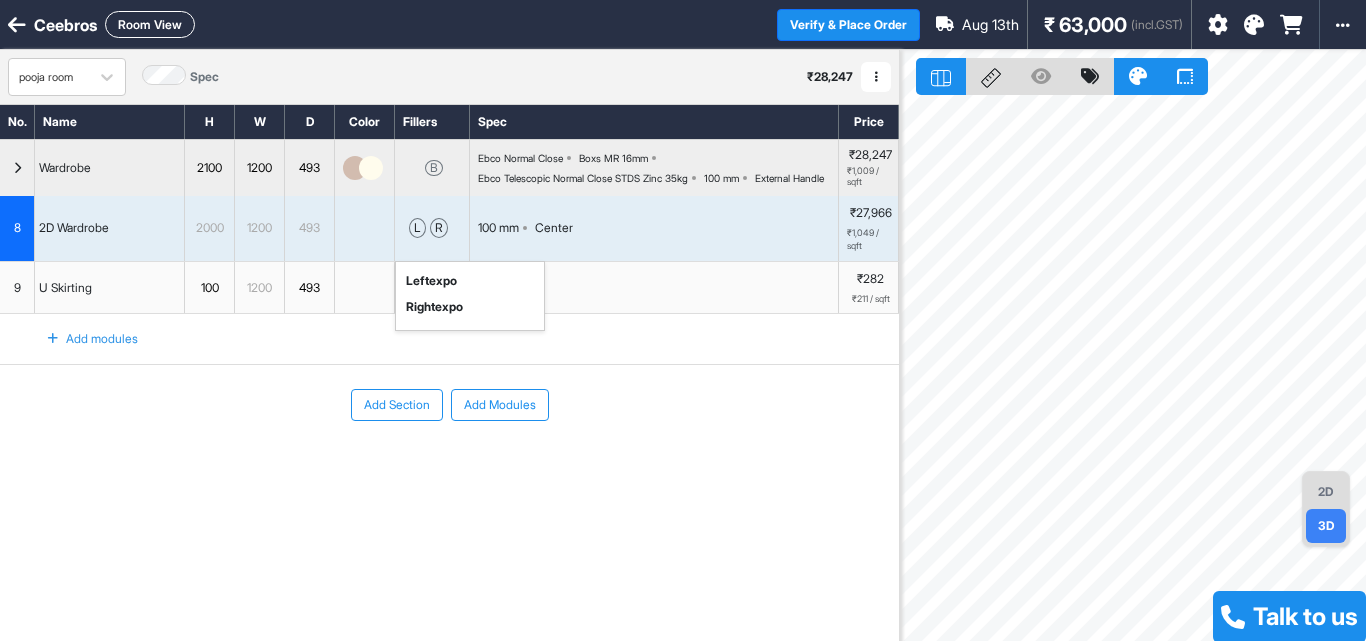 click on "2D" at bounding box center (1326, 492) 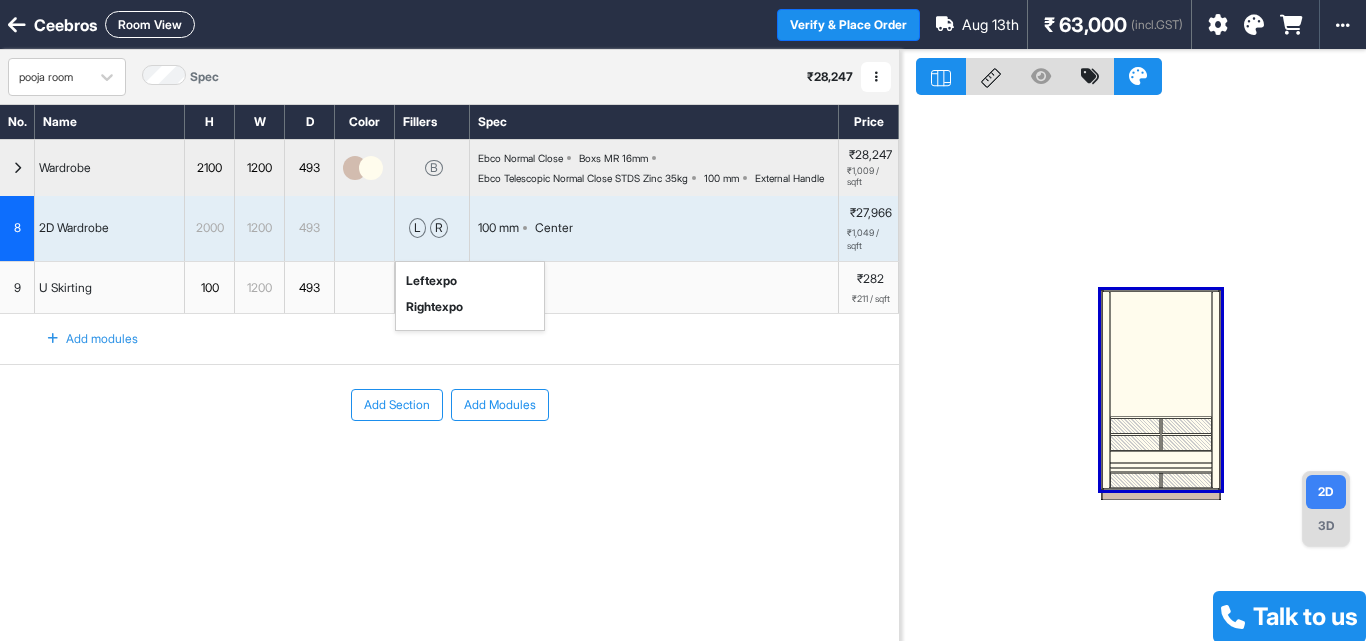 click on "Ebco Normal Close Boxs MR 16mm Ebco Telescopic Normal Close STDS Zinc 35kg 100 mm External Handle" at bounding box center (658, 168) 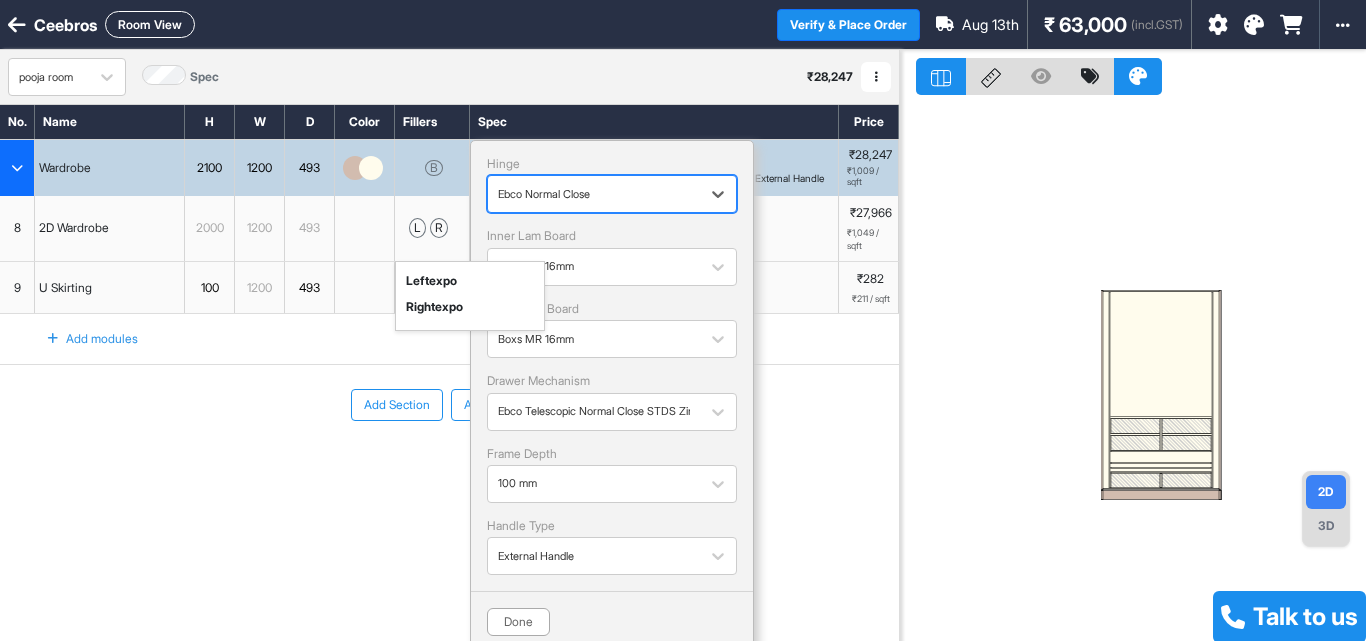 click on "Ebco Normal Close" at bounding box center (594, 194) 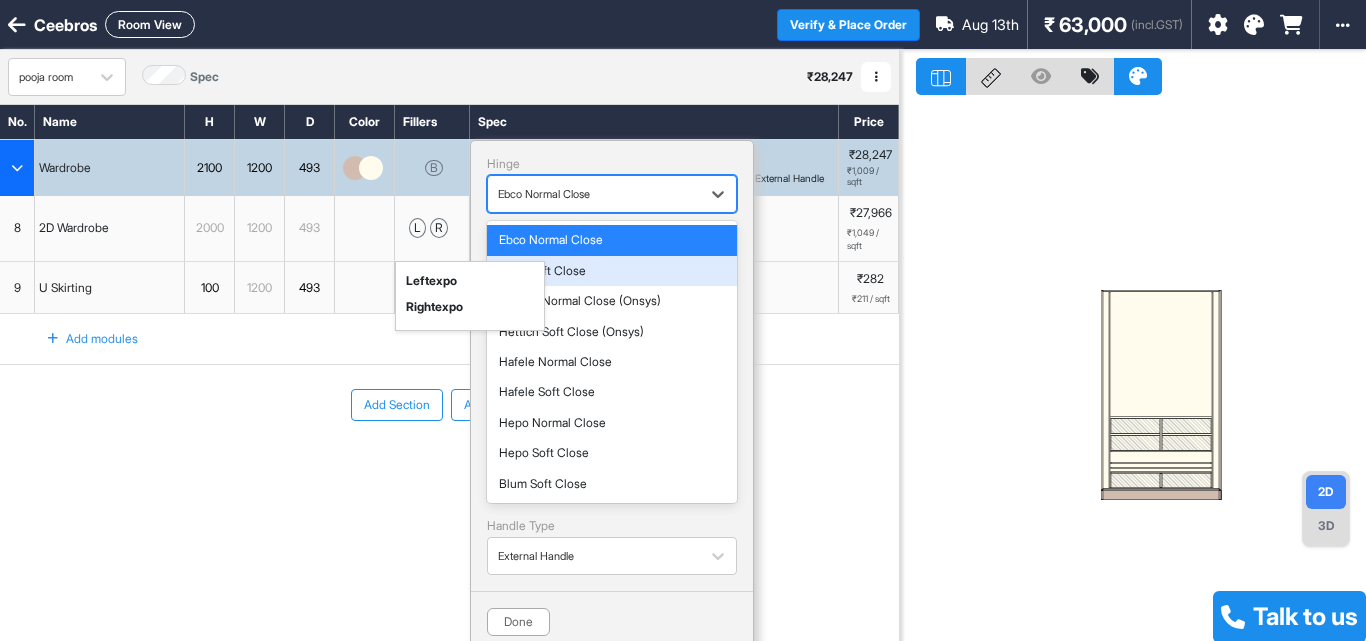 click on "Ebco Soft Close" at bounding box center [612, 271] 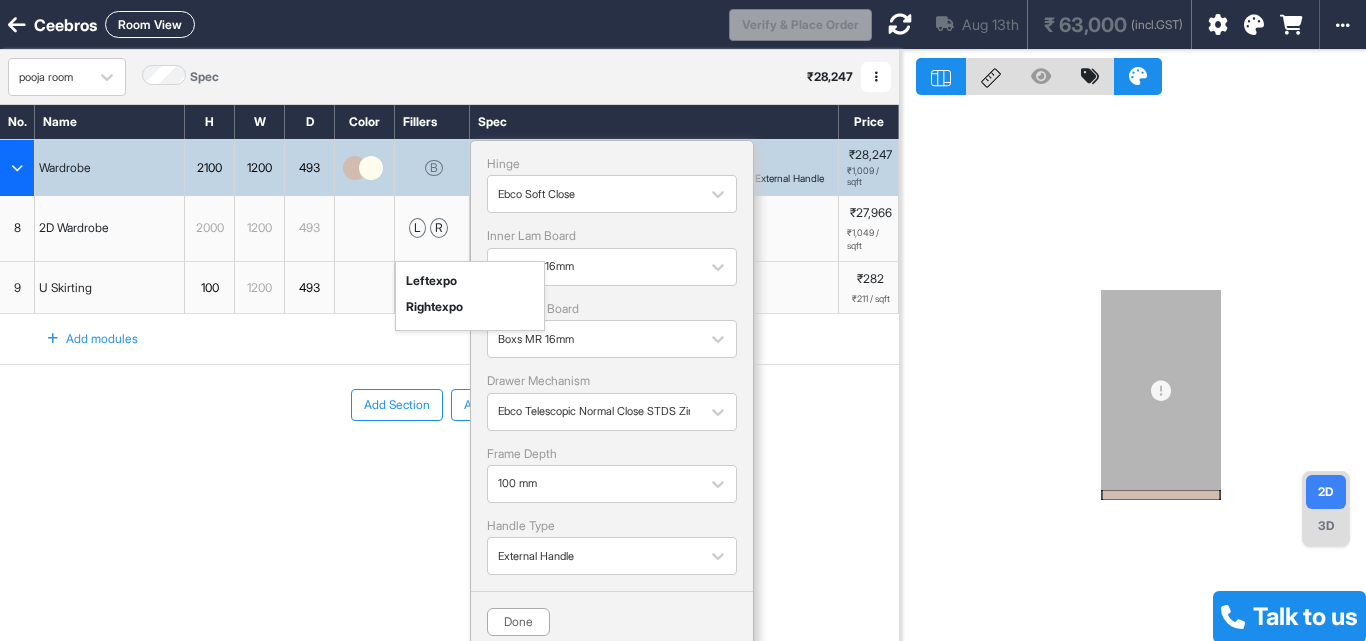 click on "Add Section Add Modules" at bounding box center [449, 465] 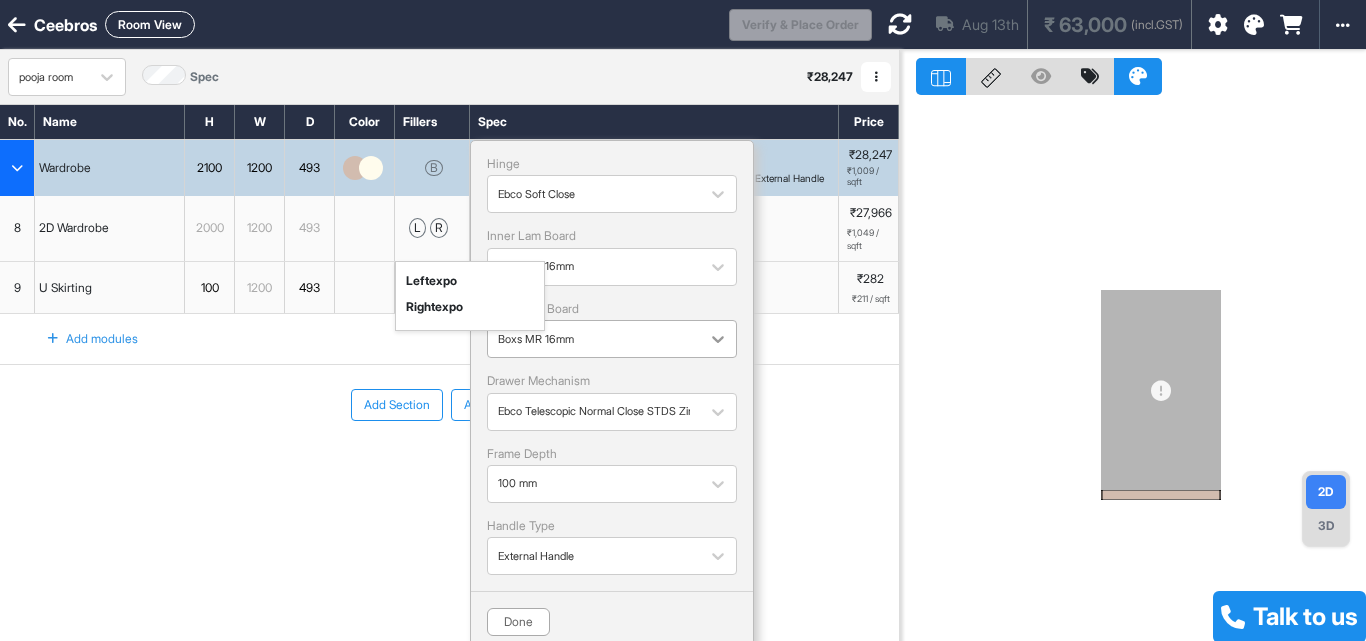 scroll, scrollTop: 50, scrollLeft: 0, axis: vertical 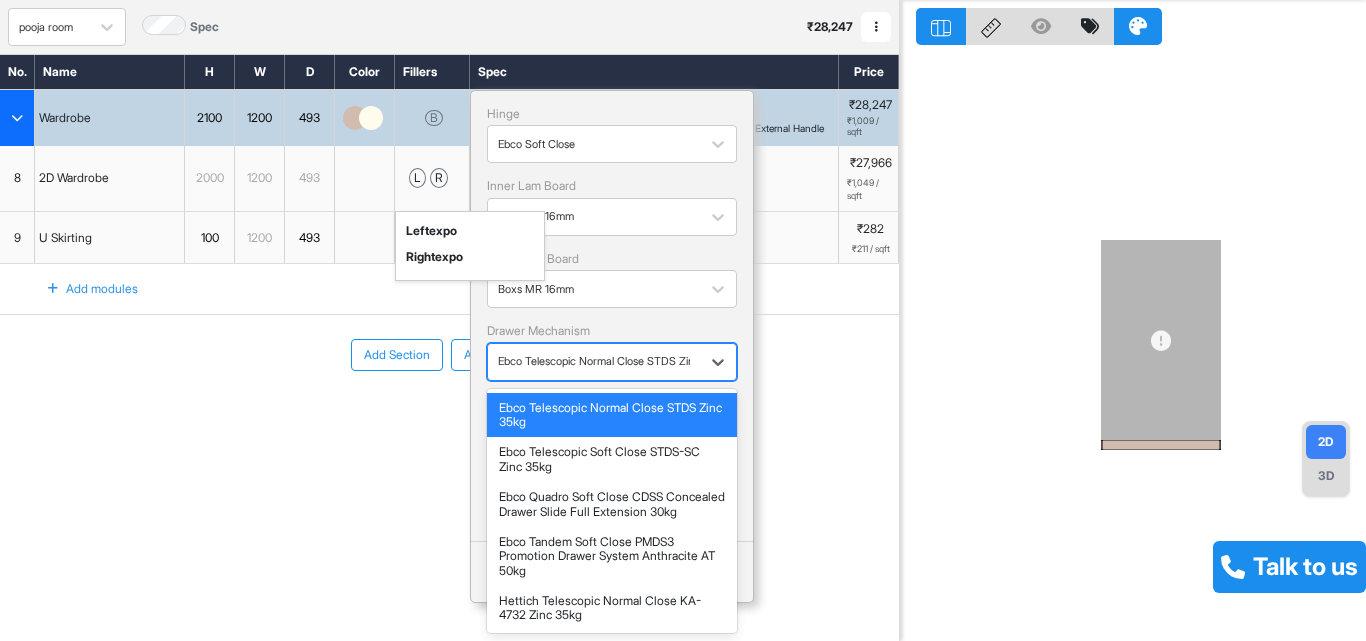 click at bounding box center (594, 361) 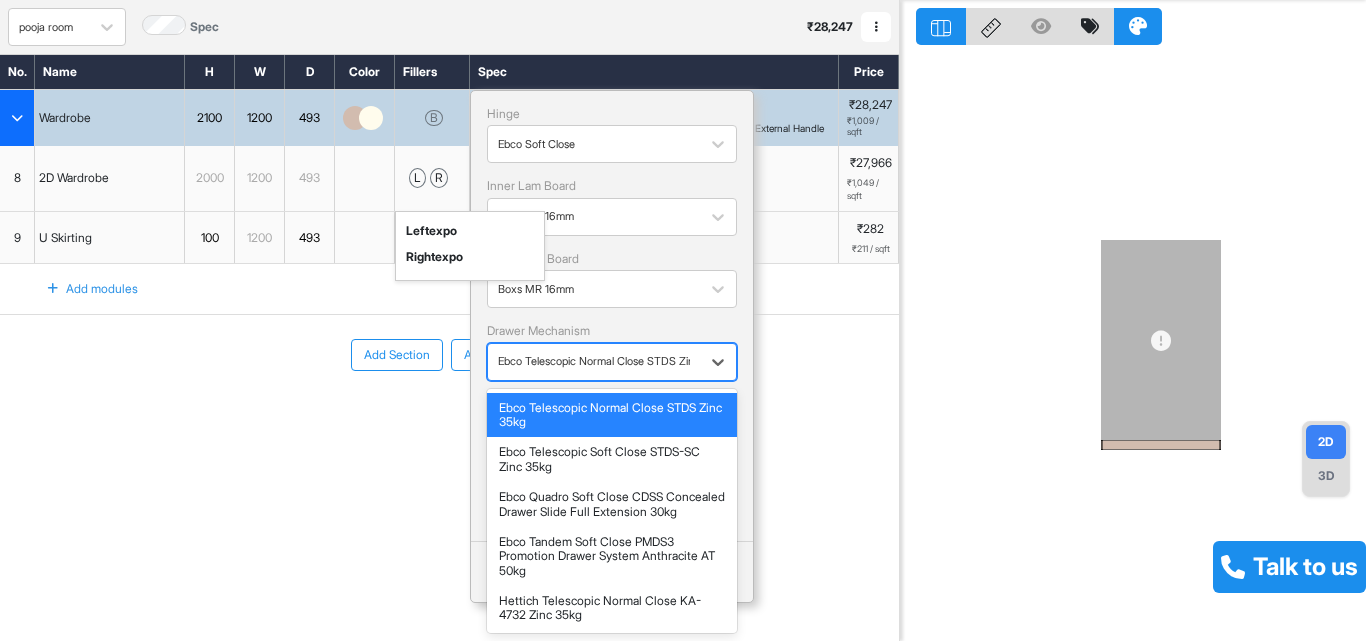 click at bounding box center (594, 361) 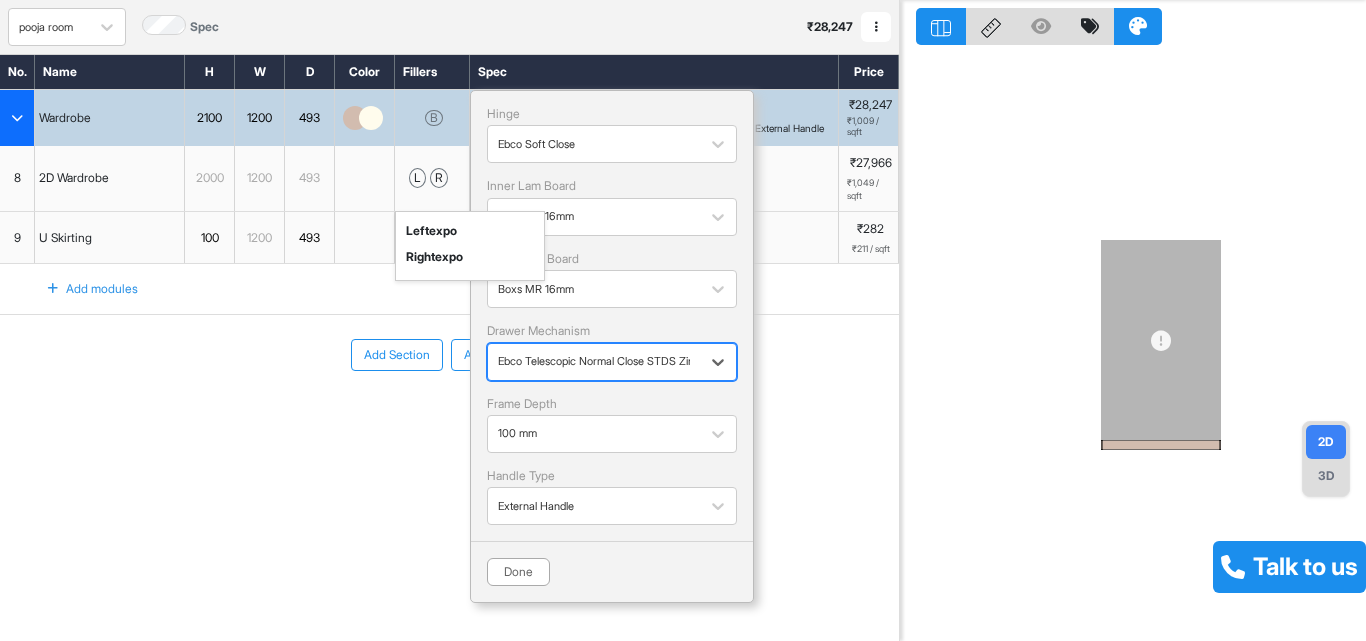 click at bounding box center [594, 361] 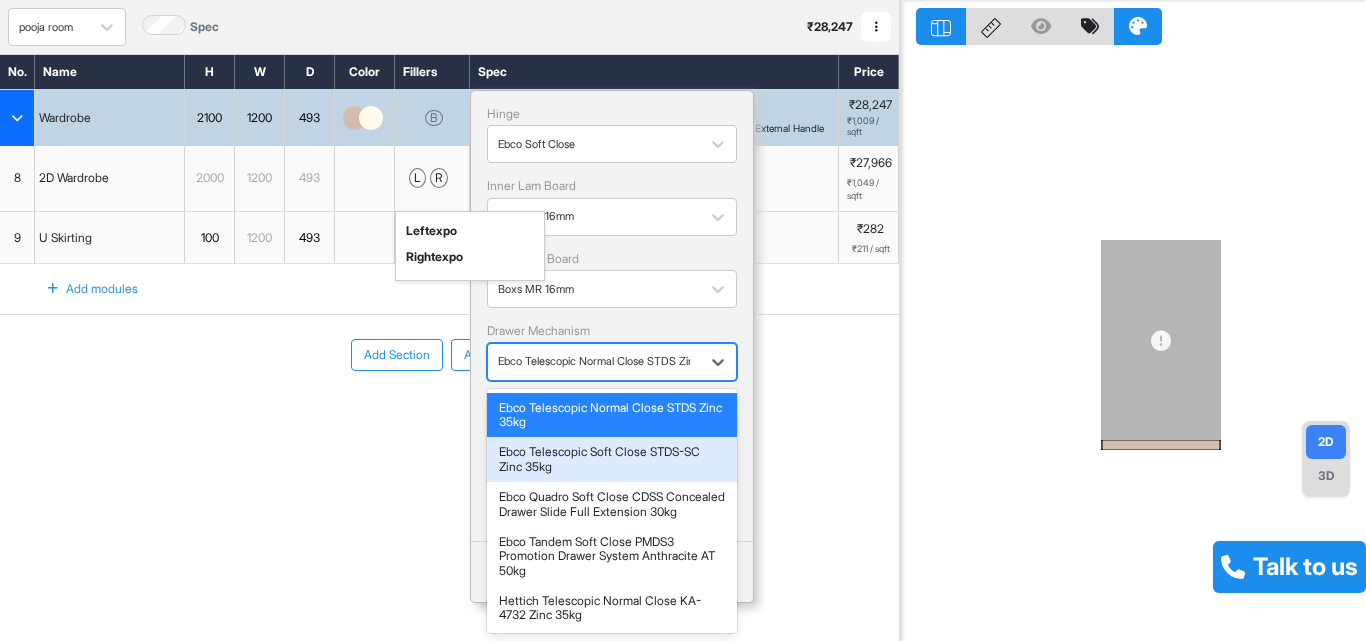 click on "Ebco Telescopic Soft Close STDS-SC Zinc 35kg" at bounding box center [612, 459] 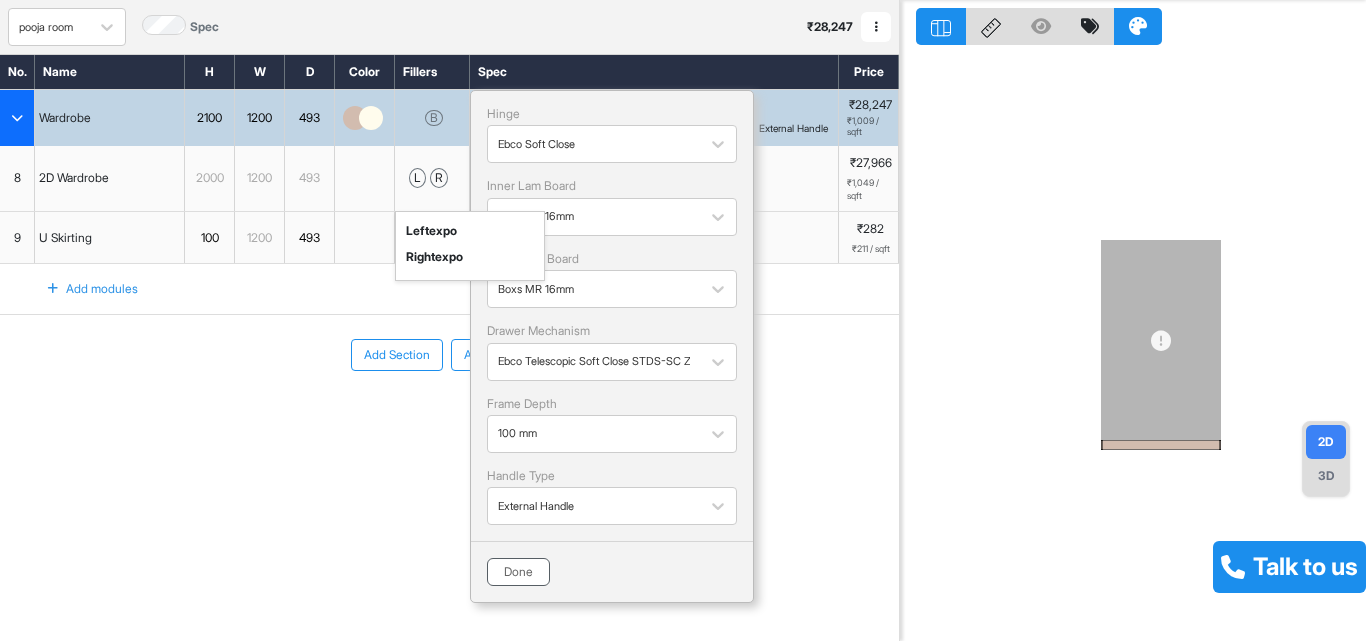 click on "Done" at bounding box center (518, 572) 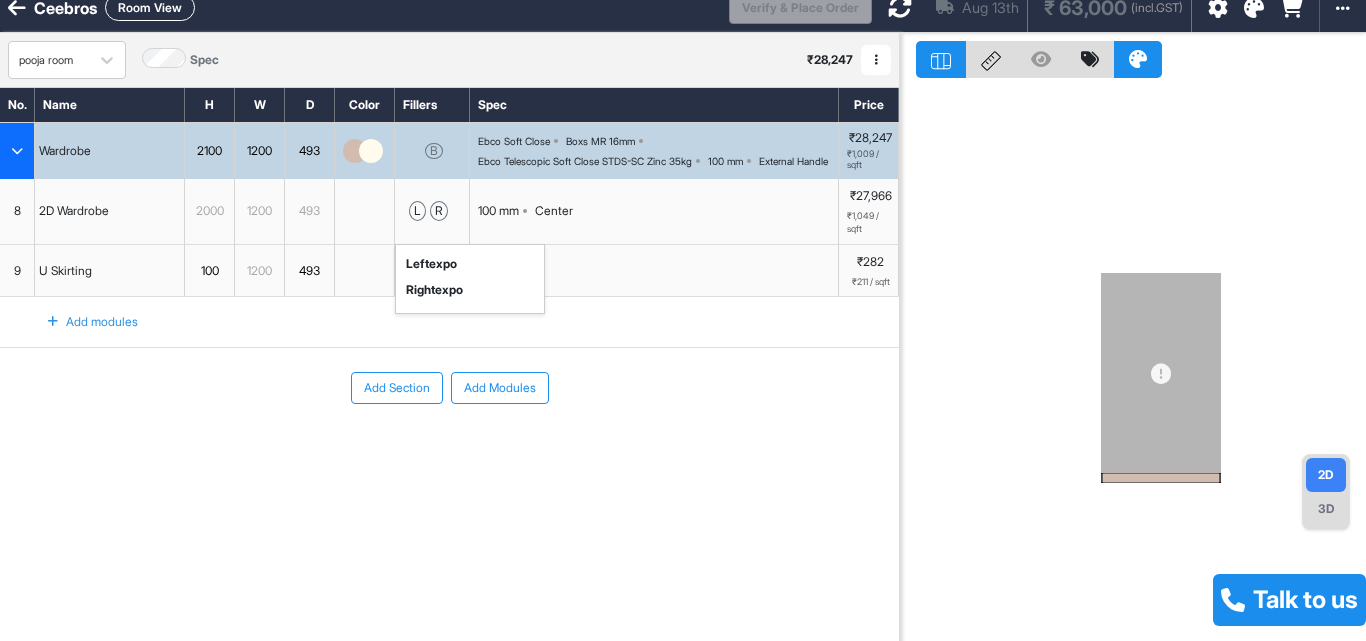 scroll, scrollTop: 0, scrollLeft: 0, axis: both 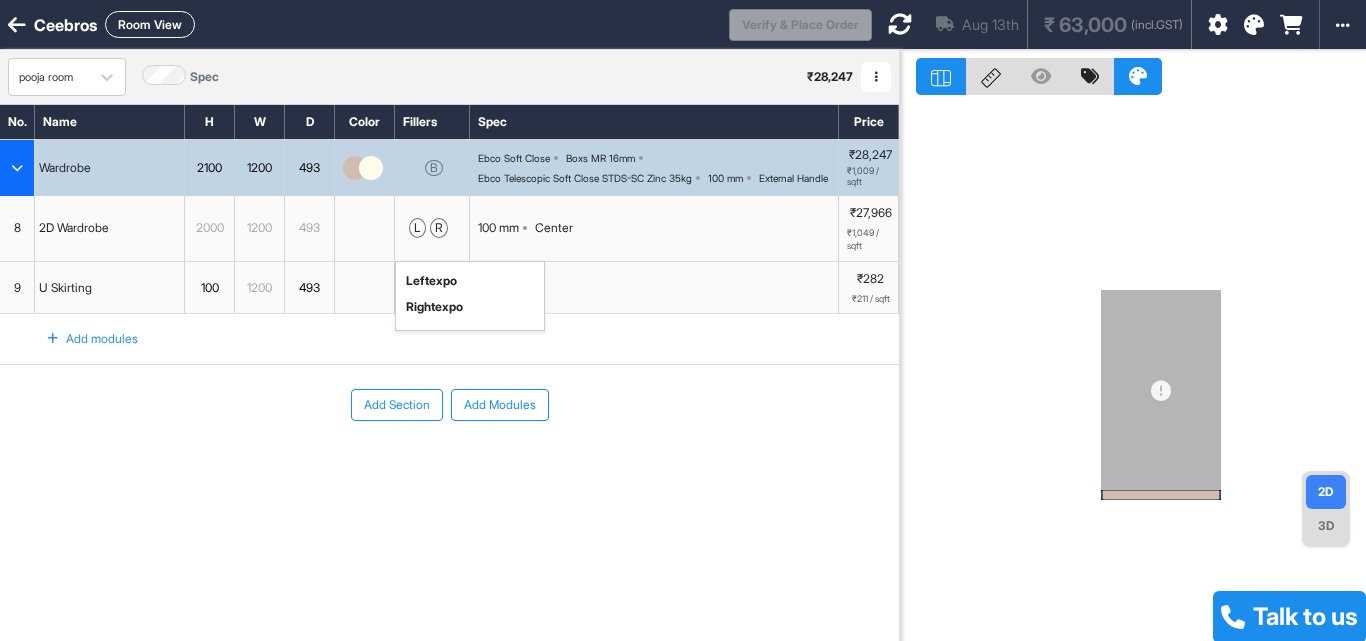 click on "Room View" at bounding box center [150, 24] 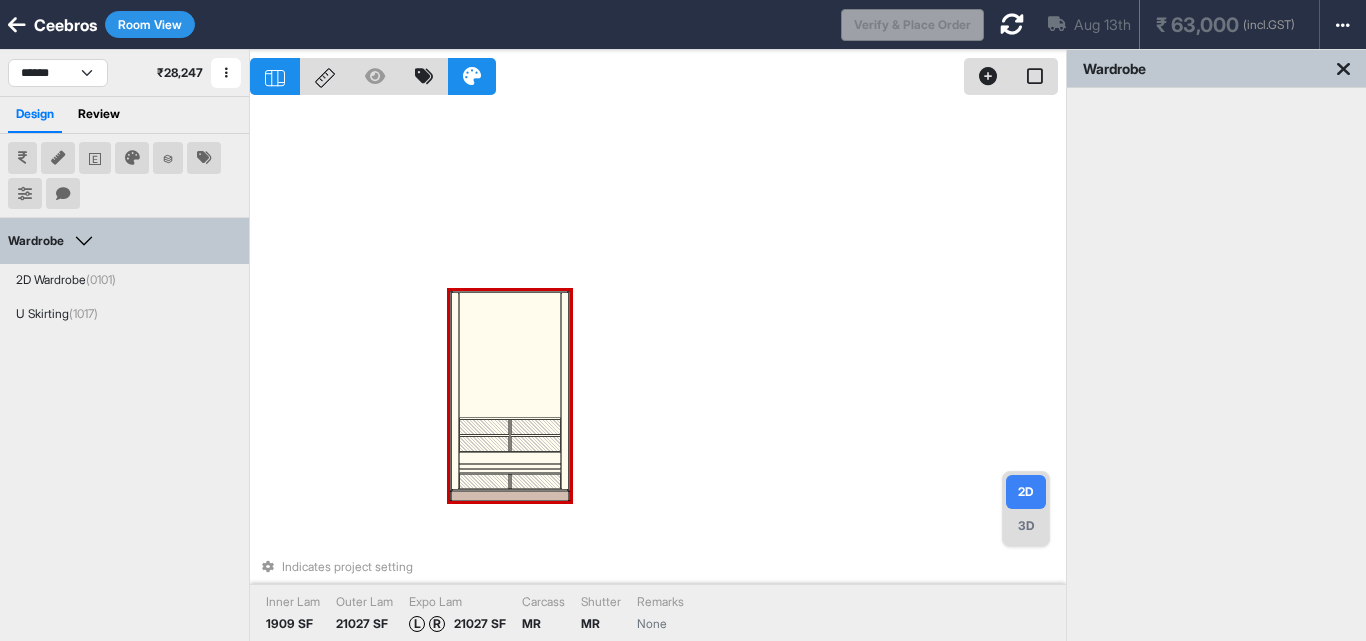 click at bounding box center (510, 355) 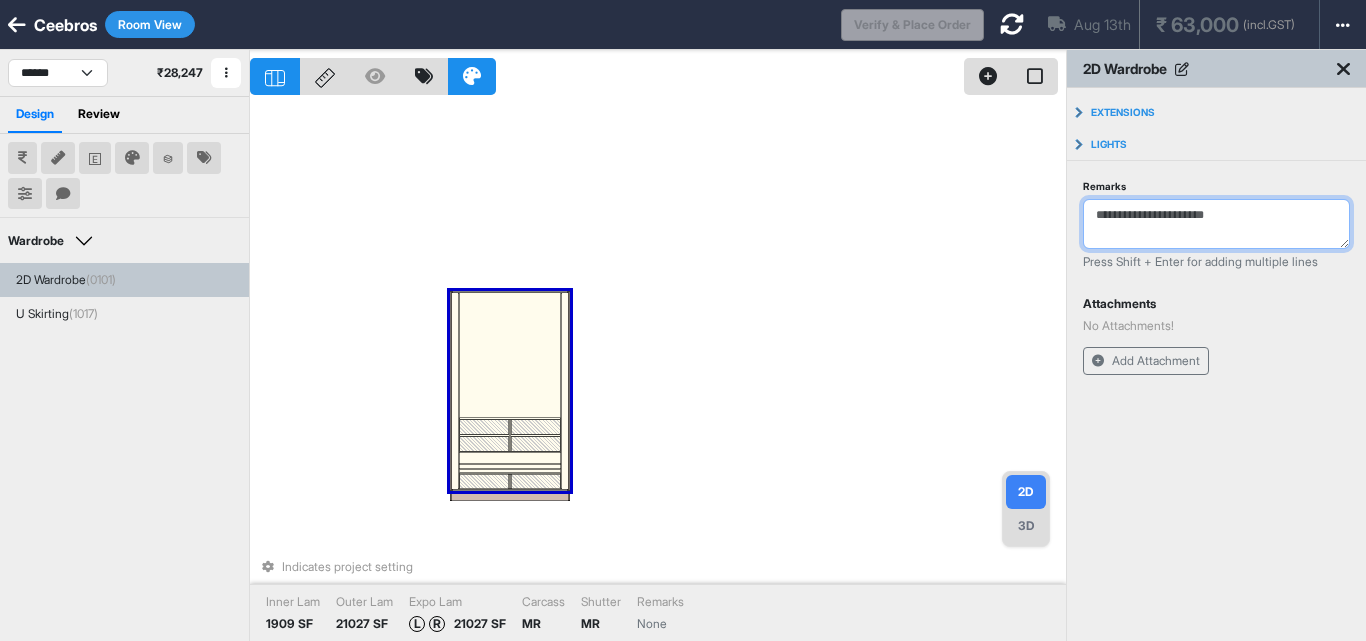 click on "Remarks" at bounding box center (1216, 224) 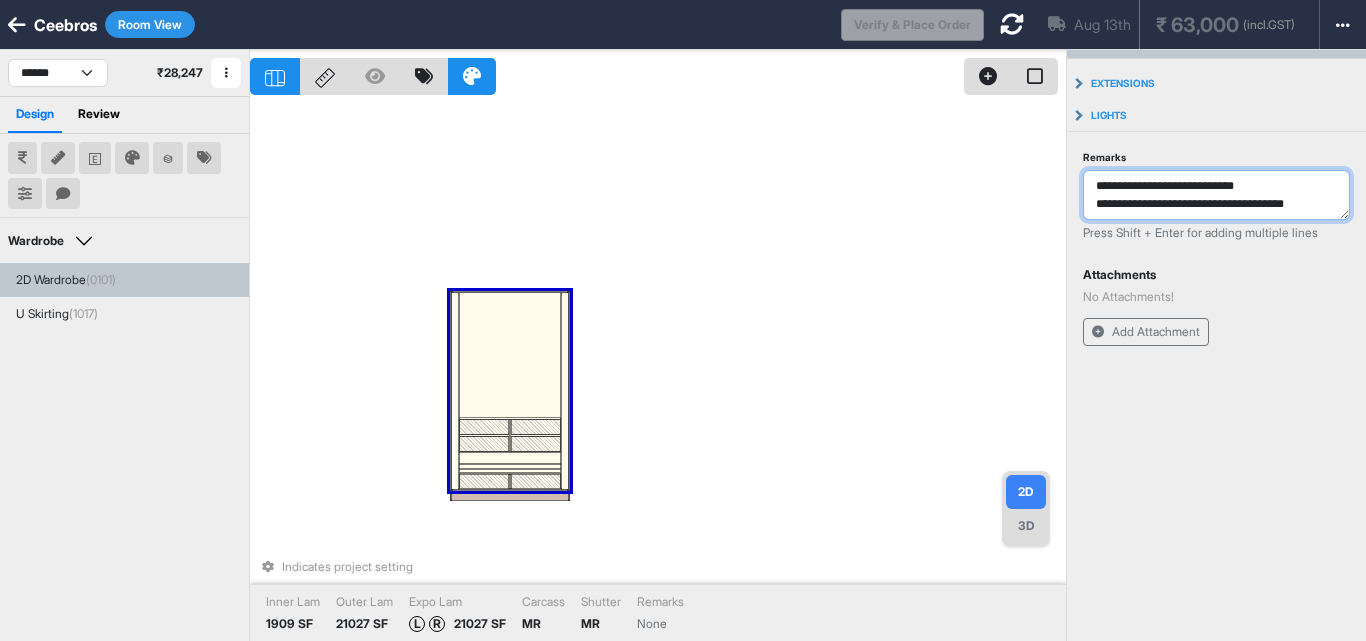 scroll, scrollTop: 38, scrollLeft: 0, axis: vertical 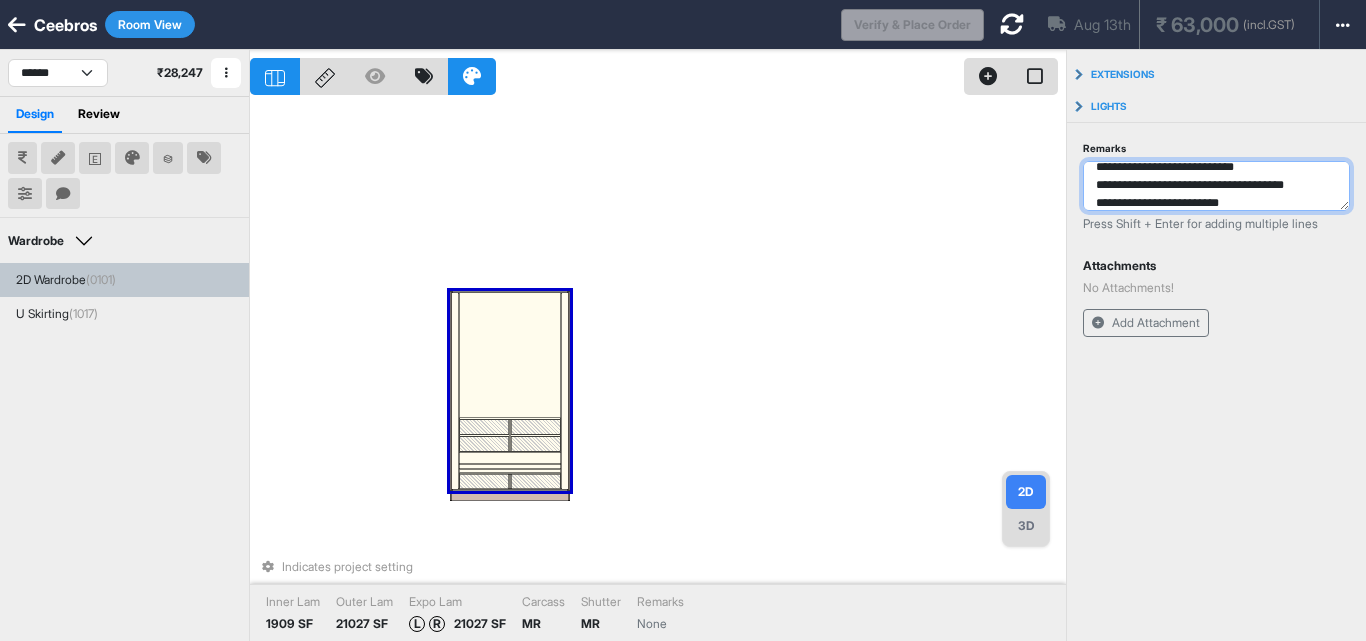 type on "**********" 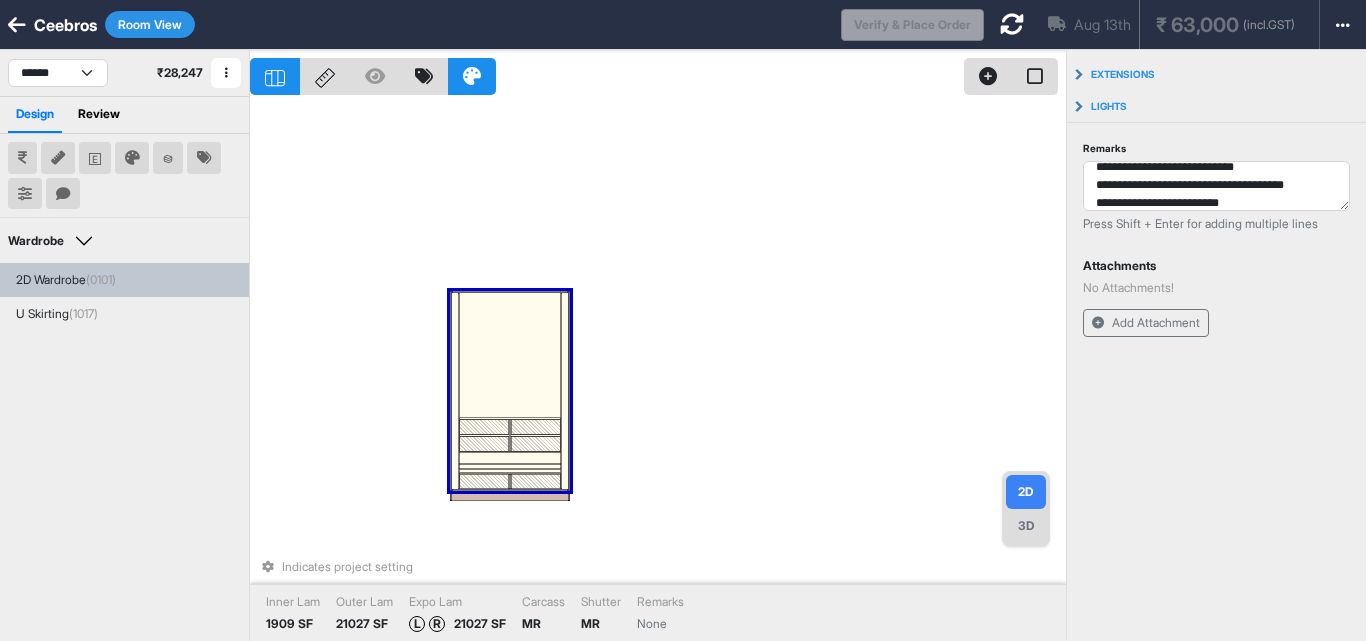 type 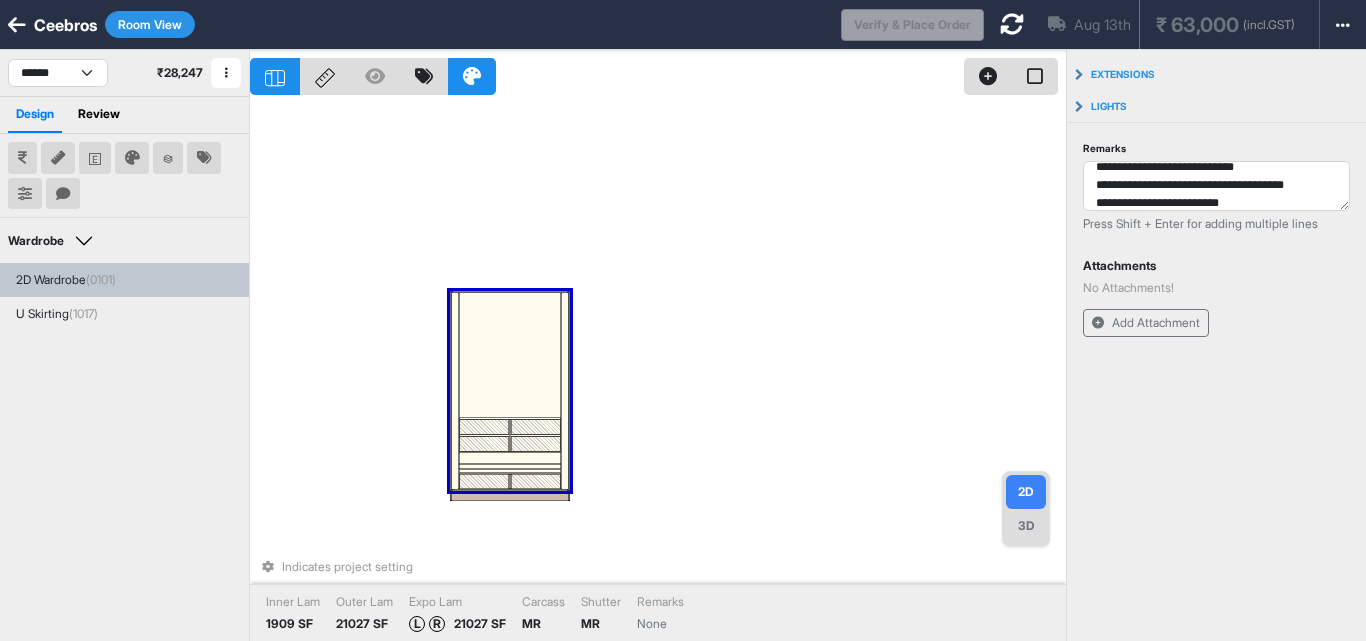 scroll, scrollTop: 0, scrollLeft: 0, axis: both 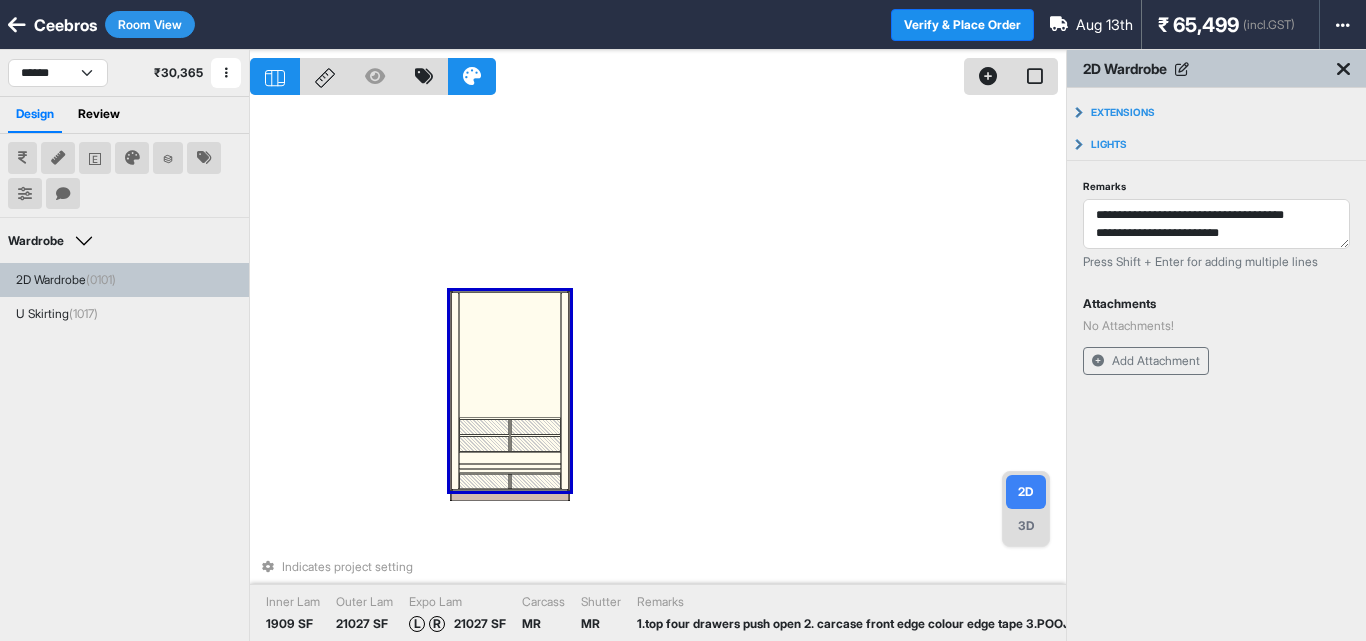 click 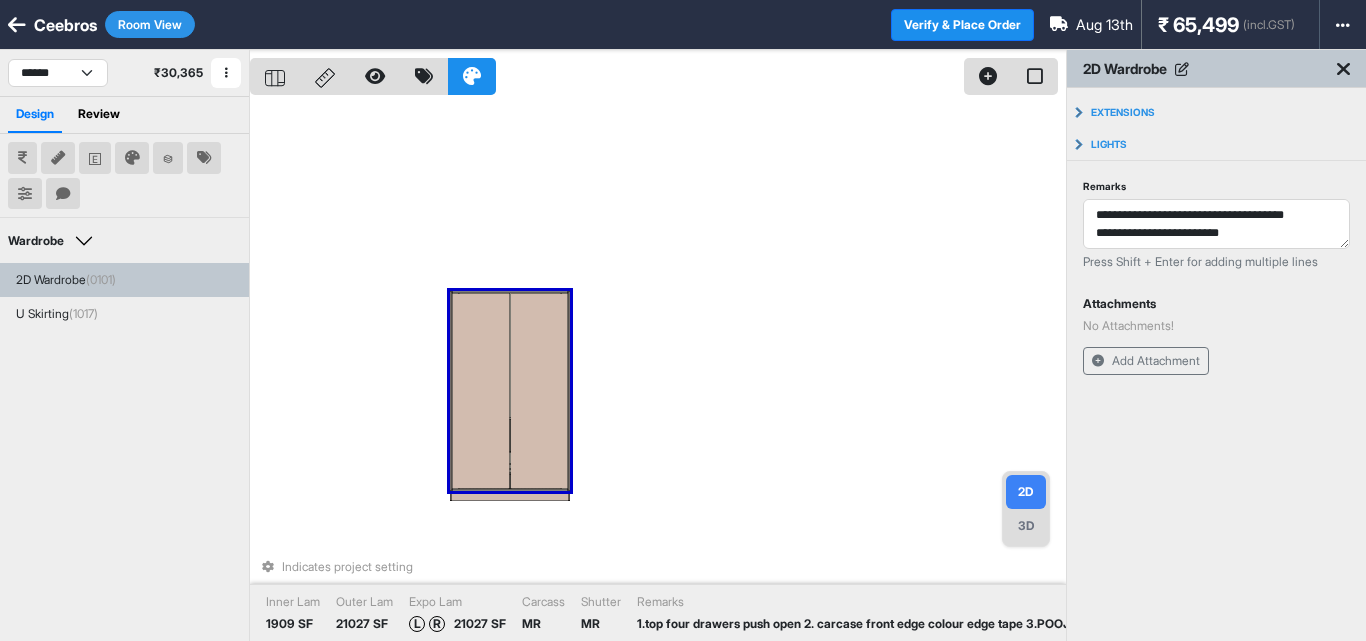 click at bounding box center (539, 391) 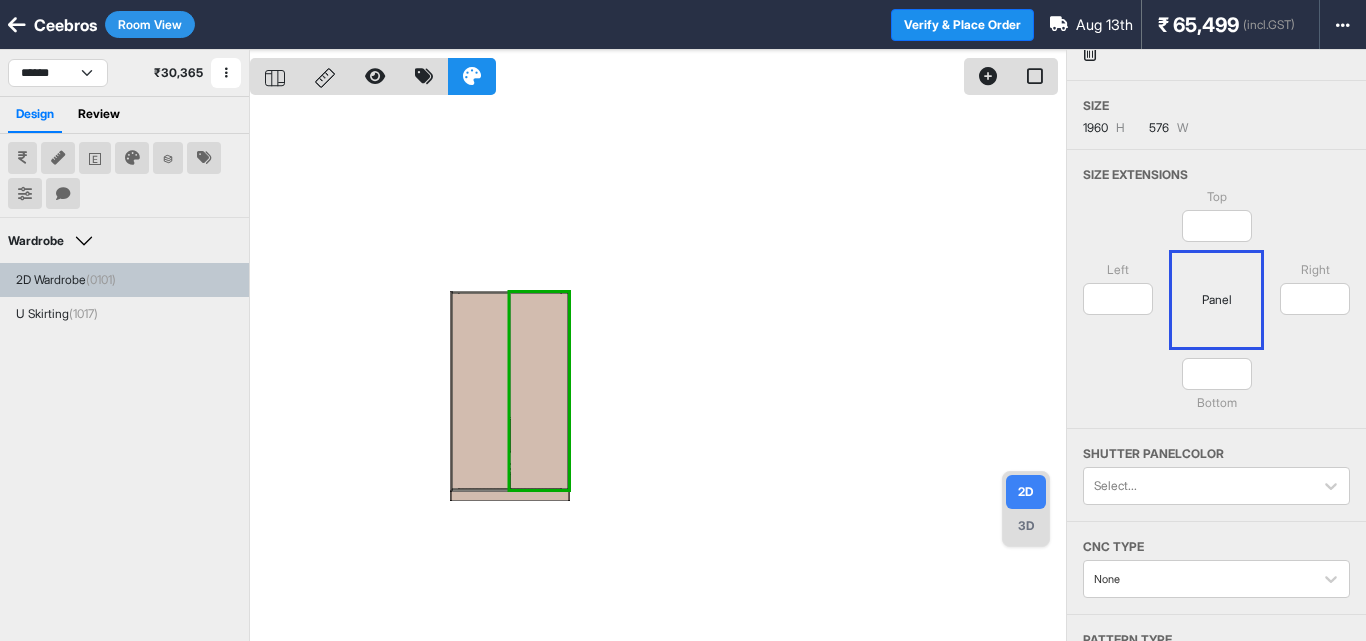scroll, scrollTop: 76, scrollLeft: 0, axis: vertical 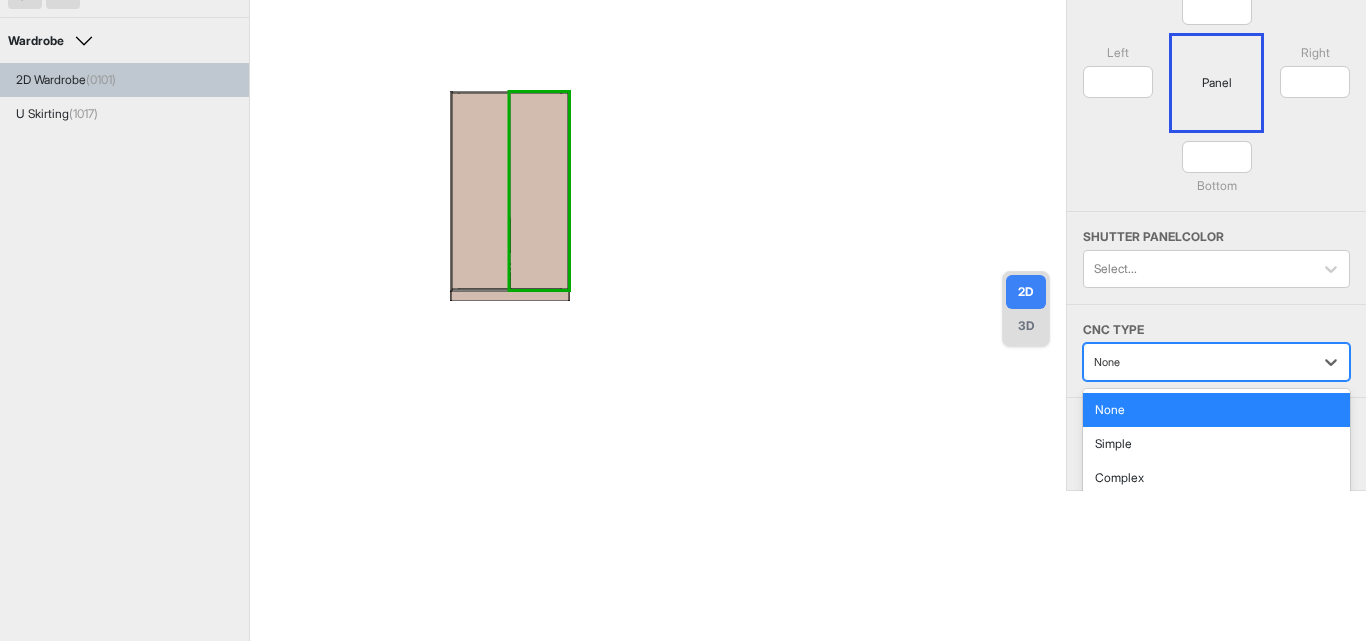 click at bounding box center (1198, 362) 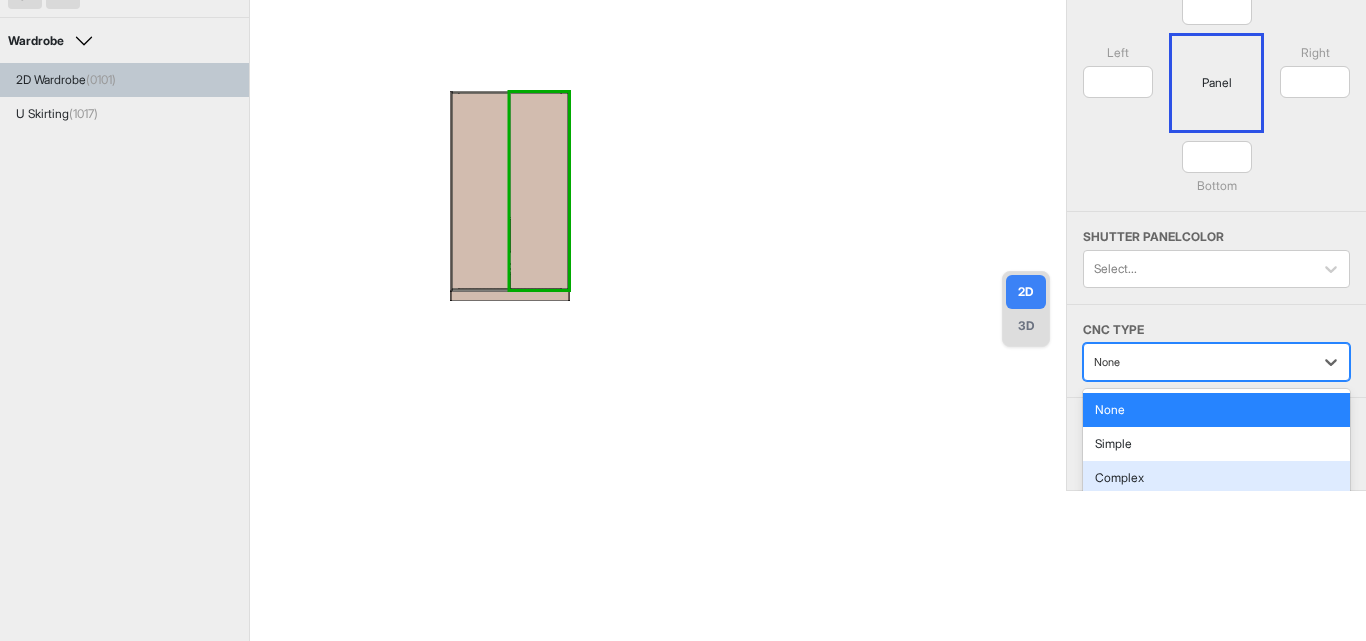 click on "Complex" at bounding box center (1216, 478) 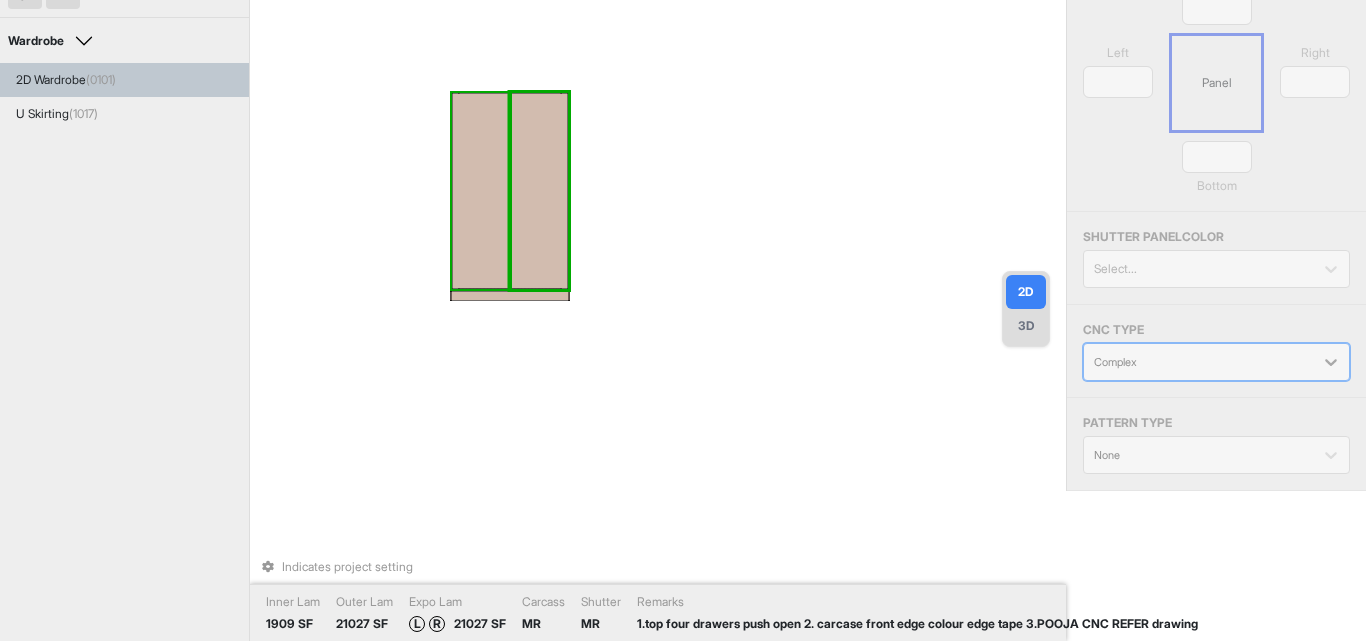 click at bounding box center [481, 191] 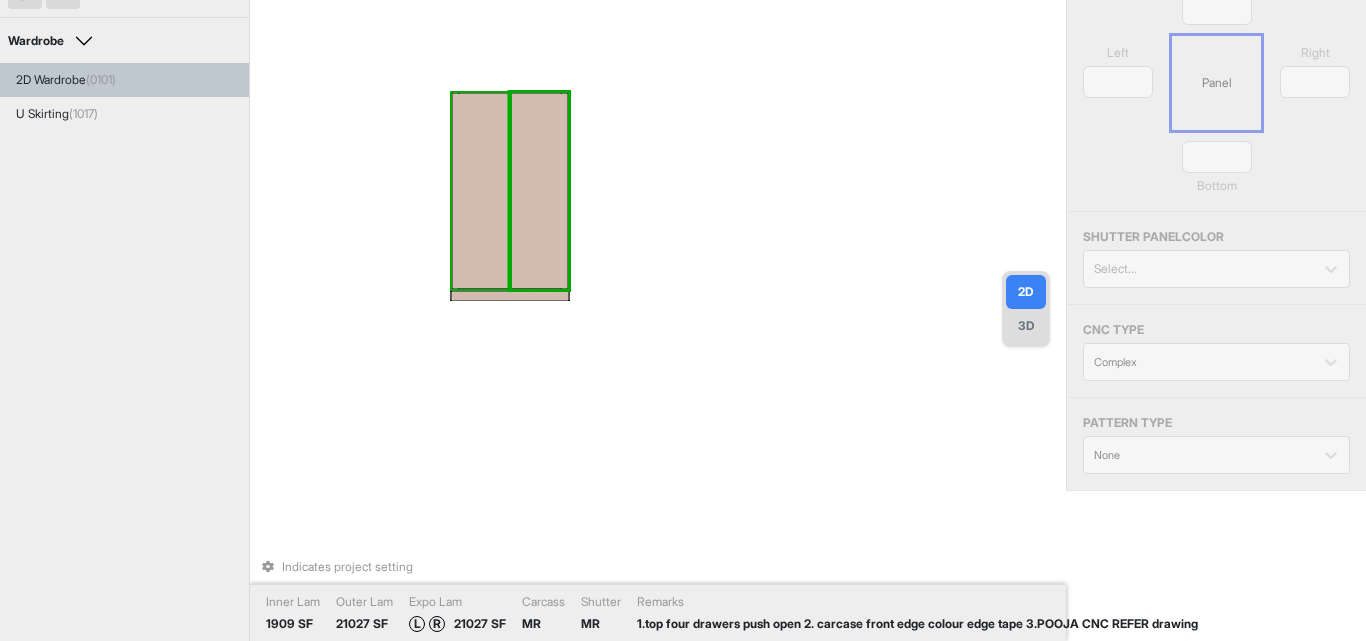type on "***" 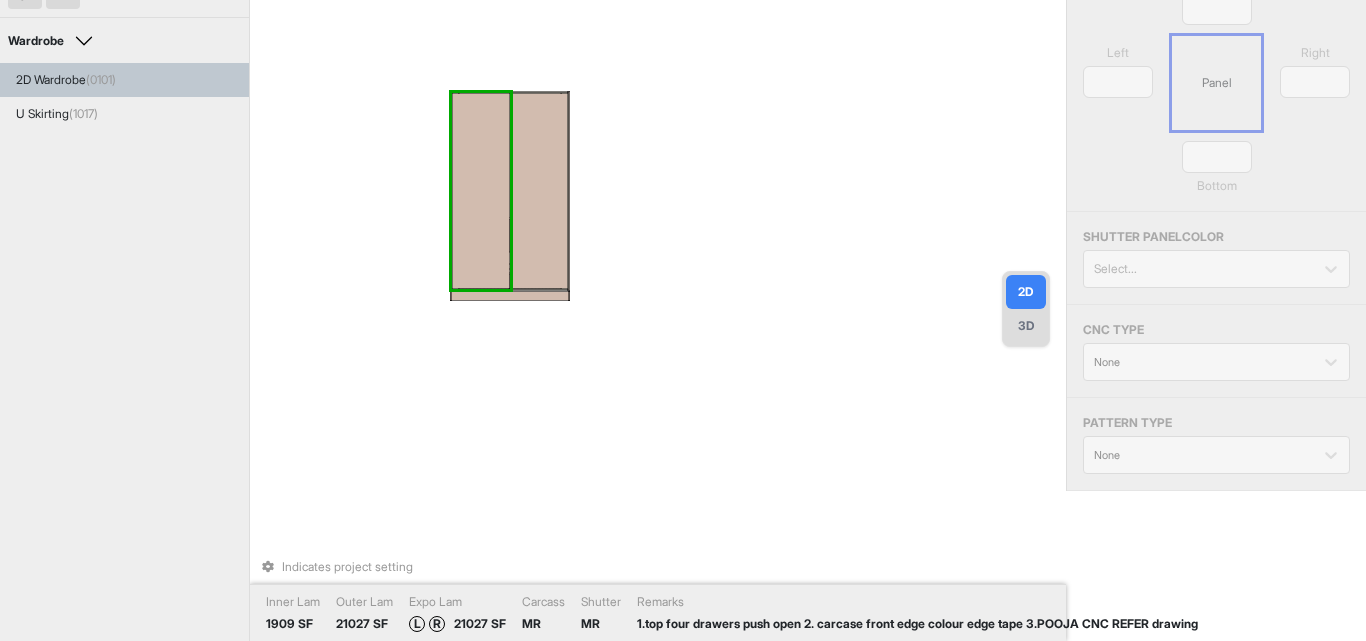 type on "**" 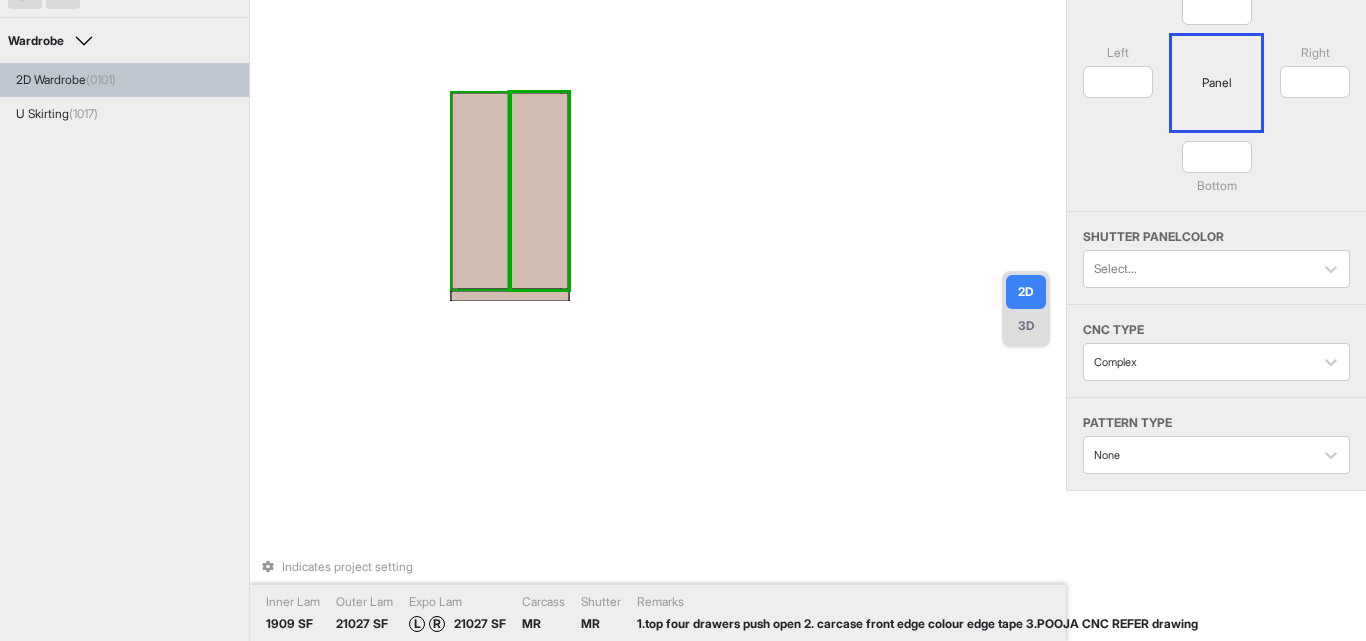 click at bounding box center (481, 191) 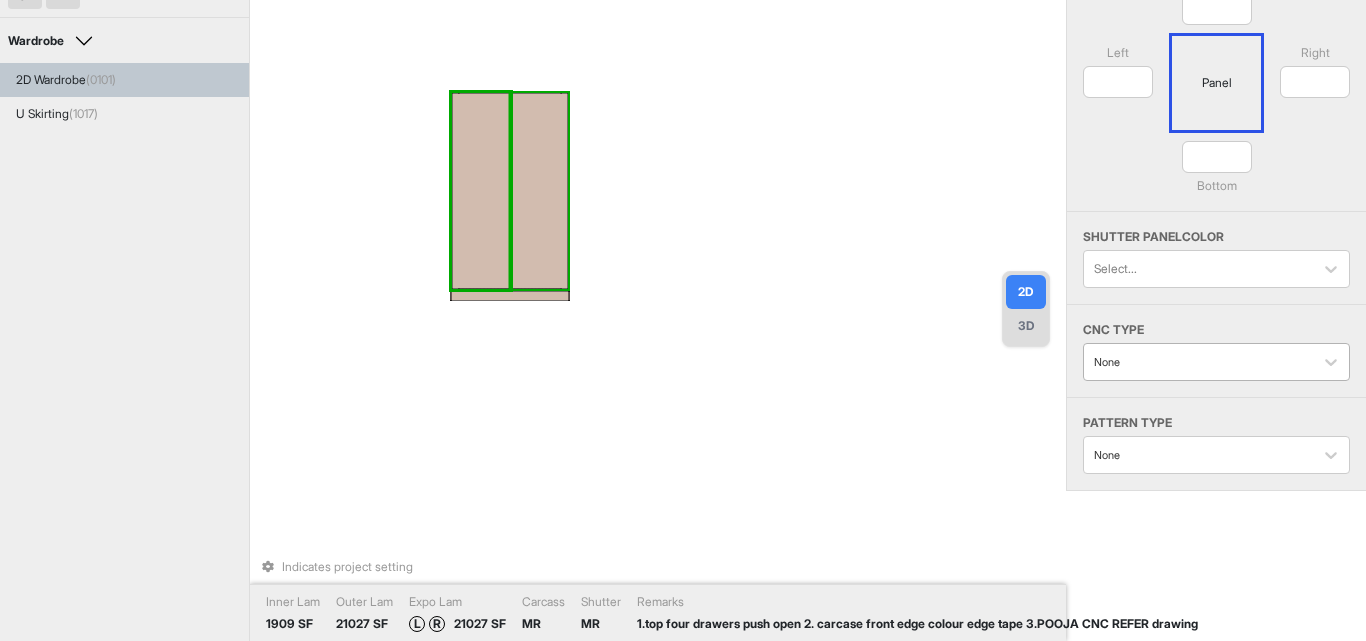click at bounding box center [1198, 362] 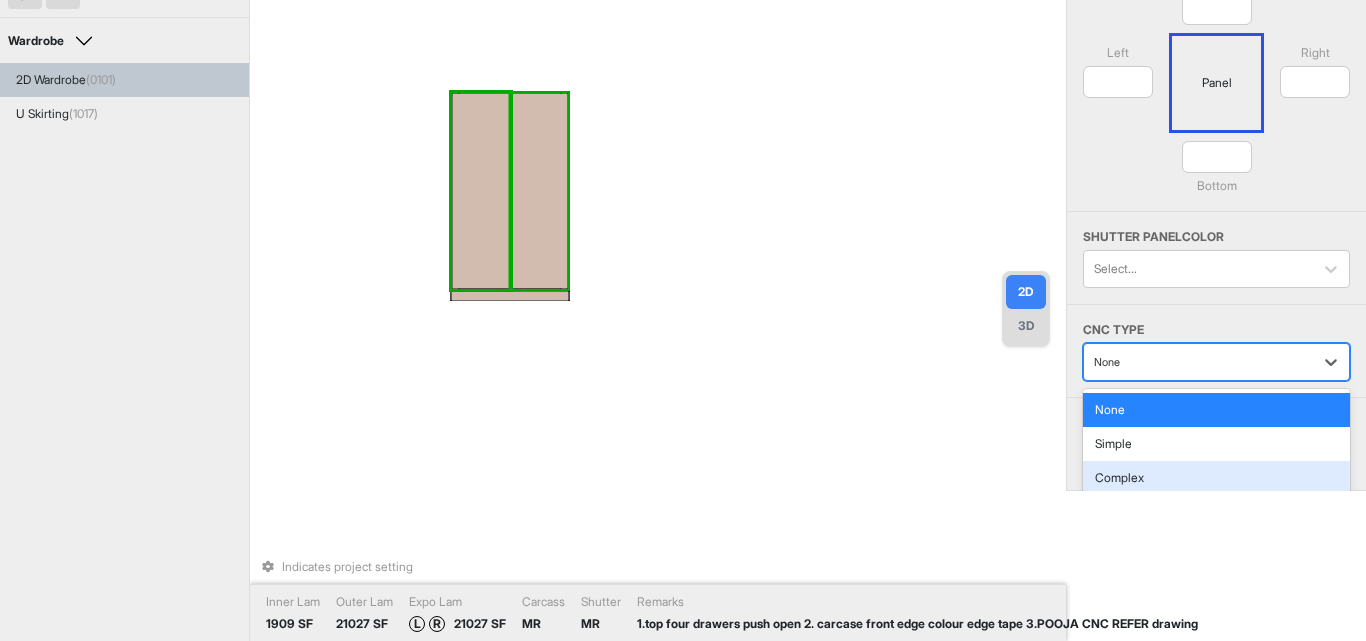 click on "Complex" at bounding box center [1216, 478] 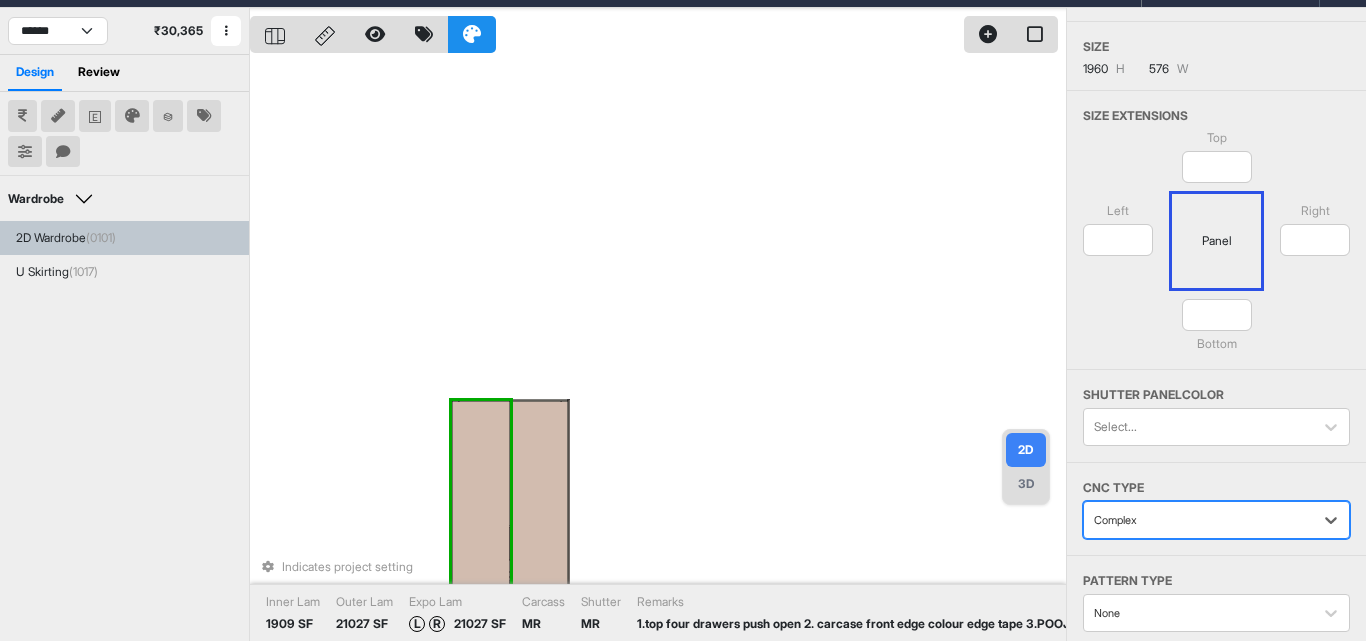 scroll, scrollTop: 0, scrollLeft: 0, axis: both 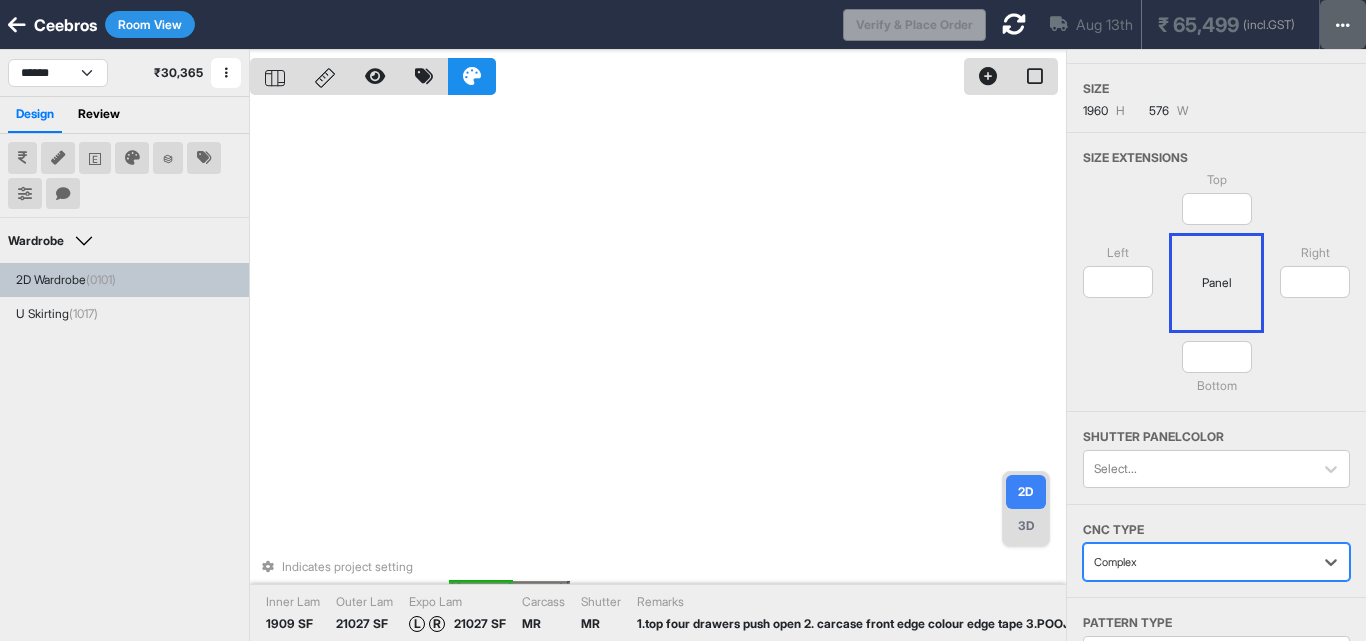 click at bounding box center [1343, 24] 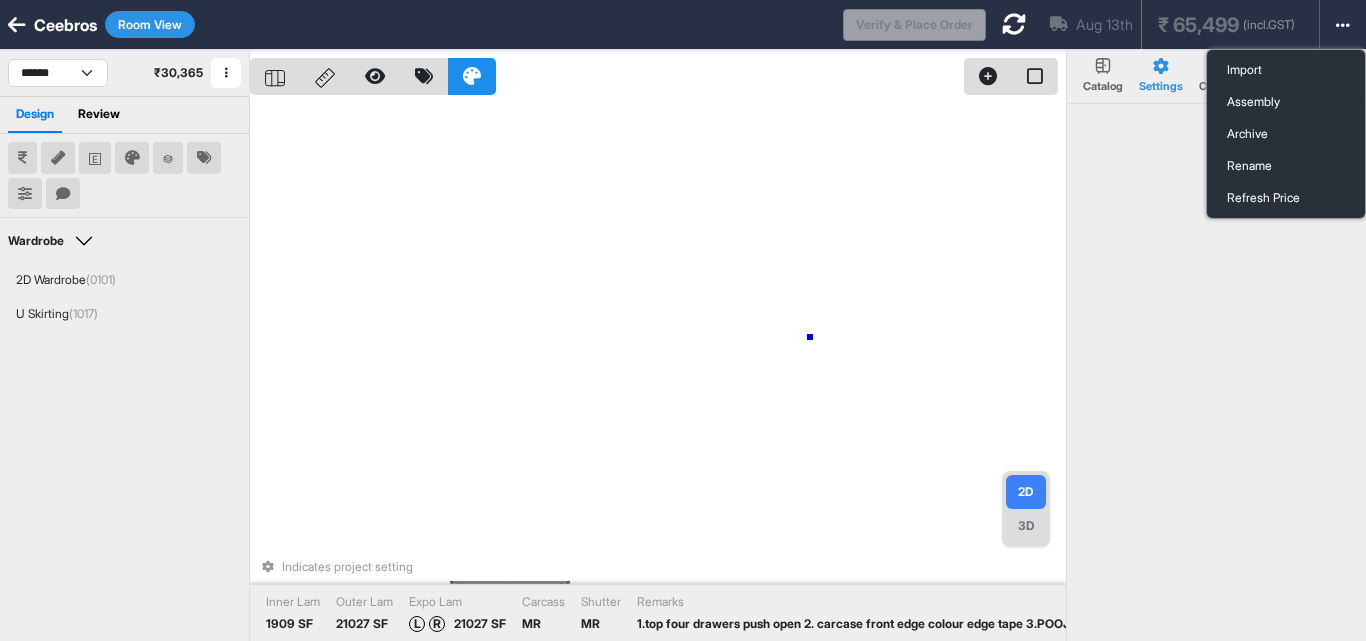 scroll, scrollTop: 0, scrollLeft: 0, axis: both 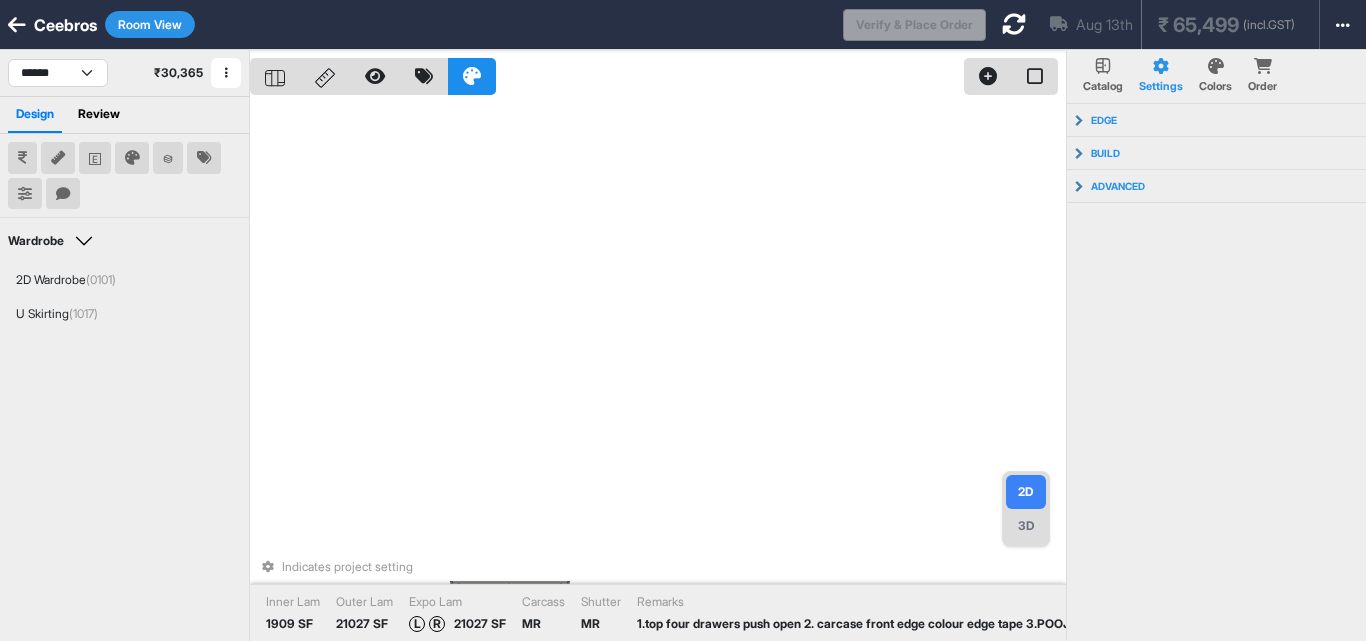 click at bounding box center (1014, 24) 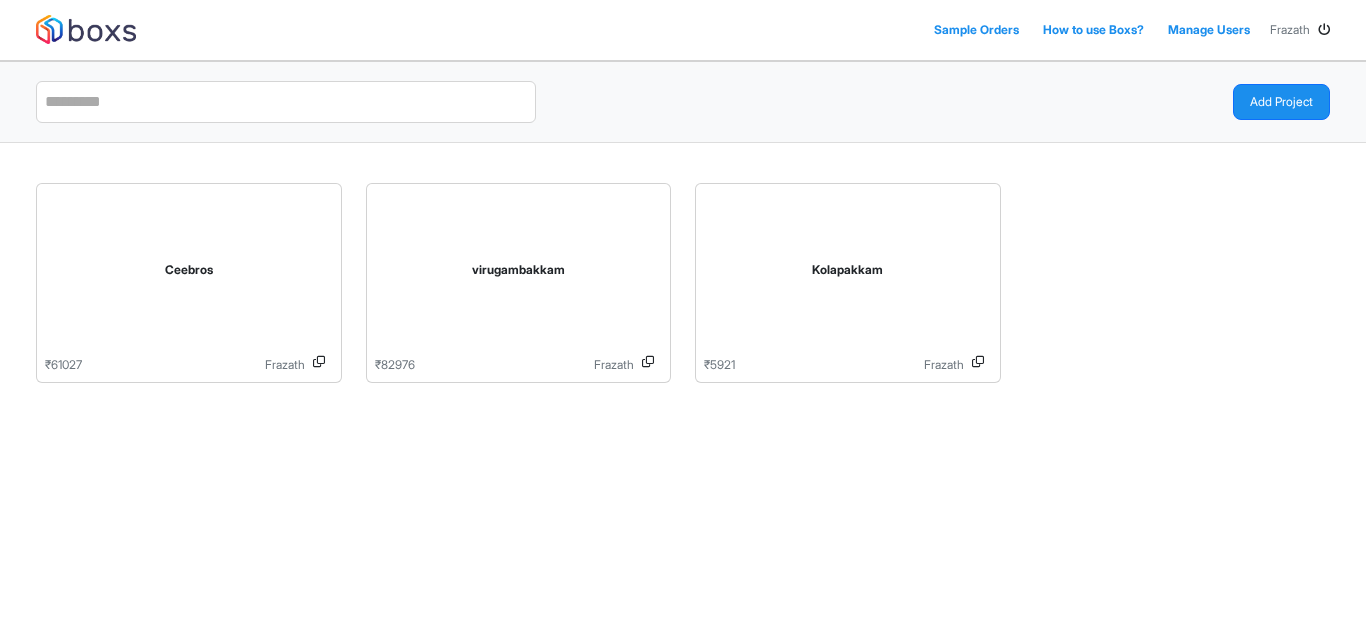 scroll, scrollTop: 0, scrollLeft: 0, axis: both 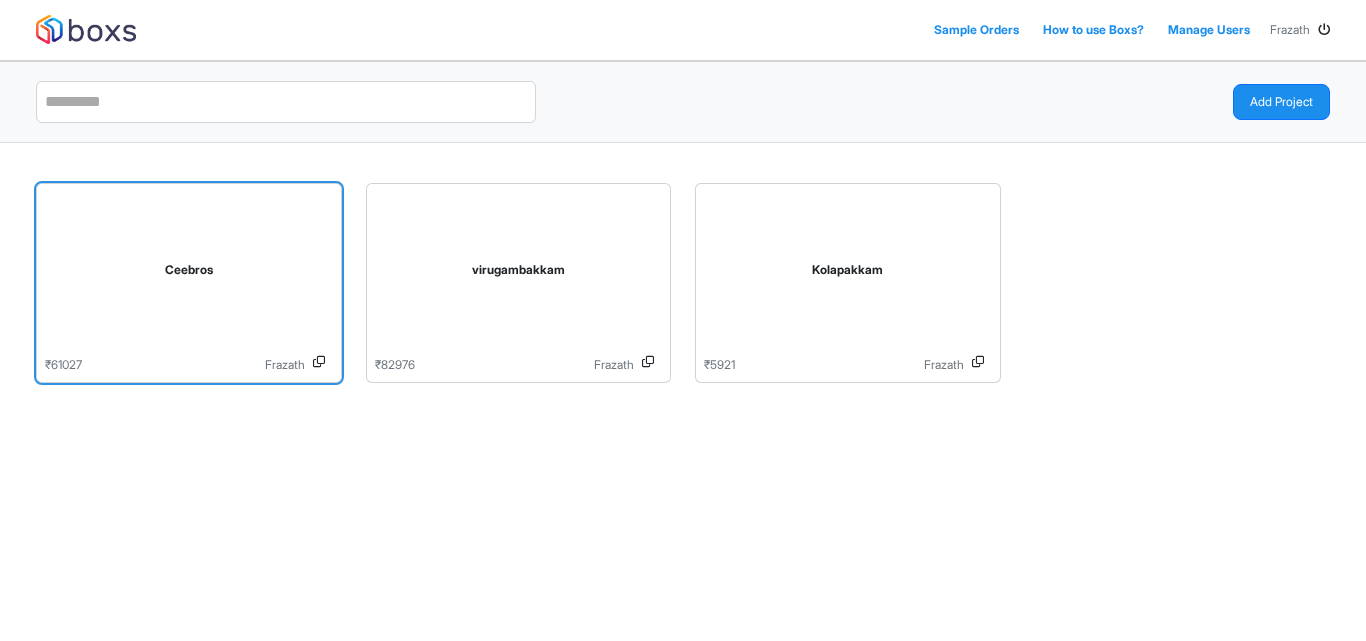 click on "Ceebros" at bounding box center [189, 274] 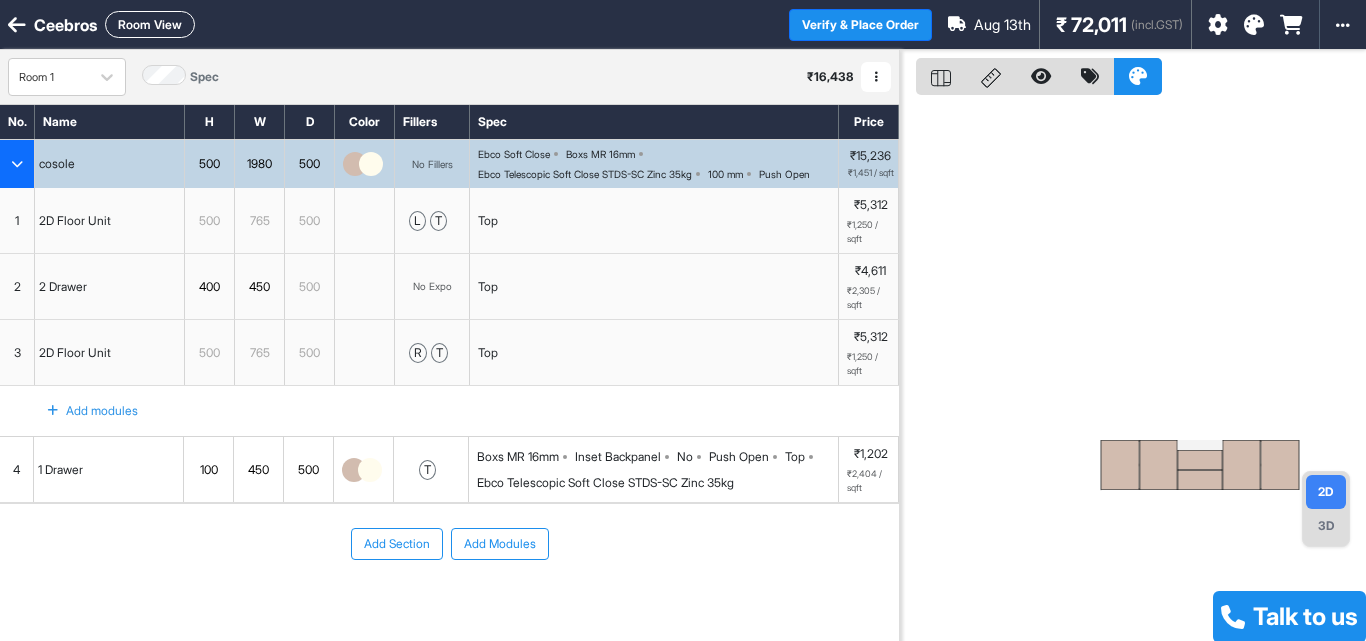 click on "Room View" at bounding box center (150, 24) 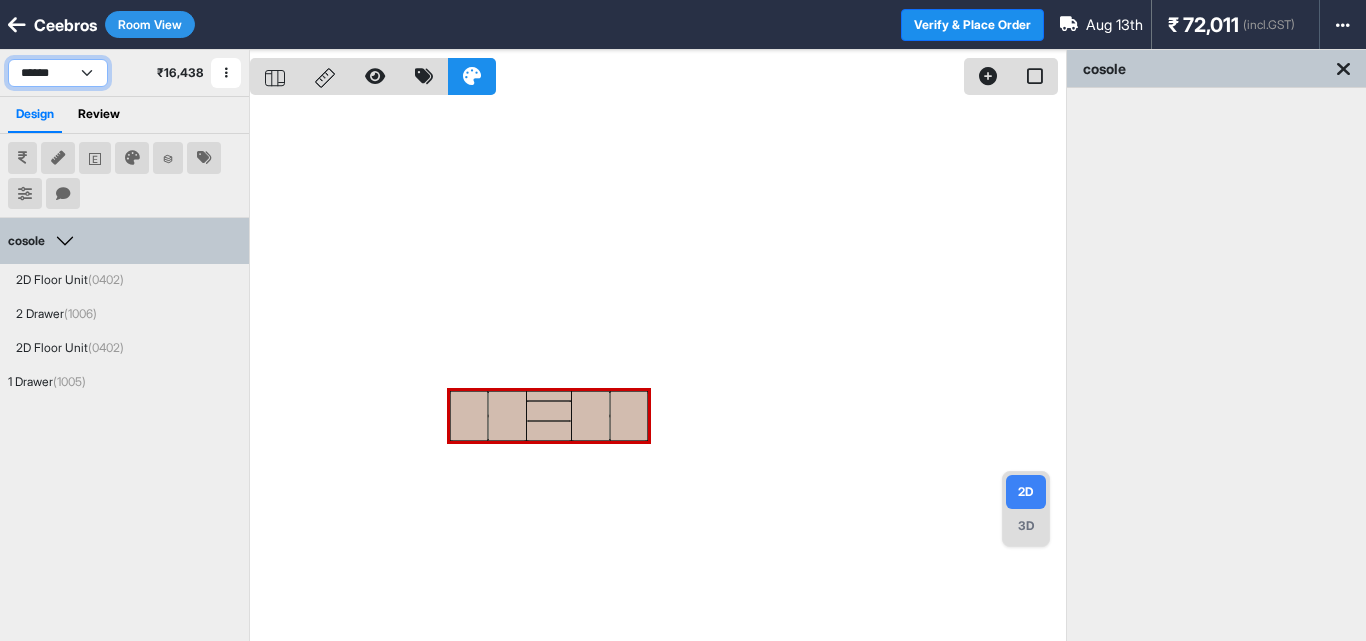 drag, startPoint x: 84, startPoint y: 67, endPoint x: 97, endPoint y: 86, distance: 23.021729 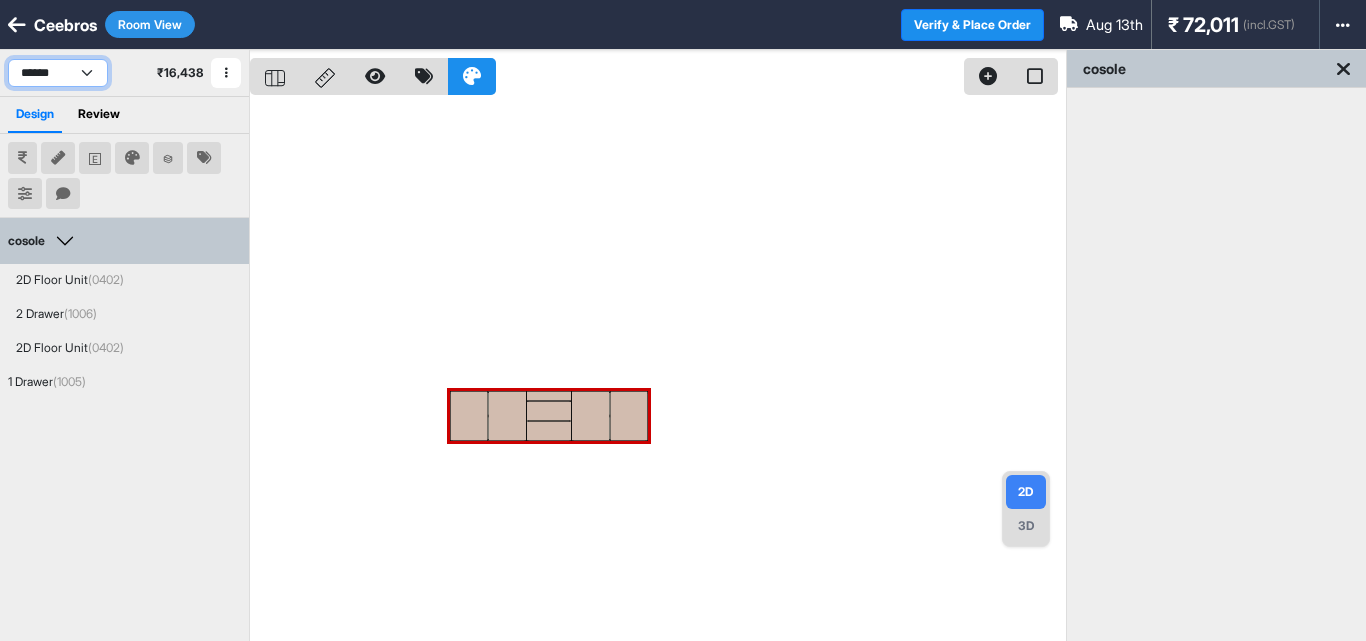 click on "**********" at bounding box center [58, 73] 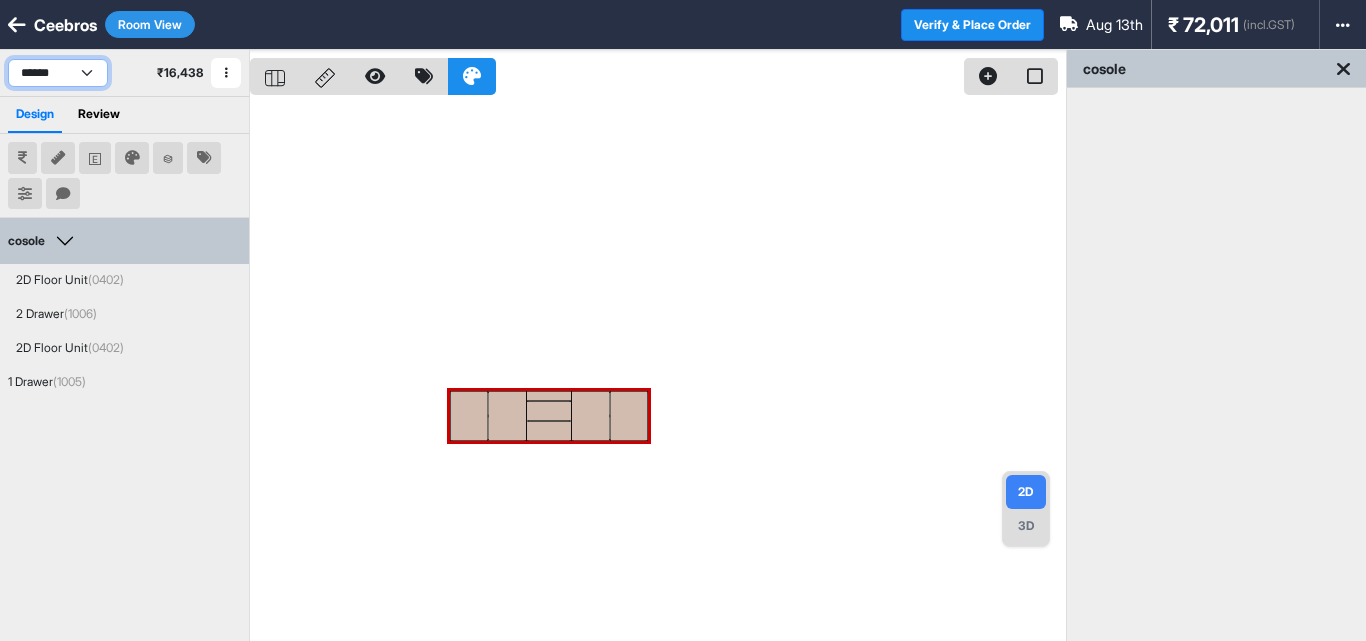 select on "****" 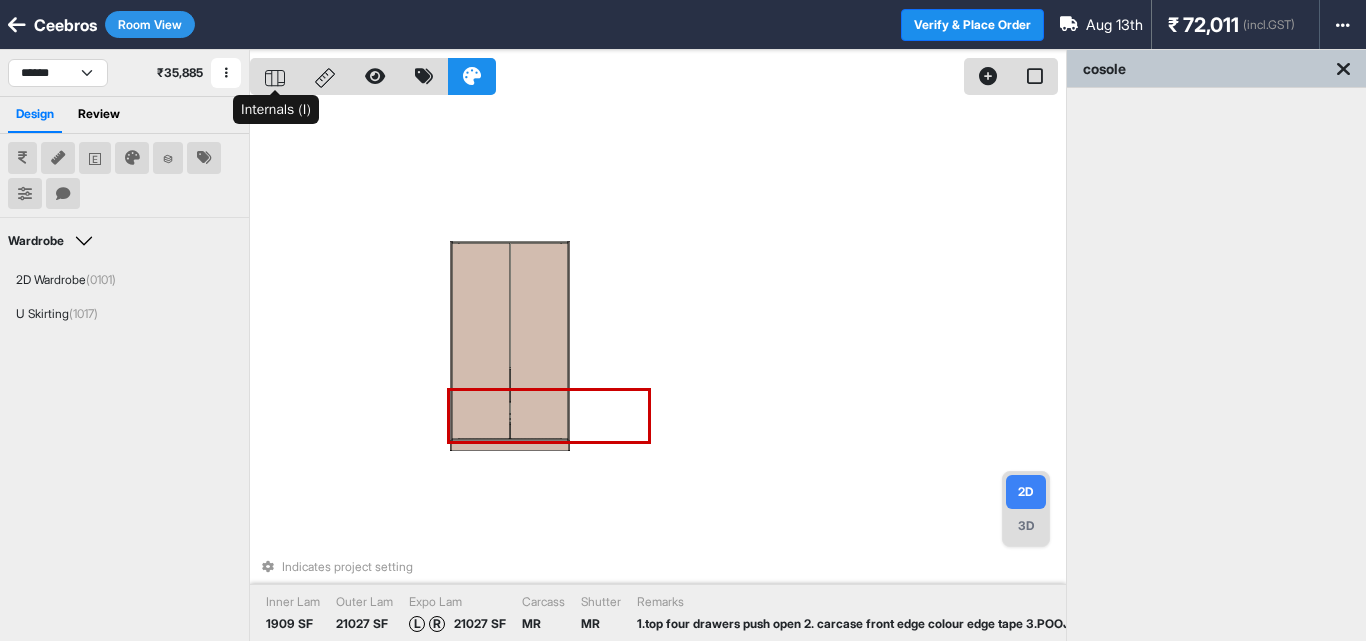 click 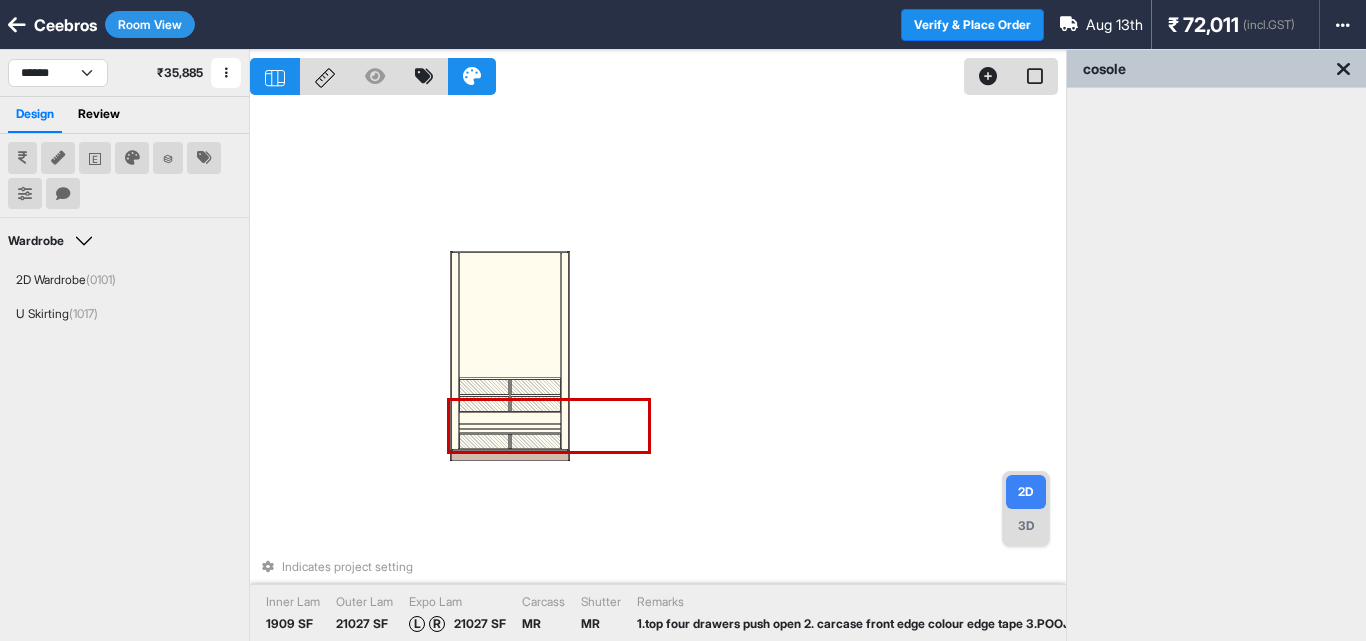 click on "3D" at bounding box center (1026, 526) 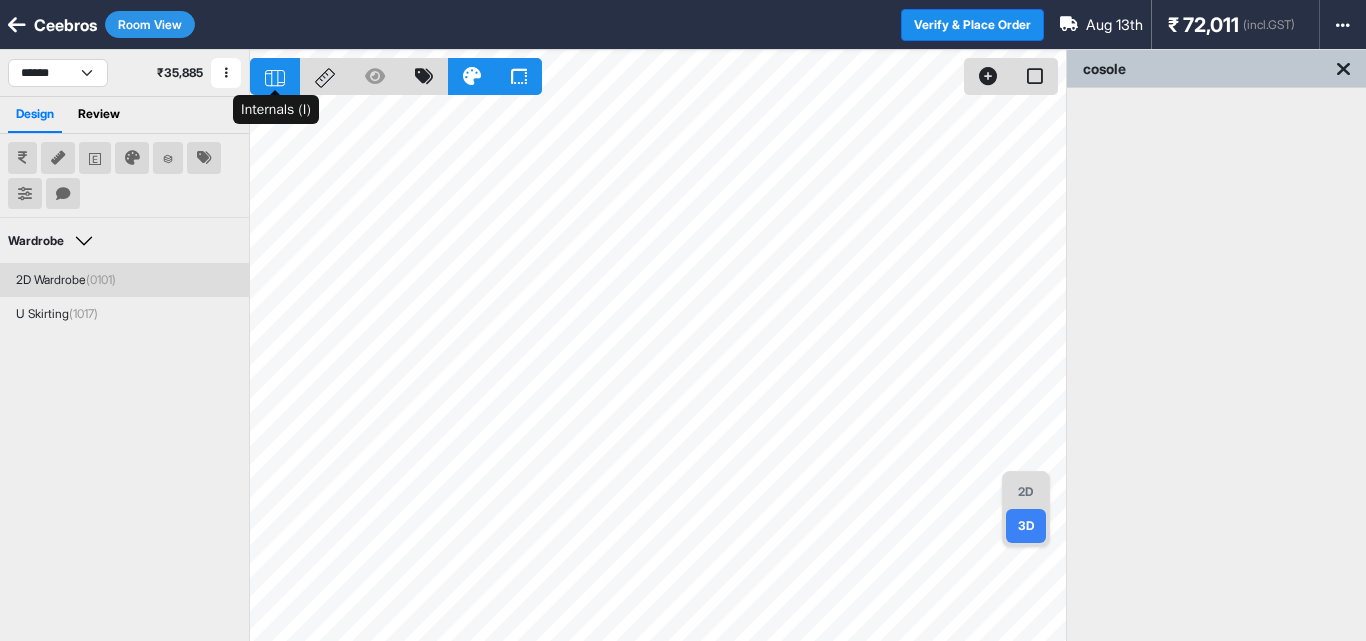 click 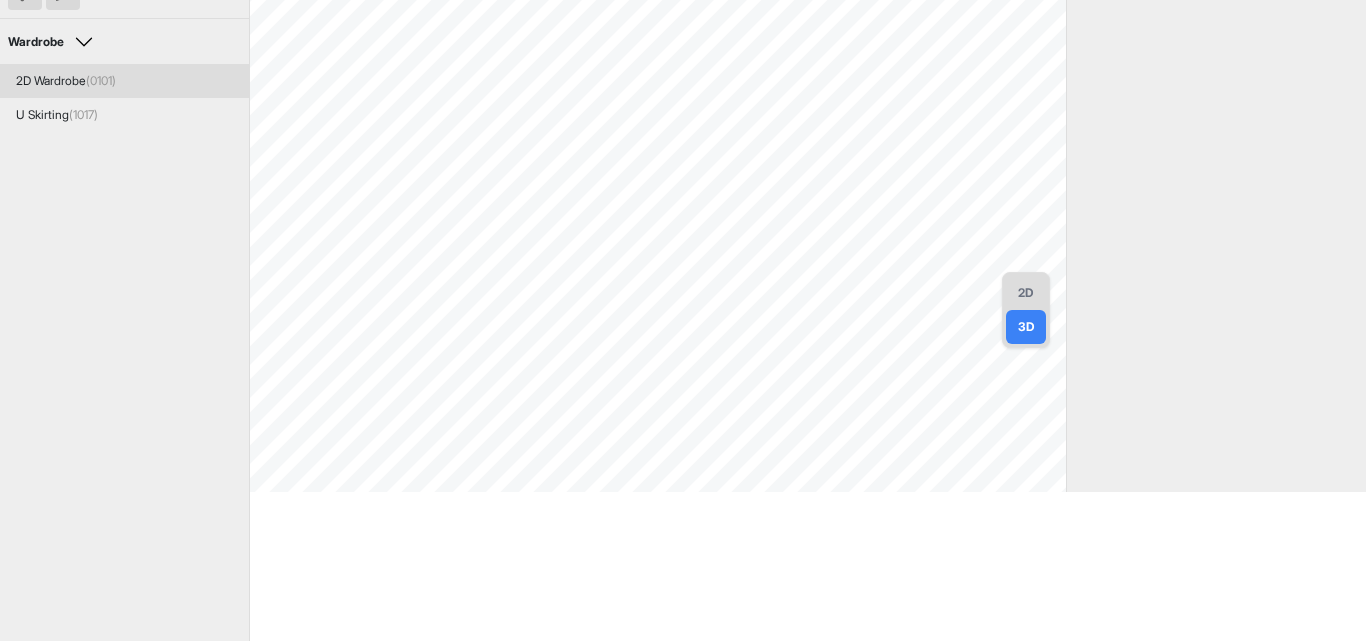 scroll, scrollTop: 218, scrollLeft: 0, axis: vertical 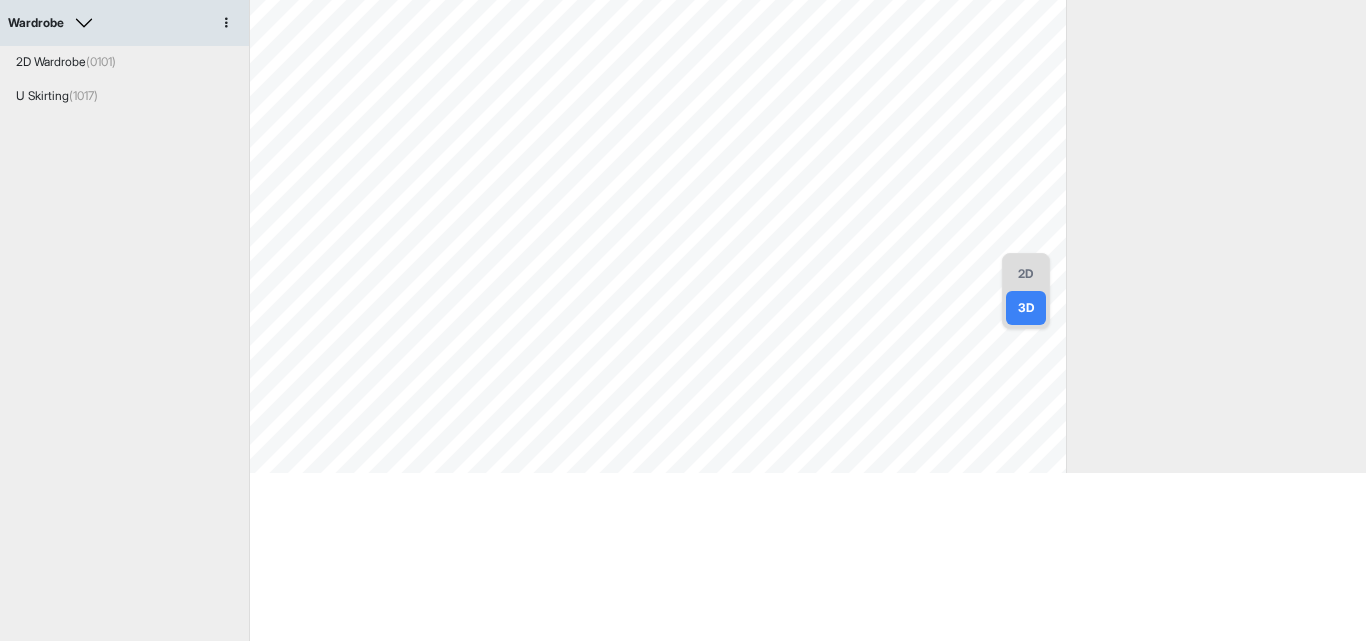 click on "2D" at bounding box center (1026, 274) 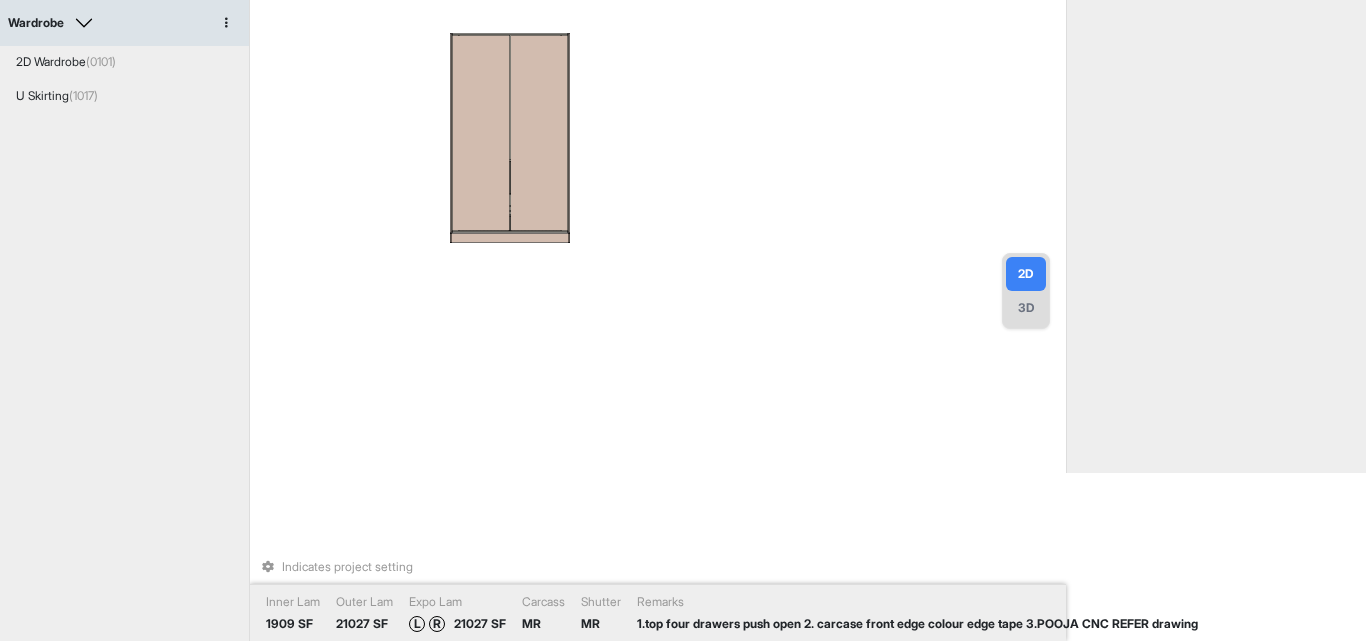 click on "edge Carcass Front Edge 0.5 mm Partition Front Edge 0.5 mm build Front Offset 30 mm advanced Auto Build Type Yes Minifix for expo modules Yes Auto Backsheet Yes Extend Expo Legs for Skirting No Auto Extend Top No" at bounding box center (1217, 206) 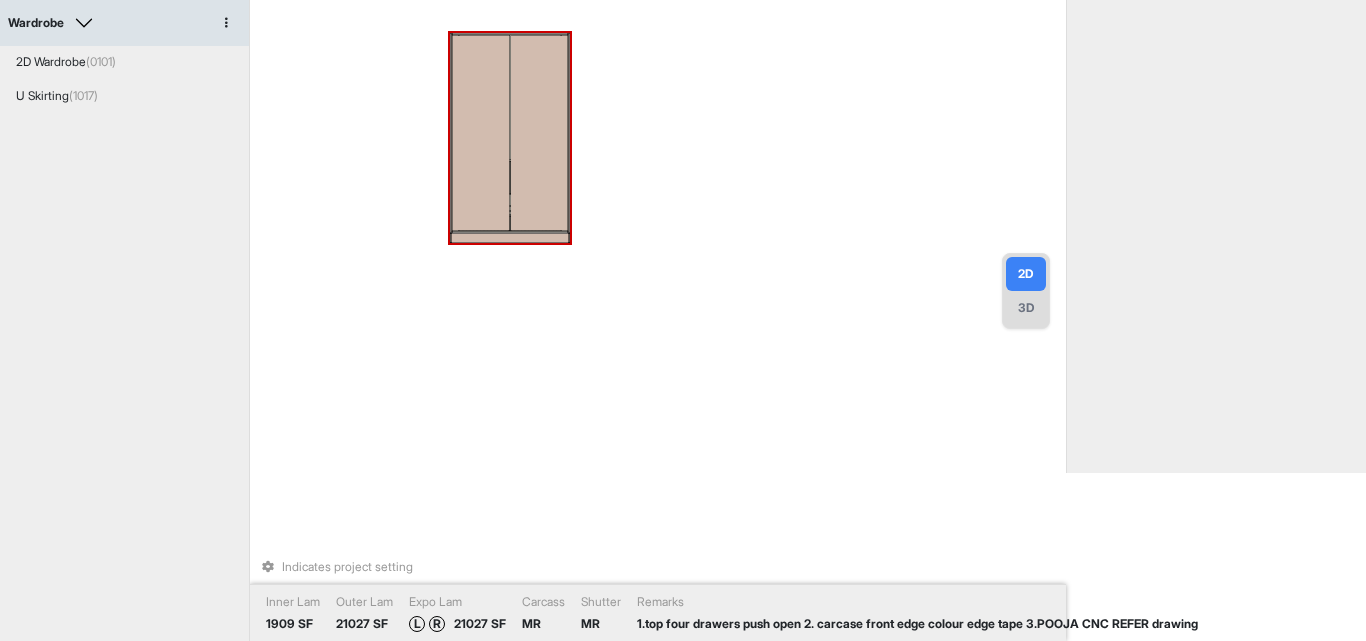 type 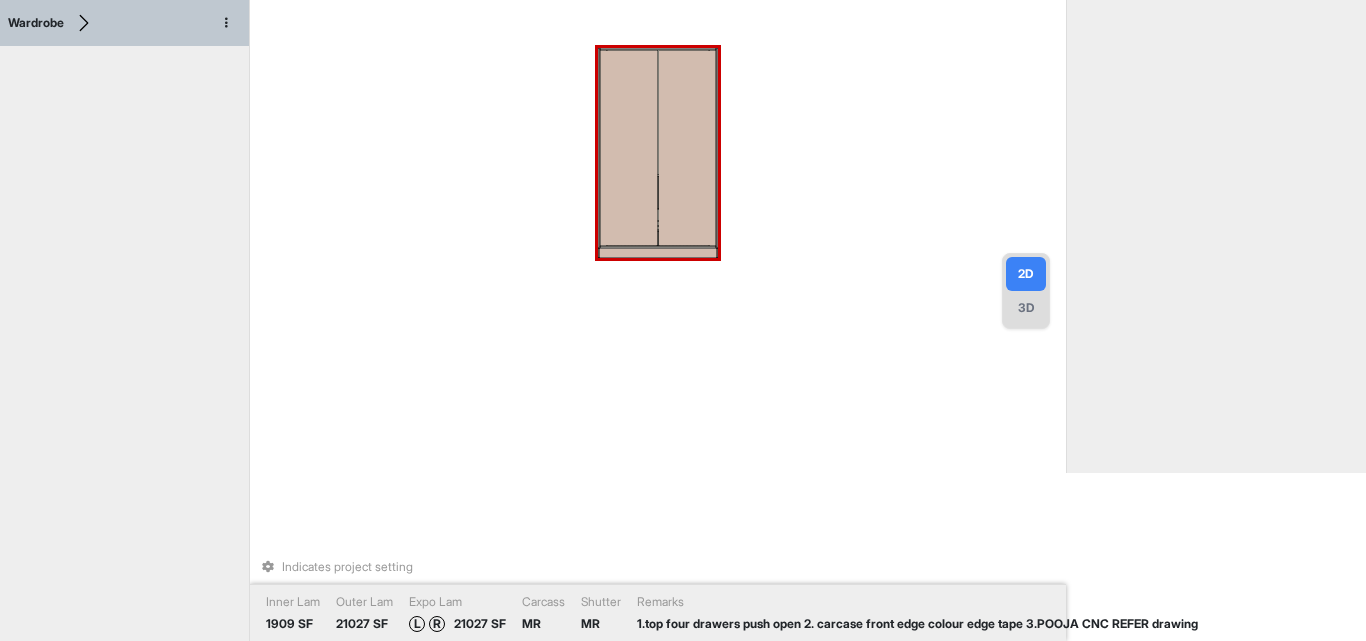 click on "Wardrobe   Edit  Group  Name 2D Wardrobe  (0101) U Skirting  (1017)" at bounding box center [124, 256] 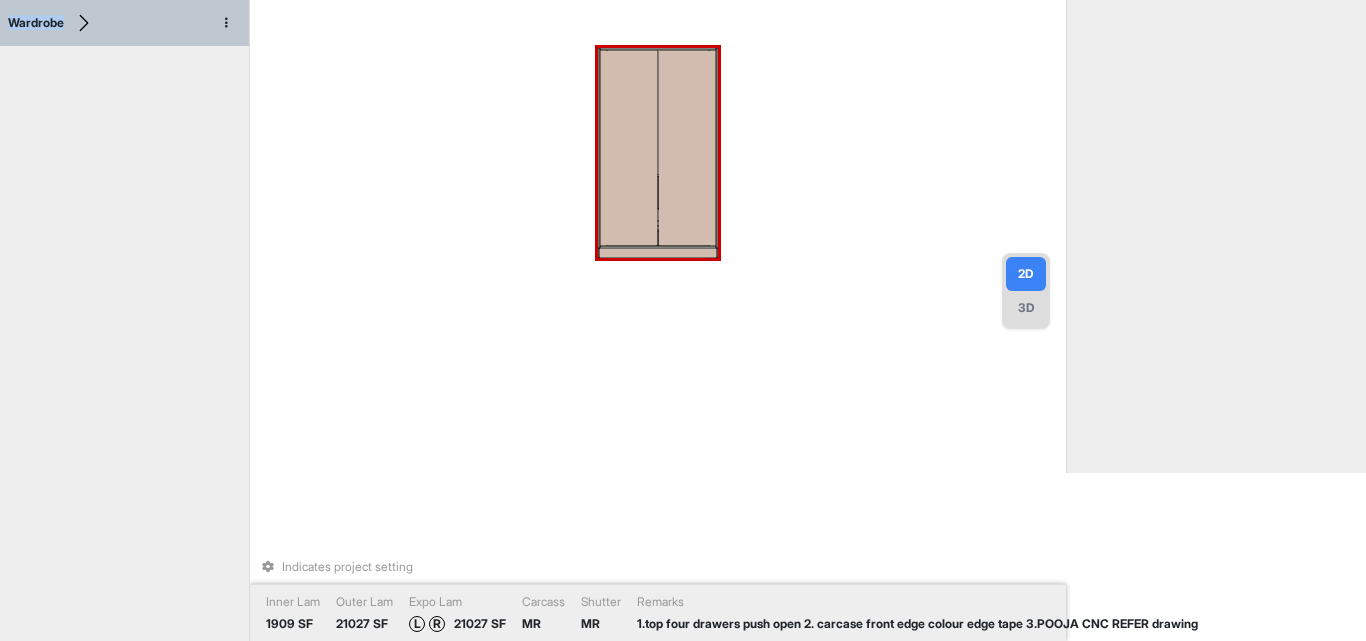 click on "Wardrobe   Edit  Group  Name 2D Wardrobe  (0101) U Skirting  (1017)" at bounding box center [124, 256] 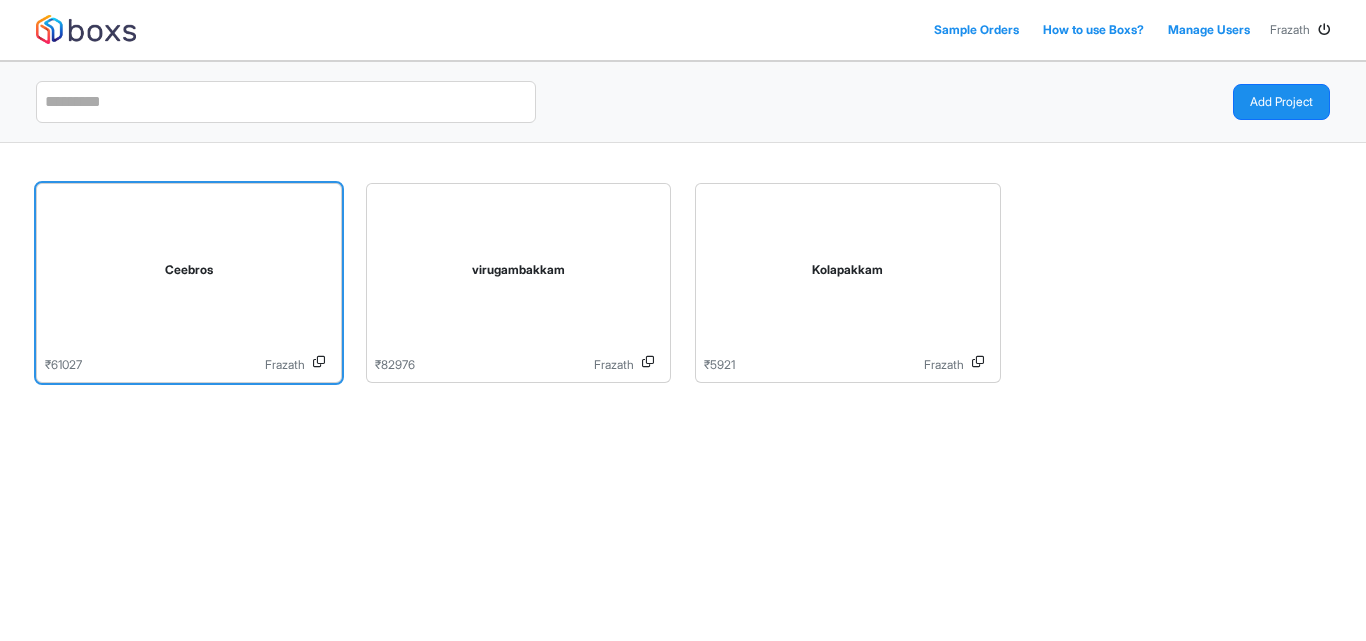 click on "Ceebros" at bounding box center [189, 274] 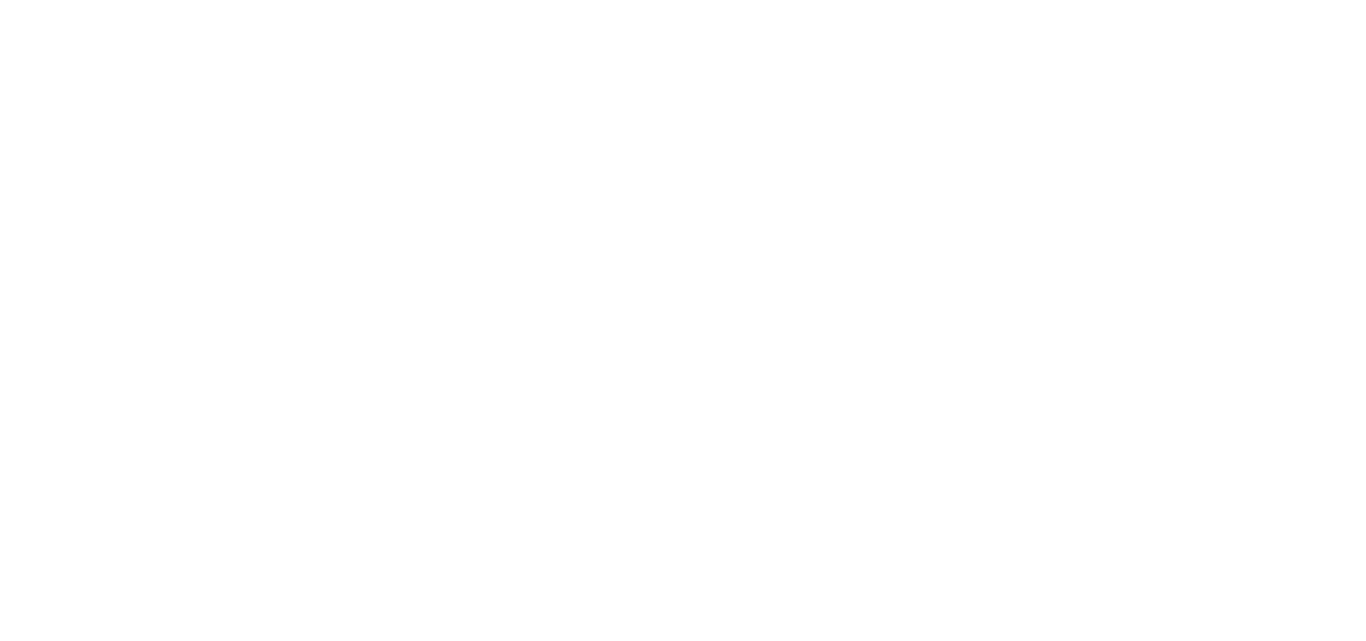 click on "Loading..." at bounding box center [683, 320] 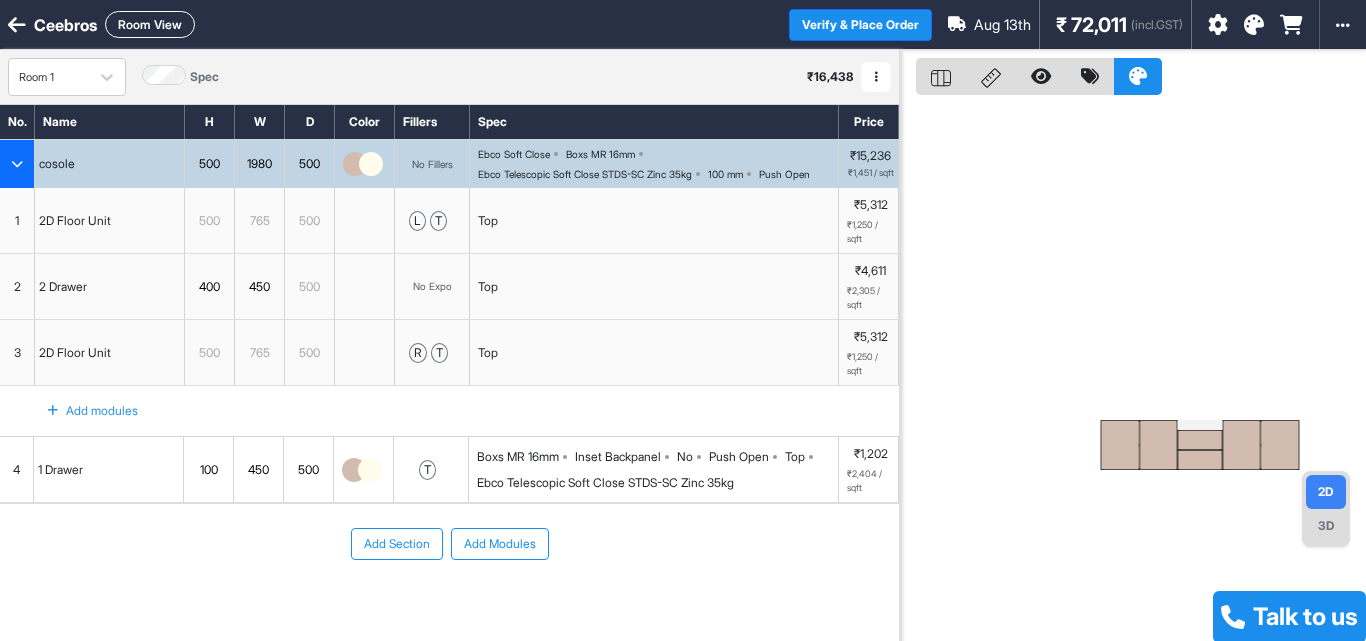 click on "3D" at bounding box center (1326, 526) 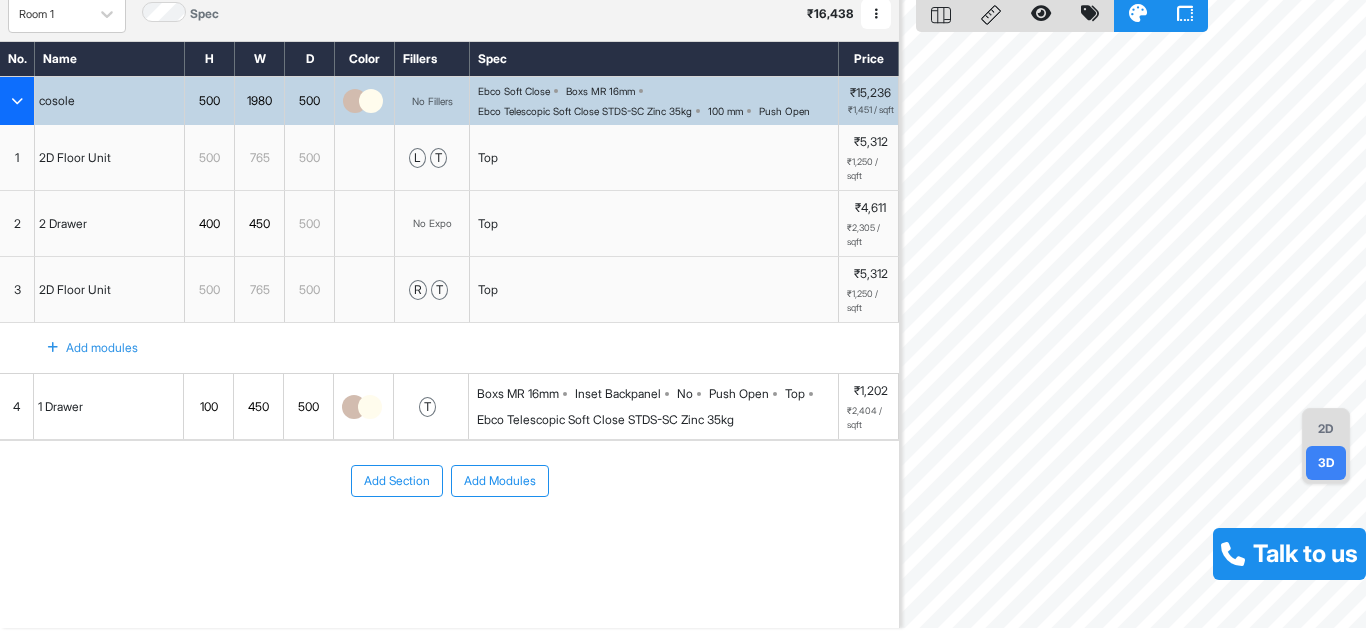 scroll, scrollTop: 71, scrollLeft: 0, axis: vertical 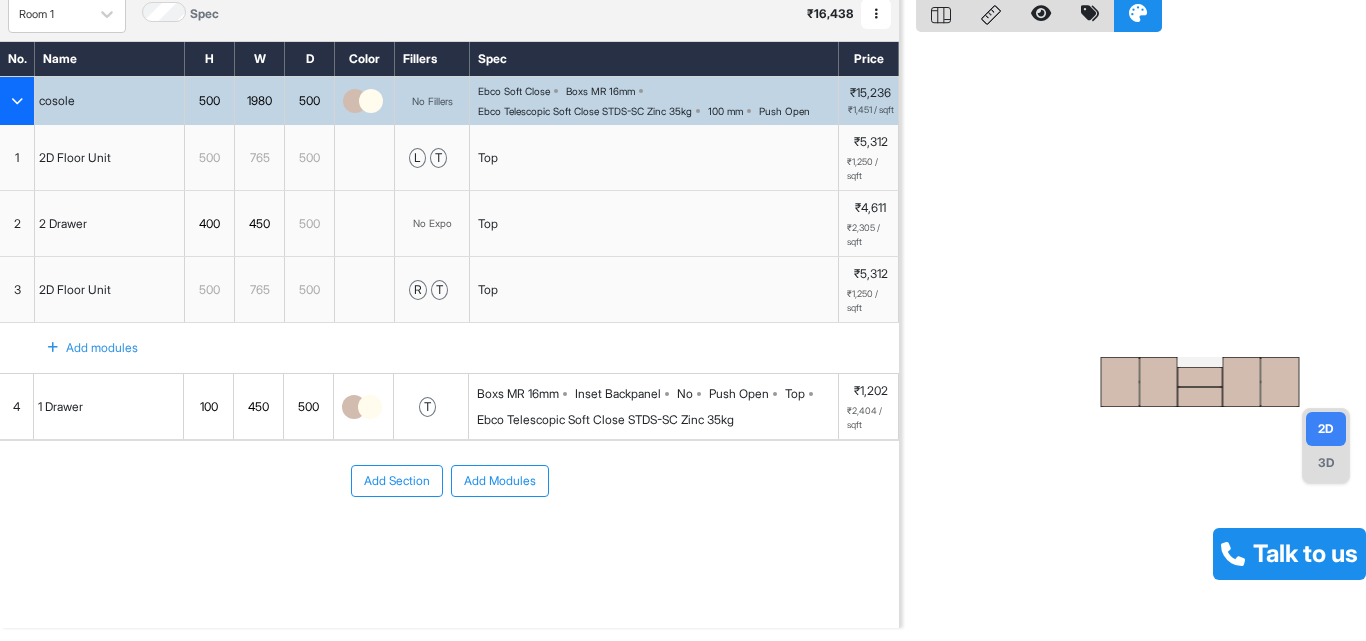click on "3D" at bounding box center [1326, 463] 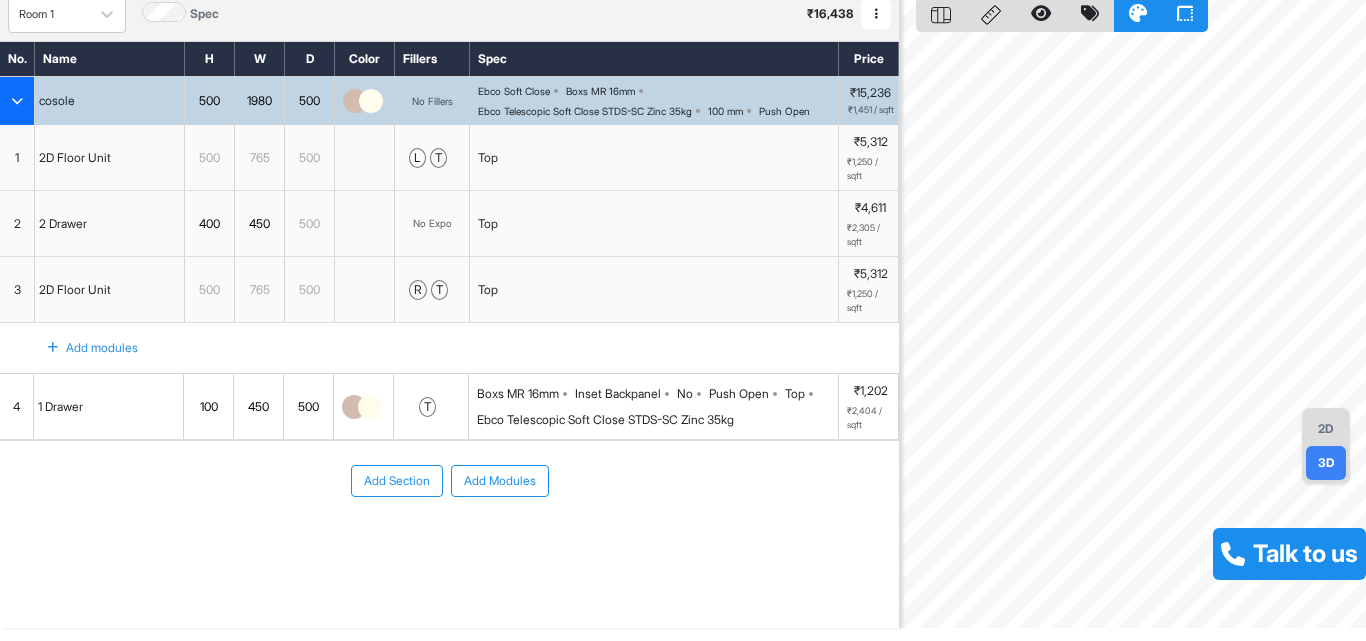 click on "2D" at bounding box center (1326, 429) 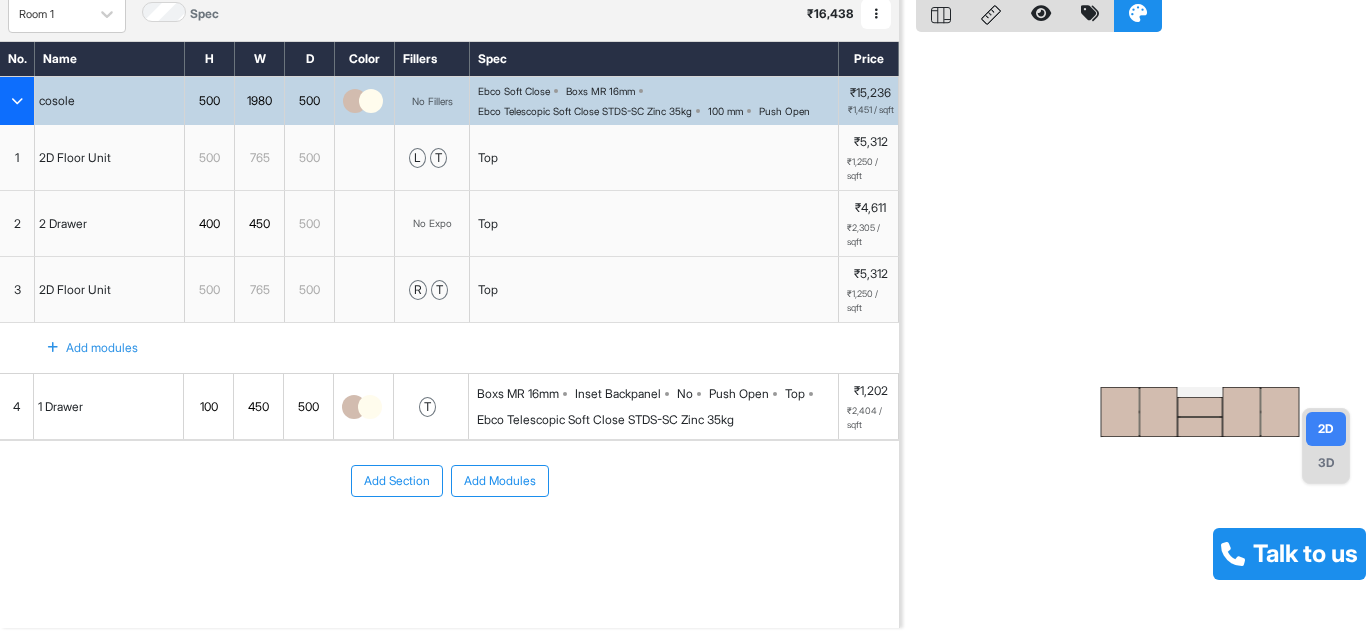 click on "3D" at bounding box center (1326, 463) 